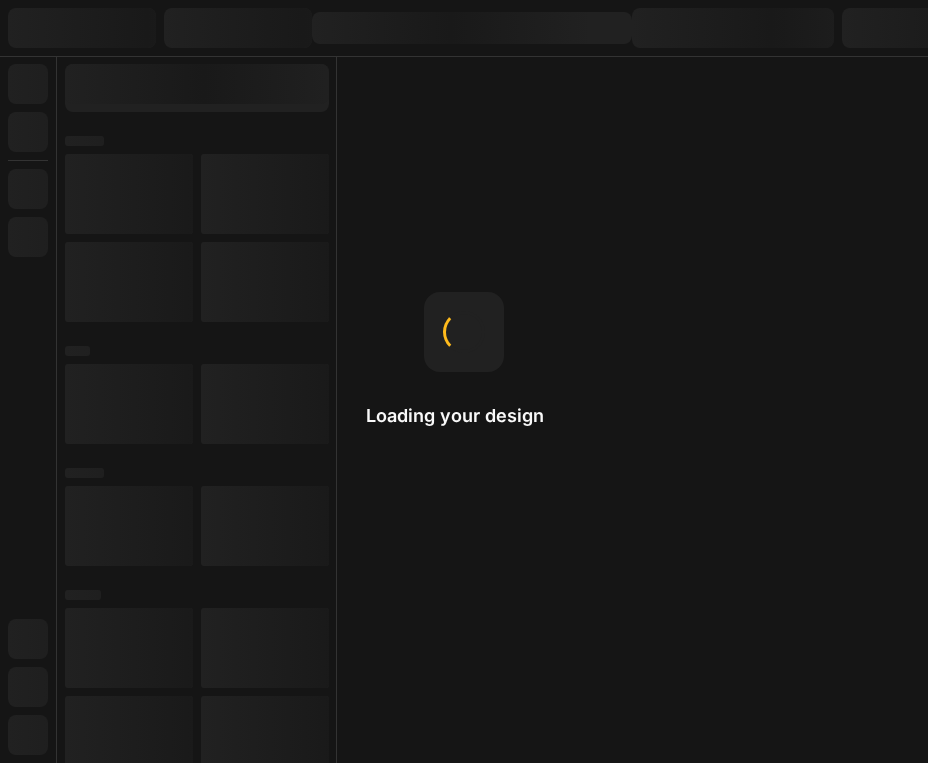 scroll, scrollTop: 0, scrollLeft: 0, axis: both 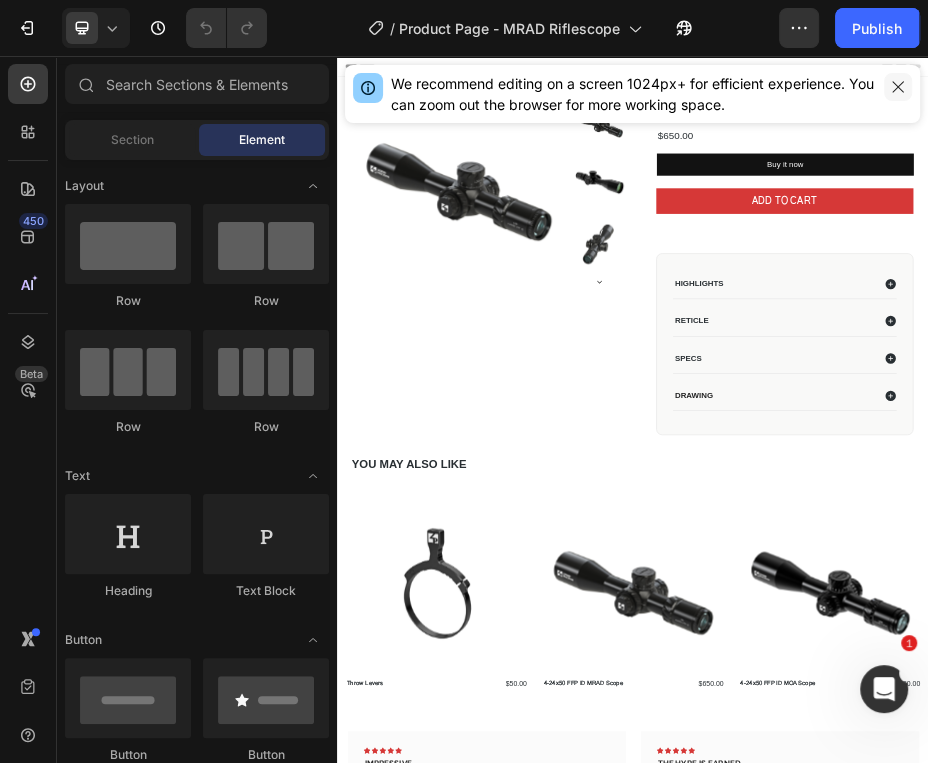 click 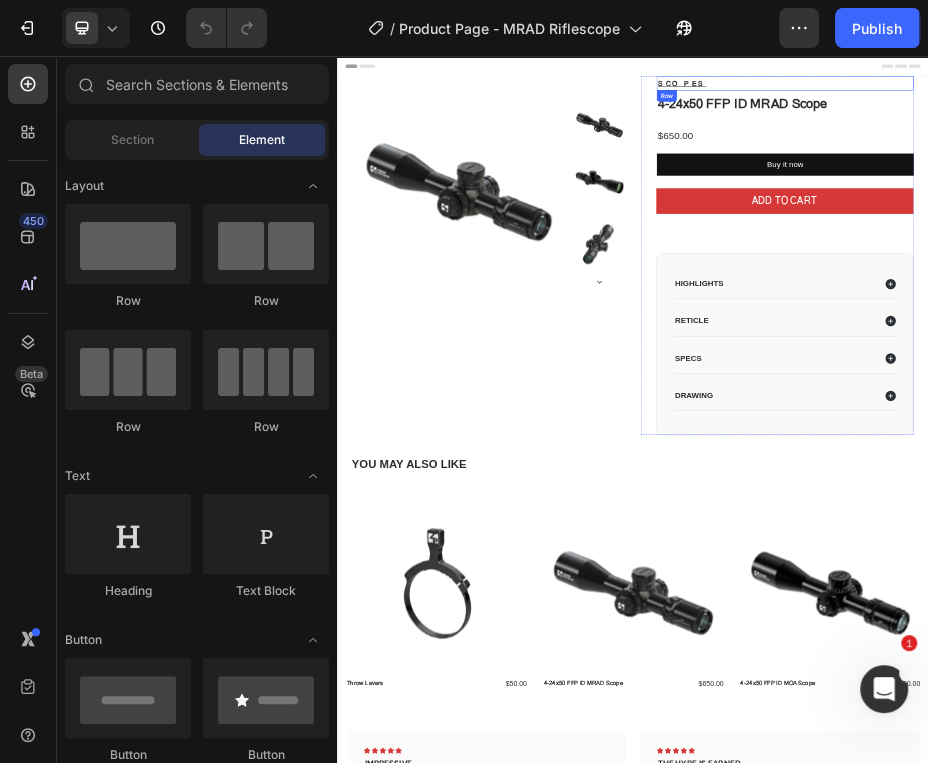 click on "SCOPES Text block Row" at bounding box center (1245, 111) 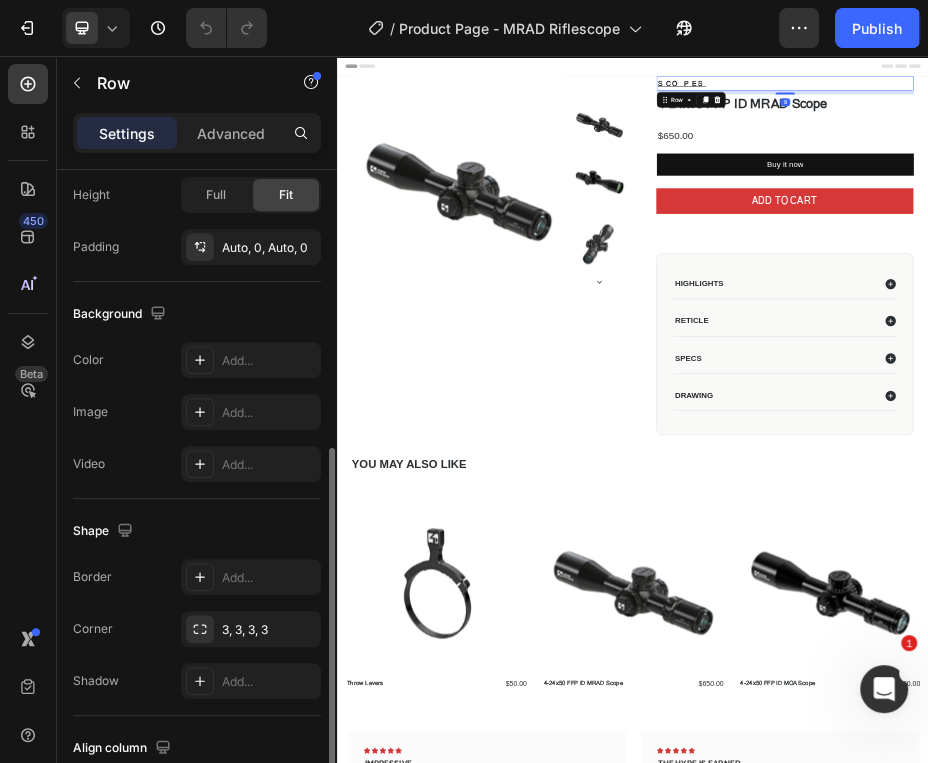 scroll, scrollTop: 507, scrollLeft: 0, axis: vertical 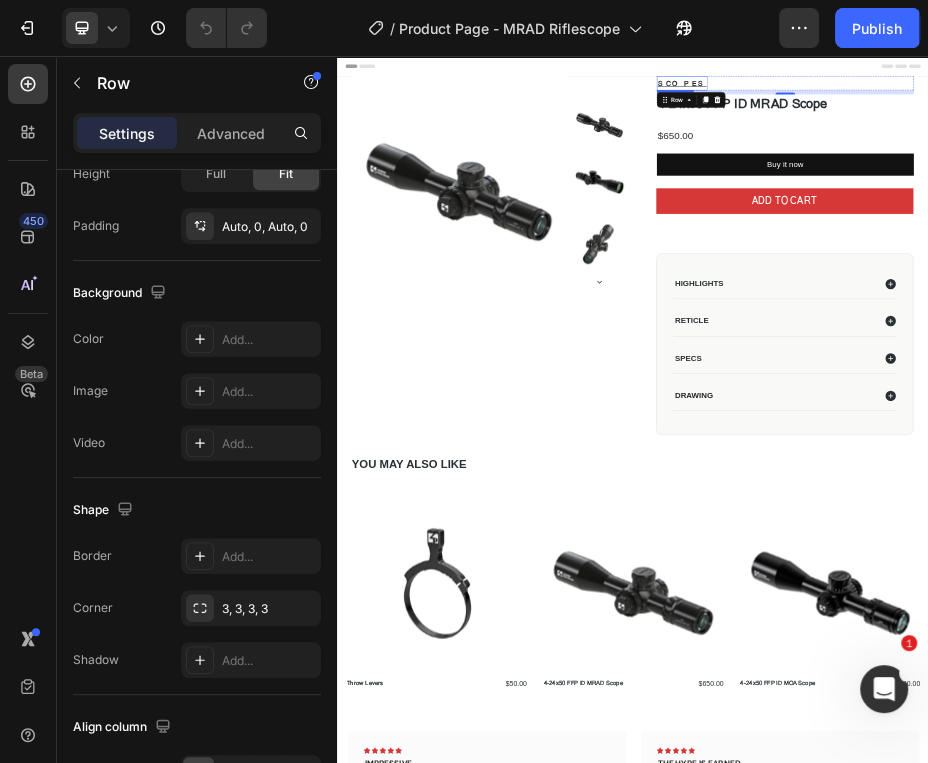 click on "SCOPES" at bounding box center (1035, 111) 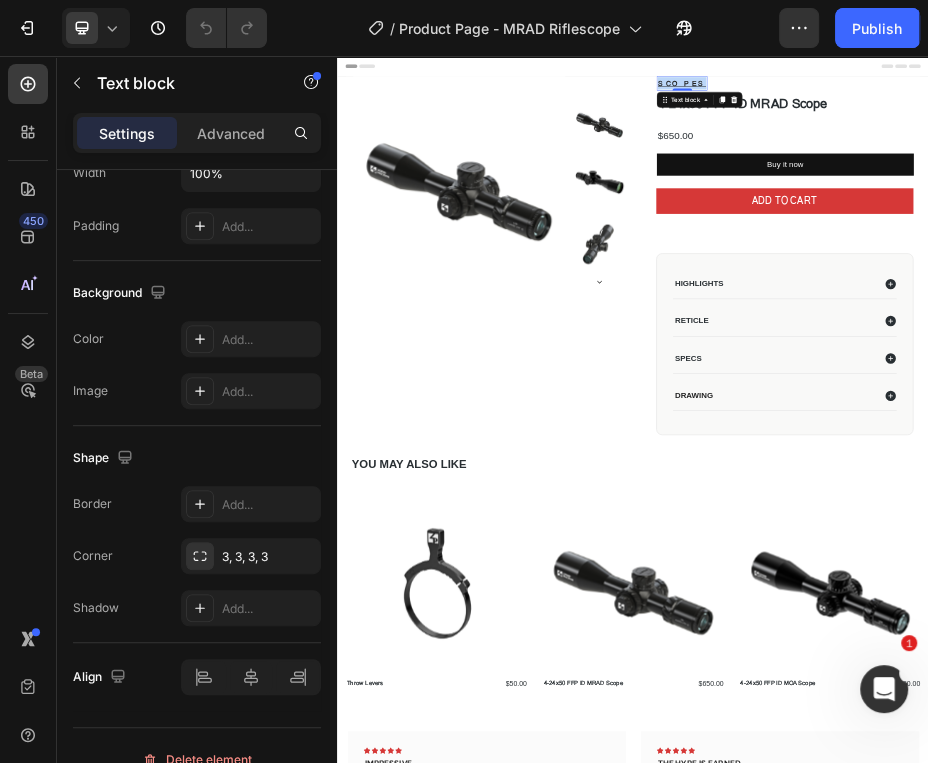 scroll, scrollTop: 0, scrollLeft: 0, axis: both 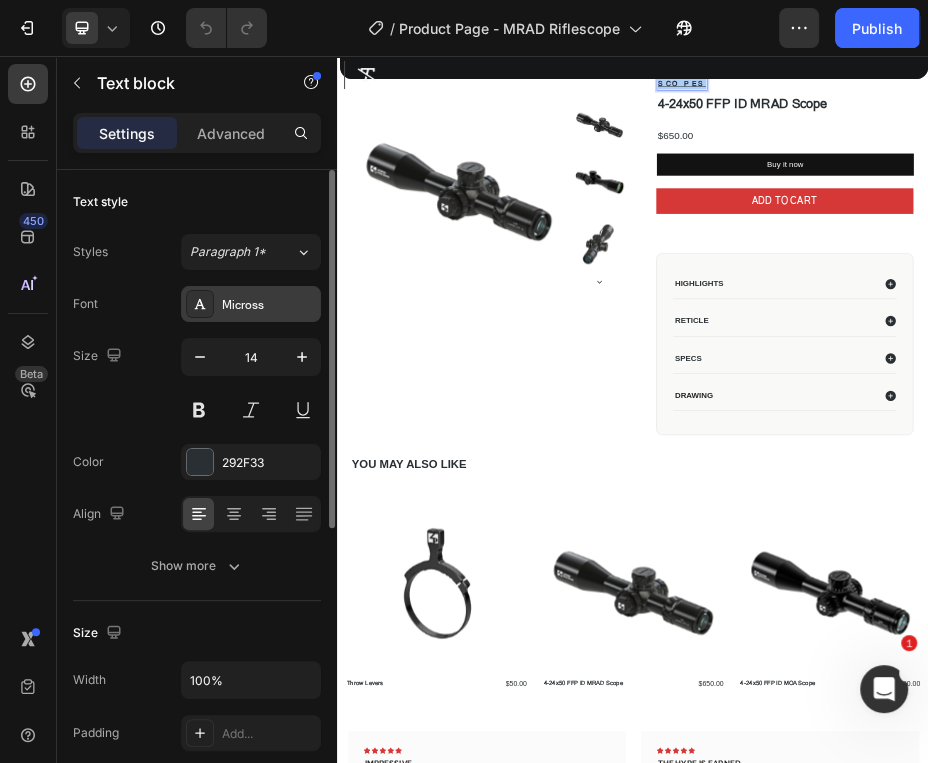 click on "Micross" at bounding box center [251, 304] 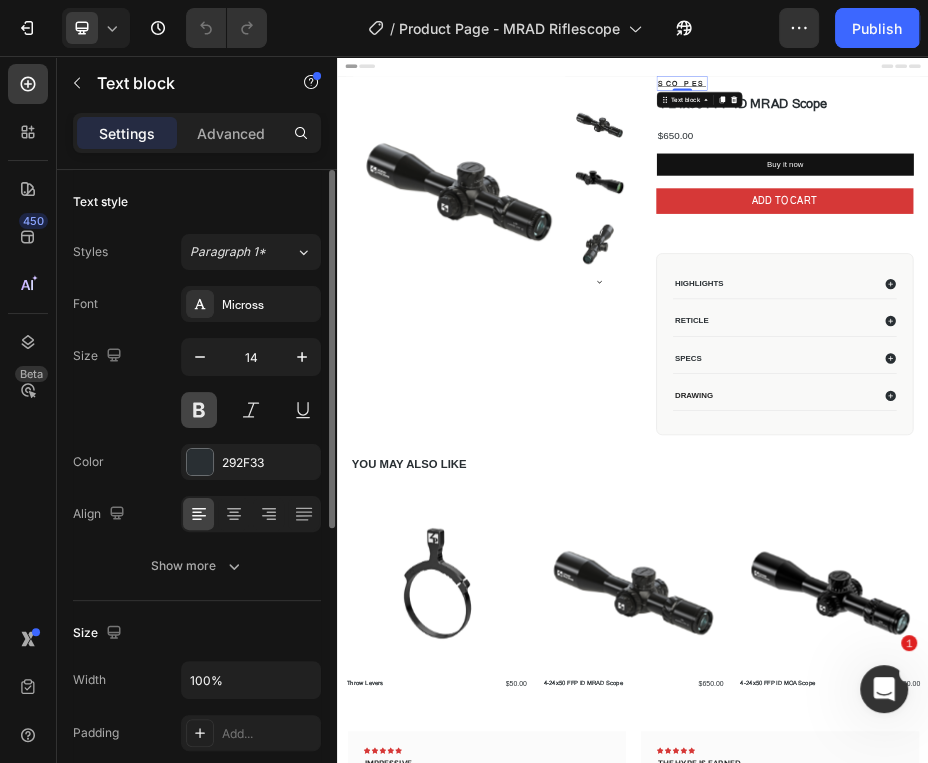 click at bounding box center [199, 410] 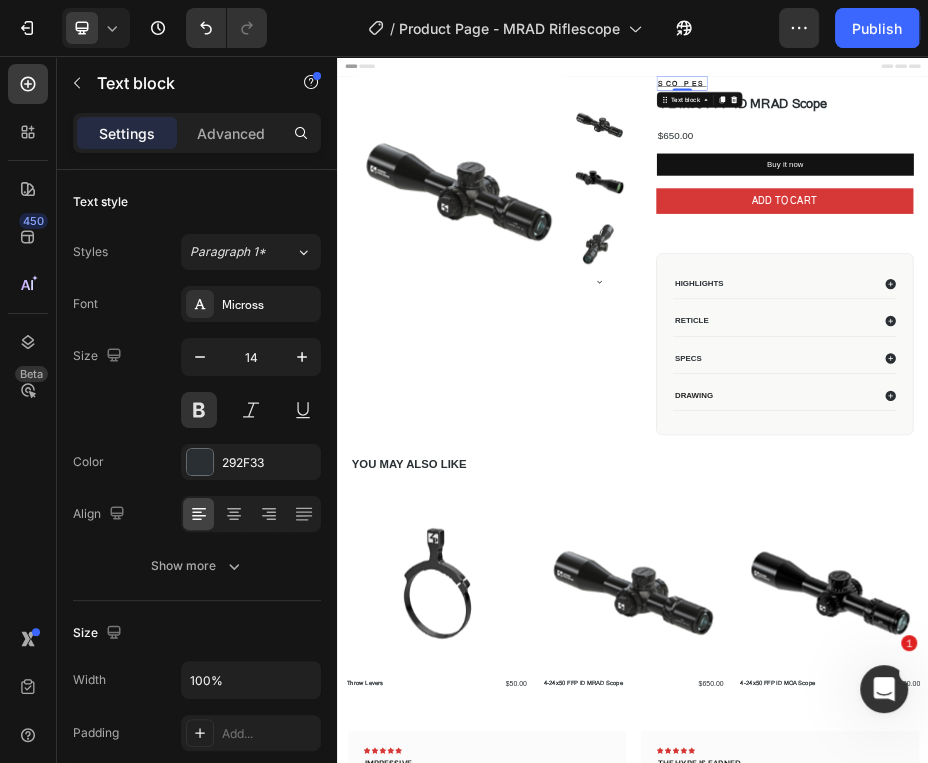 click on "SCOPES" at bounding box center (1035, 111) 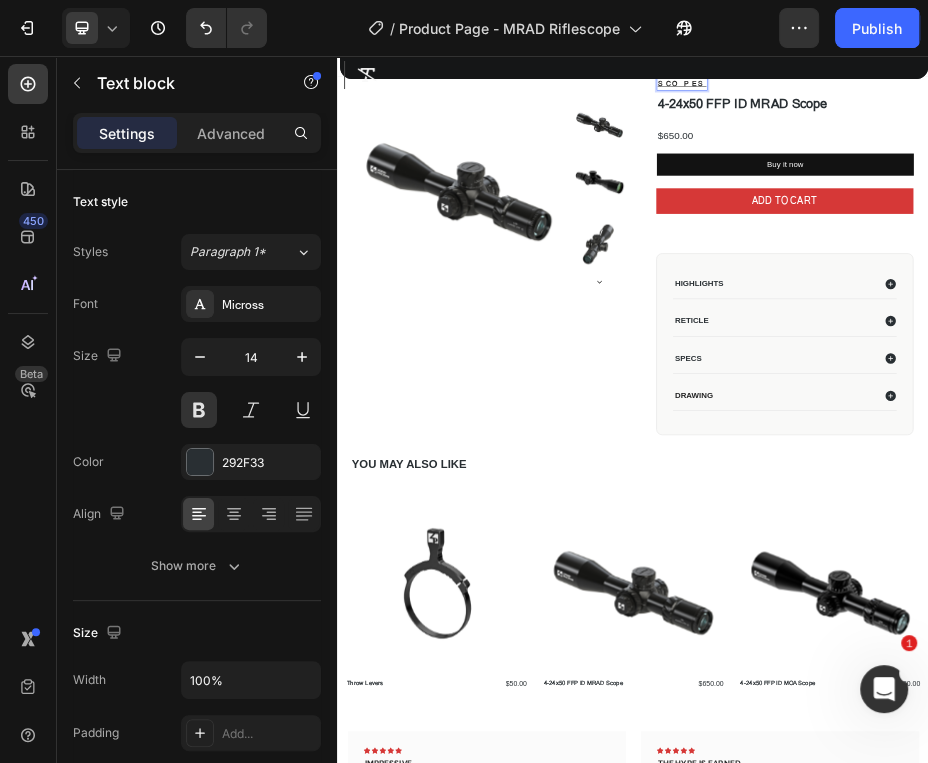 scroll, scrollTop: 1, scrollLeft: 0, axis: vertical 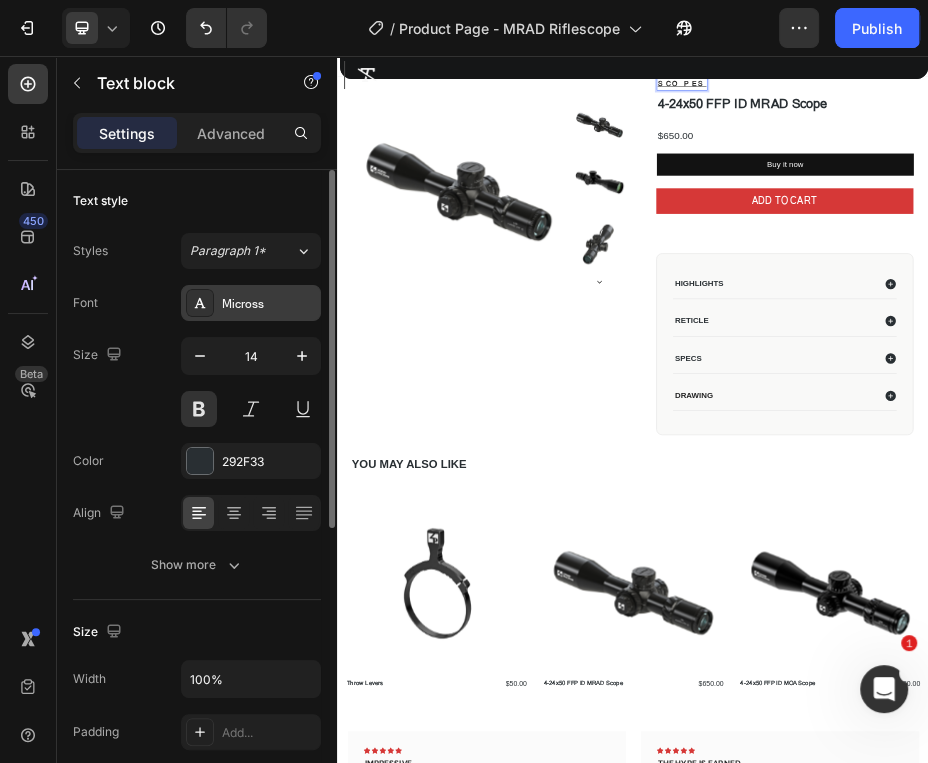 click on "Micross" at bounding box center (269, 304) 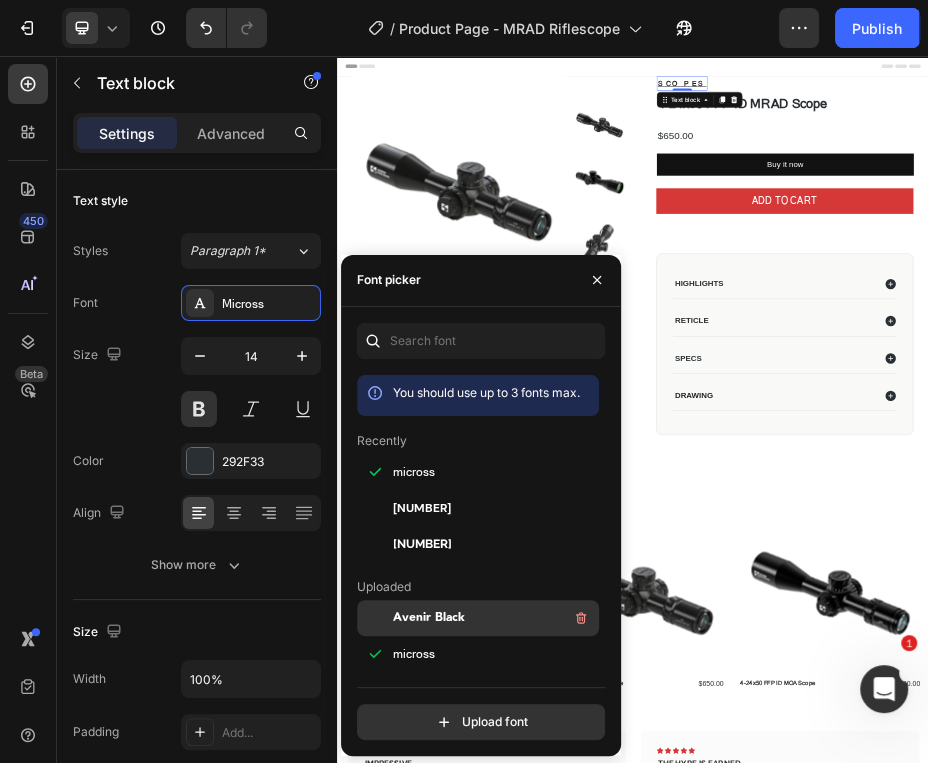 click on "Avenir Black" at bounding box center [429, 618] 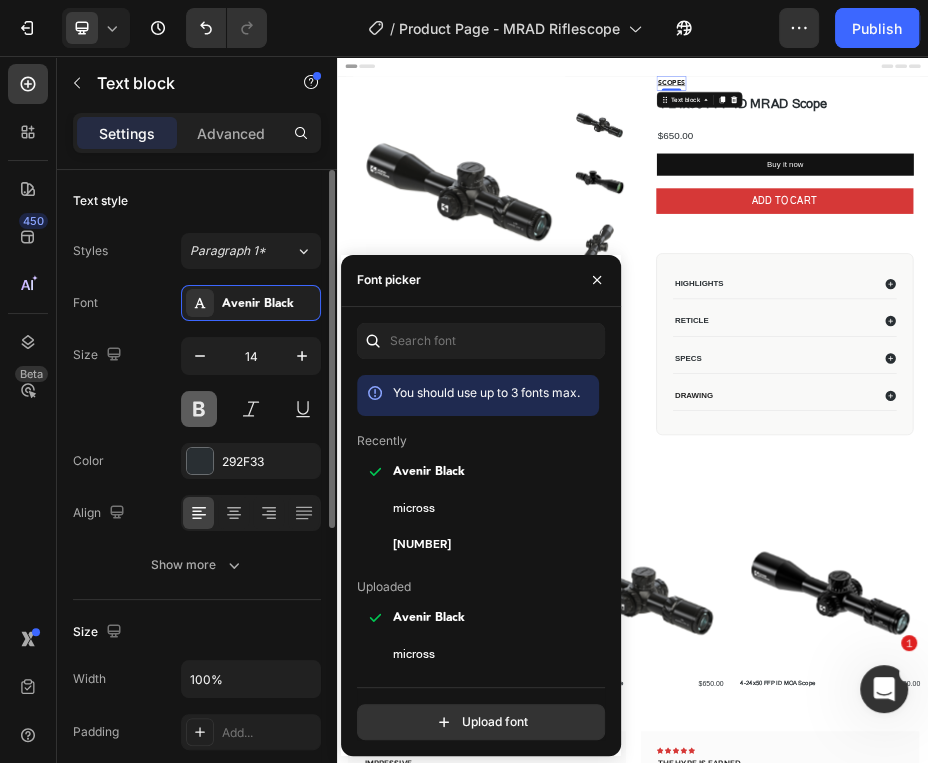 click at bounding box center [199, 409] 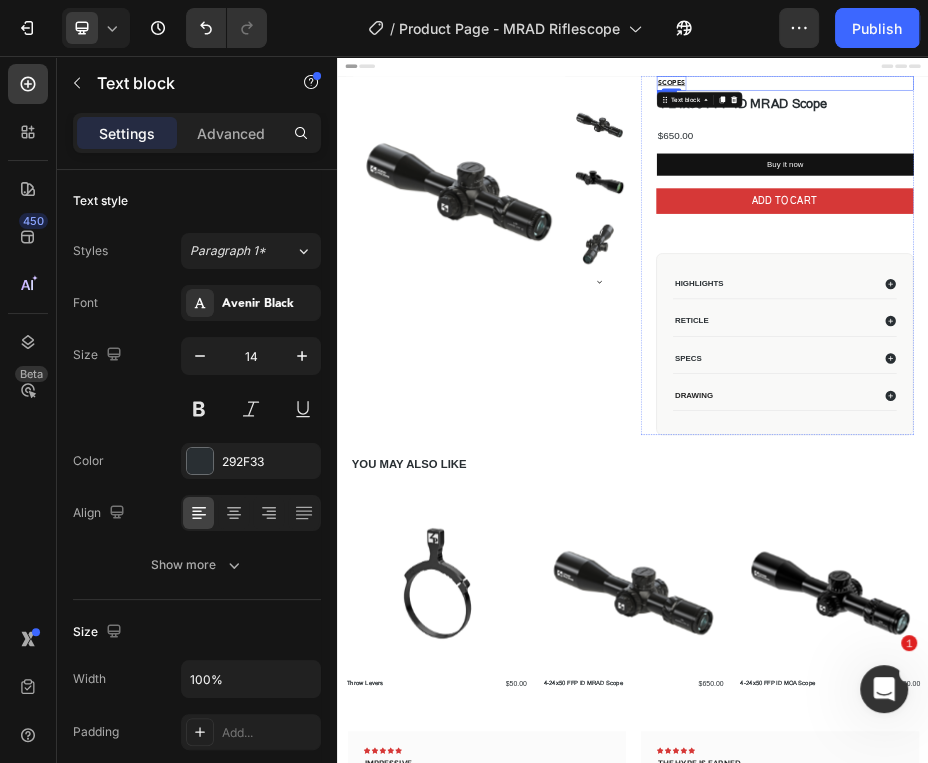click on "SCOPES Text block   0 Row" at bounding box center (1245, 111) 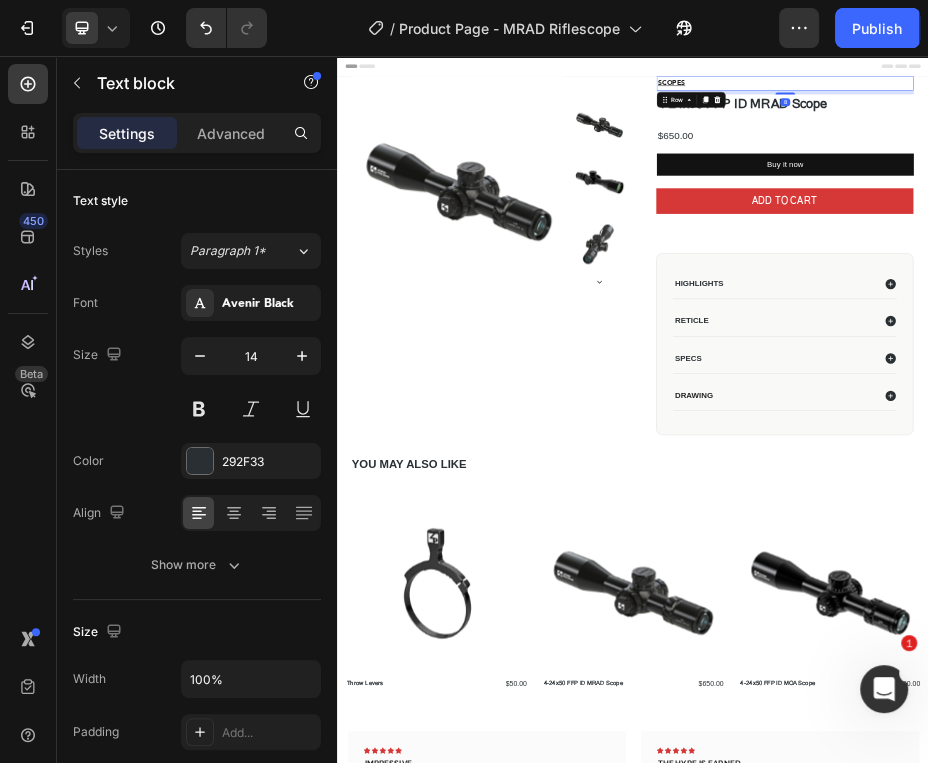 scroll, scrollTop: 0, scrollLeft: 0, axis: both 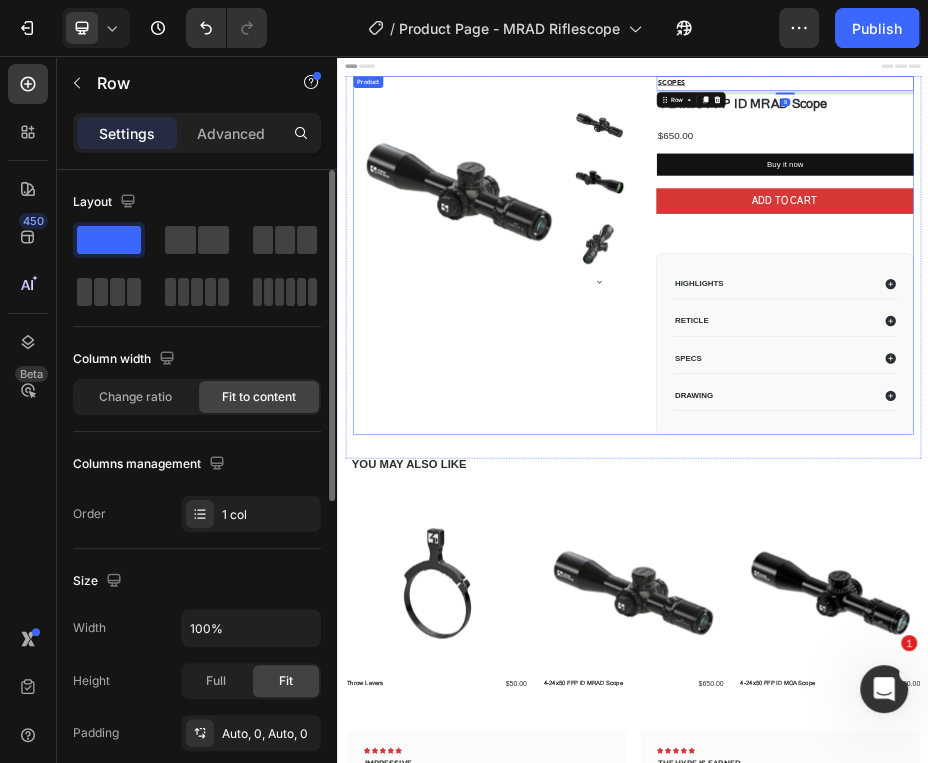 click on "Product Images & Gallery" at bounding box center (645, 461) 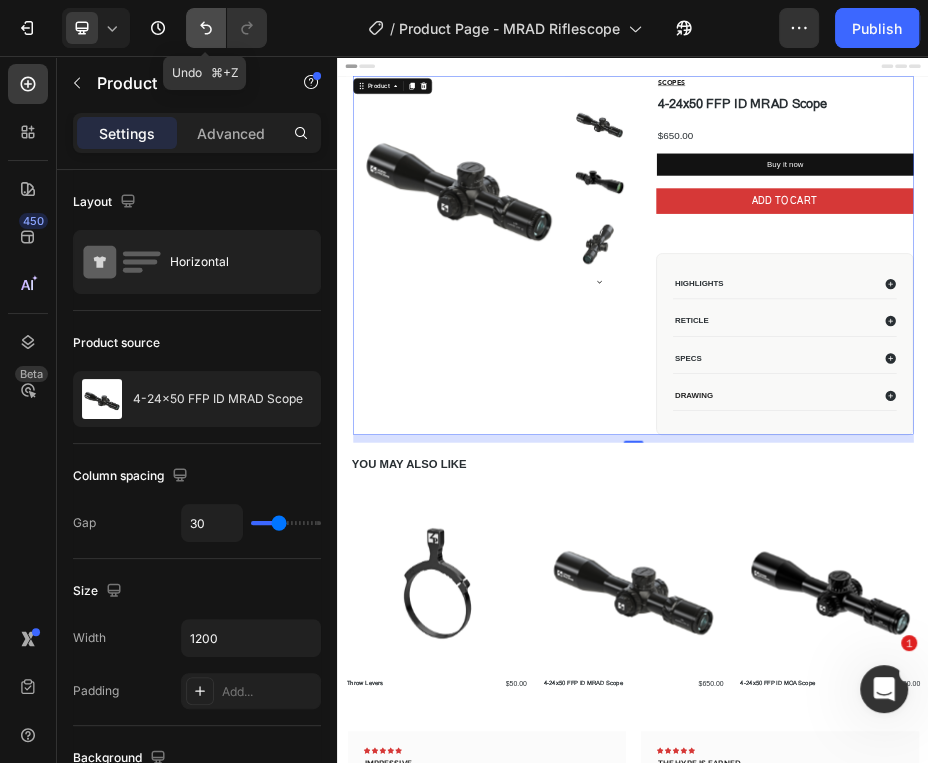 click 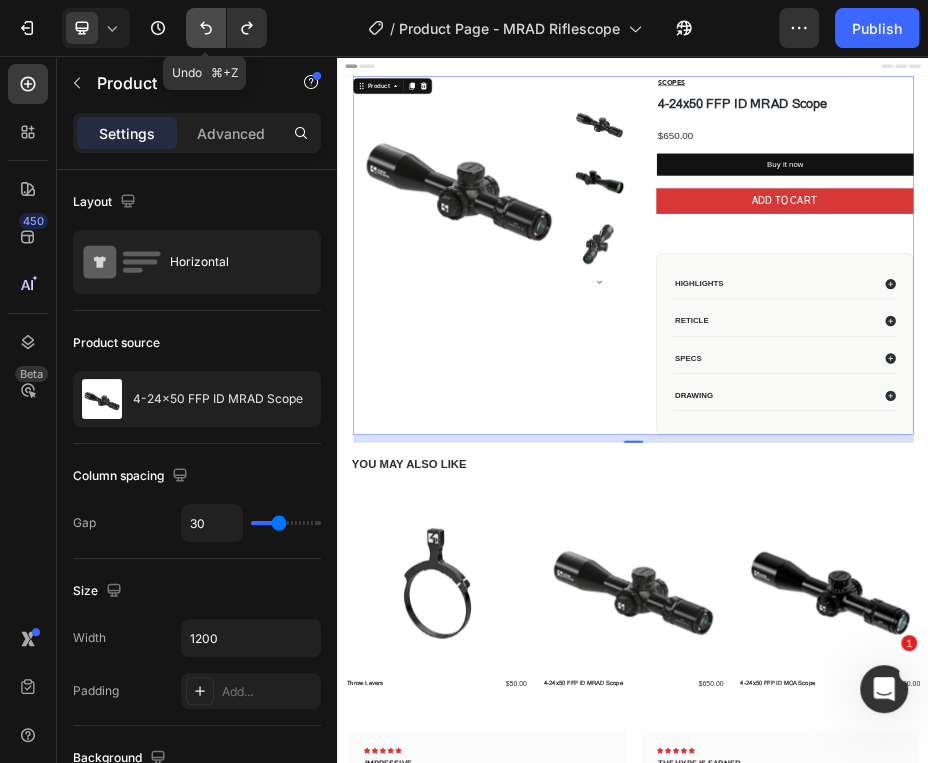 click 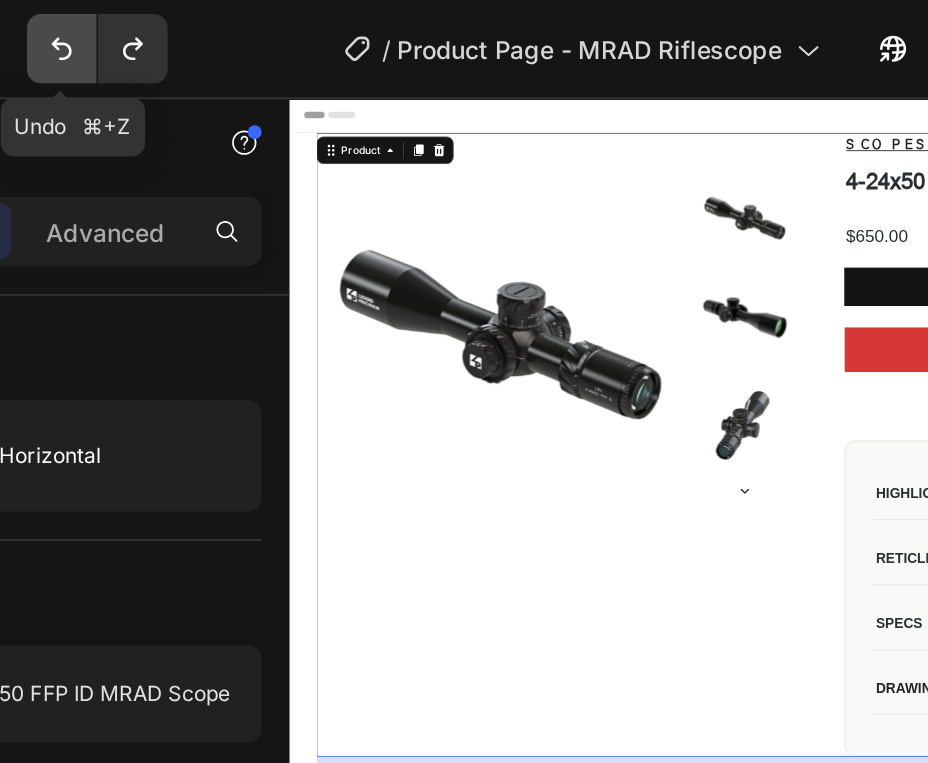 click 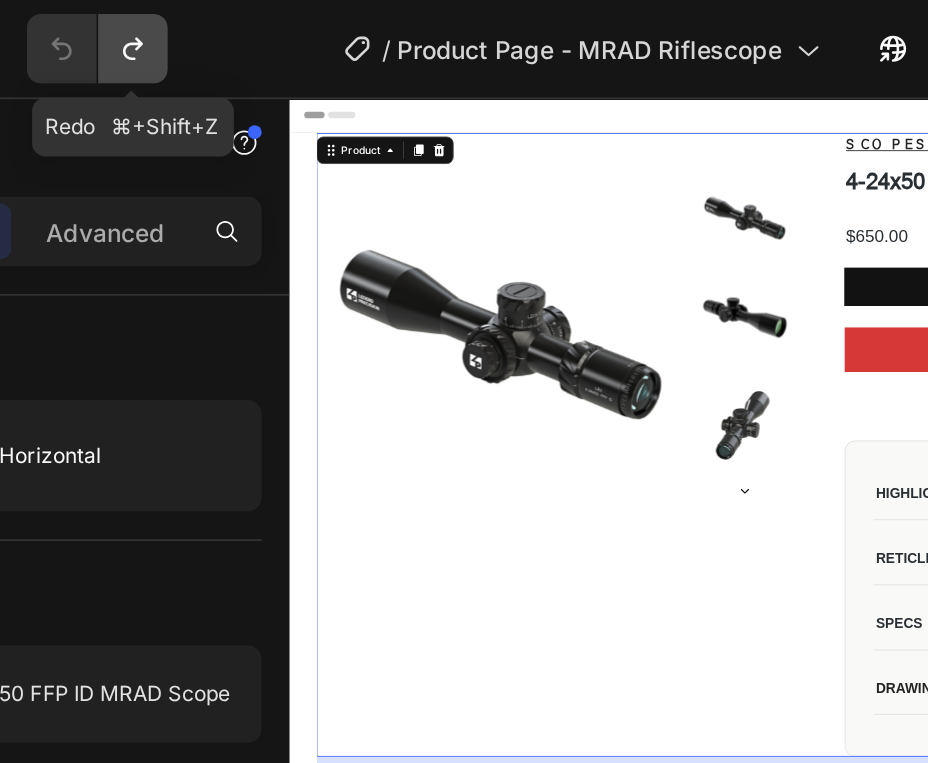 click 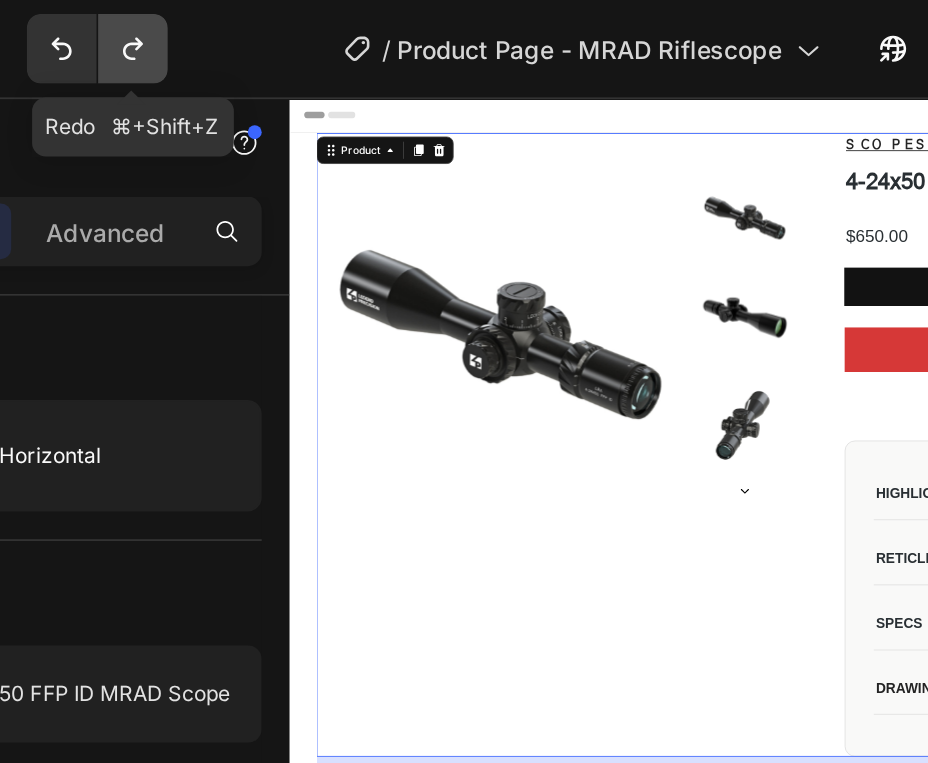 click 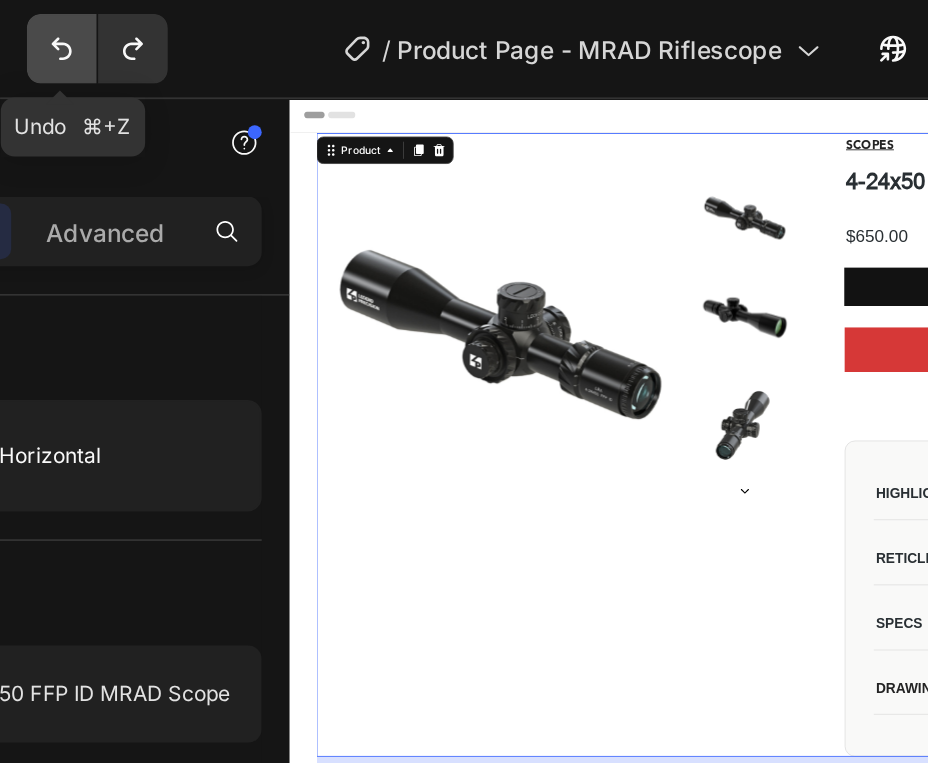 click 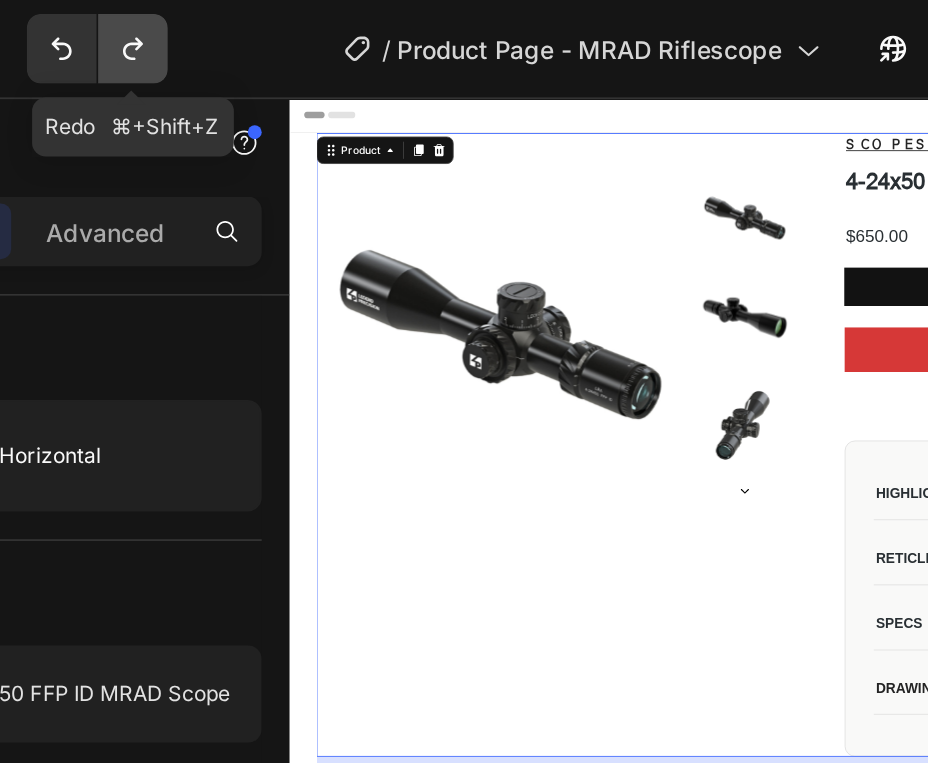 click 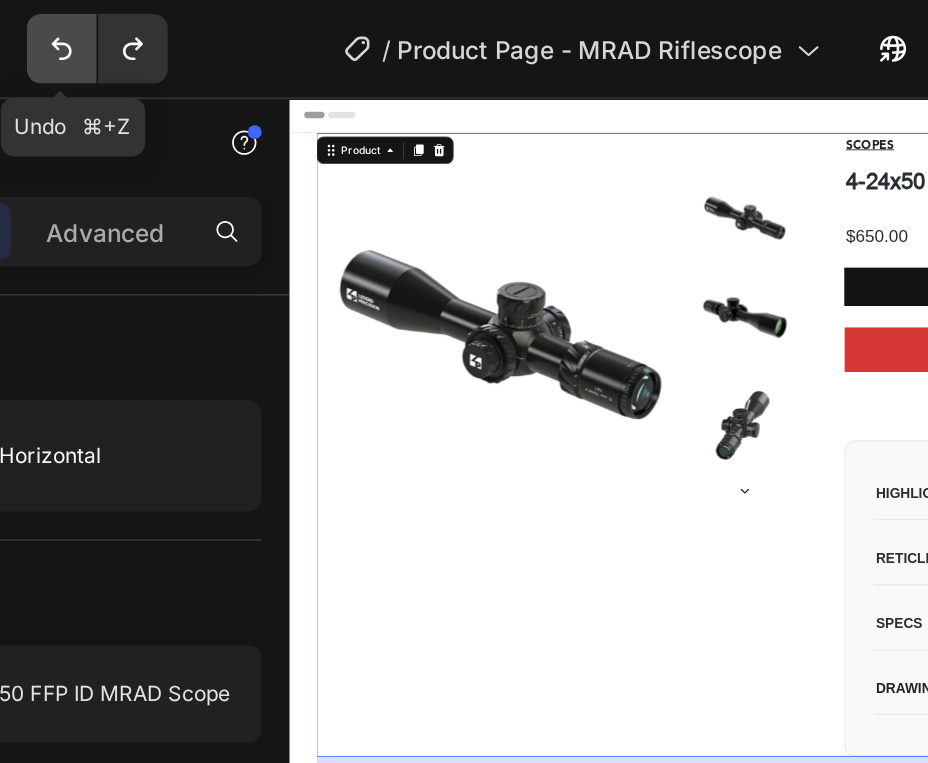click 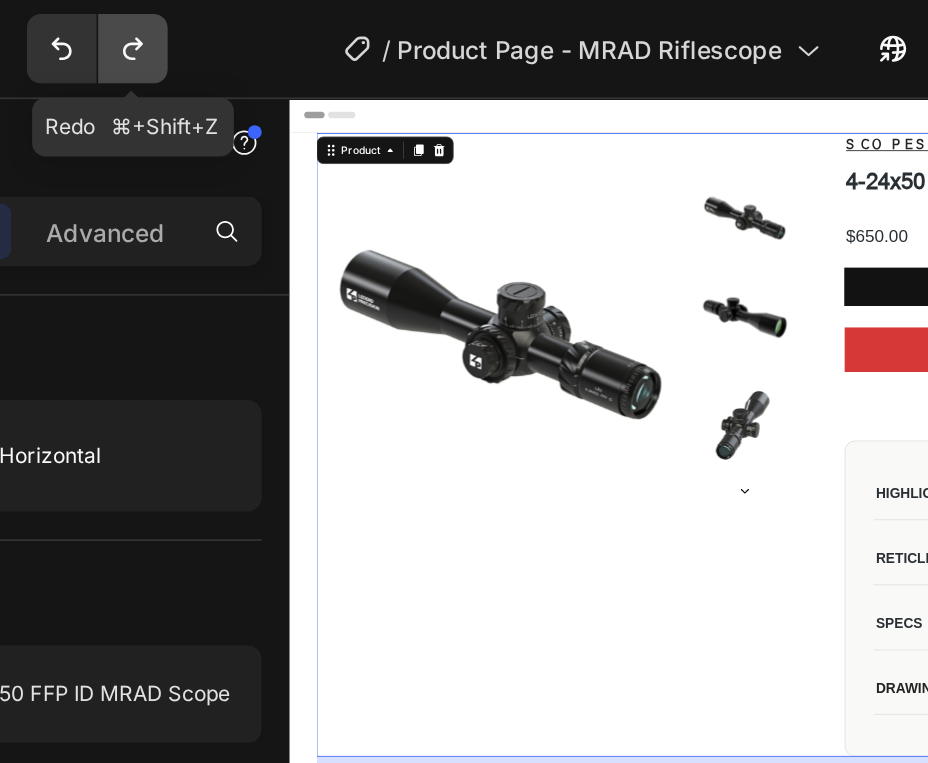click 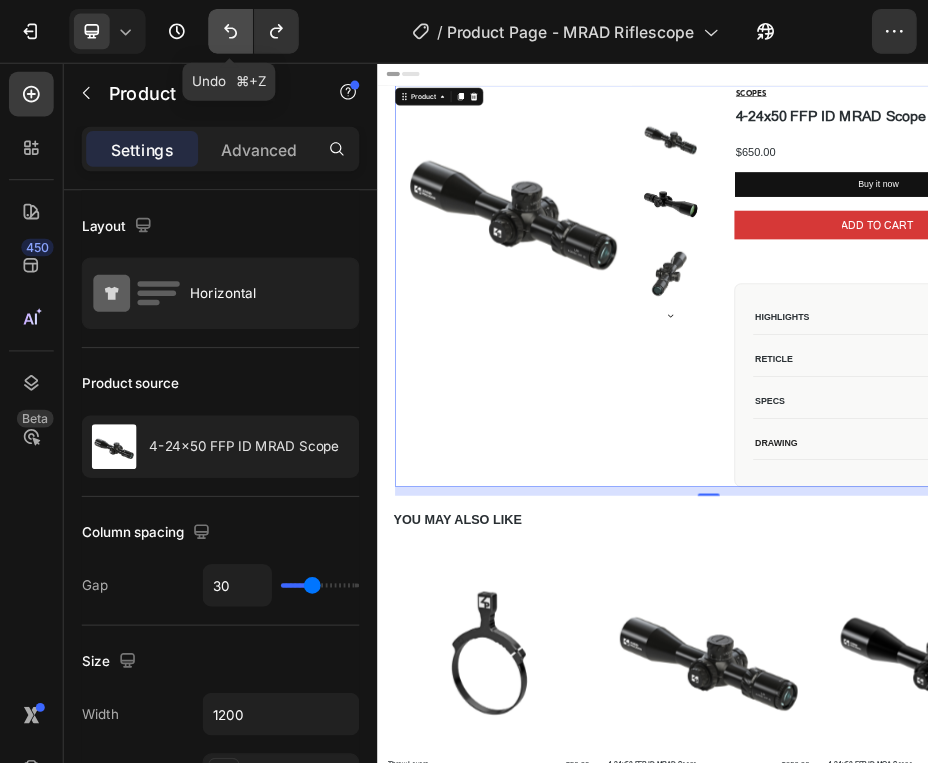 click 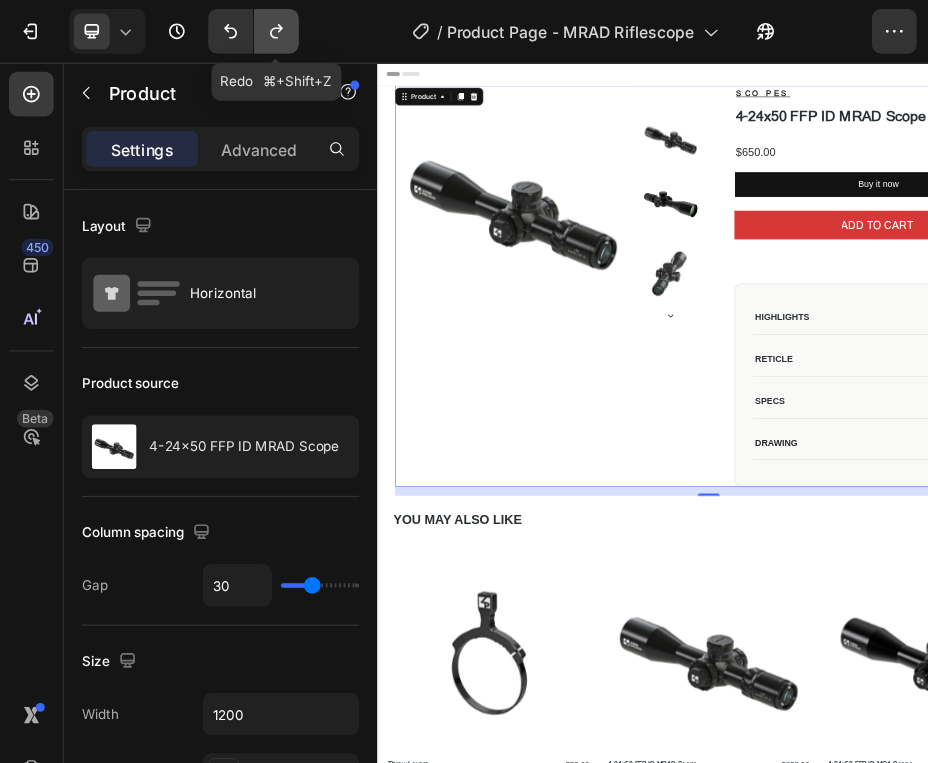 click 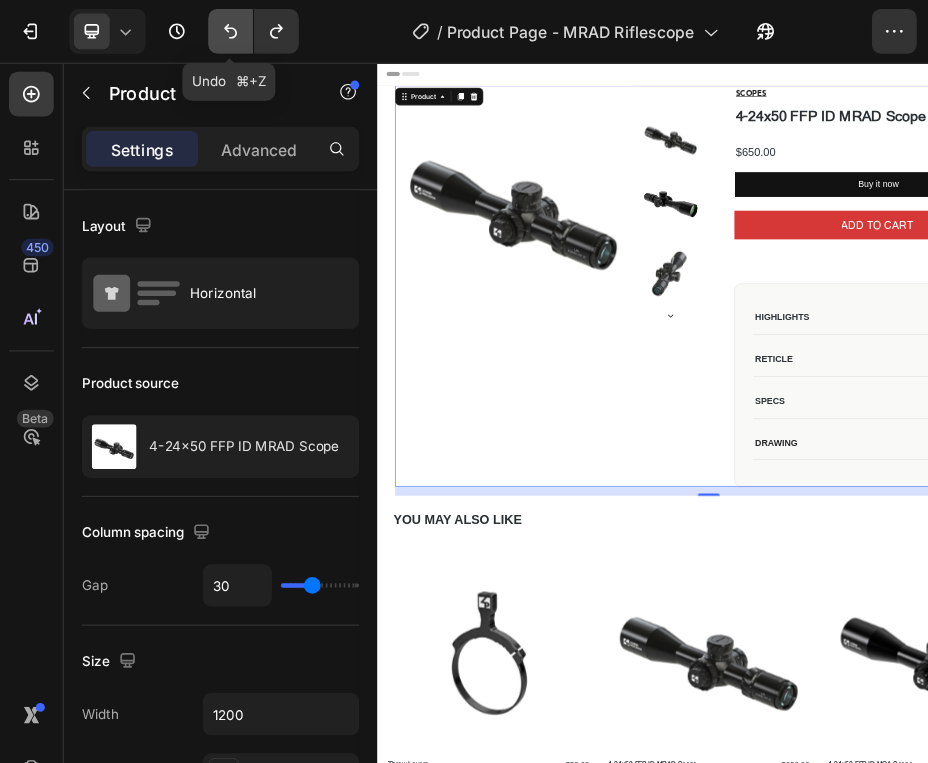 click 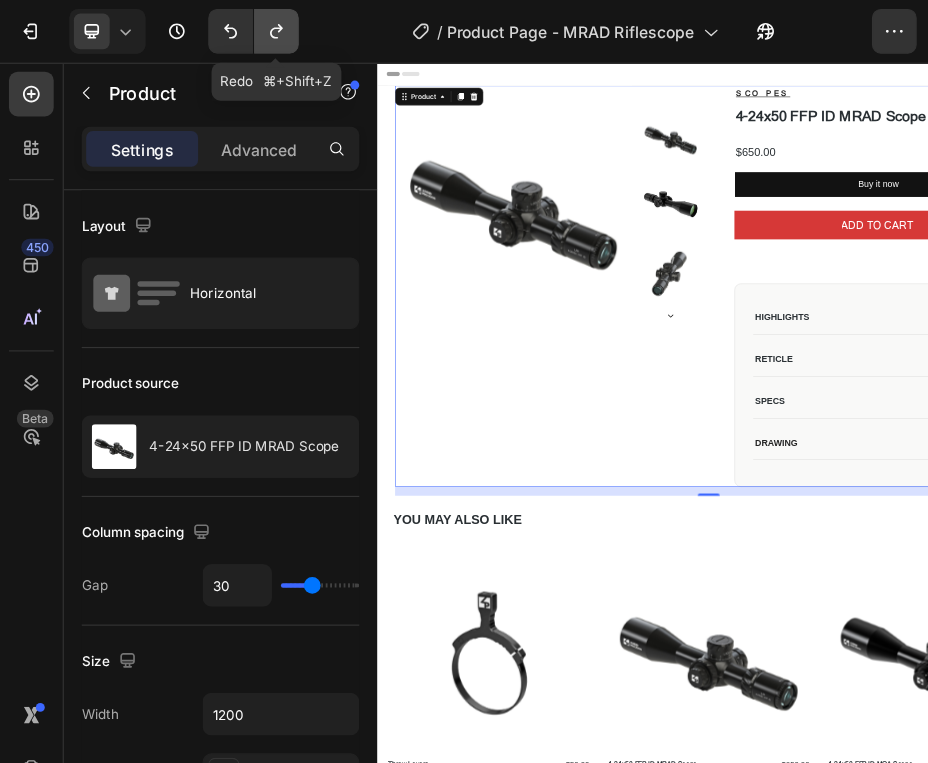 click 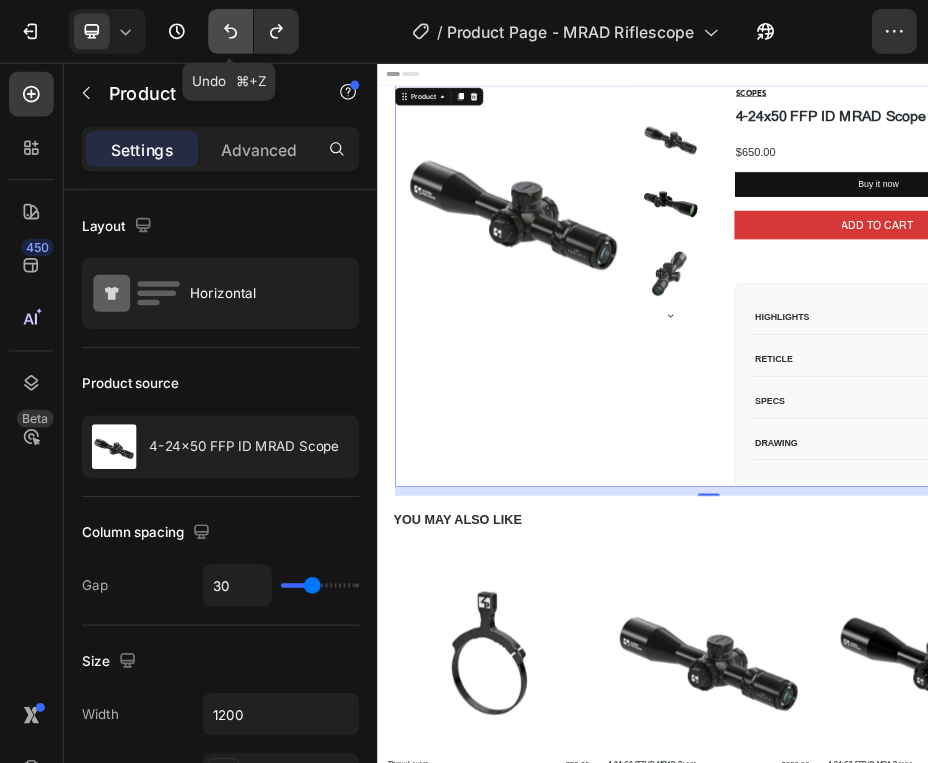 click 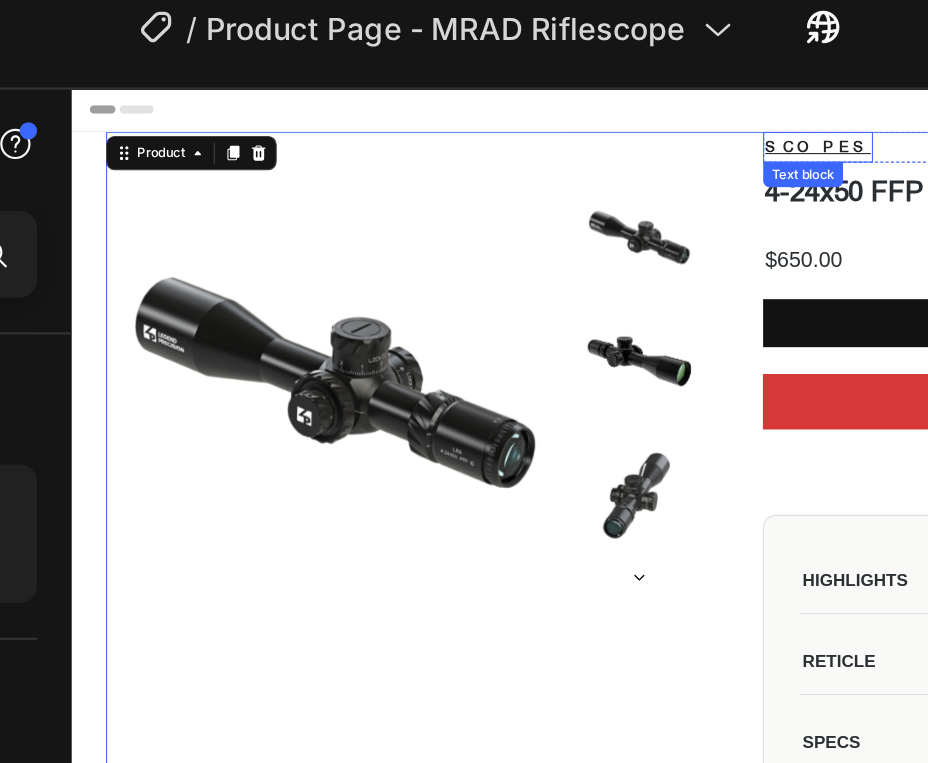 click on "SCOPES" at bounding box center (769, 142) 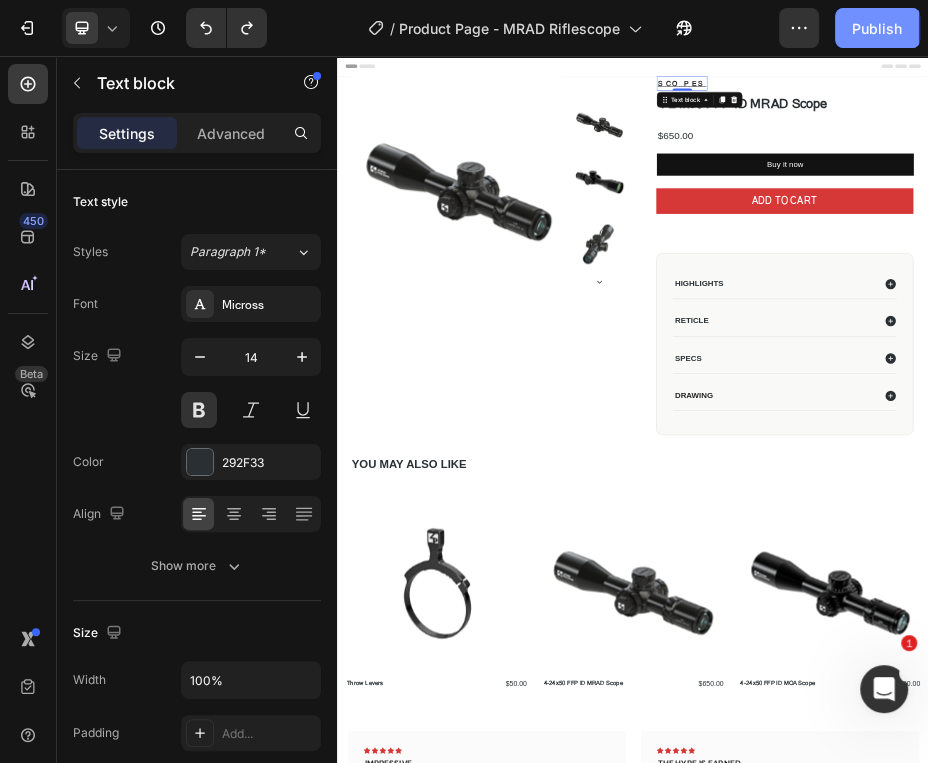 click on "Publish" 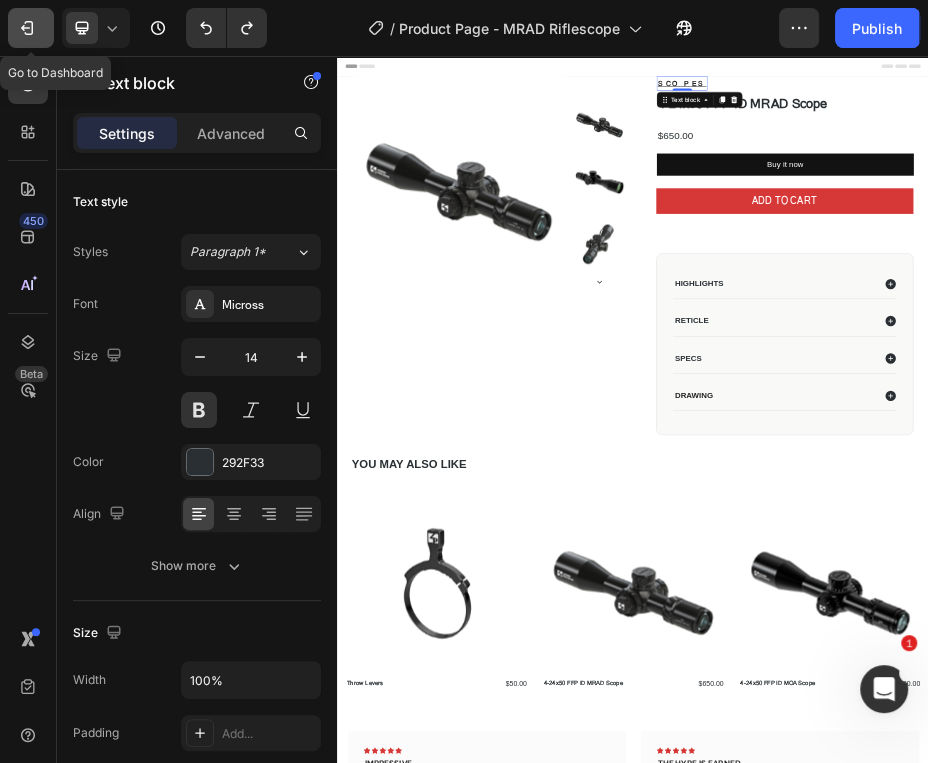 click 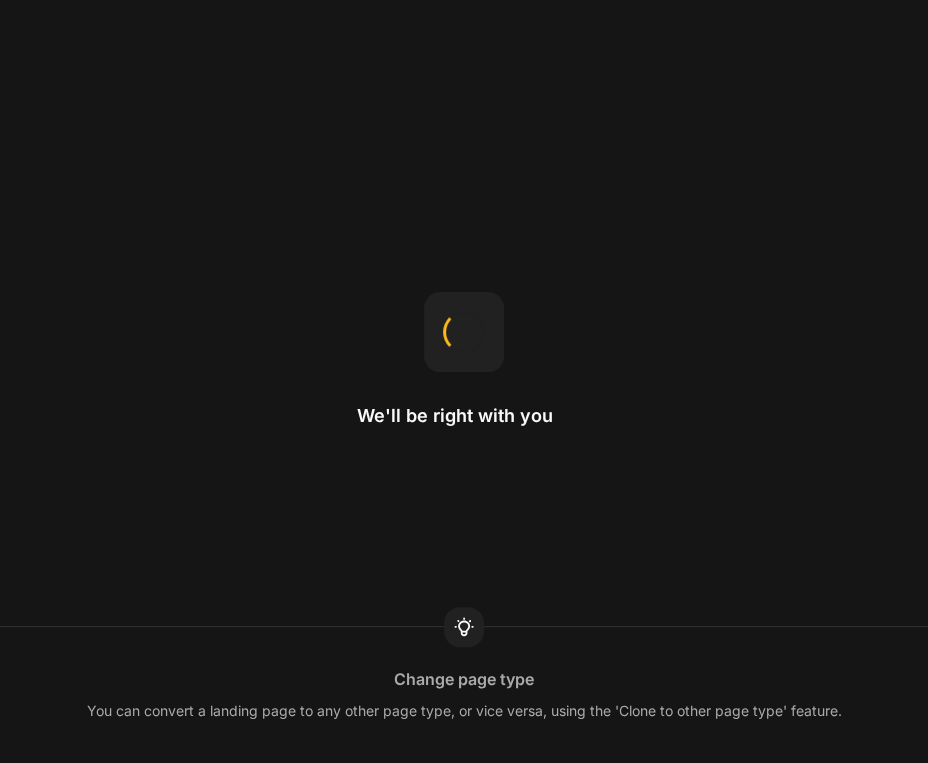 scroll, scrollTop: 0, scrollLeft: 0, axis: both 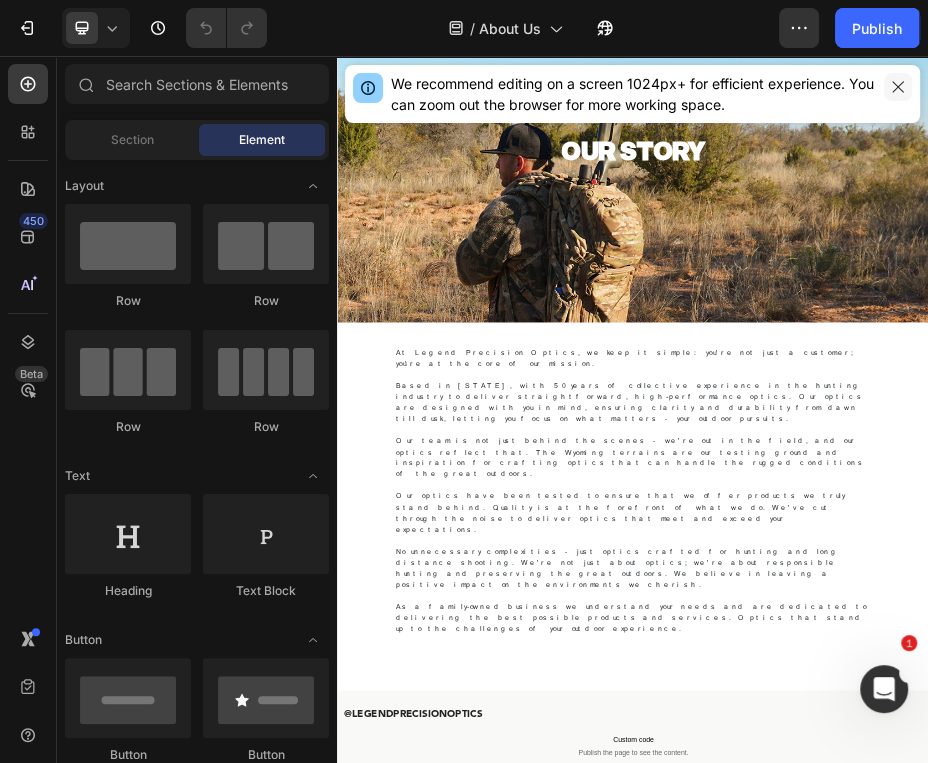 drag, startPoint x: 897, startPoint y: 83, endPoint x: 1138, endPoint y: 57, distance: 242.39844 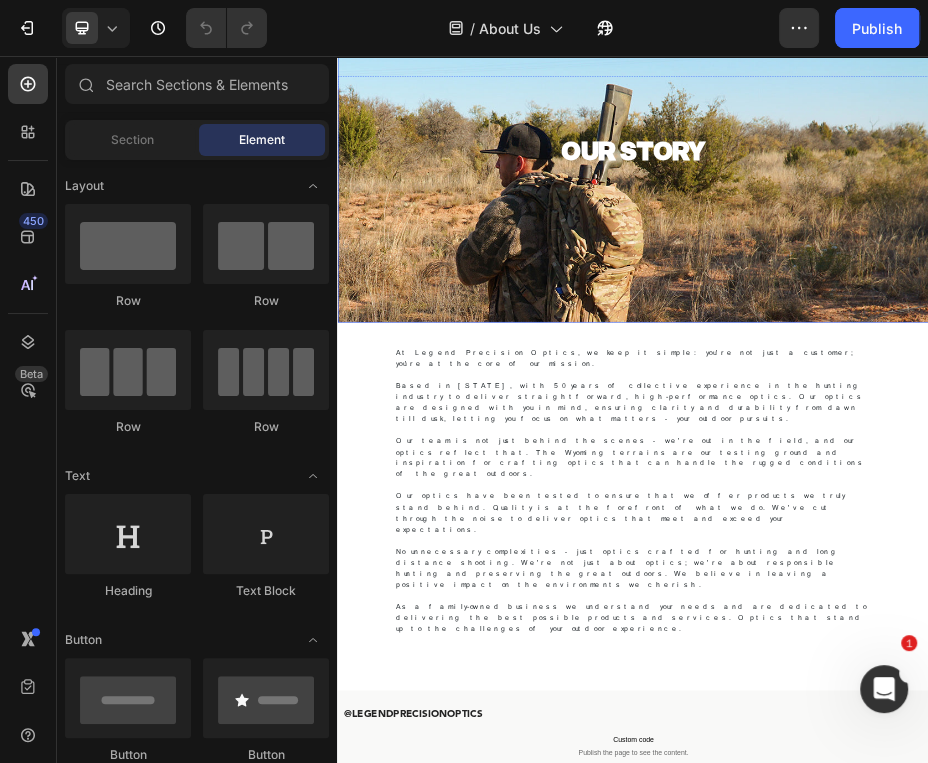 click at bounding box center (937, 297) 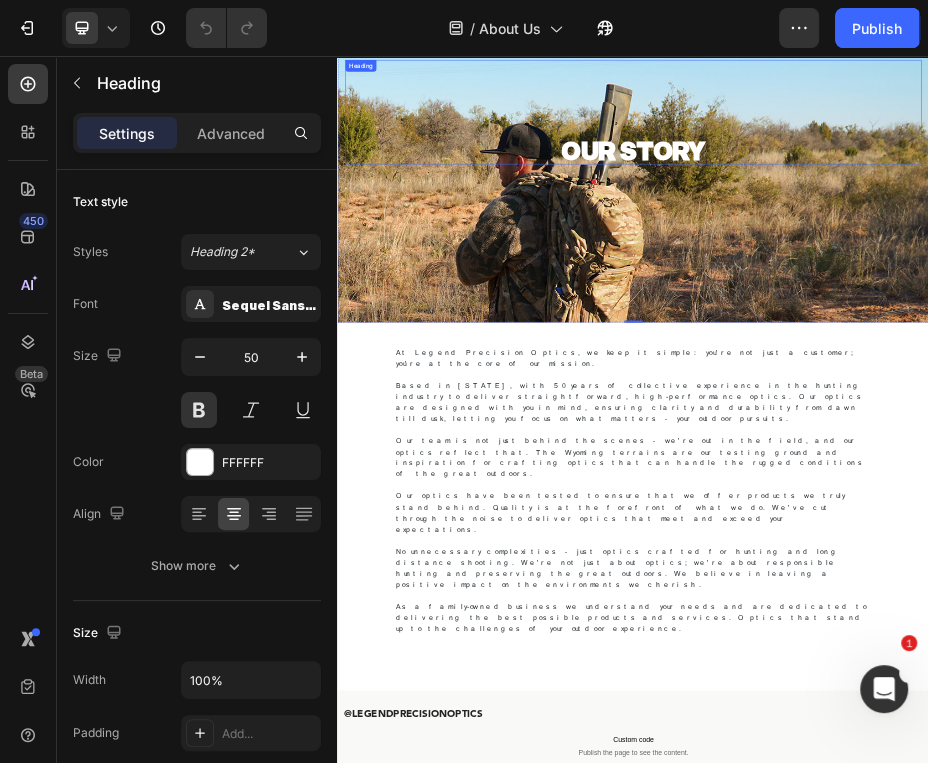 click on "OUR STORY Heading" at bounding box center [937, 170] 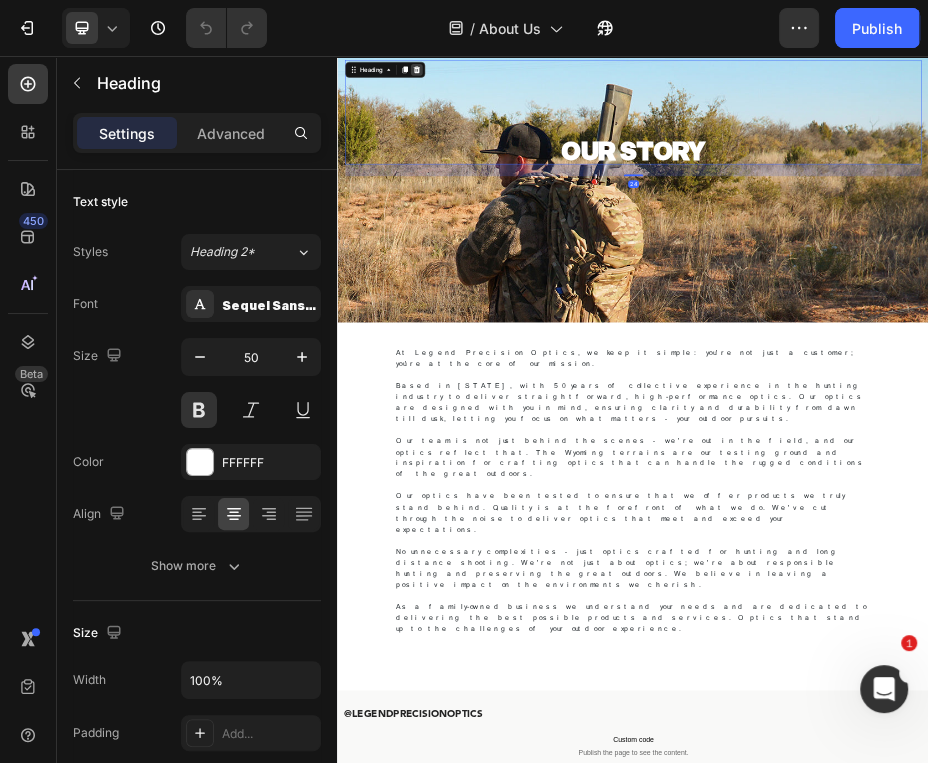 click 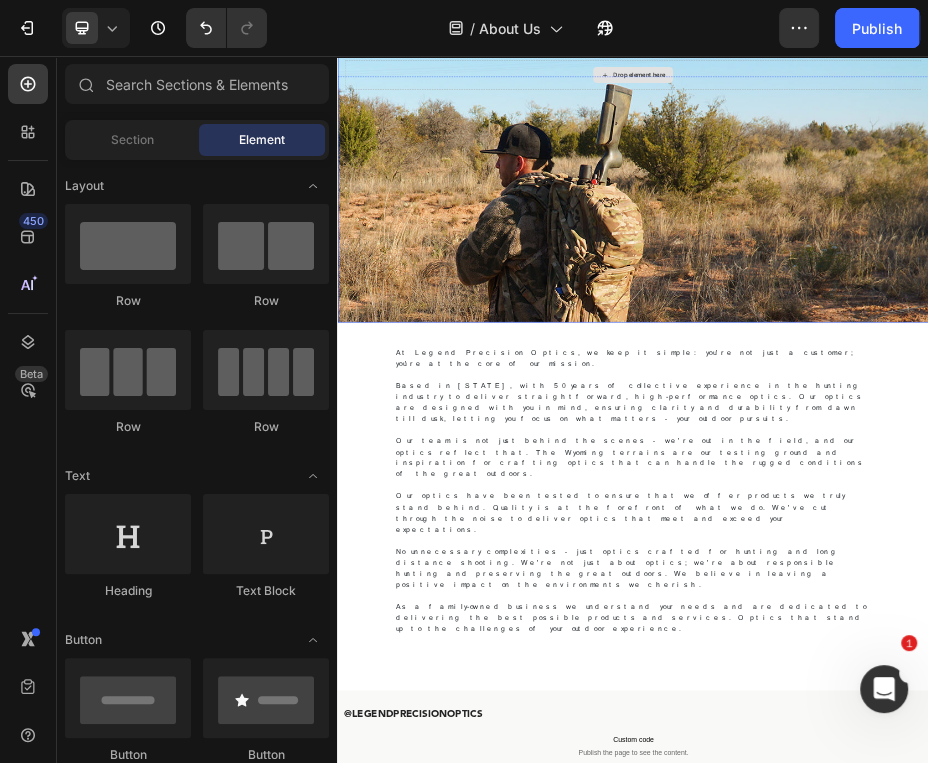 click on "Drop element here" at bounding box center [937, 94] 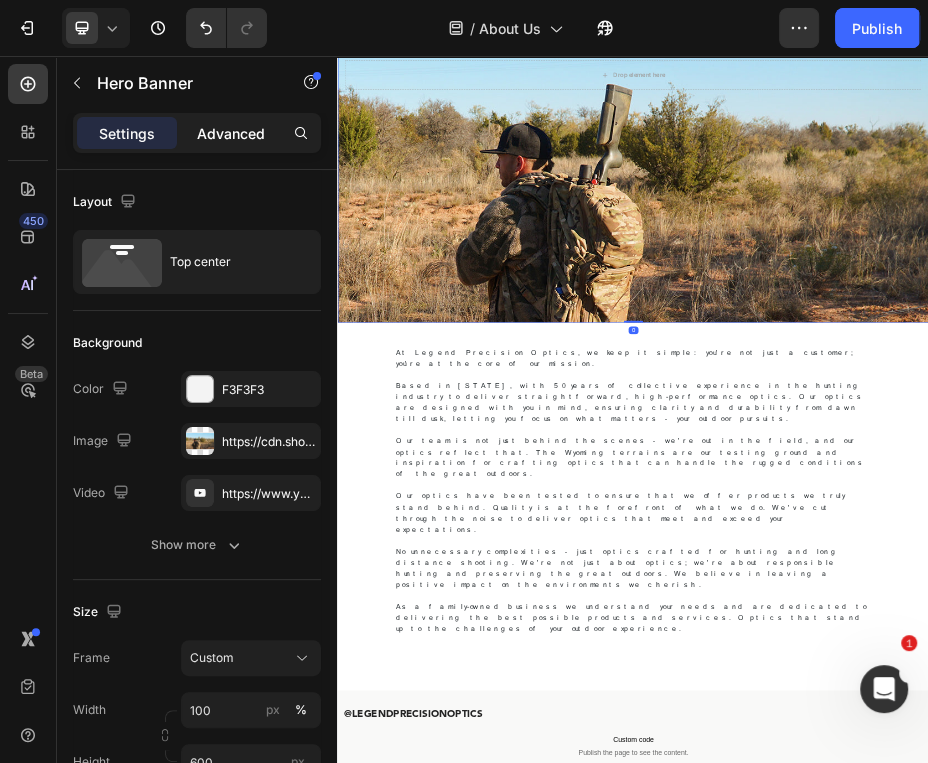 click on "Advanced" at bounding box center [231, 133] 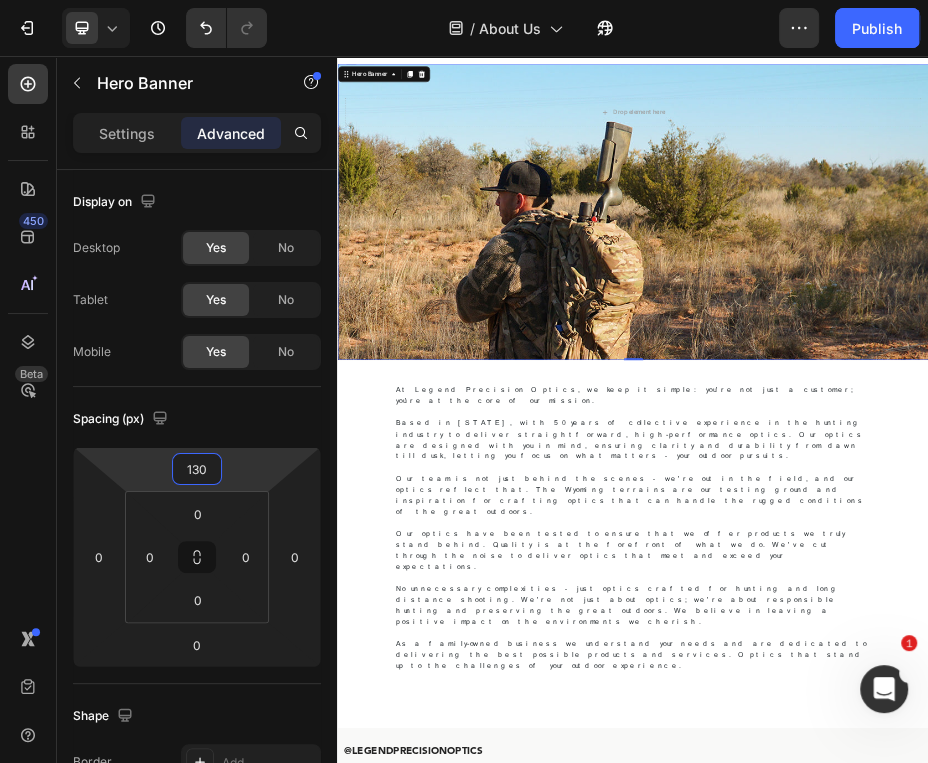 type on "132" 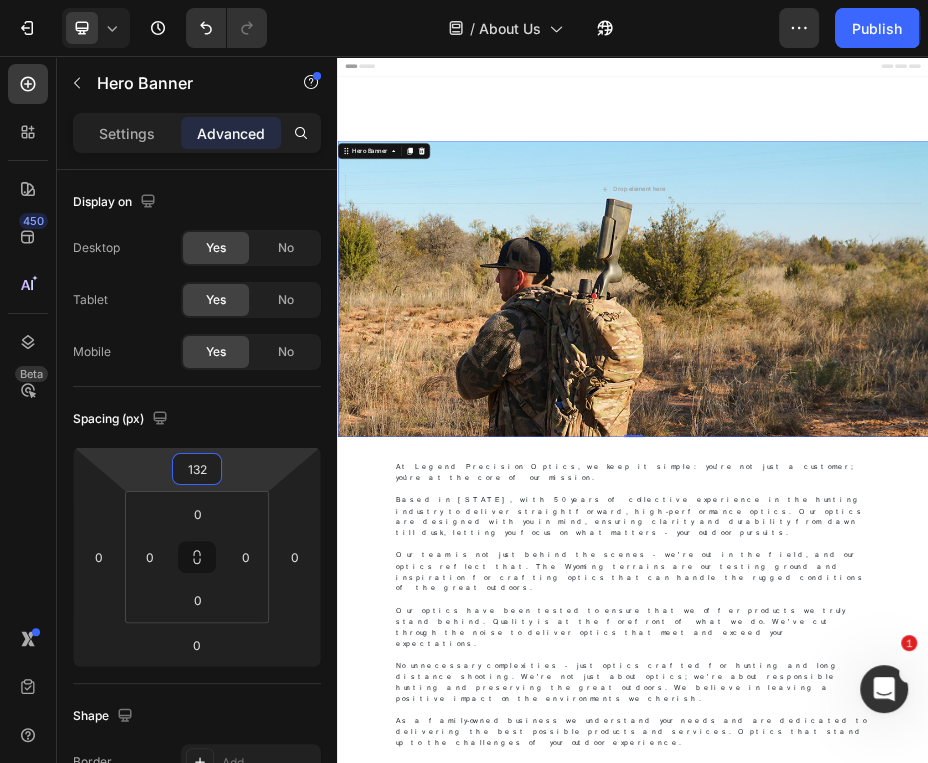 drag, startPoint x: 251, startPoint y: 459, endPoint x: 251, endPoint y: 330, distance: 129 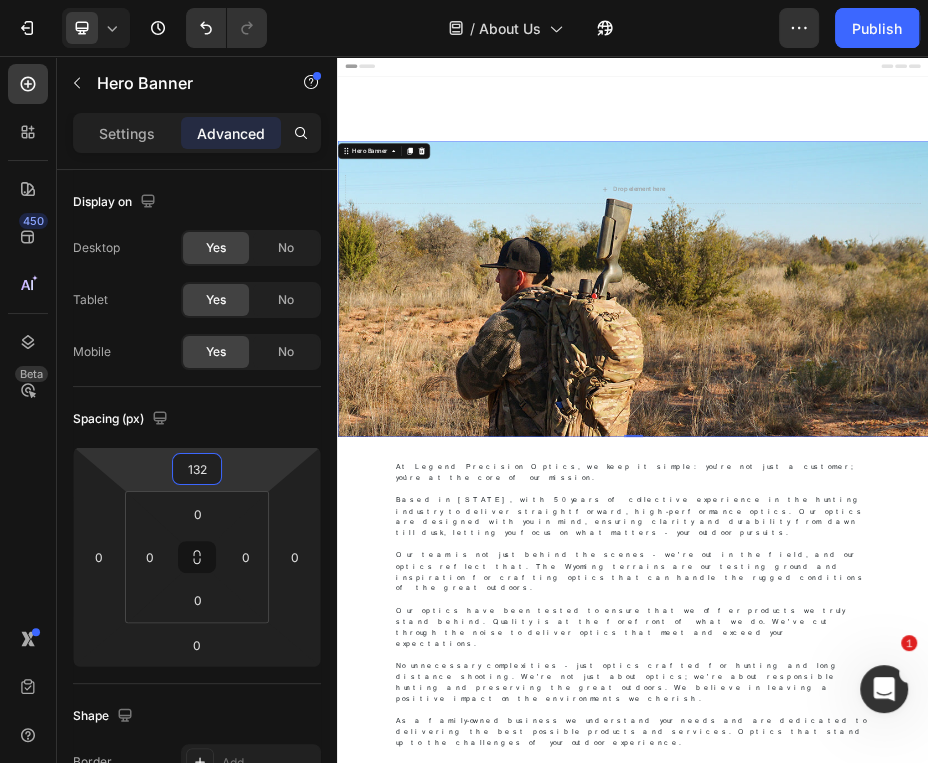 click on "7  Version history  /  About Us Preview  Save   Publish  450 Beta Sections(18) Elements(83) Section Element Hero Section Product Detail Brands Trusted Badges Guarantee Product Breakdown How to use Testimonials Compare Bundle FAQs Social Proof Brand Story Product List Collection Blog List Contact Sticky Add to Cart Custom Footer Browse Library 450 Layout
Row
Row
Row
Row Text
Heading
Text Block Button
Button
Button Media
Image
Image" at bounding box center (464, 0) 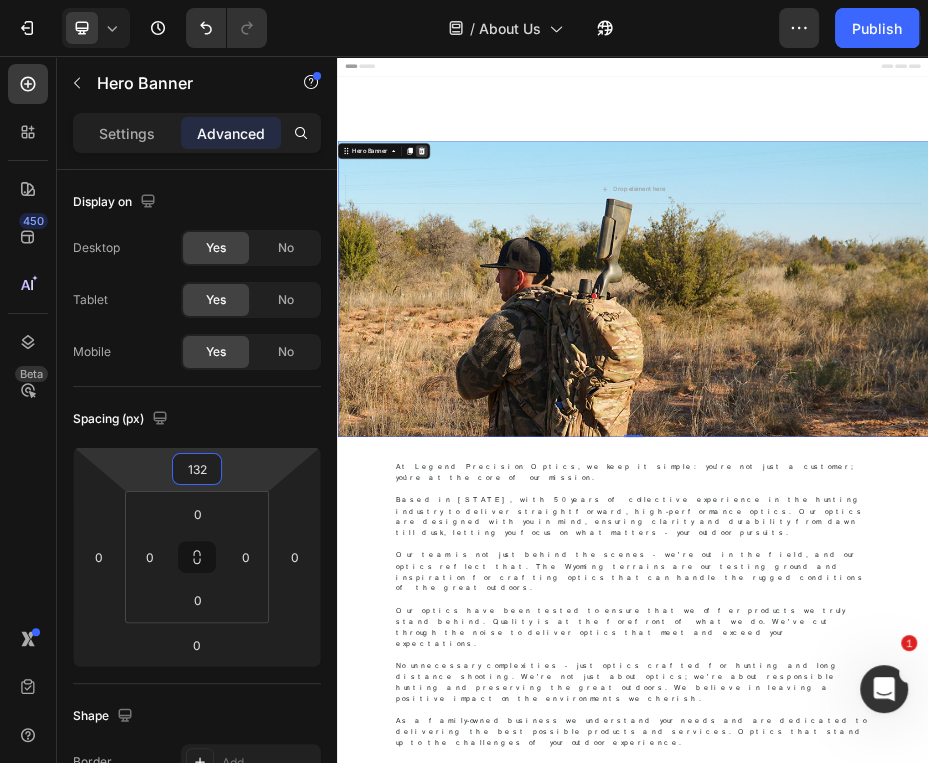 click 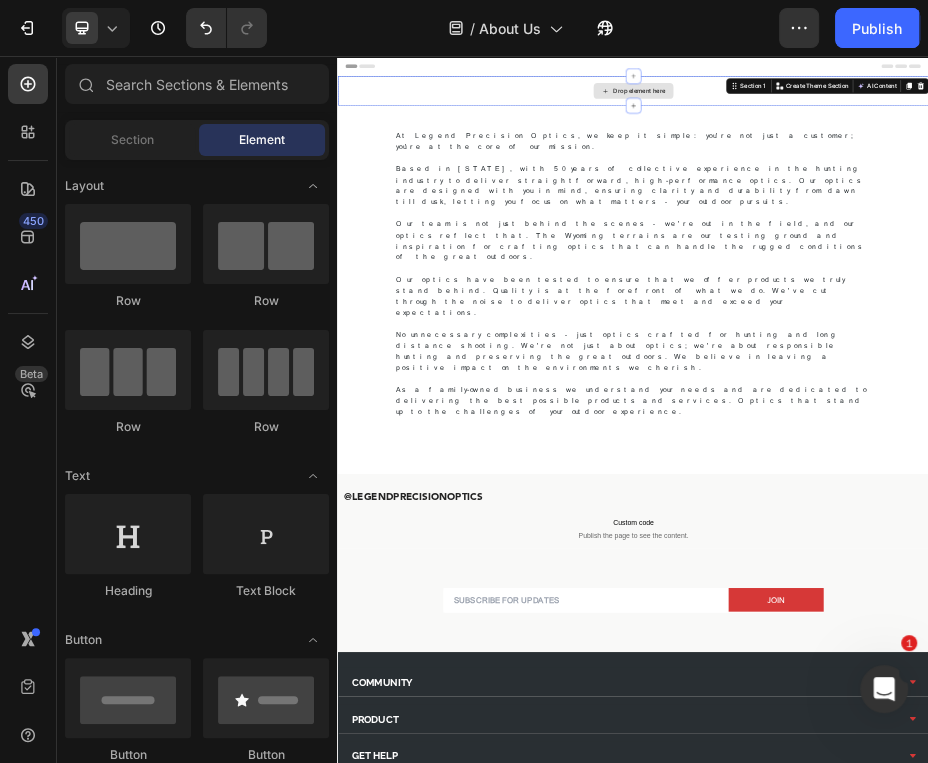 click on "Drop element here" at bounding box center [937, 127] 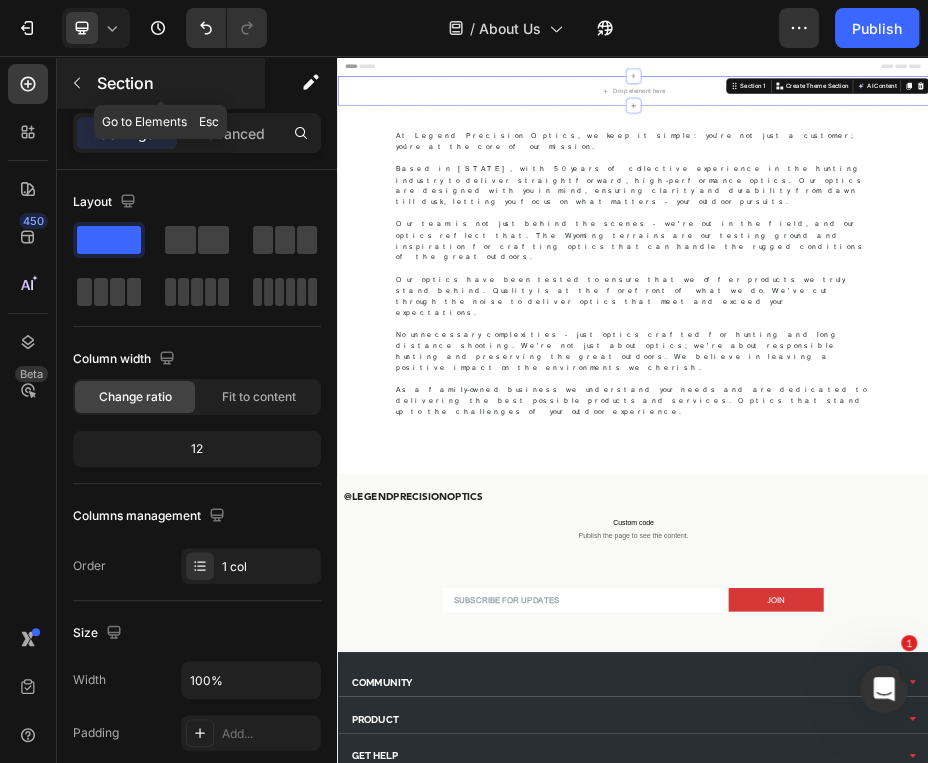 click 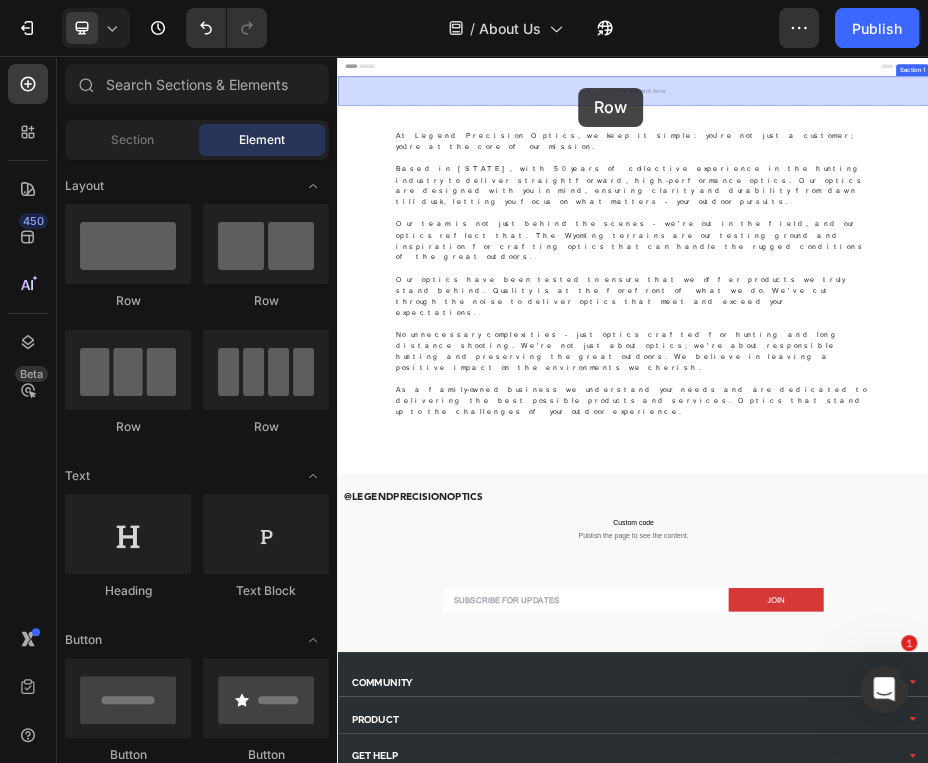 drag, startPoint x: 498, startPoint y: 338, endPoint x: 827, endPoint y: 120, distance: 394.67075 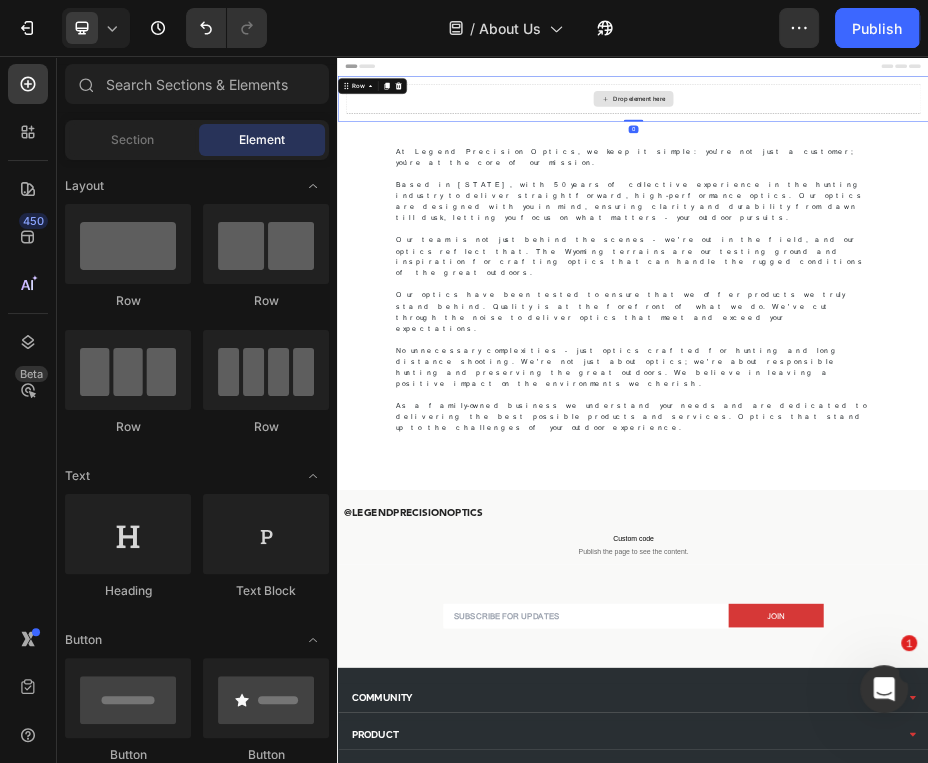 click on "Drop element here" at bounding box center (949, 143) 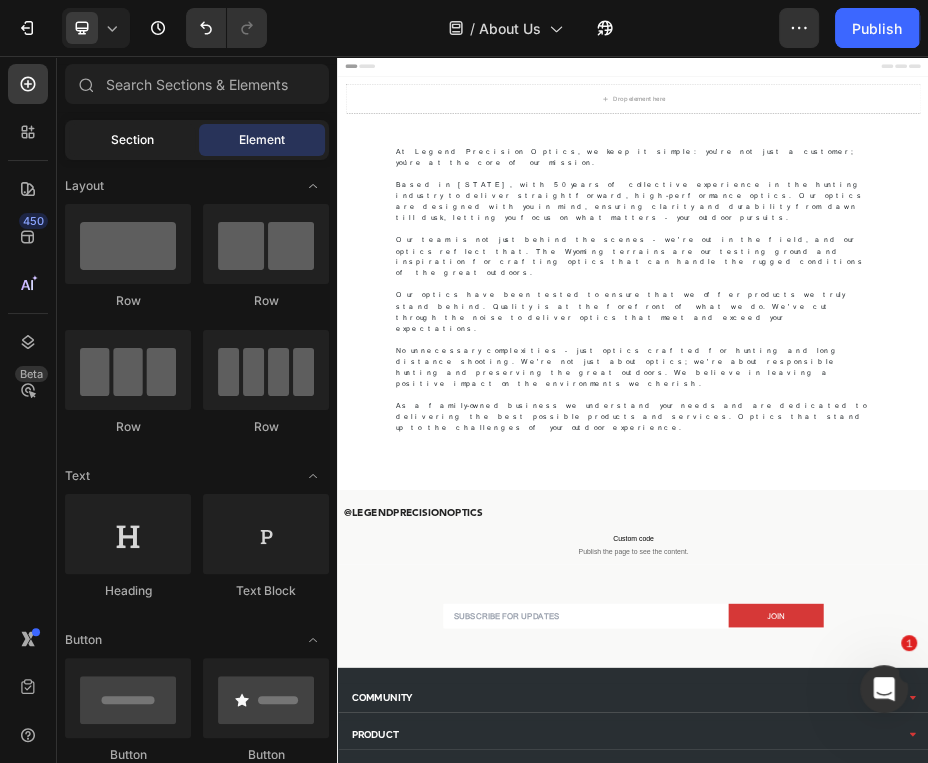 click on "Section" 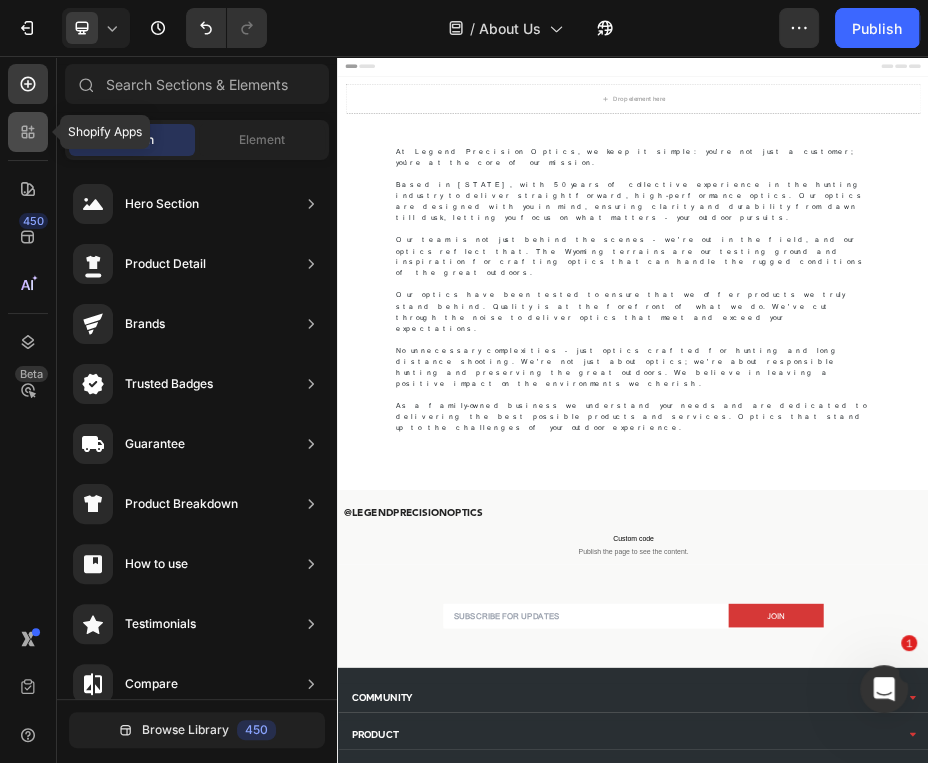 click 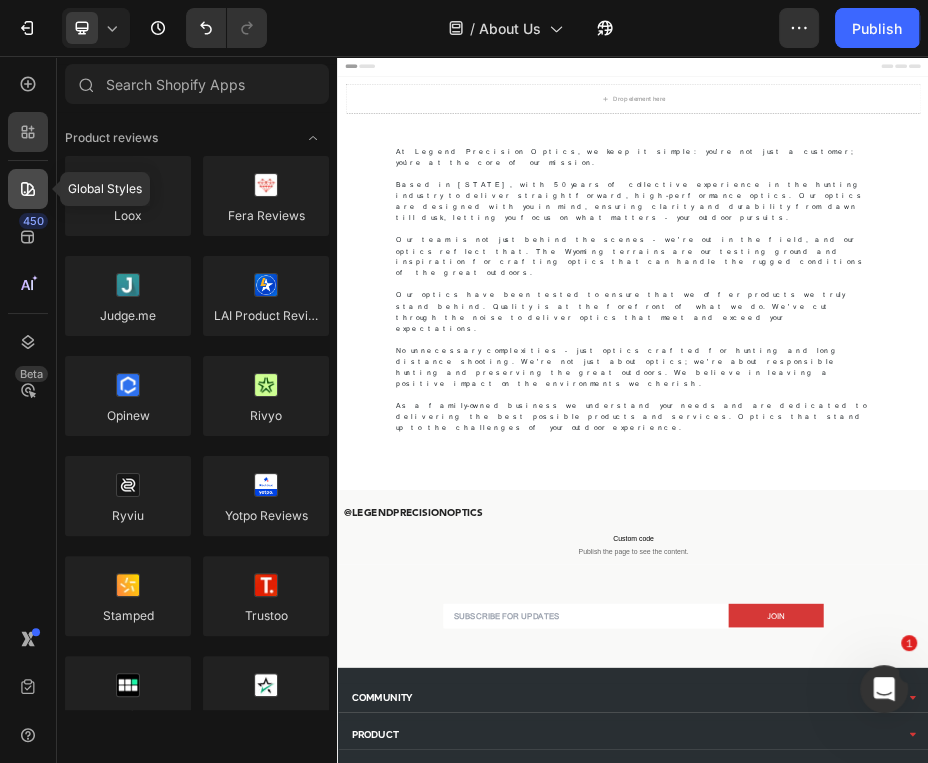 click 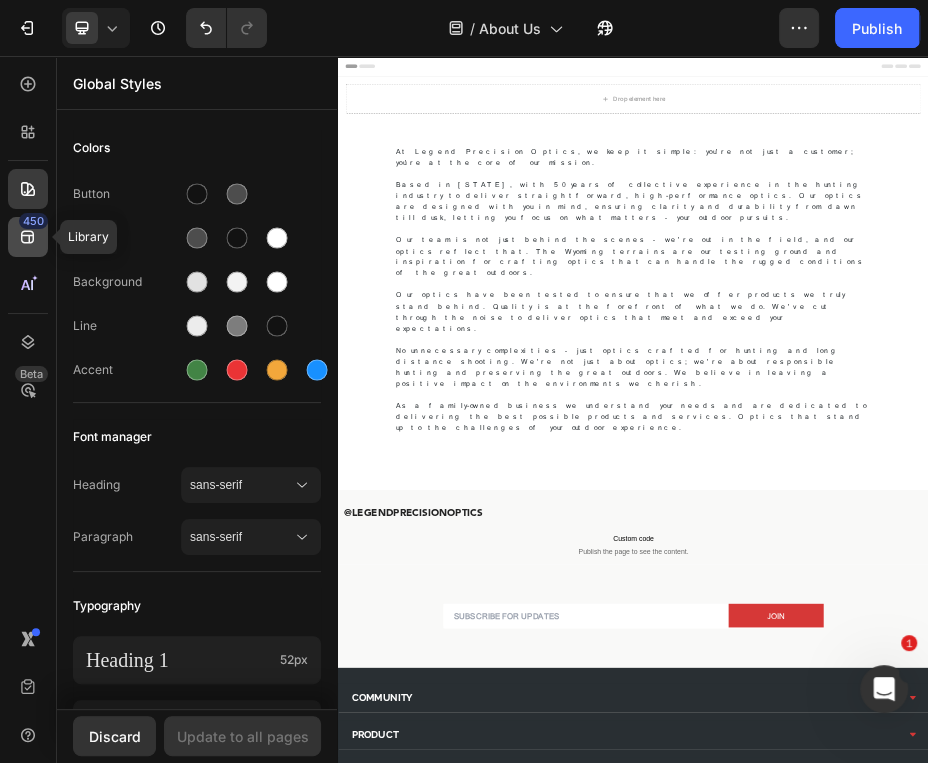 click 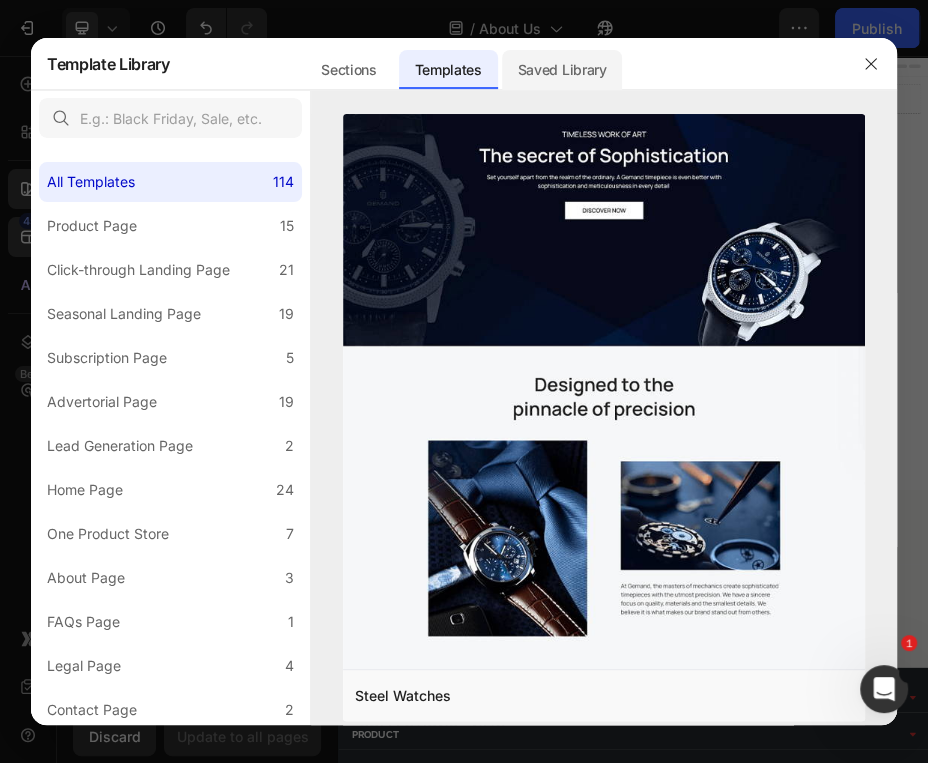 click on "Saved Library" 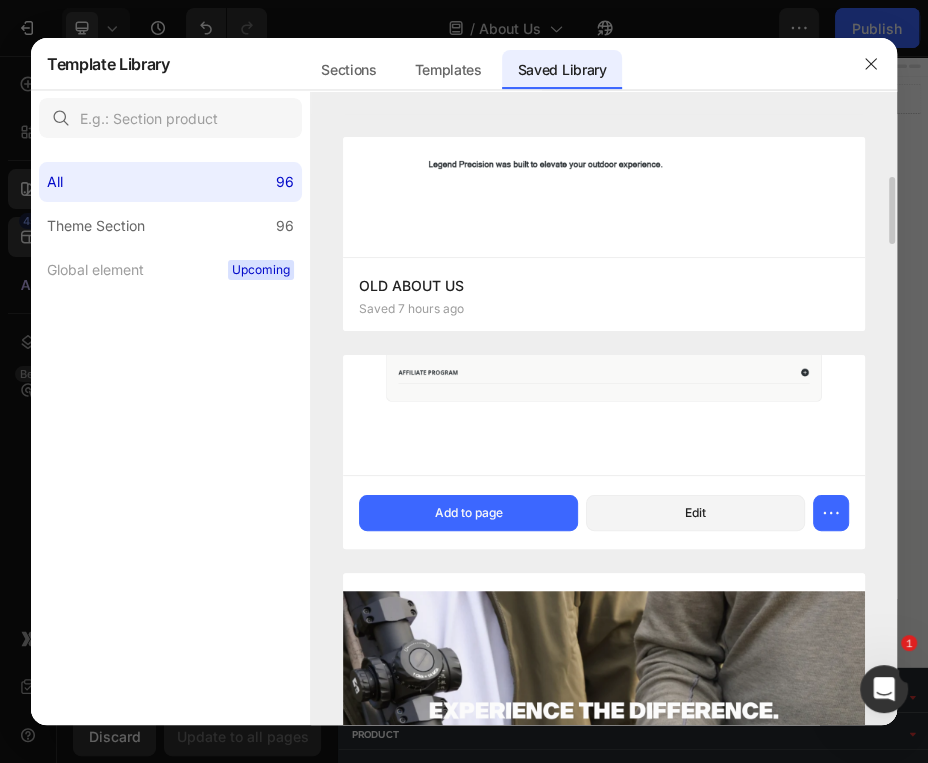 scroll, scrollTop: 670, scrollLeft: 0, axis: vertical 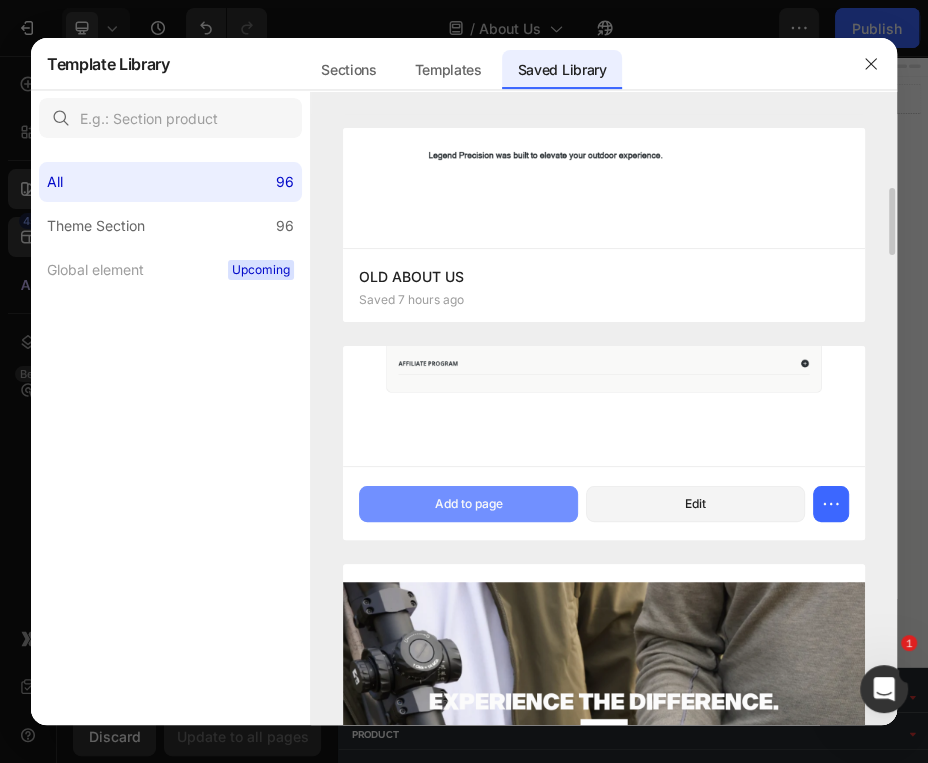 click on "Add to page" at bounding box center [468, 504] 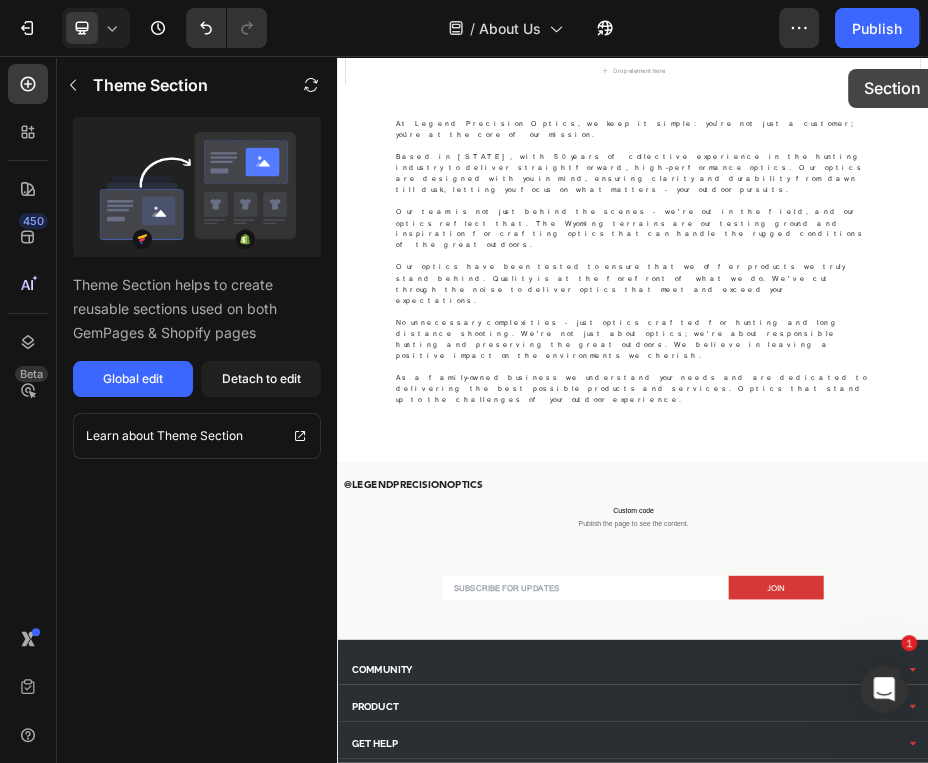 scroll, scrollTop: 0, scrollLeft: 0, axis: both 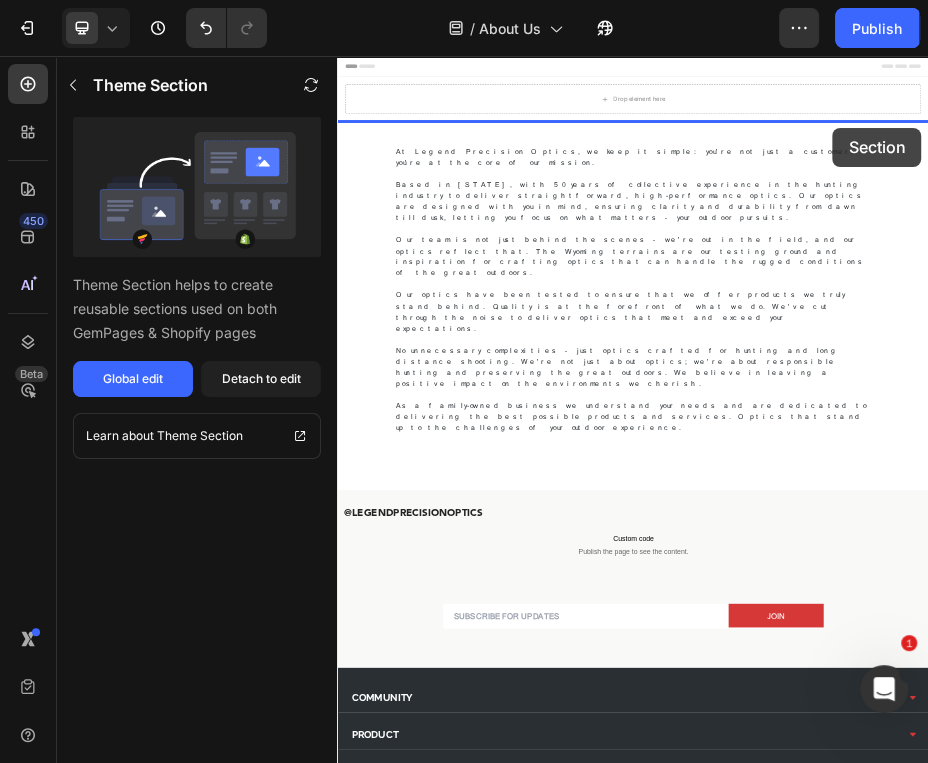 drag, startPoint x: 1425, startPoint y: 1047, endPoint x: 1343, endPoint y: 202, distance: 848.96936 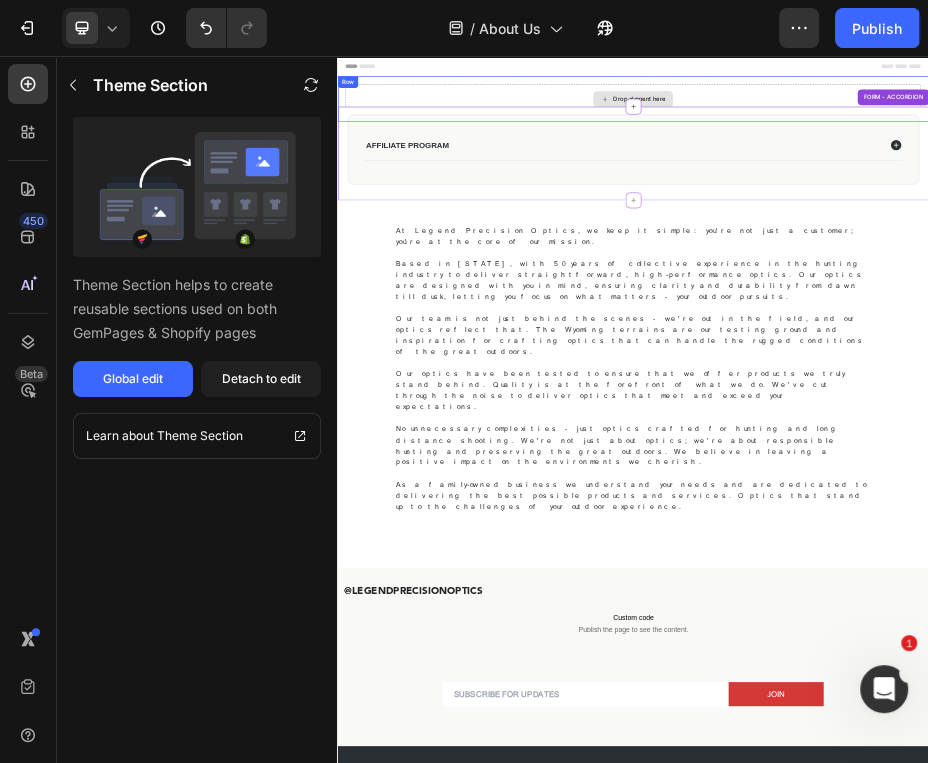 click on "Drop element here" at bounding box center [937, 143] 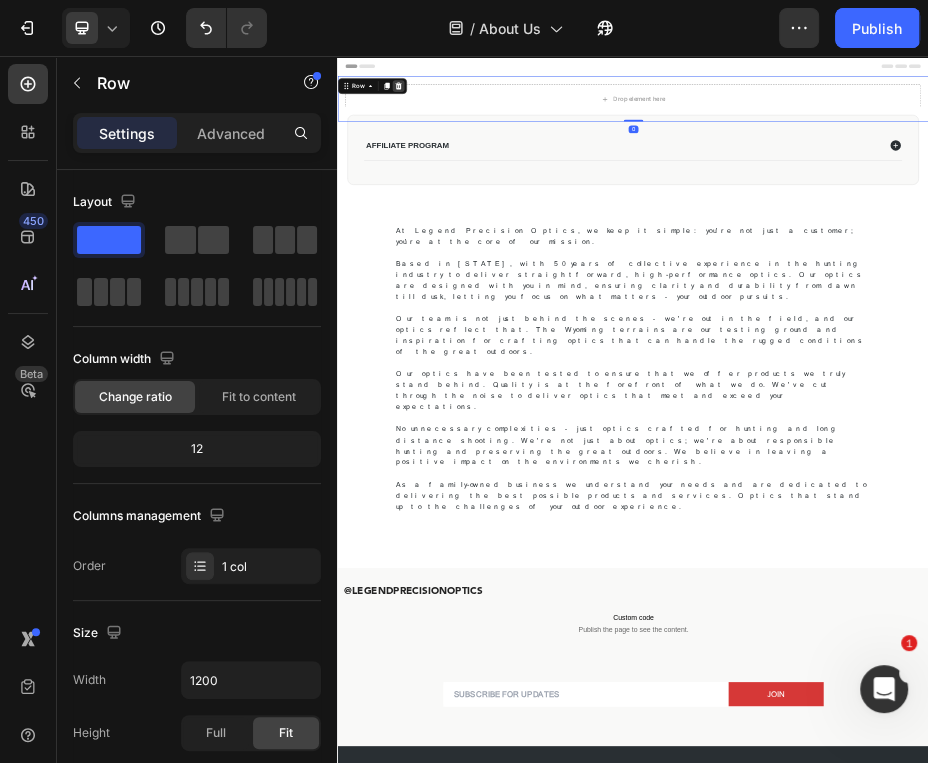 click 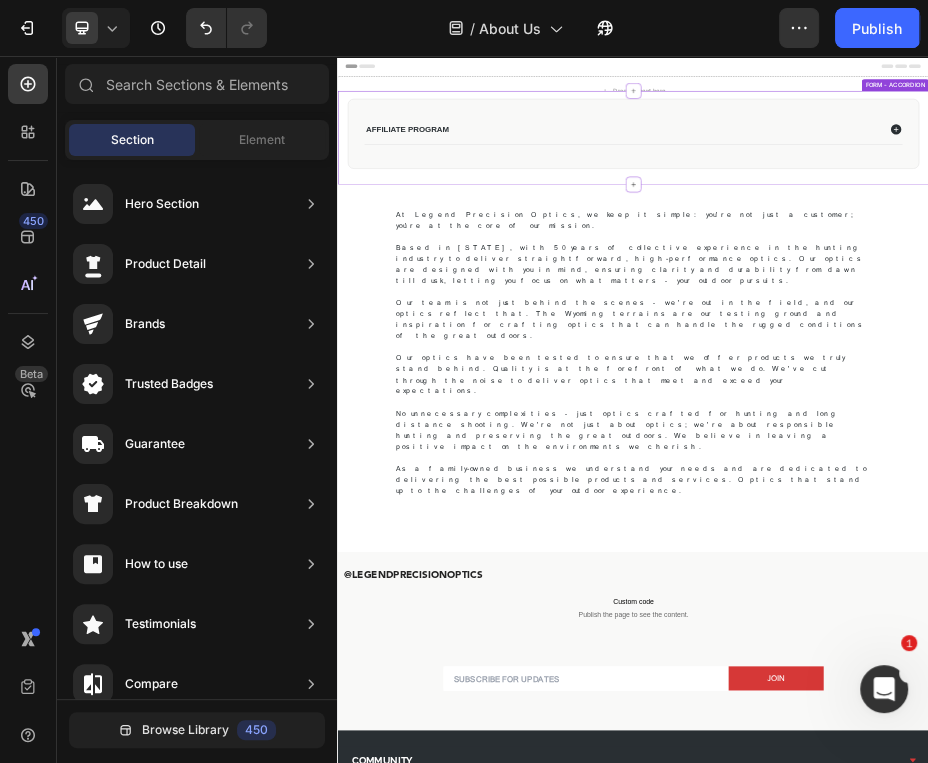 click on "AFFILIATE PROGRAM" at bounding box center (478, 204) 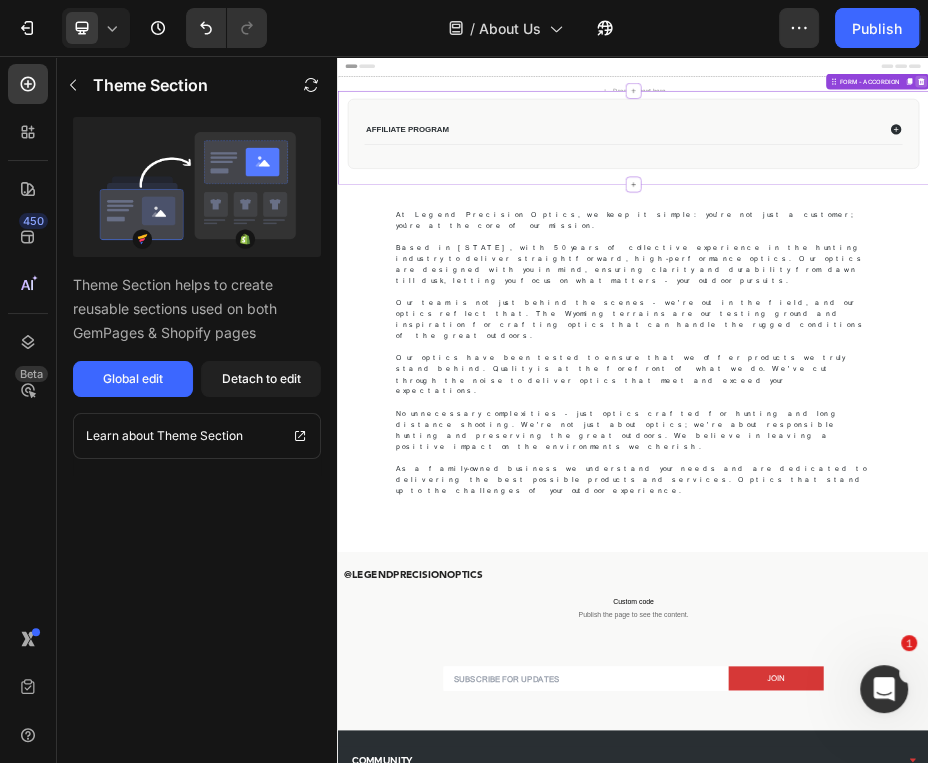 click 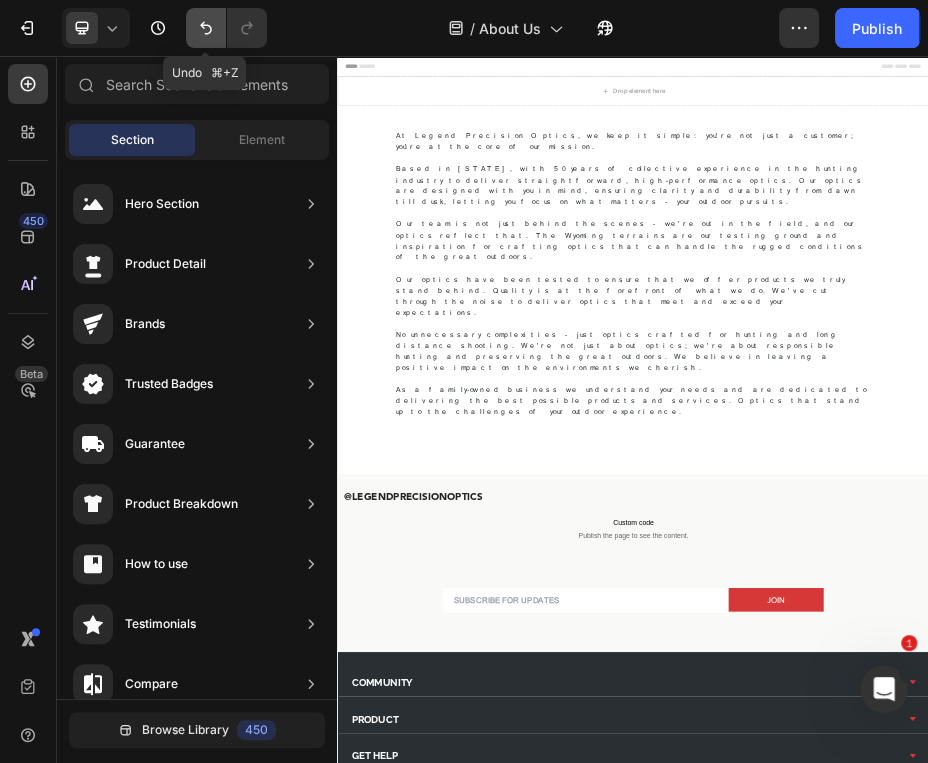 click 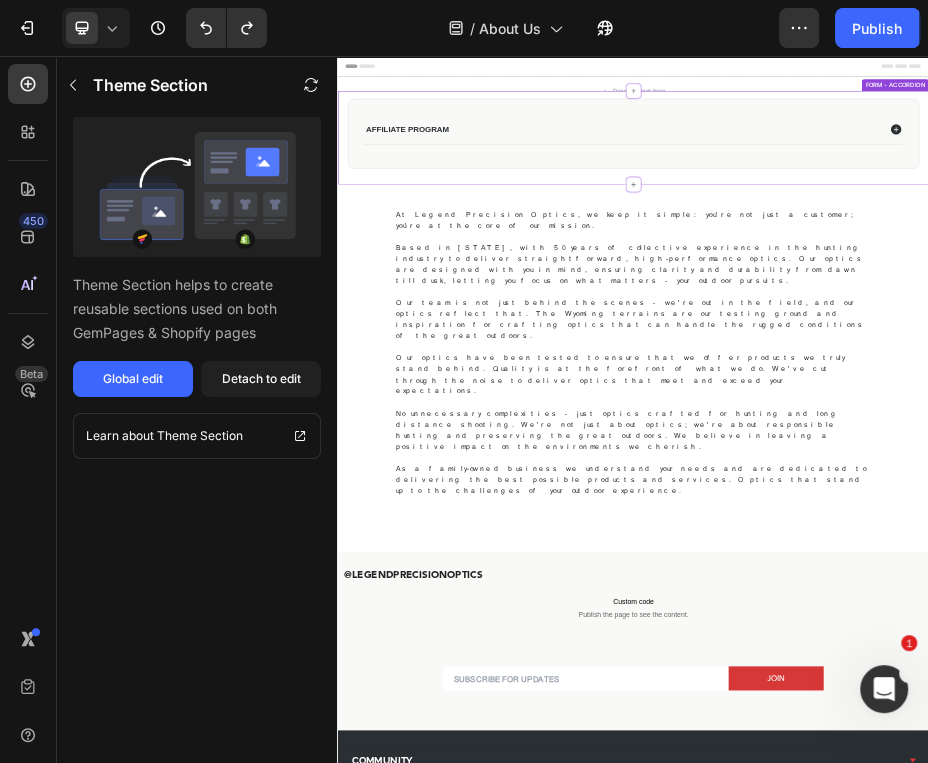 click on "AFFILIATE PROGRAM" at bounding box center [478, 204] 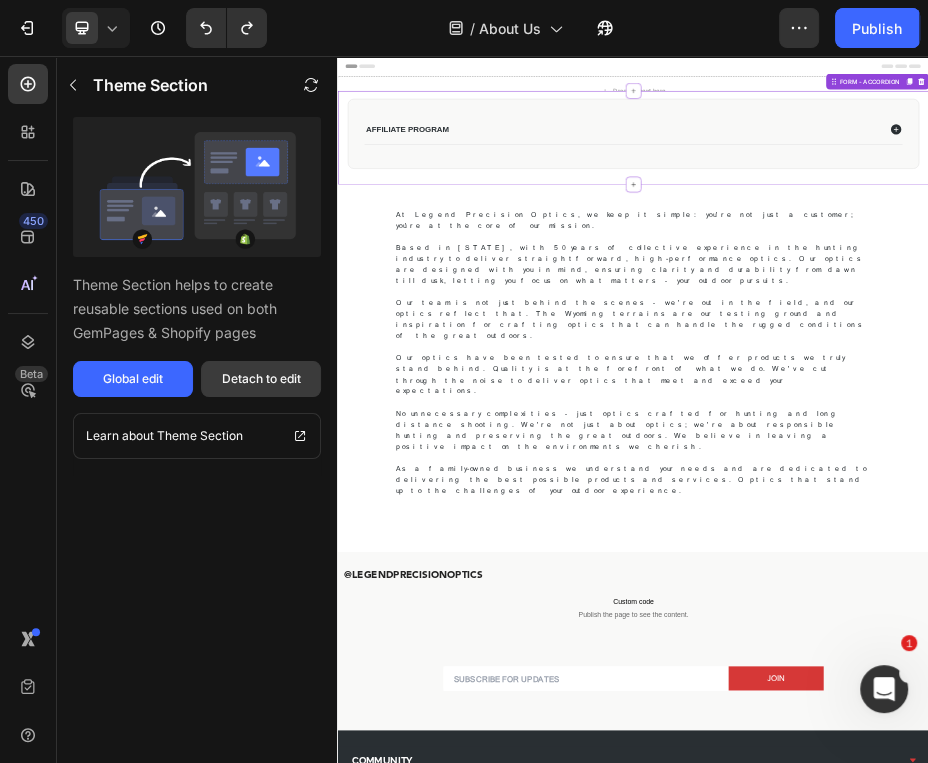 click on "Detach to edit" at bounding box center (261, 379) 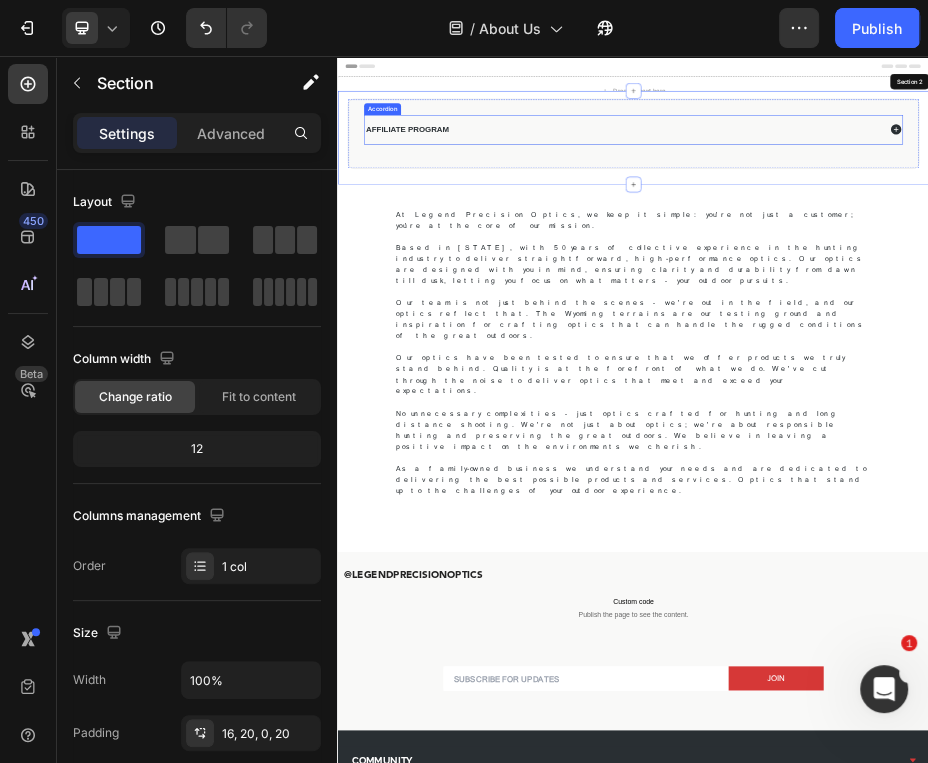 click on "AFFILIATE PROGRAM" at bounding box center (478, 204) 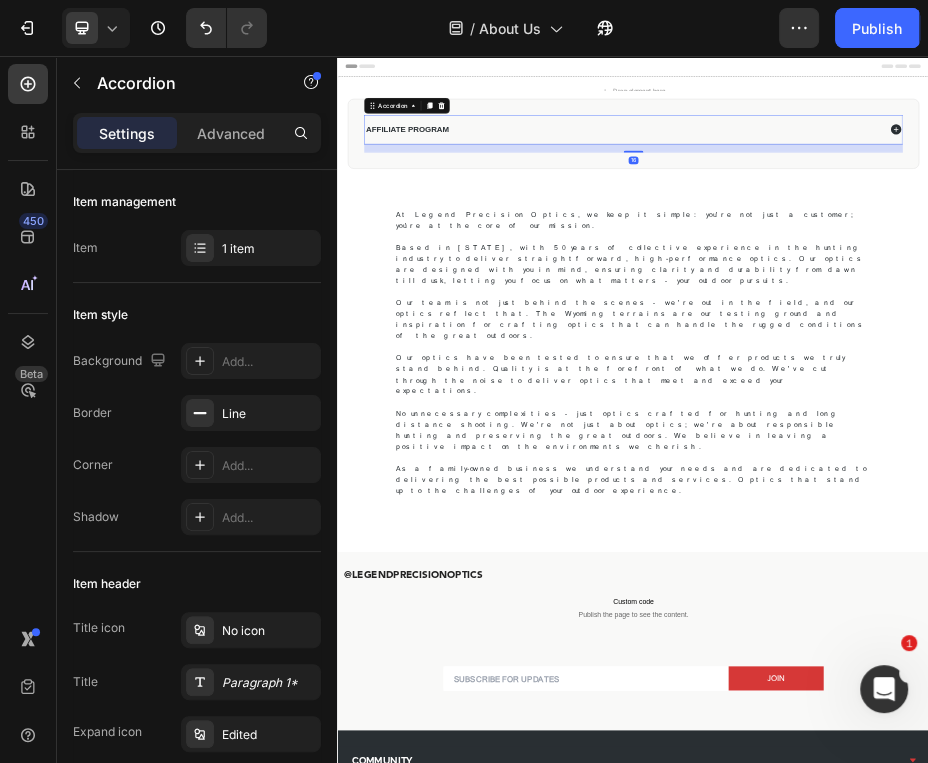 click on "AFFILIATE PROGRAM" at bounding box center [478, 204] 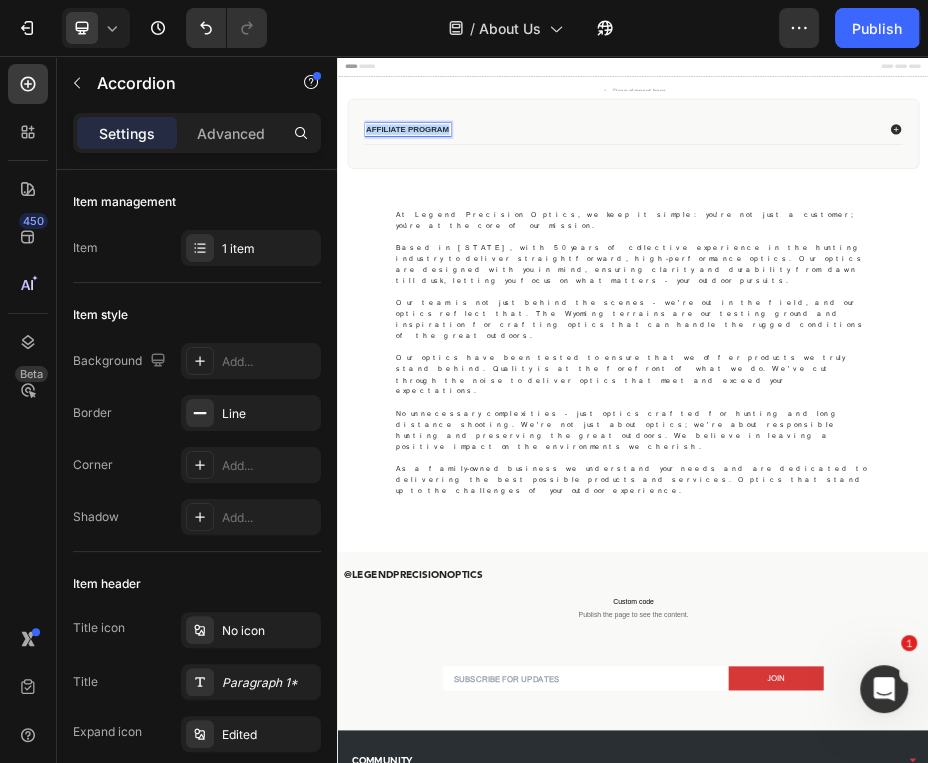 click on "AFFILIATE PROGRAM" at bounding box center [478, 204] 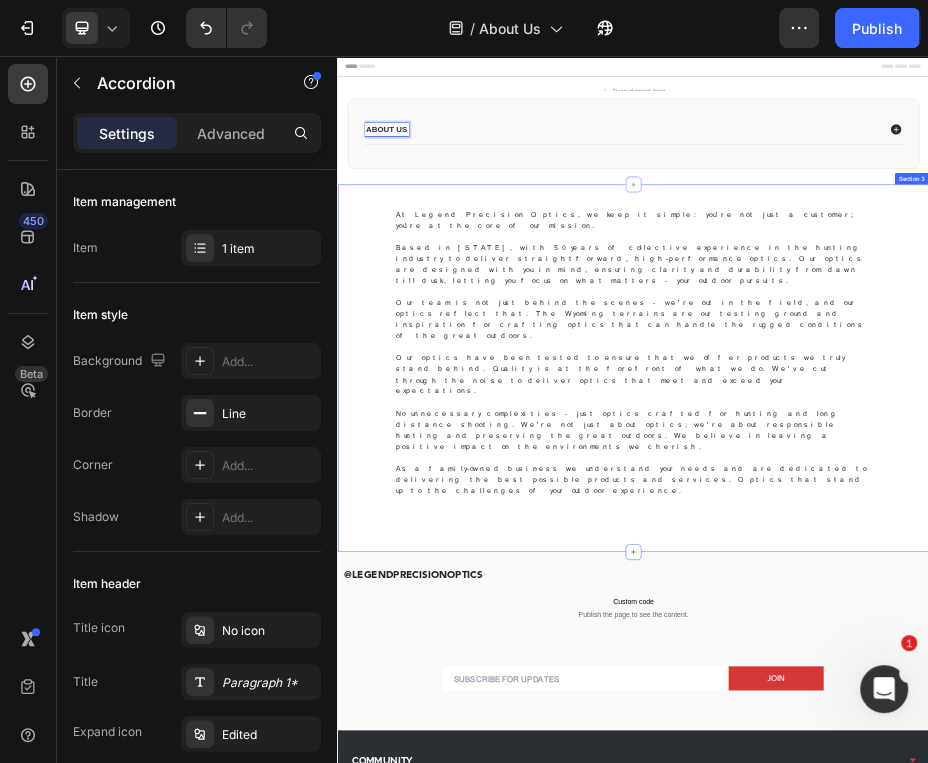 click on "At Legend Precision Optics, we keep it simple: you're not just a customer; you're at the core of our mission.   Based in [STATE], with 50 years of collective experience in the hunting industry to deliver straightforward, high-performance optics. Our optics are designed with you in mind, ensuring clarity and durability from dawn till dusk, letting you focus on what matters – your outdoor pursuits.  Our team is not just behind the scenes – we're out in the field, and our optics reflect that. The [STATE] terrains are our testing ground and inspiration for crafting optics that can handle the rugged conditions of the great outdoors.   Our optics have been tested to ensure that we offer products we truly stand behind. Quality is at the forefront of what we do. We've cut through the noise to deliver optics that meet and exceed your expectations.   Text Block Row" at bounding box center [937, 674] 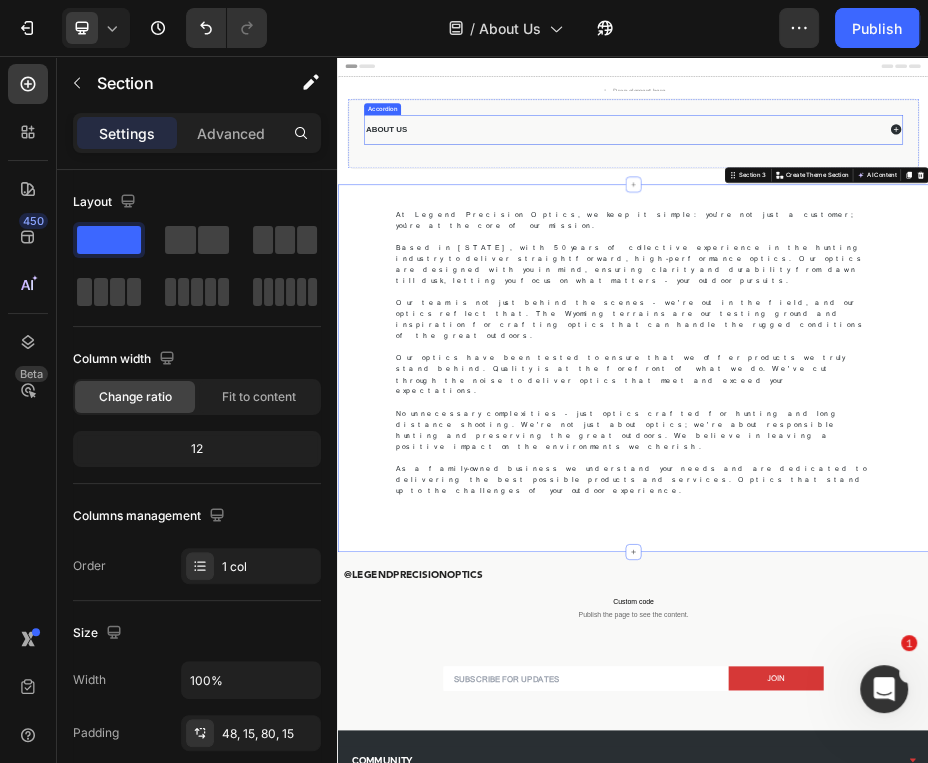 click on "ABOUT US" at bounding box center [916, 205] 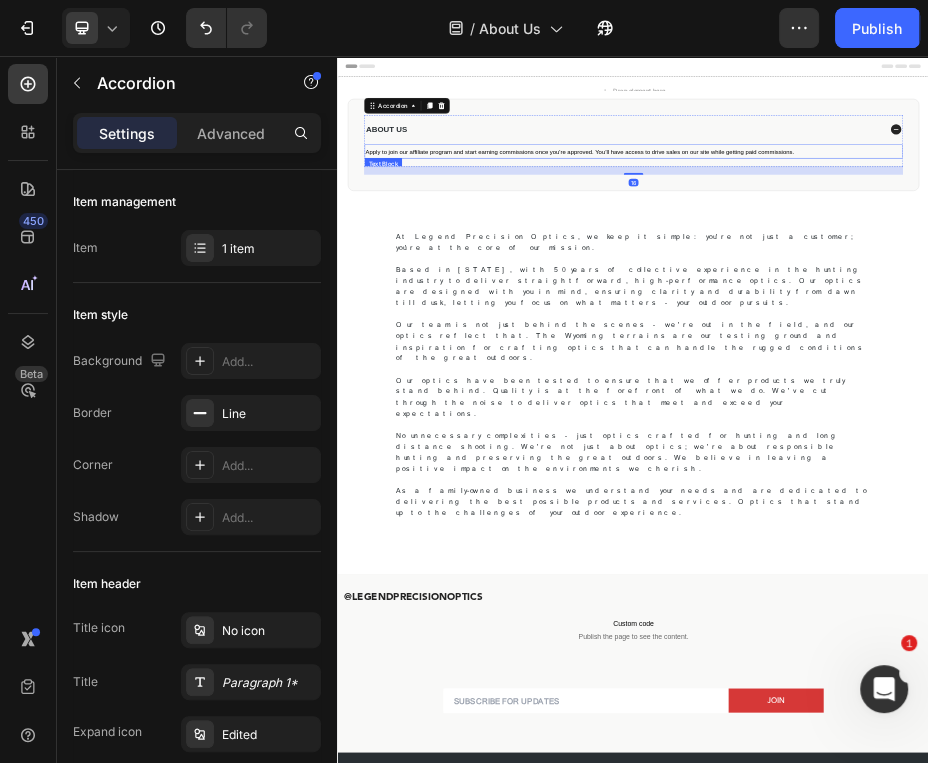 click on "Apply to join our affiliate program and start earning commissions once you're approved. You’ll have access to drive sales on our site while getting paid commissions." at bounding box center (828, 250) 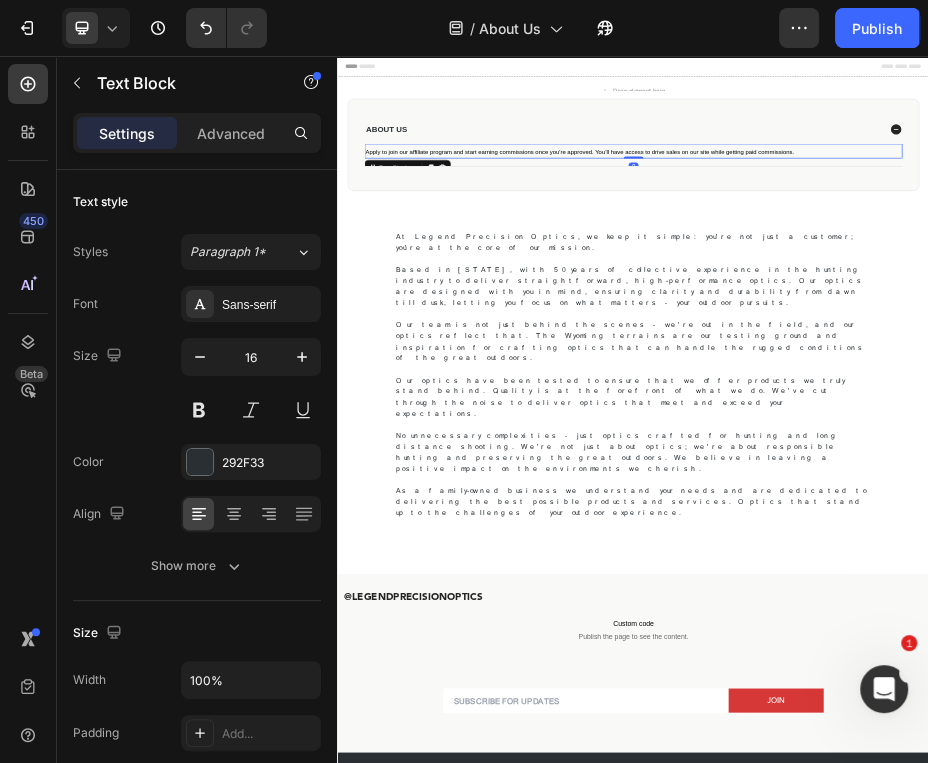 click on "Apply to join our affiliate program and start earning commissions once you're approved. You’ll have access to drive sales on our site while getting paid commissions." at bounding box center (828, 250) 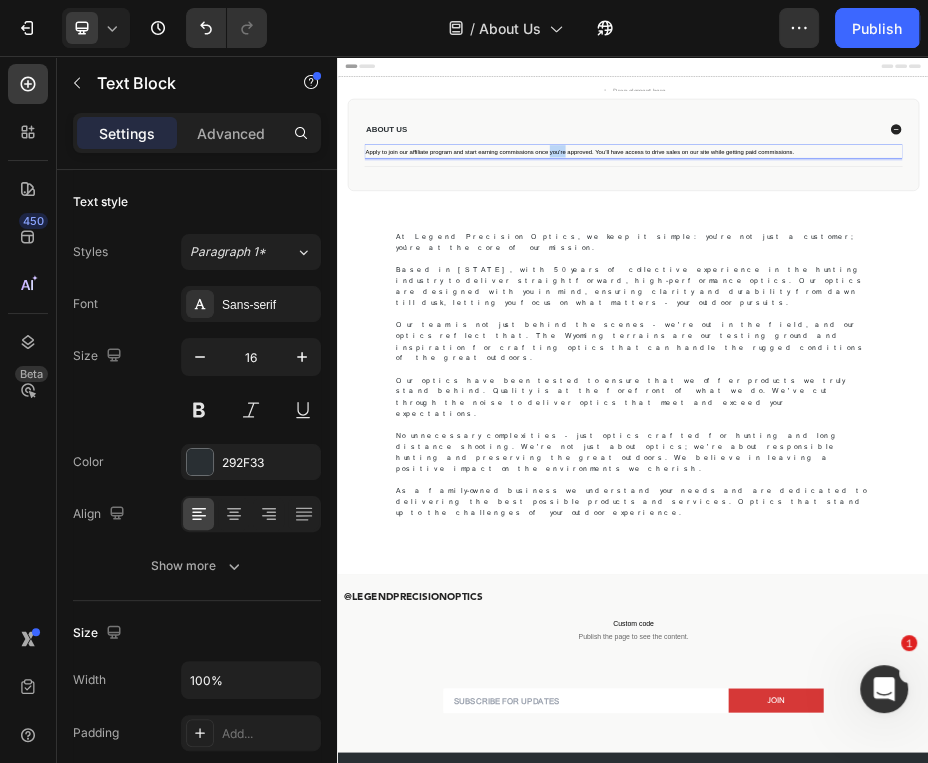 click on "Apply to join our affiliate program and start earning commissions once you're approved. You’ll have access to drive sales on our site while getting paid commissions." at bounding box center [828, 250] 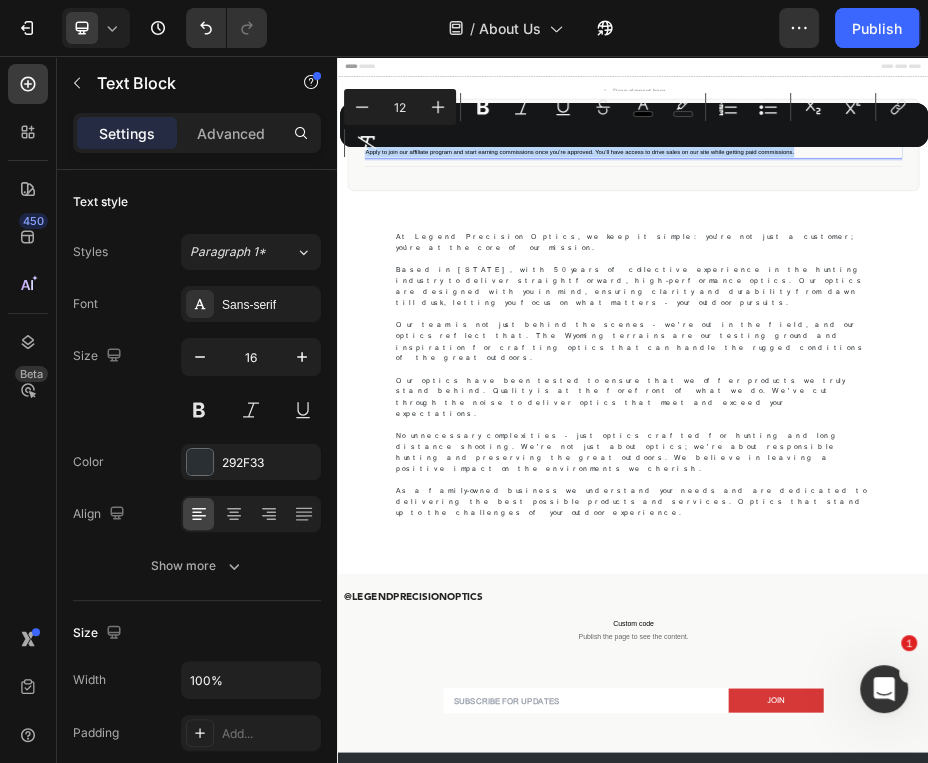 click on "Apply to join our affiliate program and start earning commissions once you're approved. You’ll have access to drive sales on our site while getting paid commissions." at bounding box center (828, 250) 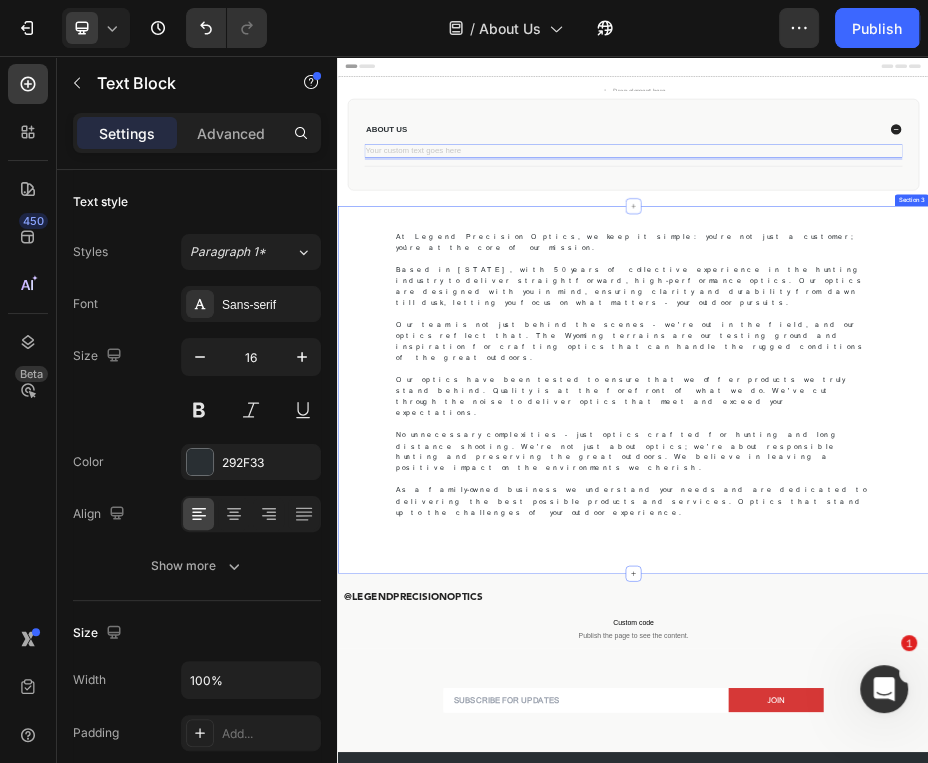 click on "At Legend Precision Optics, we keep it simple: you're not just a customer; you're at the core of our mission.   Based in [STATE], with 50 years of collective experience in the hunting industry to deliver straightforward, high-performance optics. Our optics are designed with you in mind, ensuring clarity and durability from dawn till dusk, letting you focus on what matters – your outdoor pursuits.  Our team is not just behind the scenes – we're out in the field, and our optics reflect that. The [STATE] terrains are our testing ground and inspiration for crafting optics that can handle the rugged conditions of the great outdoors.   Our optics have been tested to ensure that we offer products we truly stand behind. Quality is at the forefront of what we do. We've cut through the noise to deliver optics that meet and exceed your expectations.   Text Block Row" at bounding box center (937, 718) 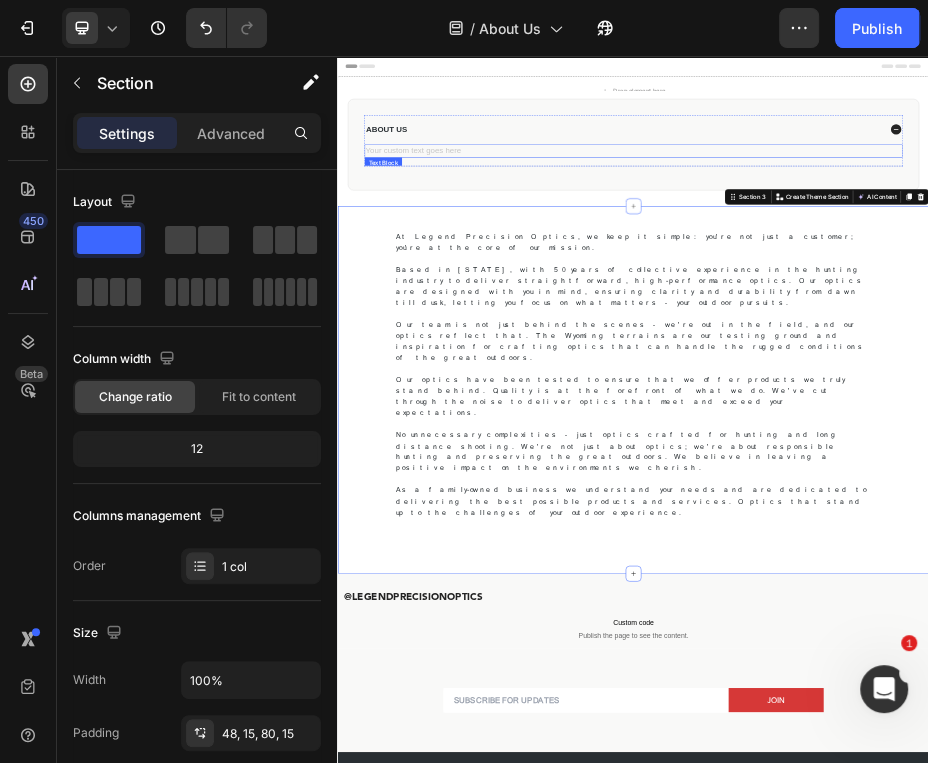 click at bounding box center (937, 249) 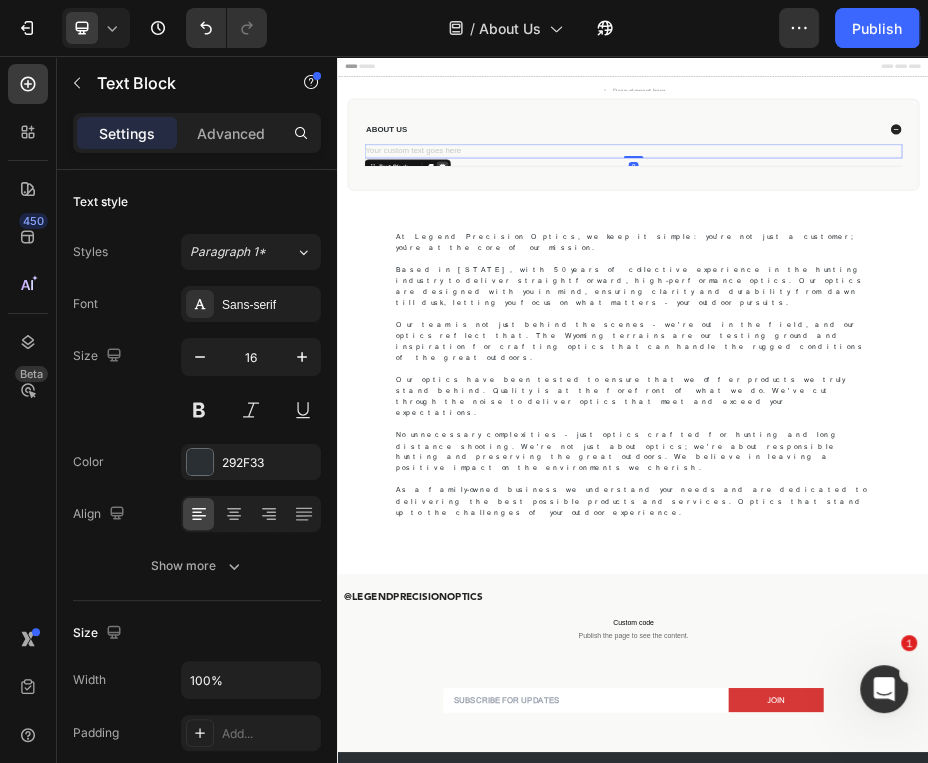 click 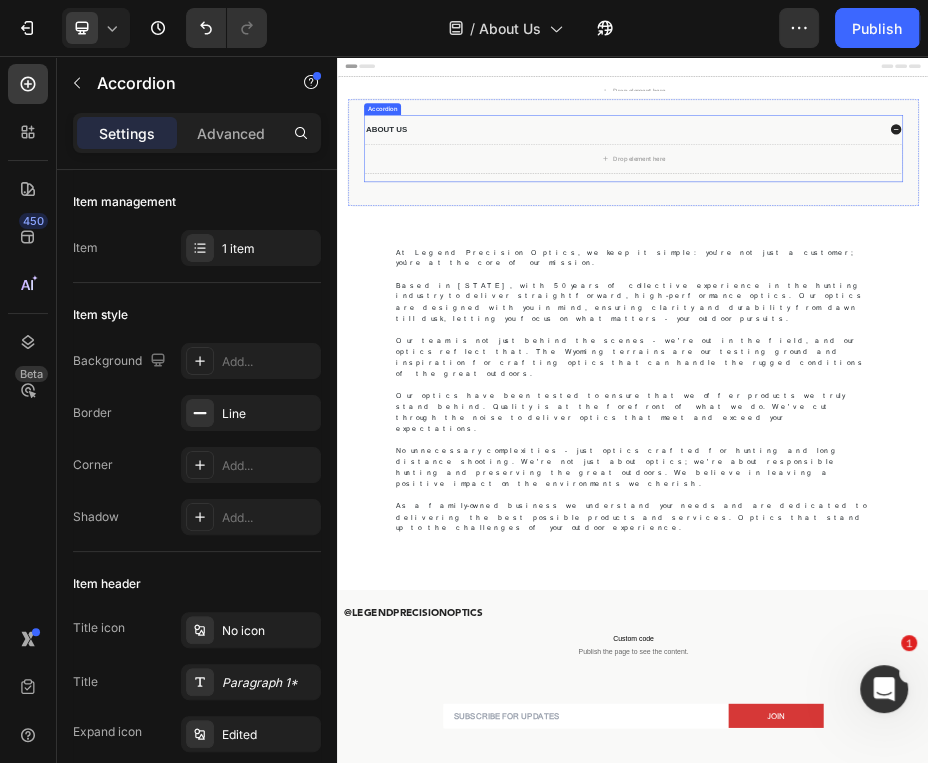 click on "ABOUT US" at bounding box center [916, 205] 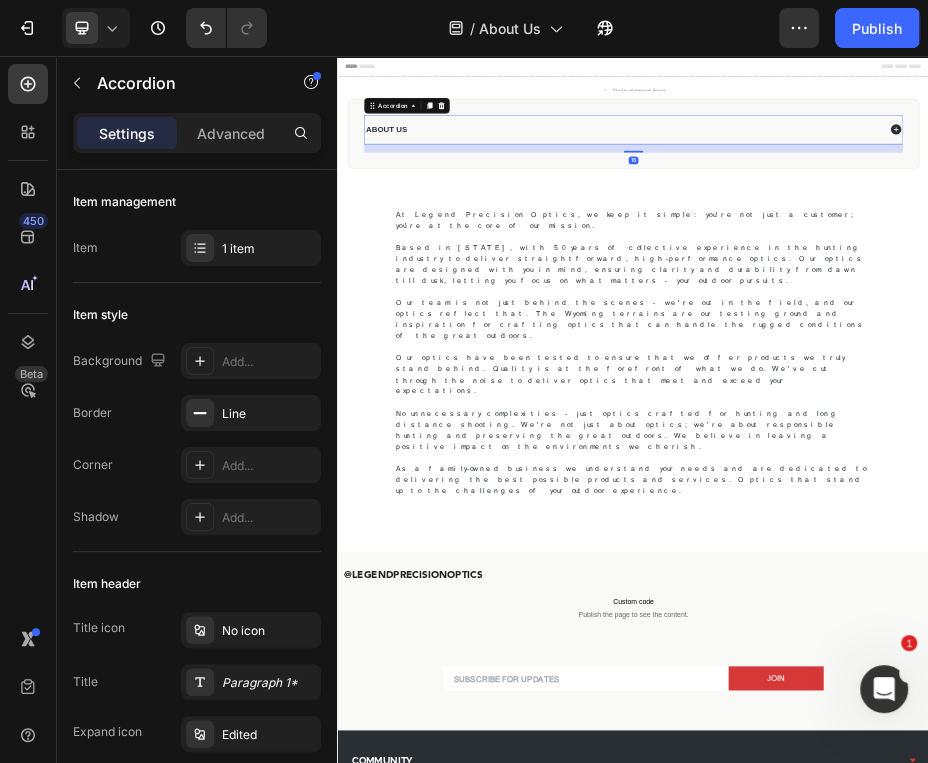 click on "At Legend Precision Optics, we keep it simple: you're not just a customer; you're at the core of our mission.   Based in [STATE], with 50 years of collective experience in the hunting industry to deliver straightforward, high-performance optics. Our optics are designed with you in mind, ensuring clarity and durability from dawn till dusk, letting you focus on what matters – your outdoor pursuits.  Our team is not just behind the scenes – we're out in the field, and our optics reflect that. The [STATE] terrains are our testing ground and inspiration for crafting optics that can handle the rugged conditions of the great outdoors.   Our optics have been tested to ensure that we offer products we truly stand behind. Quality is at the forefront of what we do. We've cut through the noise to deliver optics that meet and exceed your expectations.   Text Block Row" at bounding box center (937, 674) 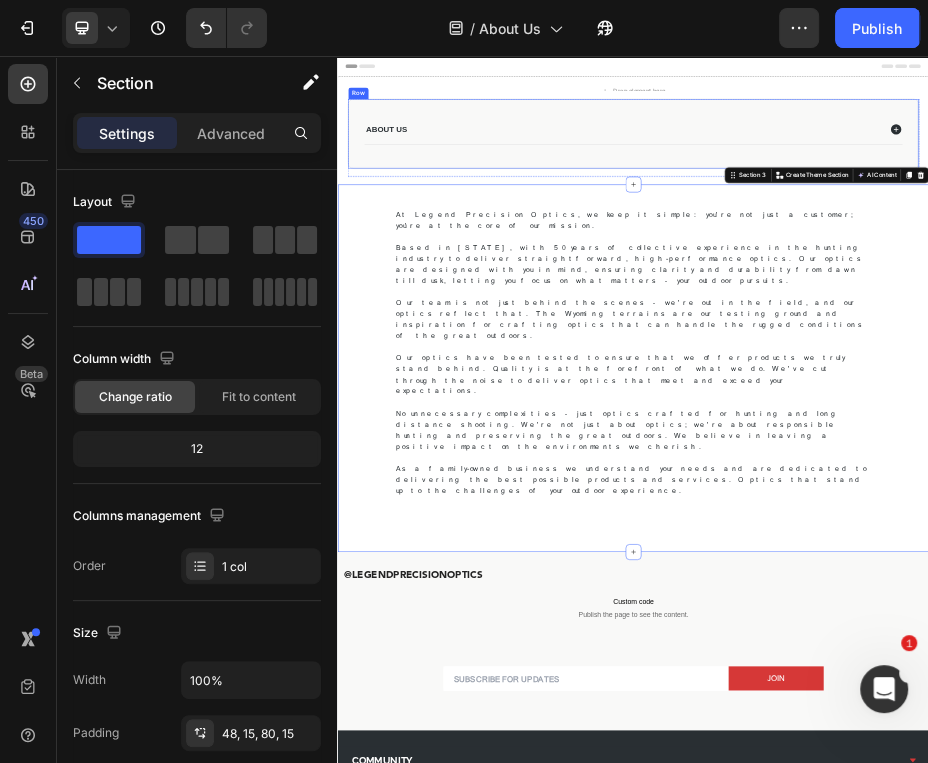 click on "ABOUT US Accordion" at bounding box center [937, 206] 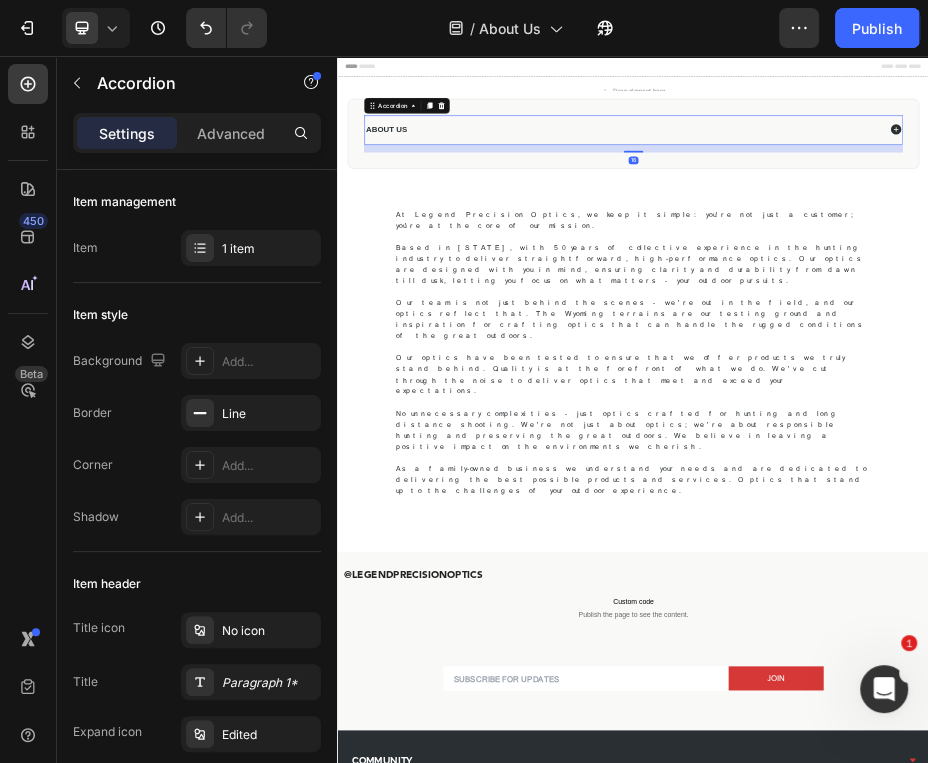 click on "Accordion" at bounding box center [477, 157] 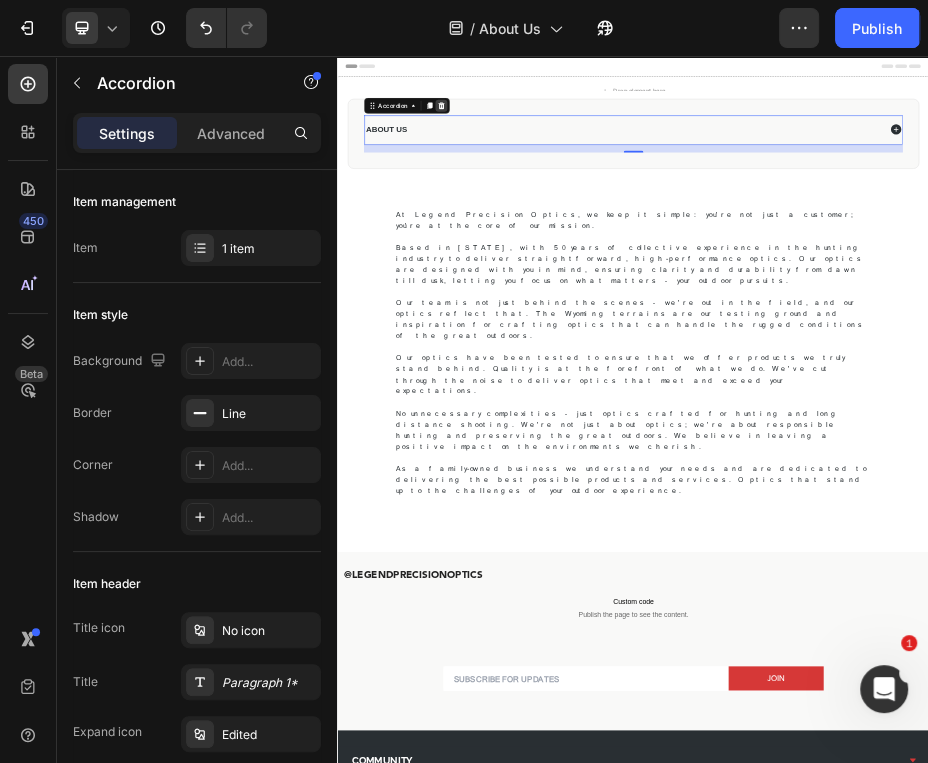 click 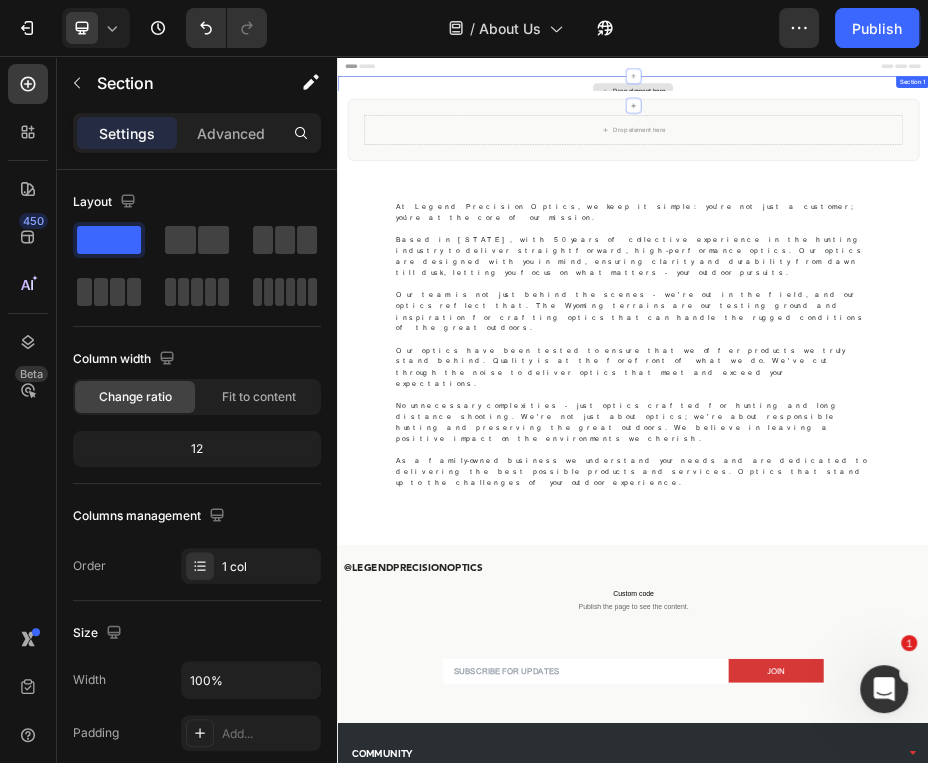 click on "Drop element here" at bounding box center (937, 127) 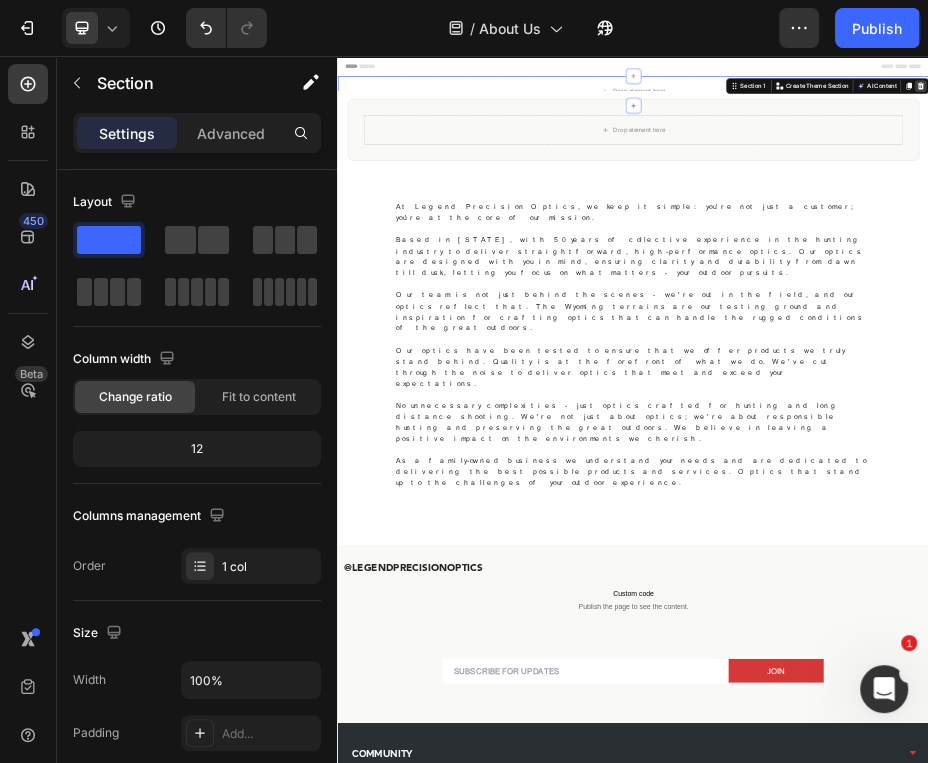 click 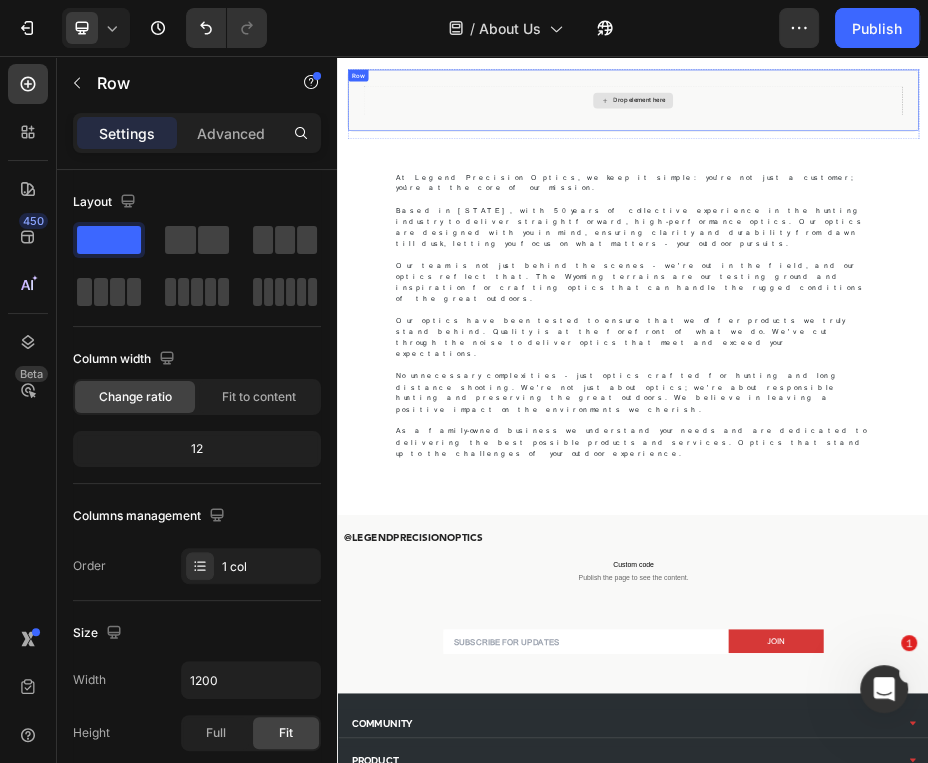 click on "Drop element here" at bounding box center [937, 146] 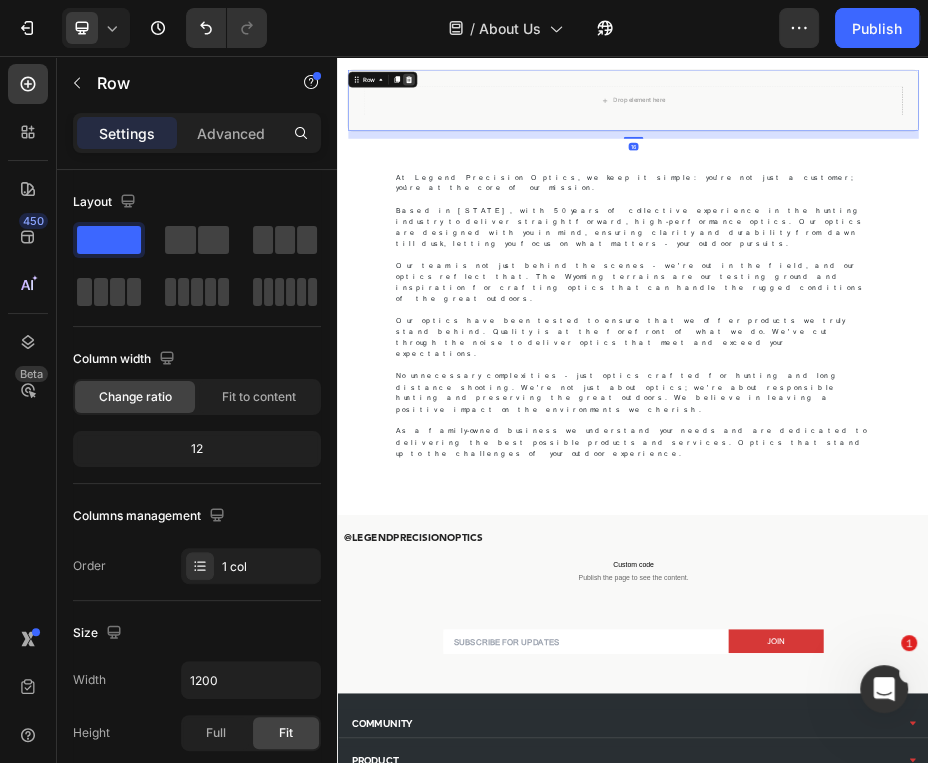 click 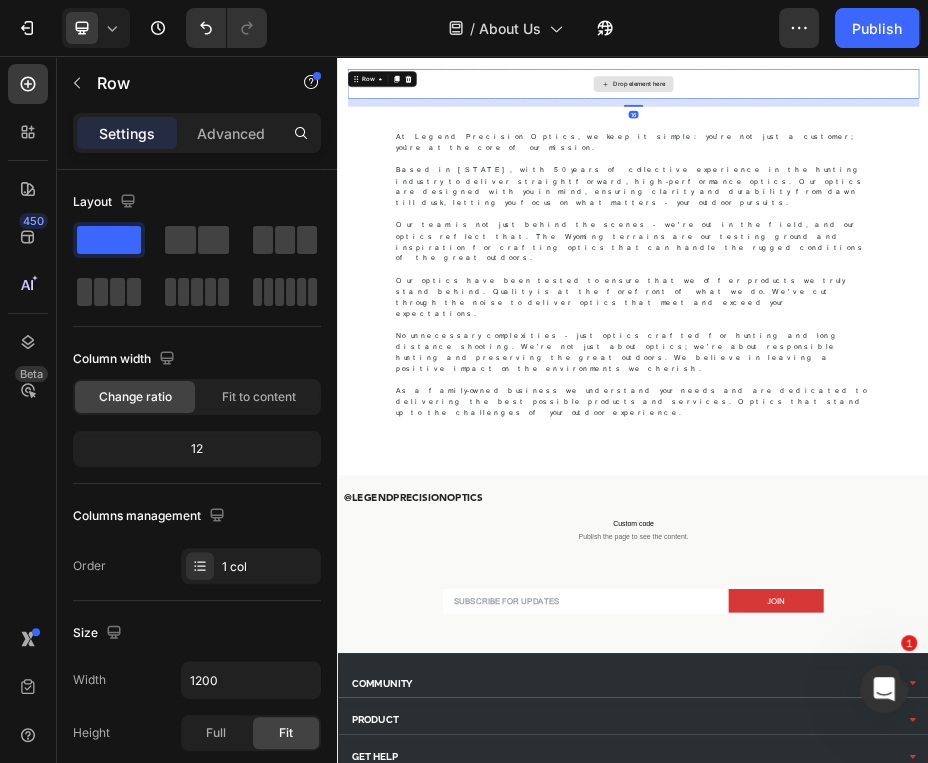 click on "Drop element here" at bounding box center [937, 113] 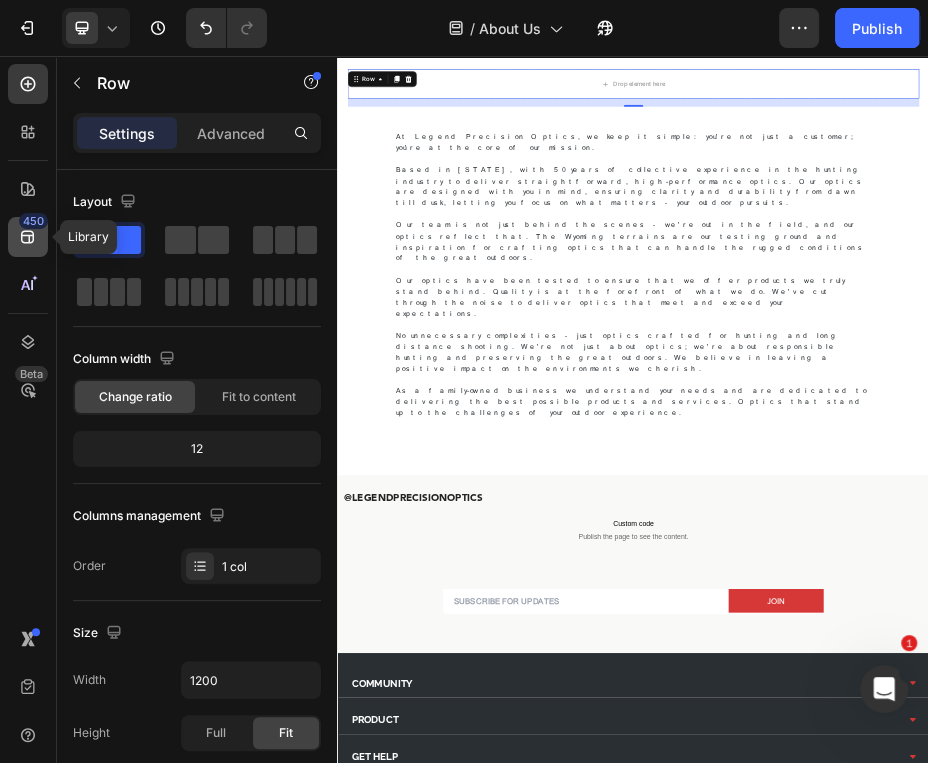 click on "450" at bounding box center (33, 221) 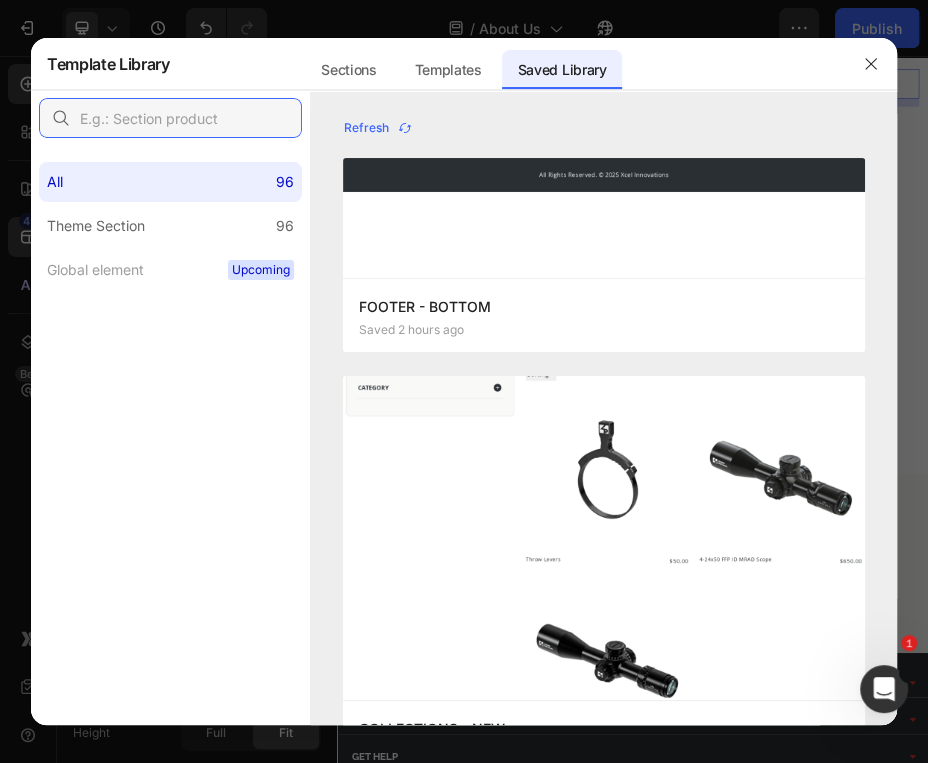 click at bounding box center [170, 118] 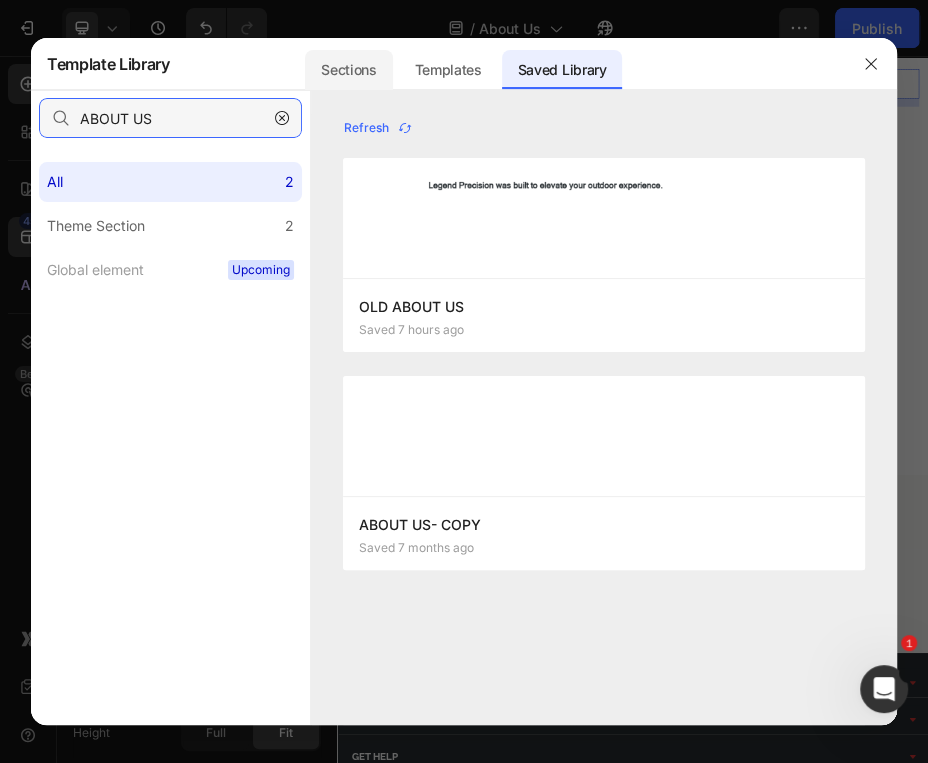 type on "ABOUT US" 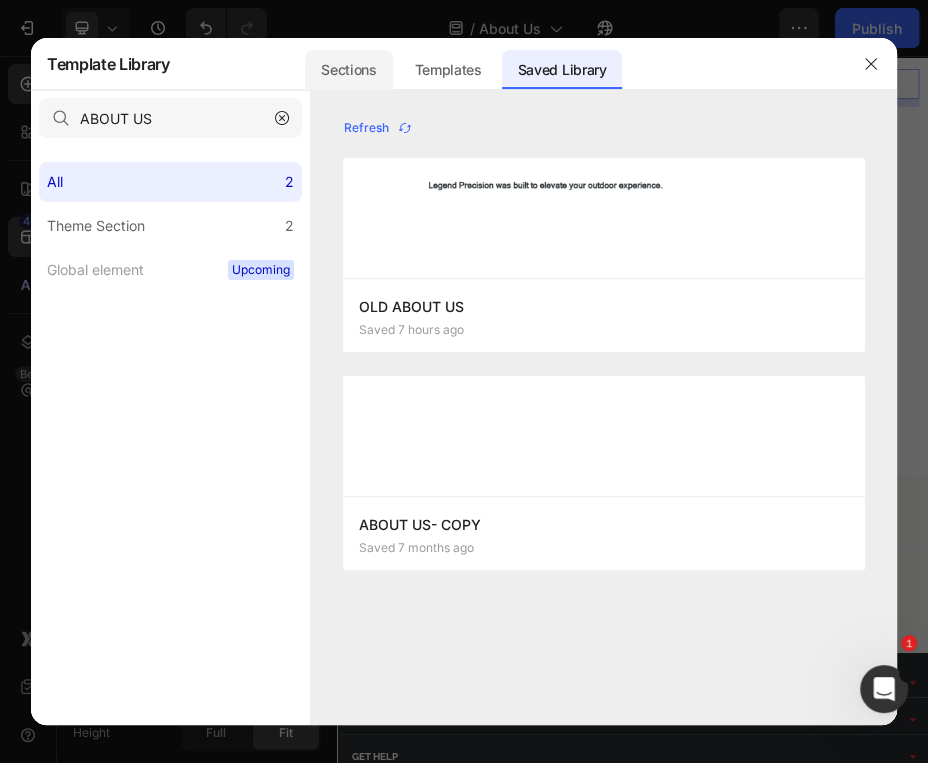 click on "Sections" 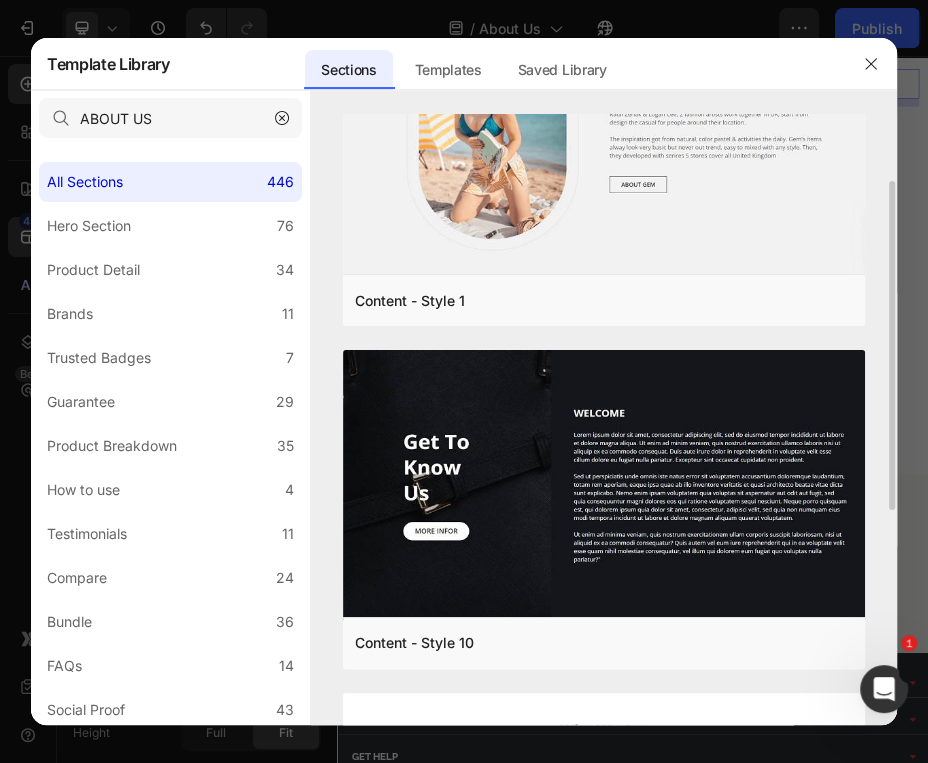 scroll, scrollTop: 0, scrollLeft: 0, axis: both 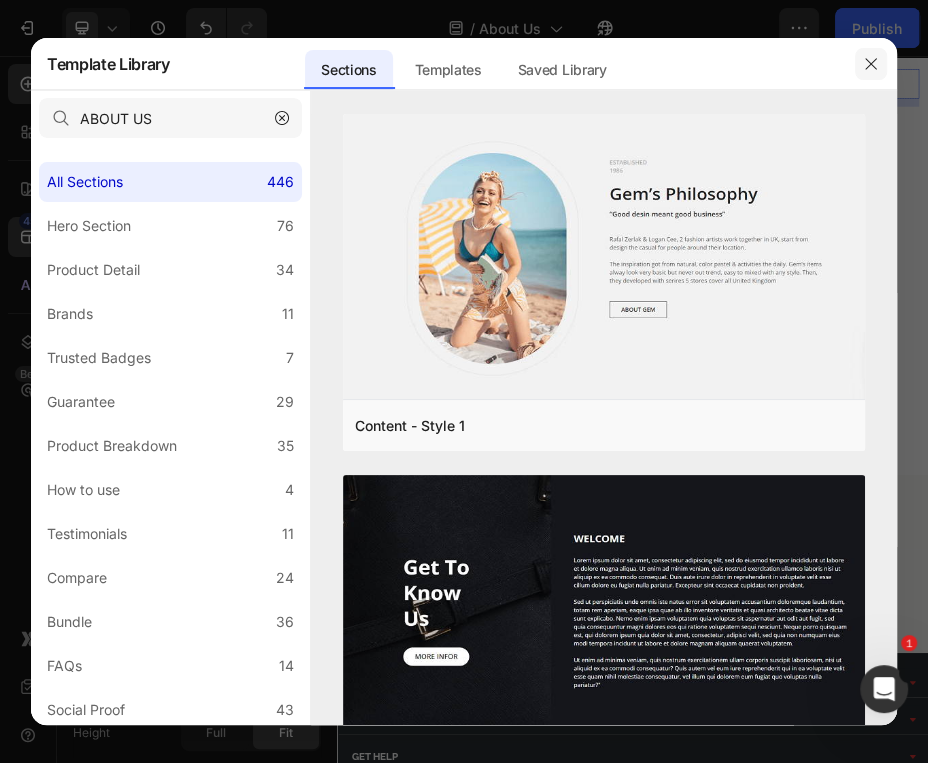 click 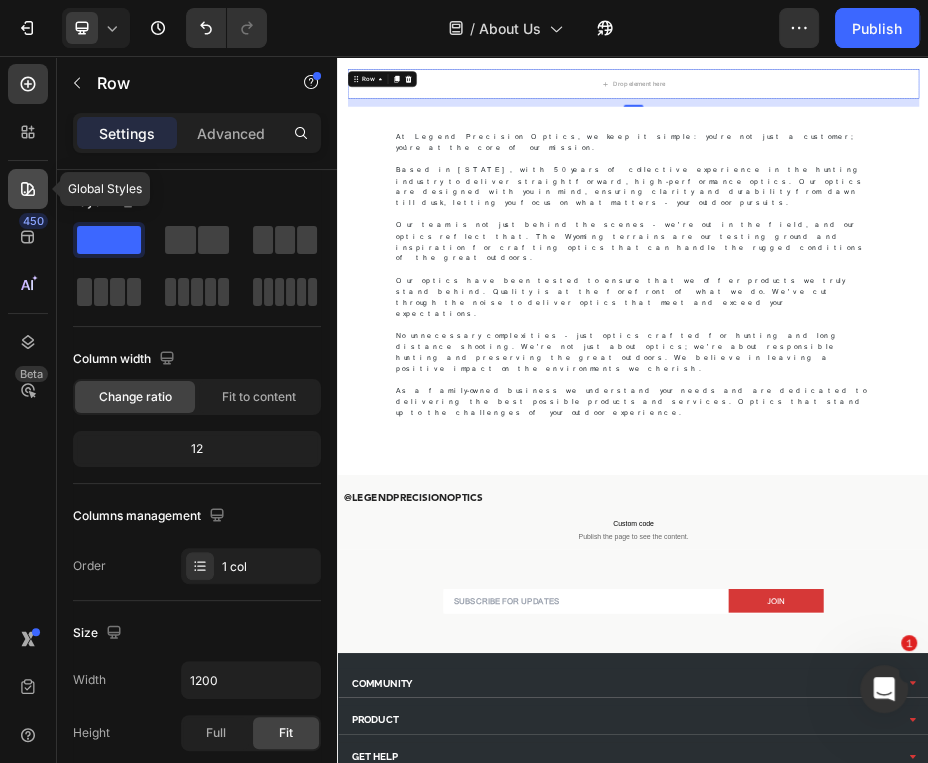 click 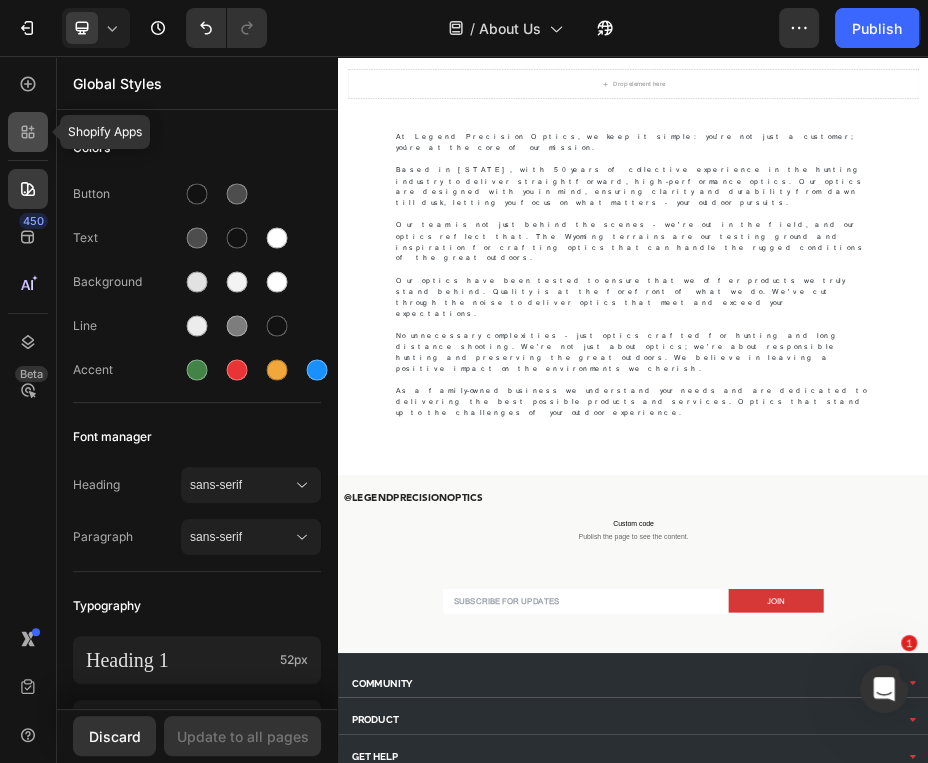 click 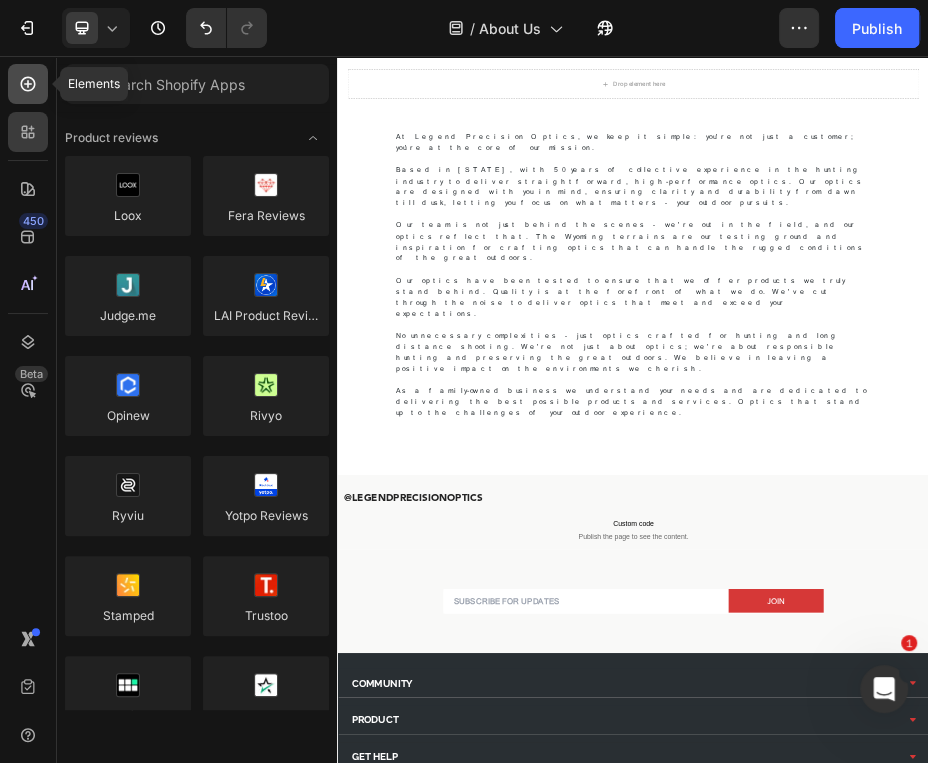 click 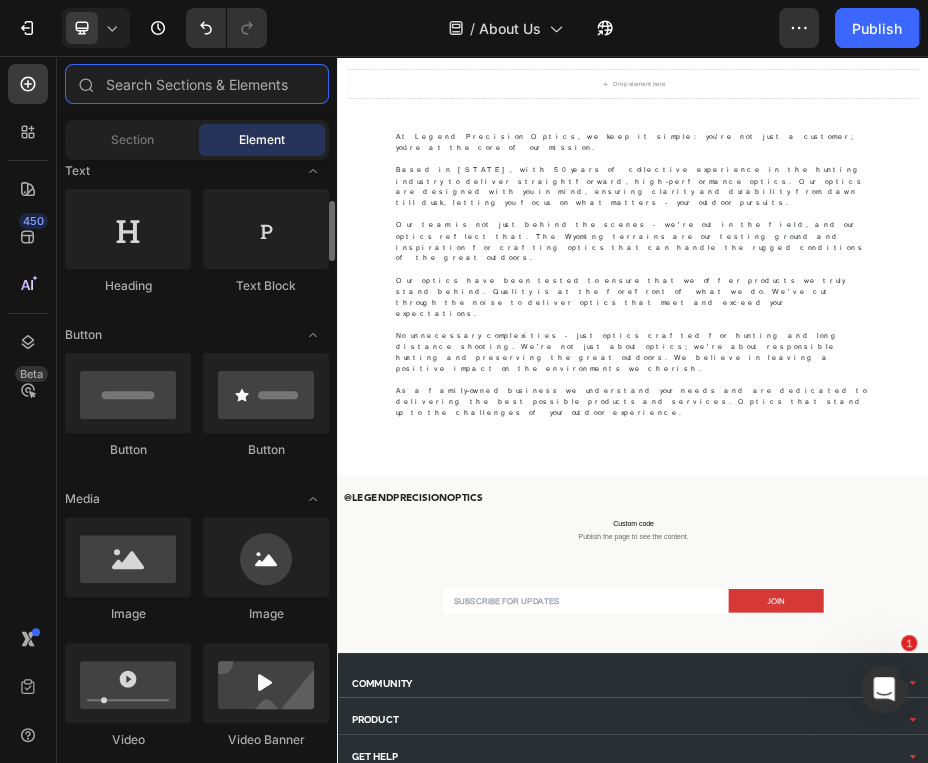 scroll, scrollTop: 322, scrollLeft: 0, axis: vertical 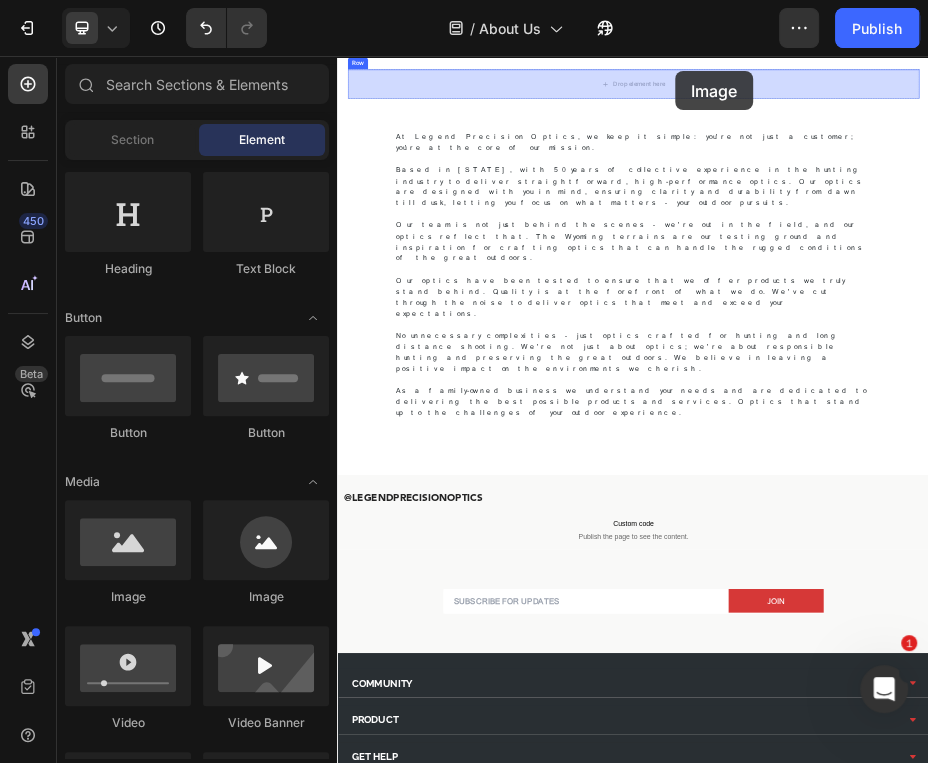 drag, startPoint x: 489, startPoint y: 603, endPoint x: 1017, endPoint y: 91, distance: 735.4781 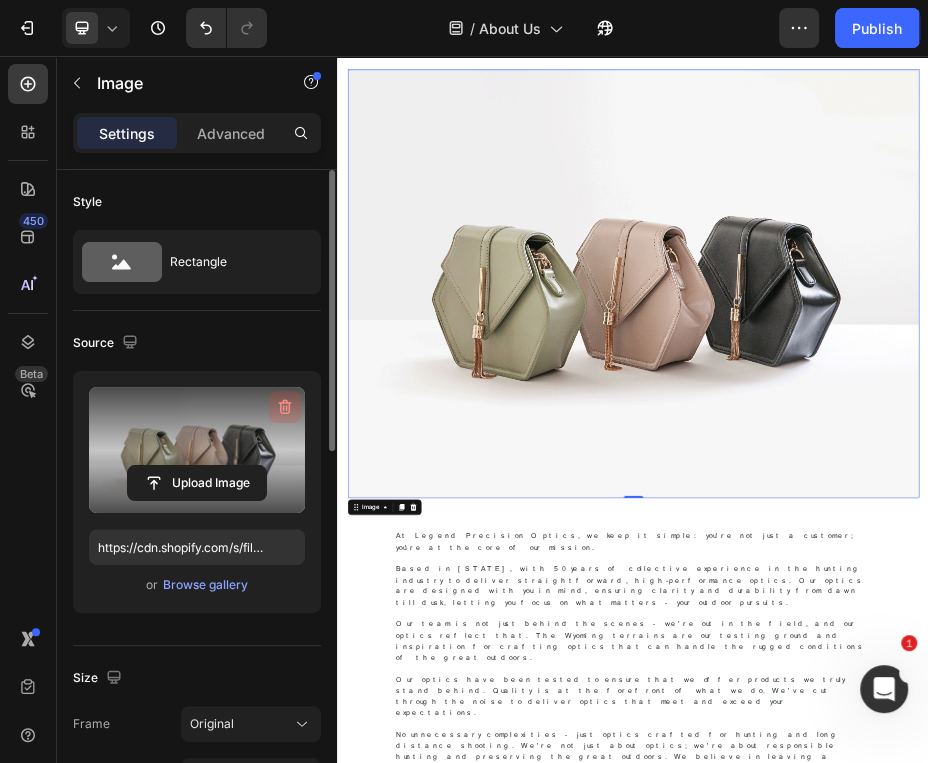 click 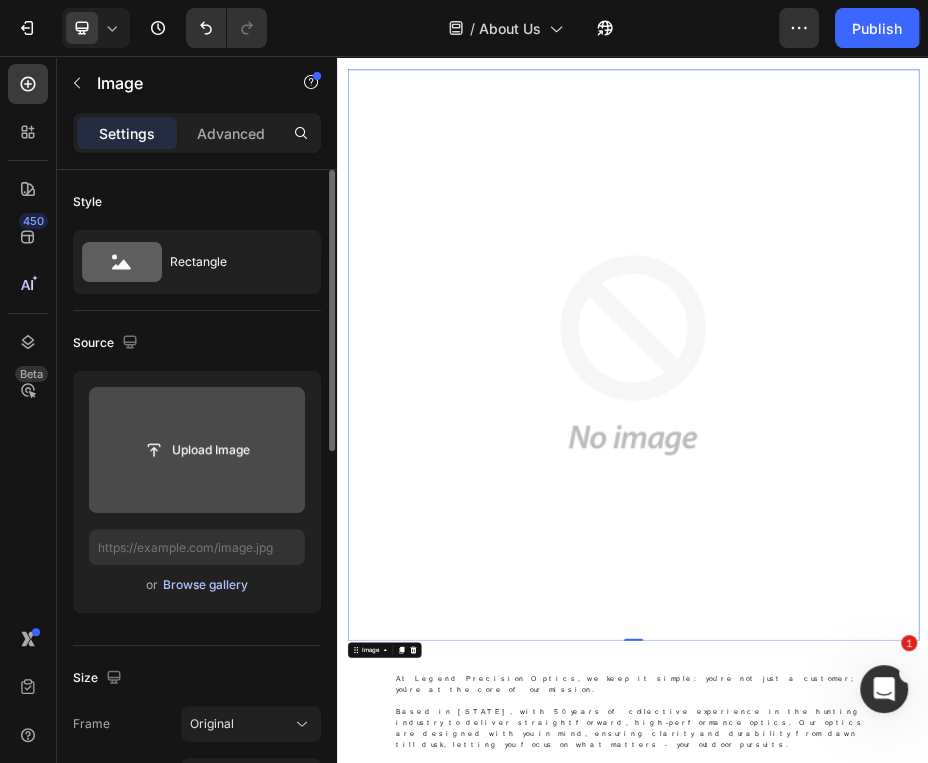 click on "Browse gallery" at bounding box center (205, 585) 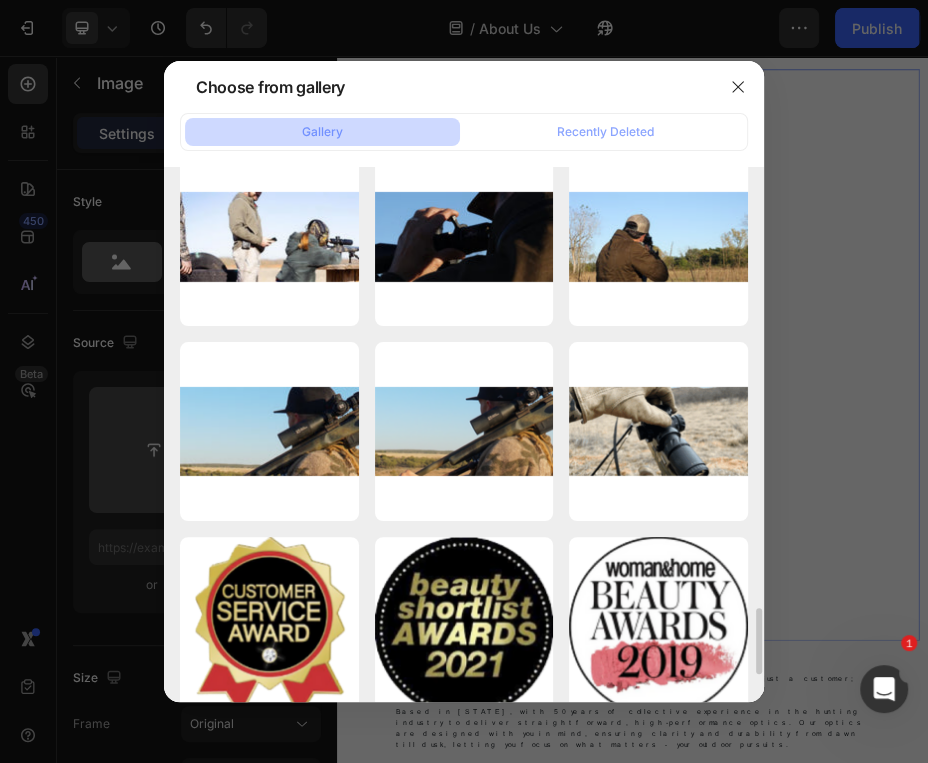 scroll, scrollTop: 3541, scrollLeft: 0, axis: vertical 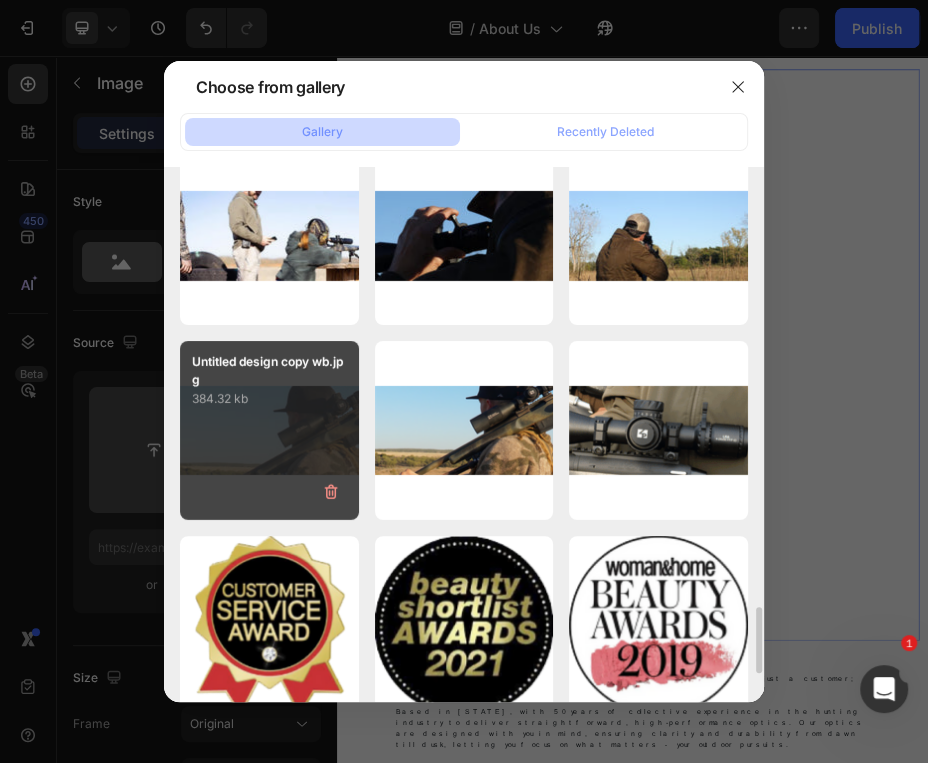 click on "Untitled design copy wb.jpg 384.32 kb" at bounding box center (269, 430) 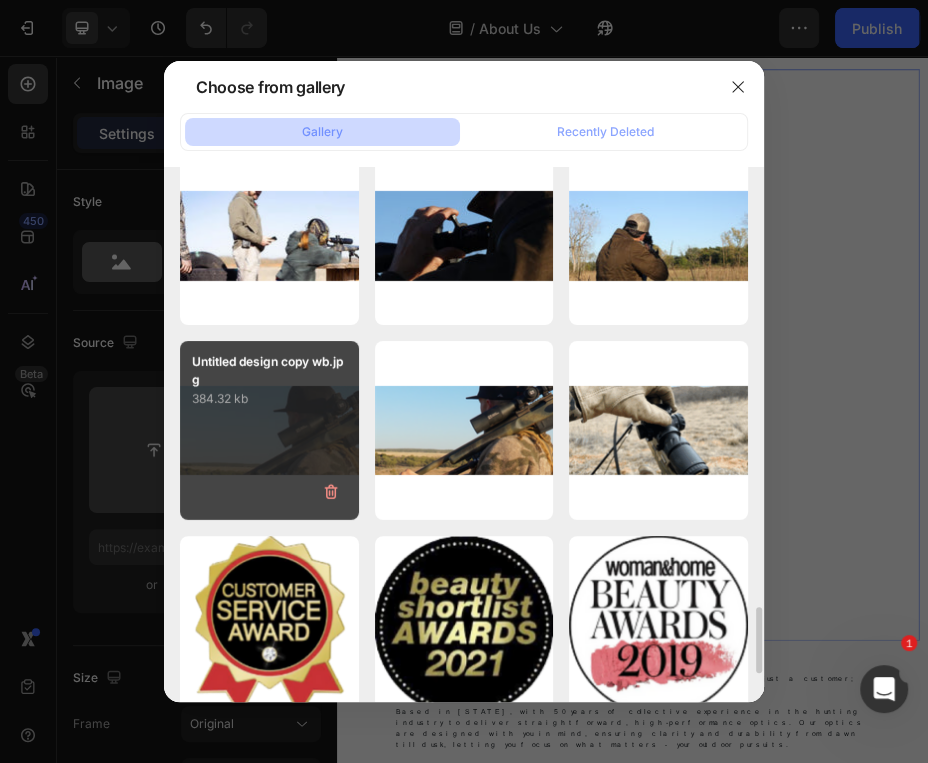 type on "https://cdn.shopify.com/s/files/1/0699/8002/9155/files/gempages_529326828603573214-da90a572-dd0a-4788-ae80-fba26e7c2d13.jpg" 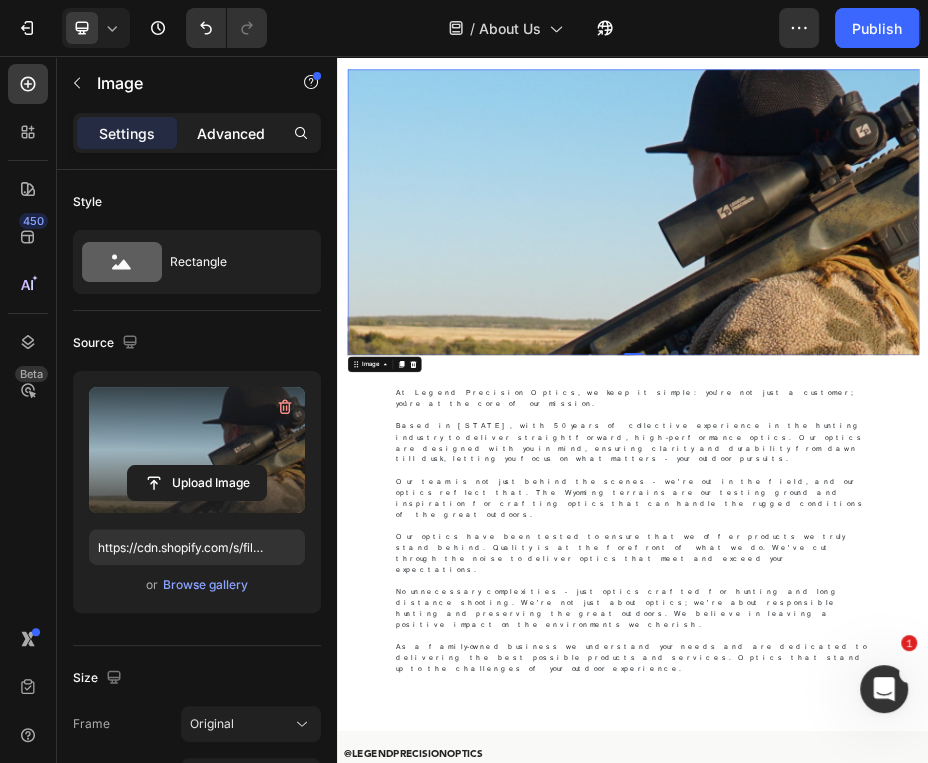 click on "Advanced" at bounding box center (231, 133) 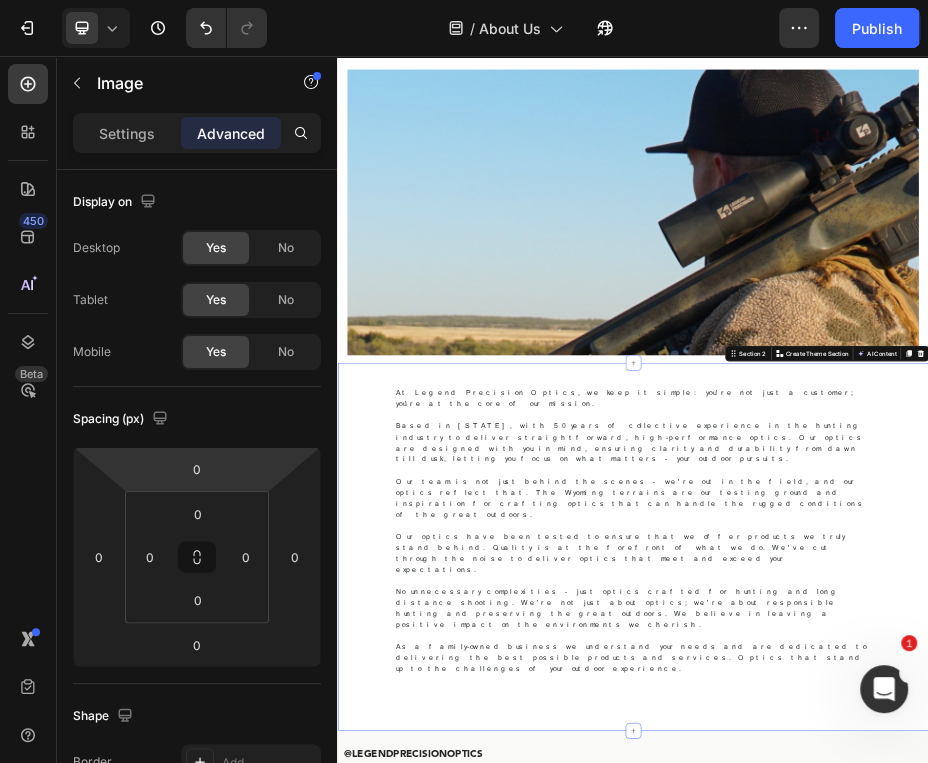 click on "At Legend Precision Optics, we keep it simple: you're not just a customer; you're at the core of our mission.   Based in [STATE], with 50 years of collective experience in the hunting industry to deliver straightforward, high-performance optics. Our optics are designed with you in mind, ensuring clarity and durability from dawn till dusk, letting you focus on what matters – your outdoor pursuits.  Our team is not just behind the scenes – we're out in the field, and our optics reflect that. The [STATE] terrains are our testing ground and inspiration for crafting optics that can handle the rugged conditions of the great outdoors.   Our optics have been tested to ensure that we offer products we truly stand behind. Quality is at the forefront of what we do. We've cut through the noise to deliver optics that meet and exceed your expectations.   Text Block Row" at bounding box center (937, 1036) 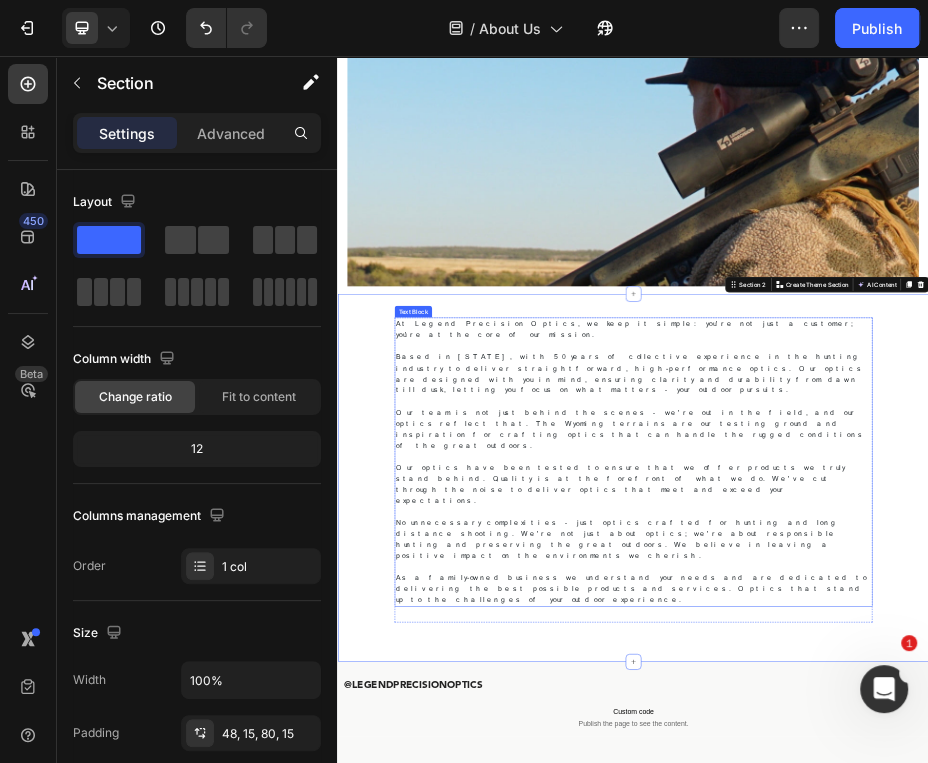 scroll, scrollTop: 0, scrollLeft: 0, axis: both 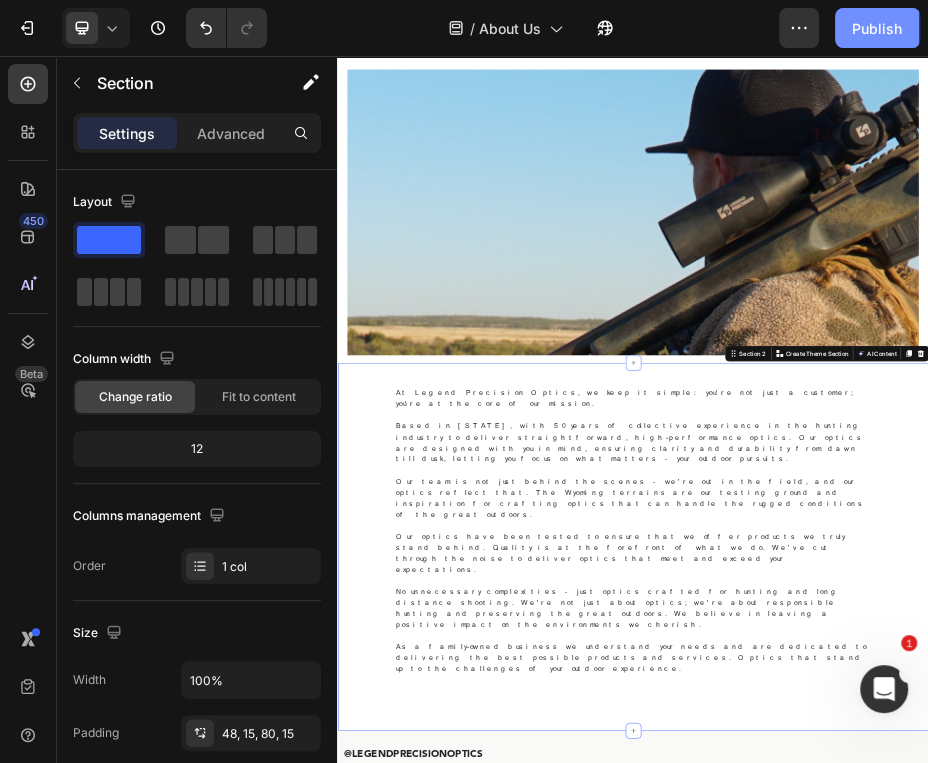 click on "Publish" at bounding box center (877, 28) 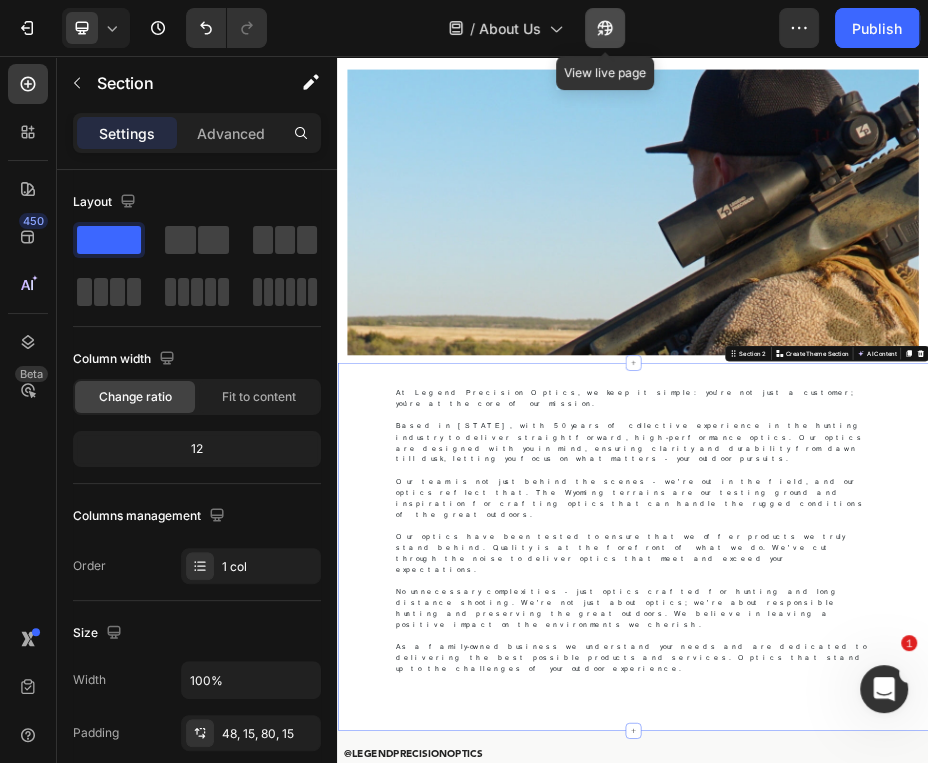 click 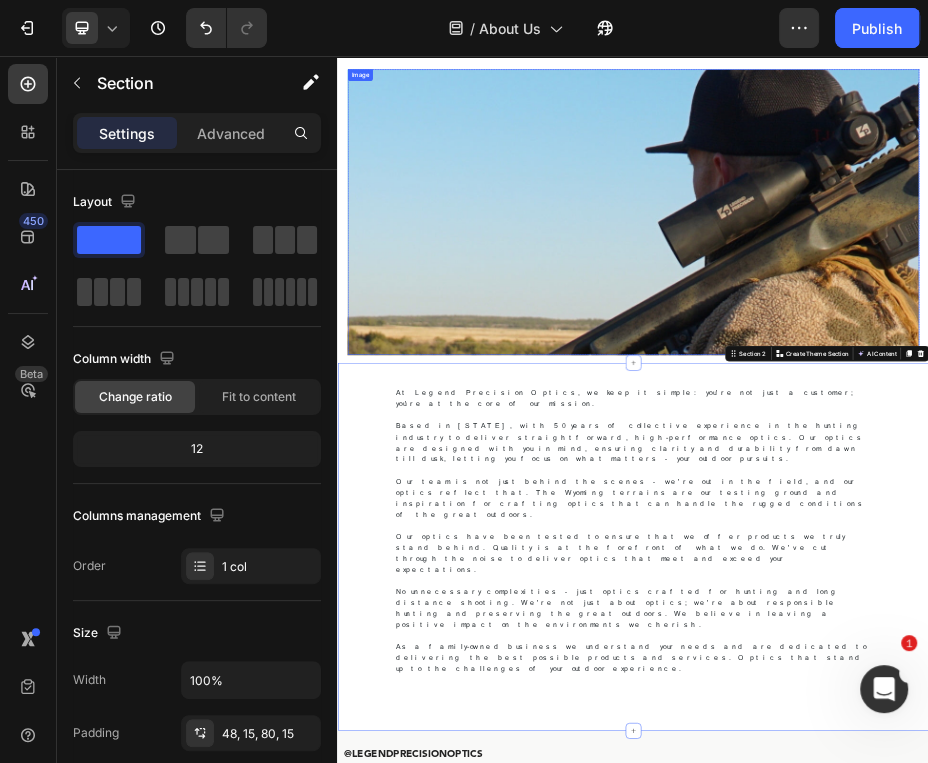 click at bounding box center [937, 373] 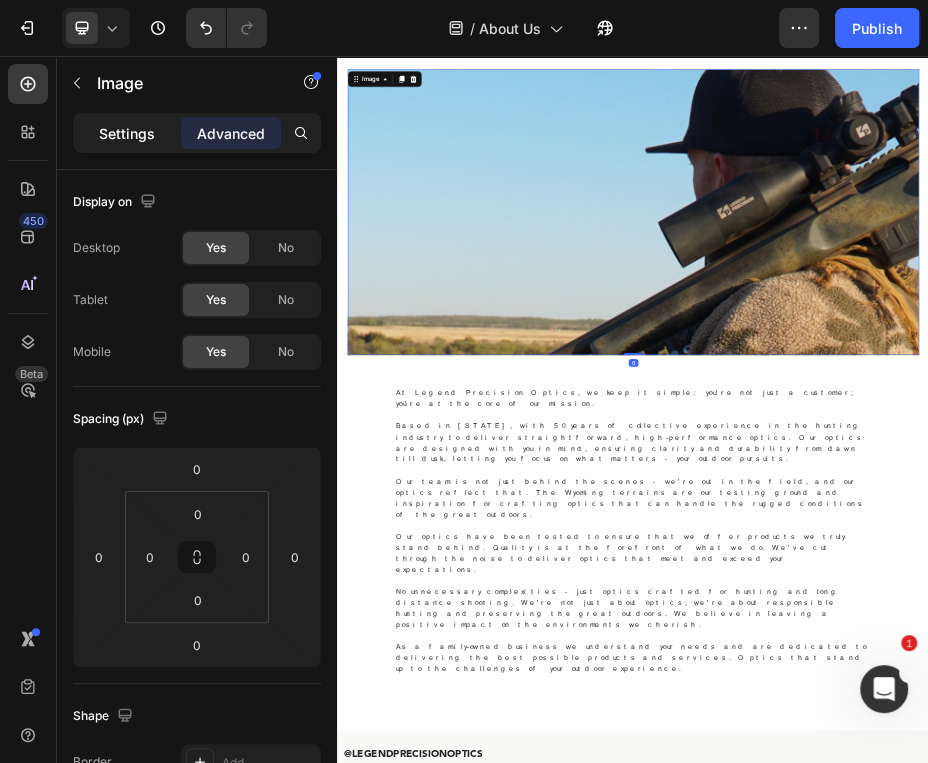 click on "Settings" at bounding box center [127, 133] 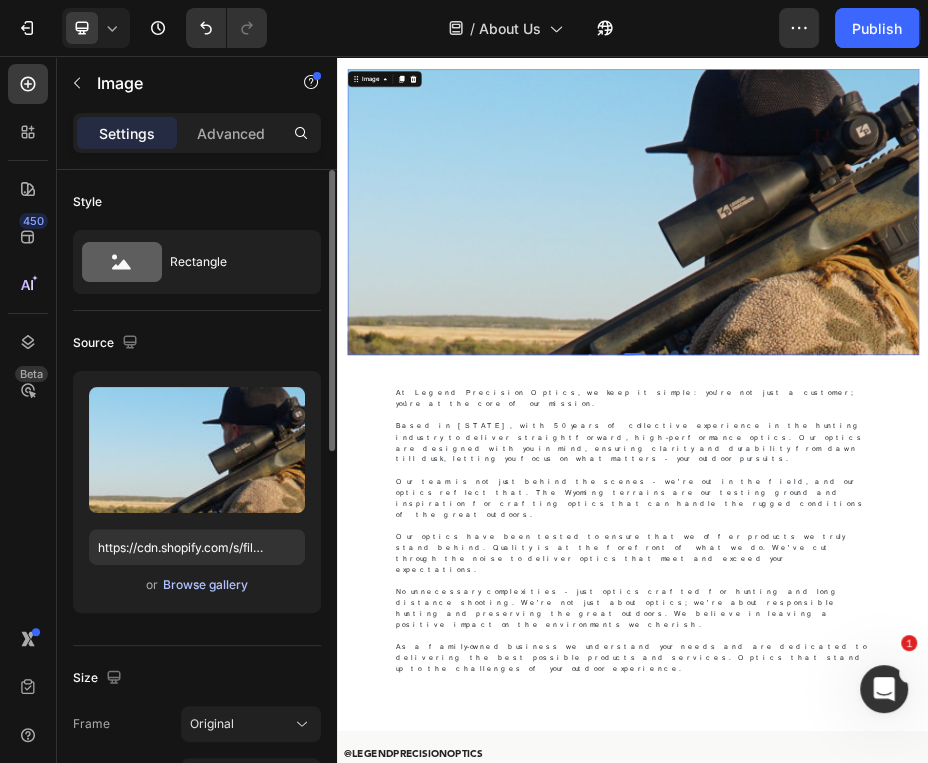 click on "Browse gallery" at bounding box center (205, 585) 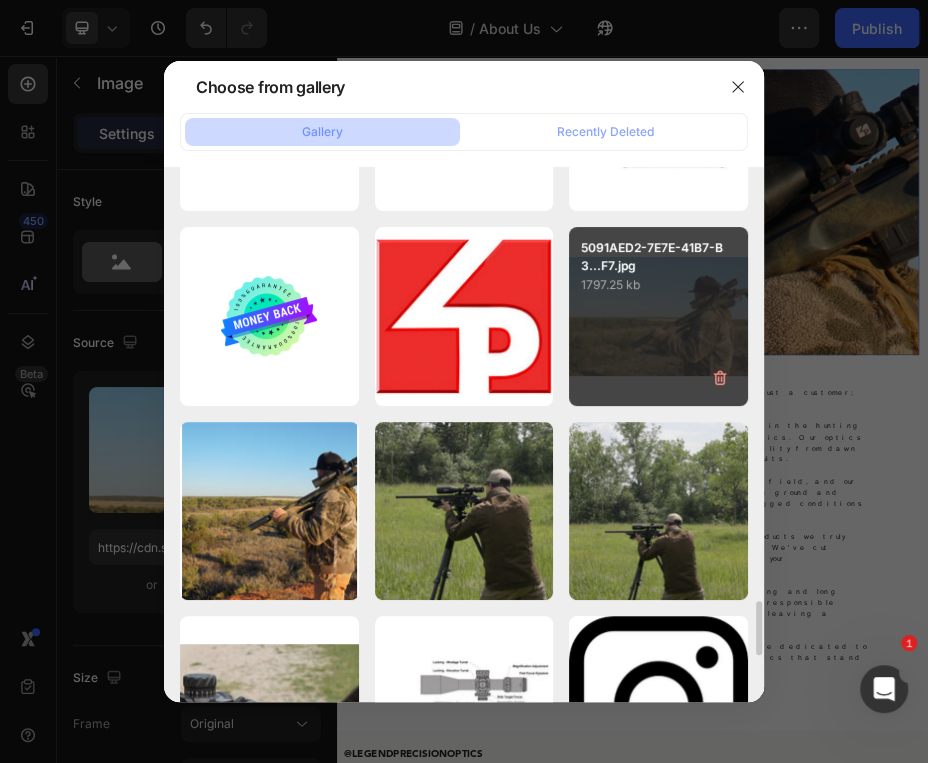 scroll, scrollTop: 4414, scrollLeft: 0, axis: vertical 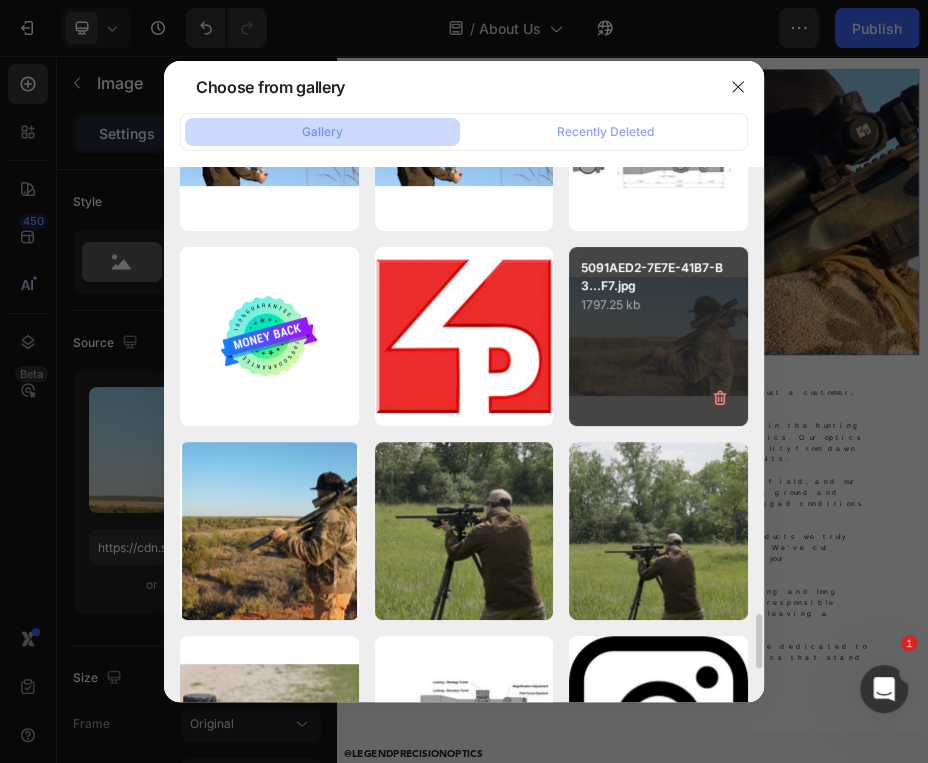 click on "5091AED2-7E7E-41B7-B3...F7.jpg 1797.25 kb" at bounding box center [658, 336] 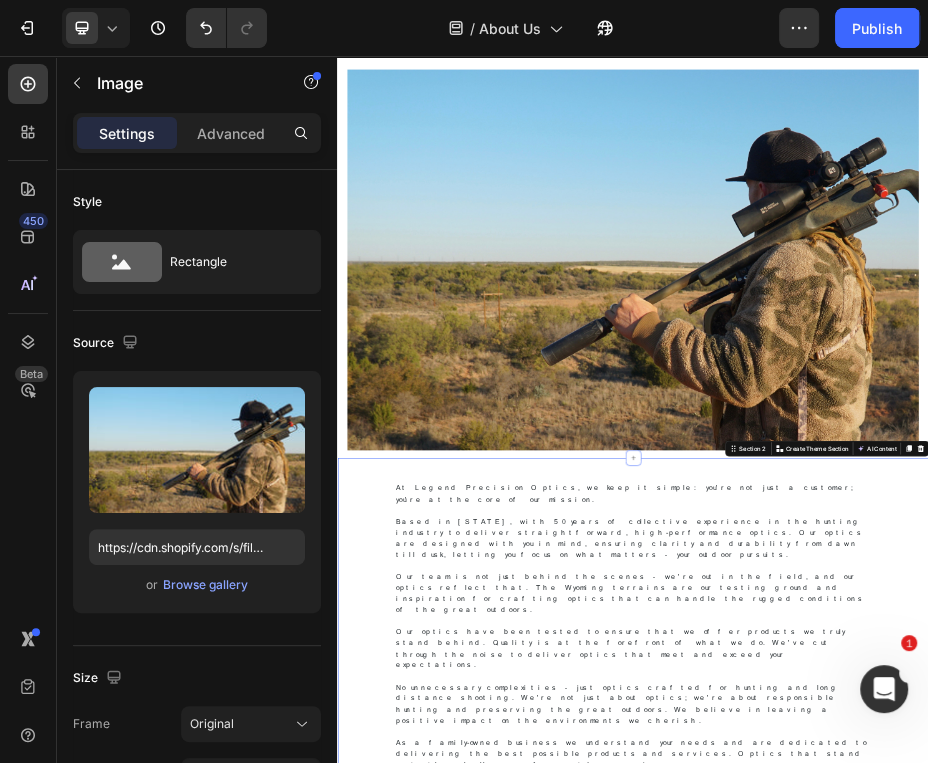 click on "At Legend Precision Optics, we keep it simple: you're not just a customer; you're at the core of our mission.   Based in [STATE], with 50 years of collective experience in the hunting industry to deliver straightforward, high-performance optics. Our optics are designed with you in mind, ensuring clarity and durability from dawn till dusk, letting you focus on what matters – your outdoor pursuits.  Our team is not just behind the scenes – we're out in the field, and our optics reflect that. The [STATE] terrains are our testing ground and inspiration for crafting optics that can handle the rugged conditions of the great outdoors.   Our optics have been tested to ensure that we offer products we truly stand behind. Quality is at the forefront of what we do. We've cut through the noise to deliver optics that meet and exceed your expectations.   Text Block Row" at bounding box center (937, 1229) 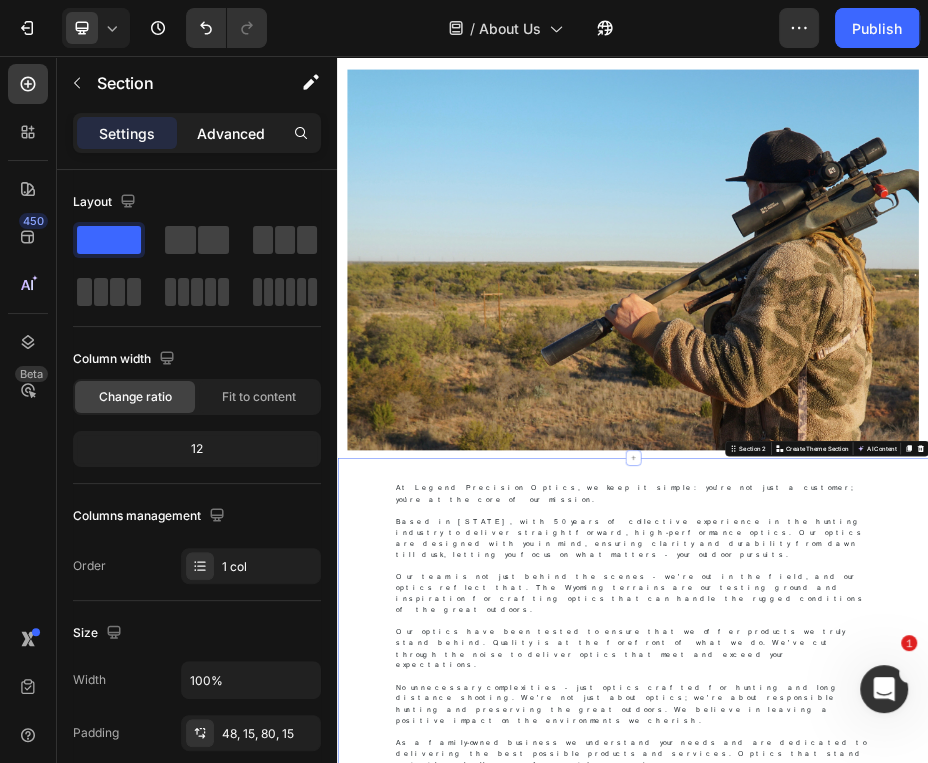 click on "Advanced" at bounding box center [231, 133] 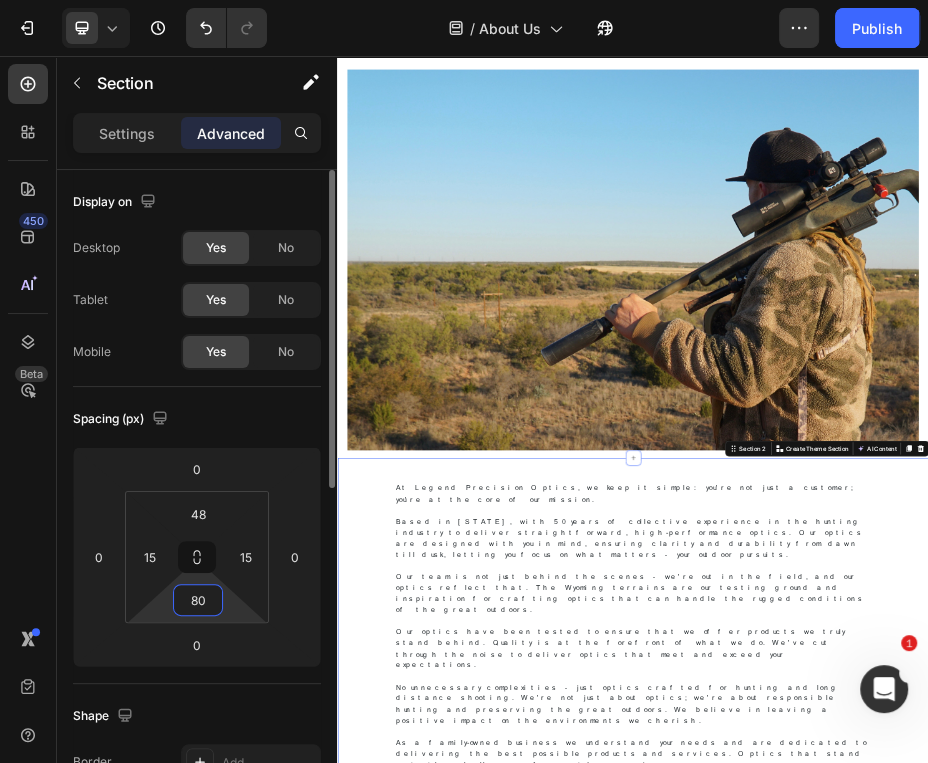 click on "80" at bounding box center (198, 600) 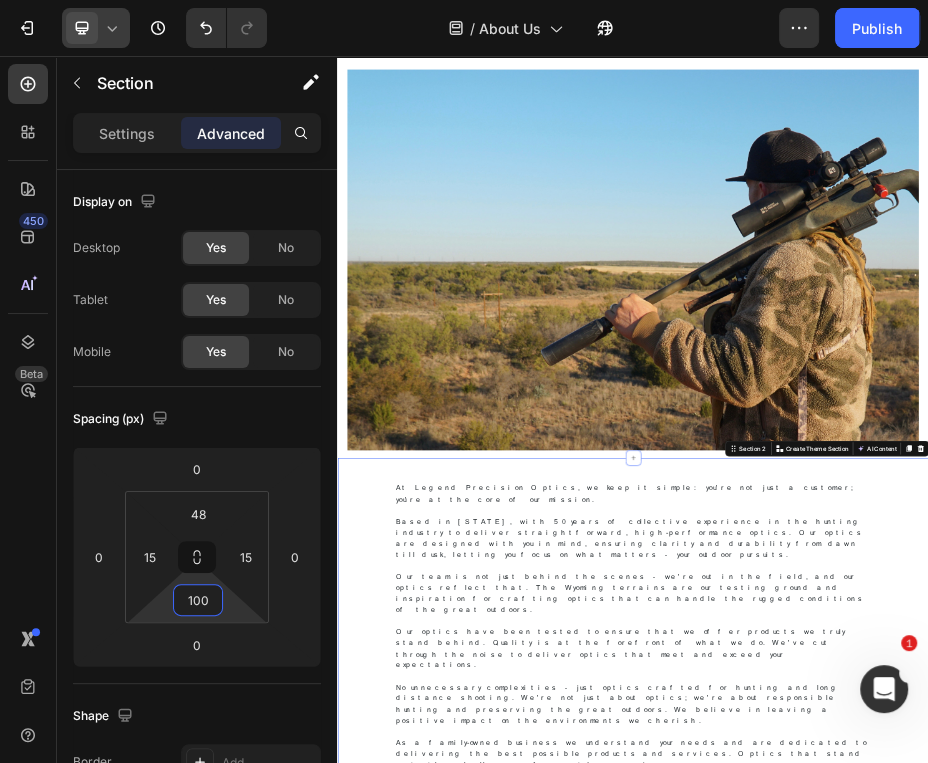 type on "100" 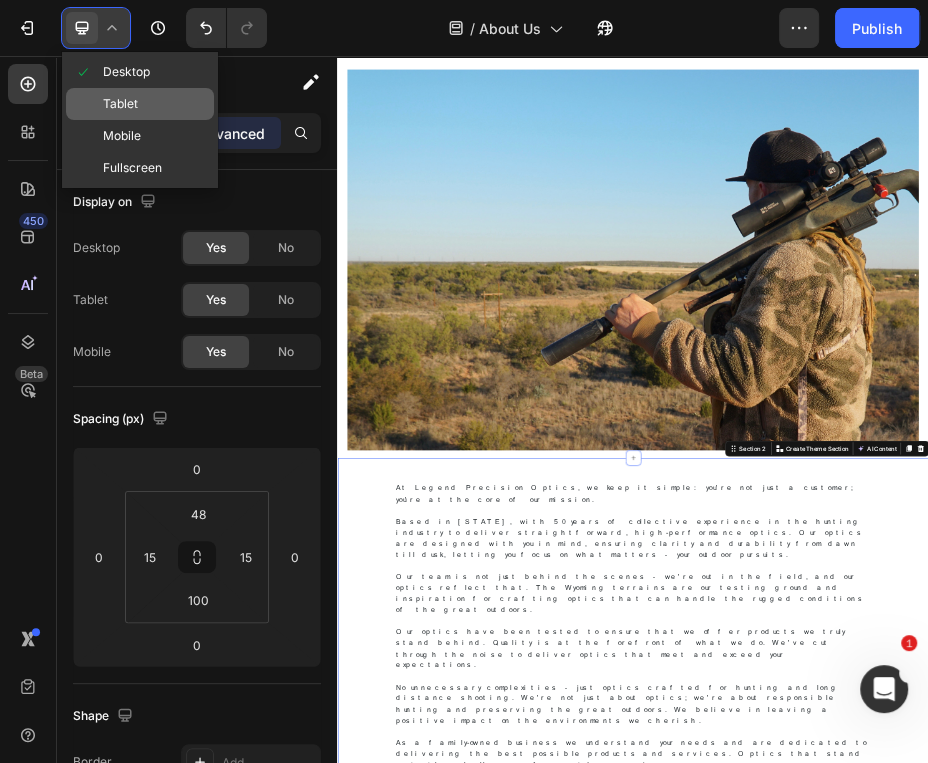 click on "Tablet" at bounding box center [120, 104] 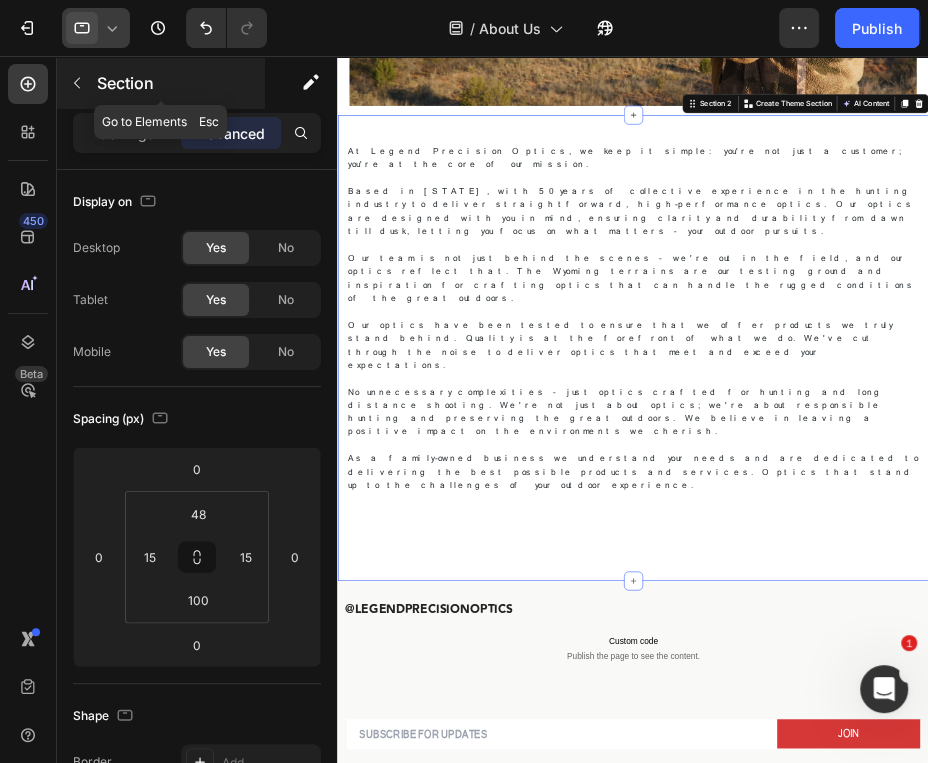 scroll, scrollTop: 607, scrollLeft: 0, axis: vertical 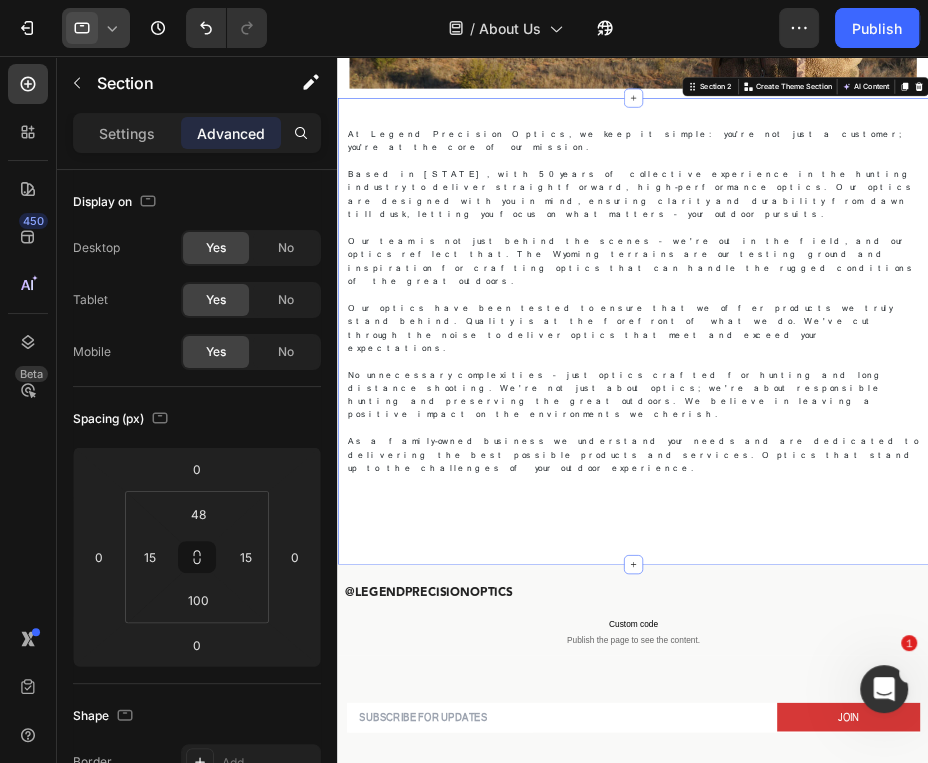click 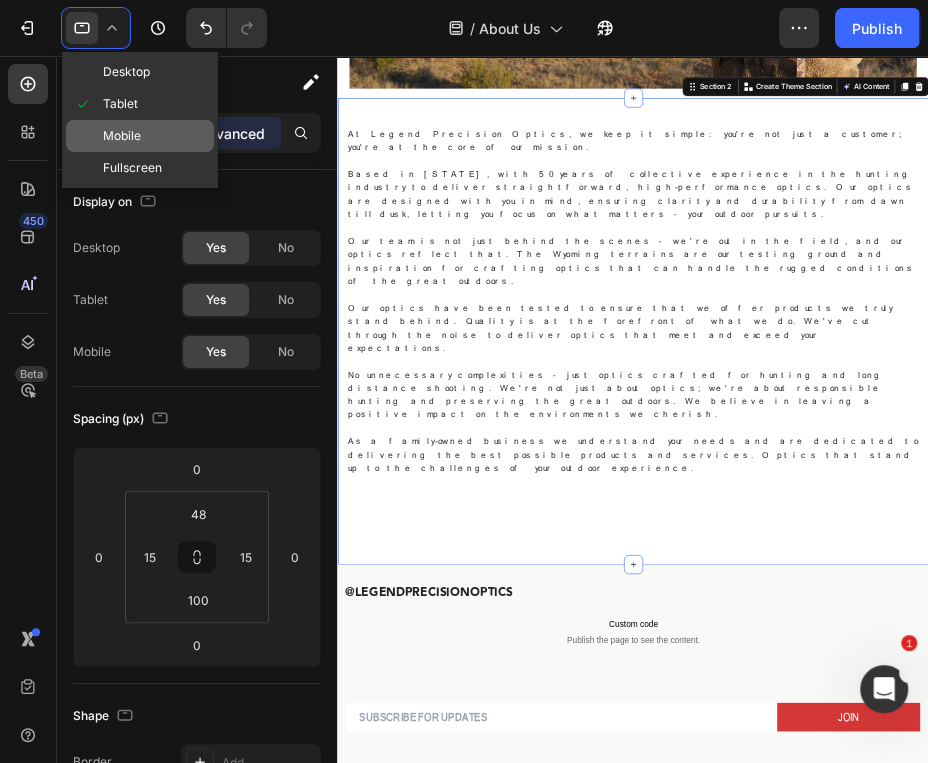 click on "Mobile" at bounding box center (122, 136) 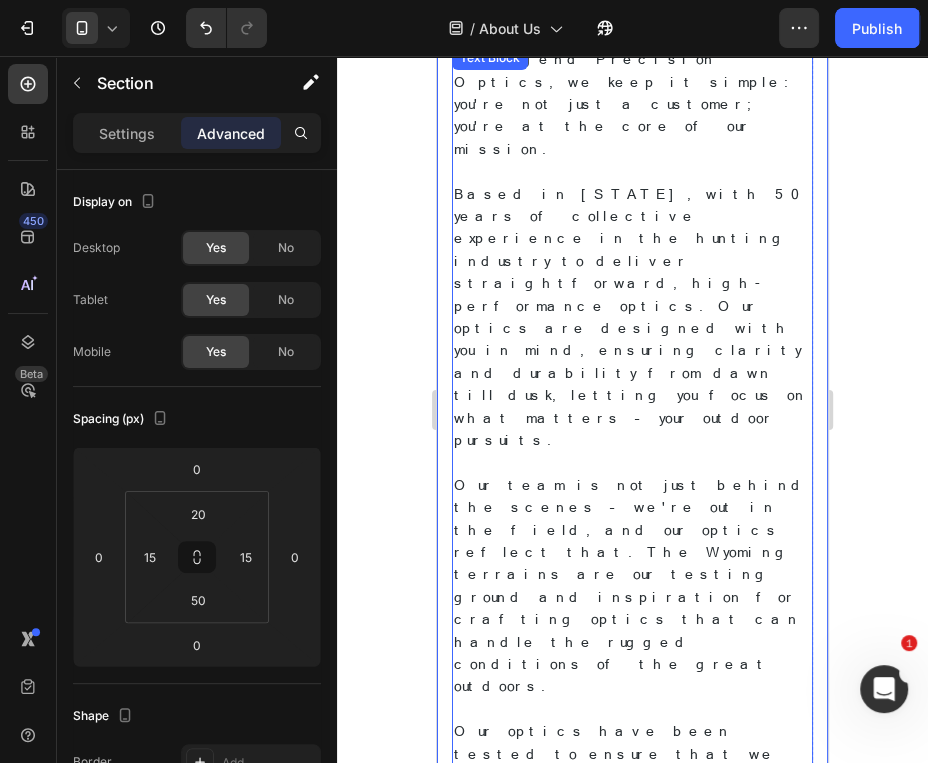 scroll, scrollTop: 0, scrollLeft: 0, axis: both 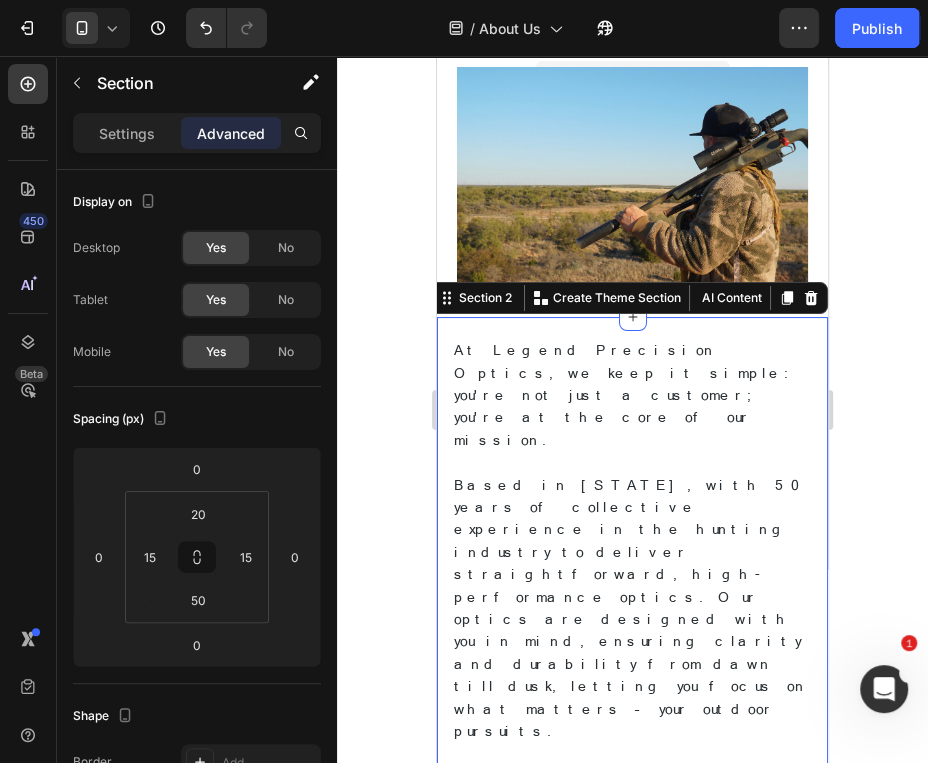 click 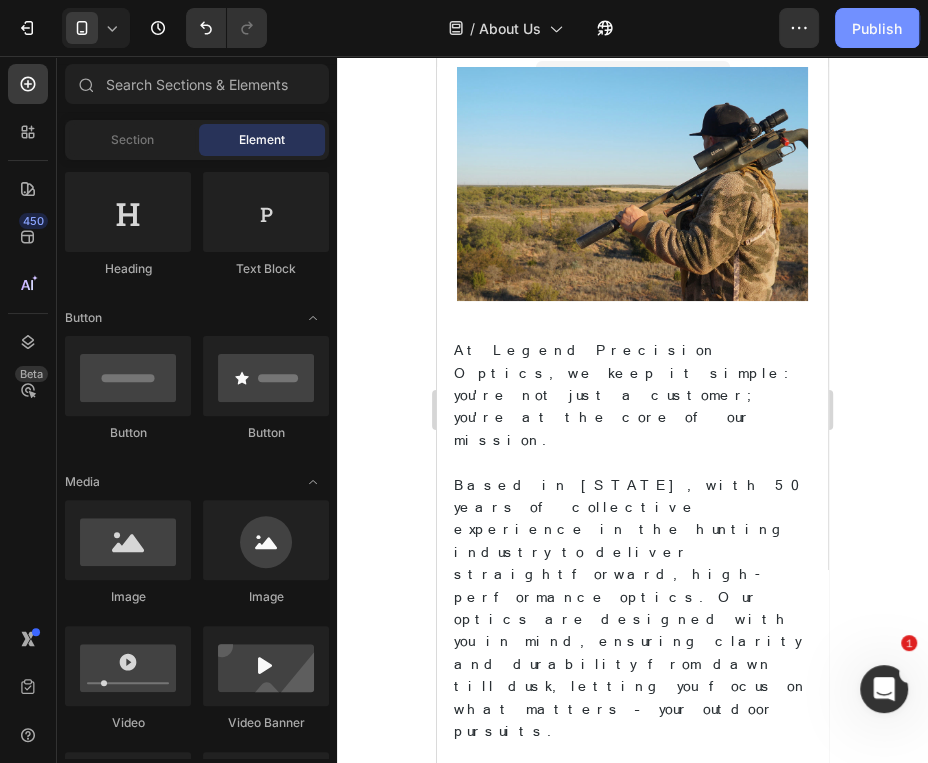 click on "Publish" at bounding box center (877, 28) 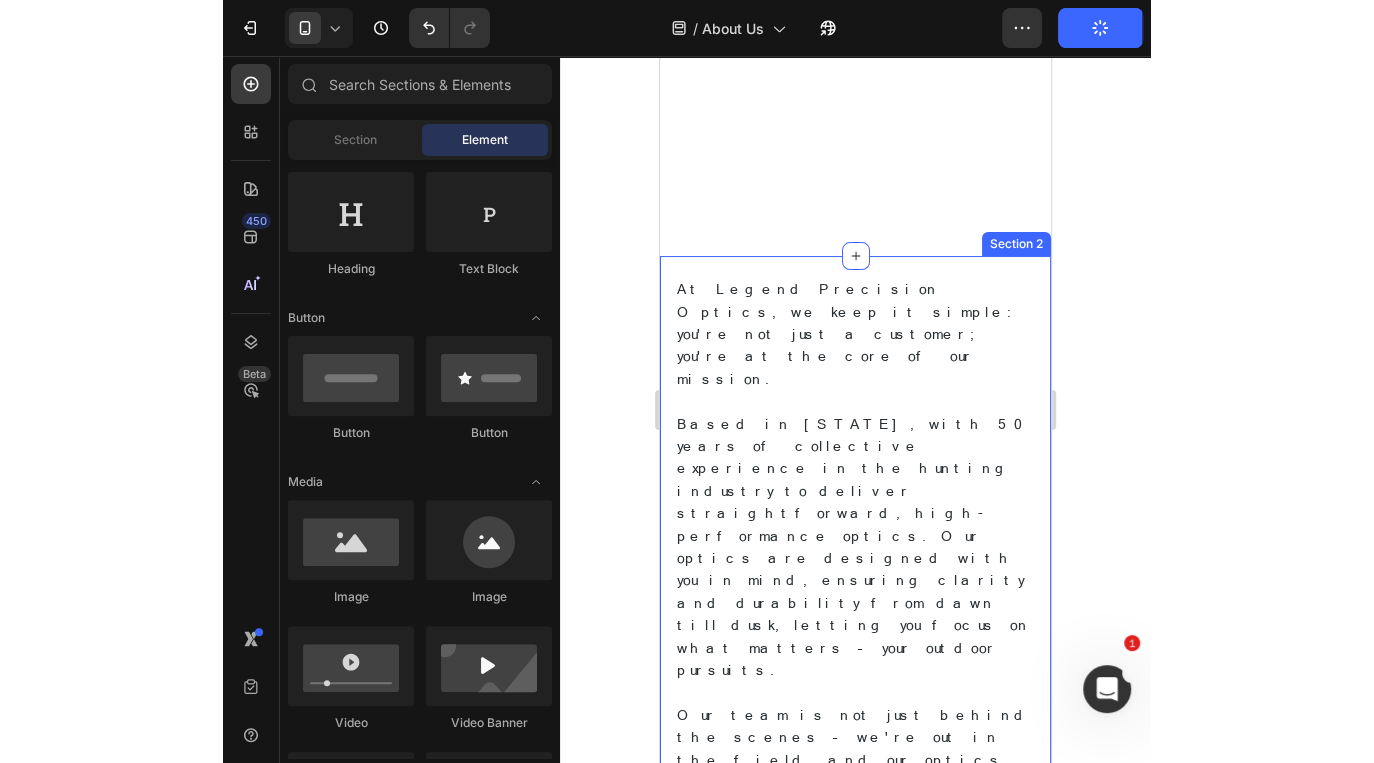 scroll, scrollTop: 0, scrollLeft: 0, axis: both 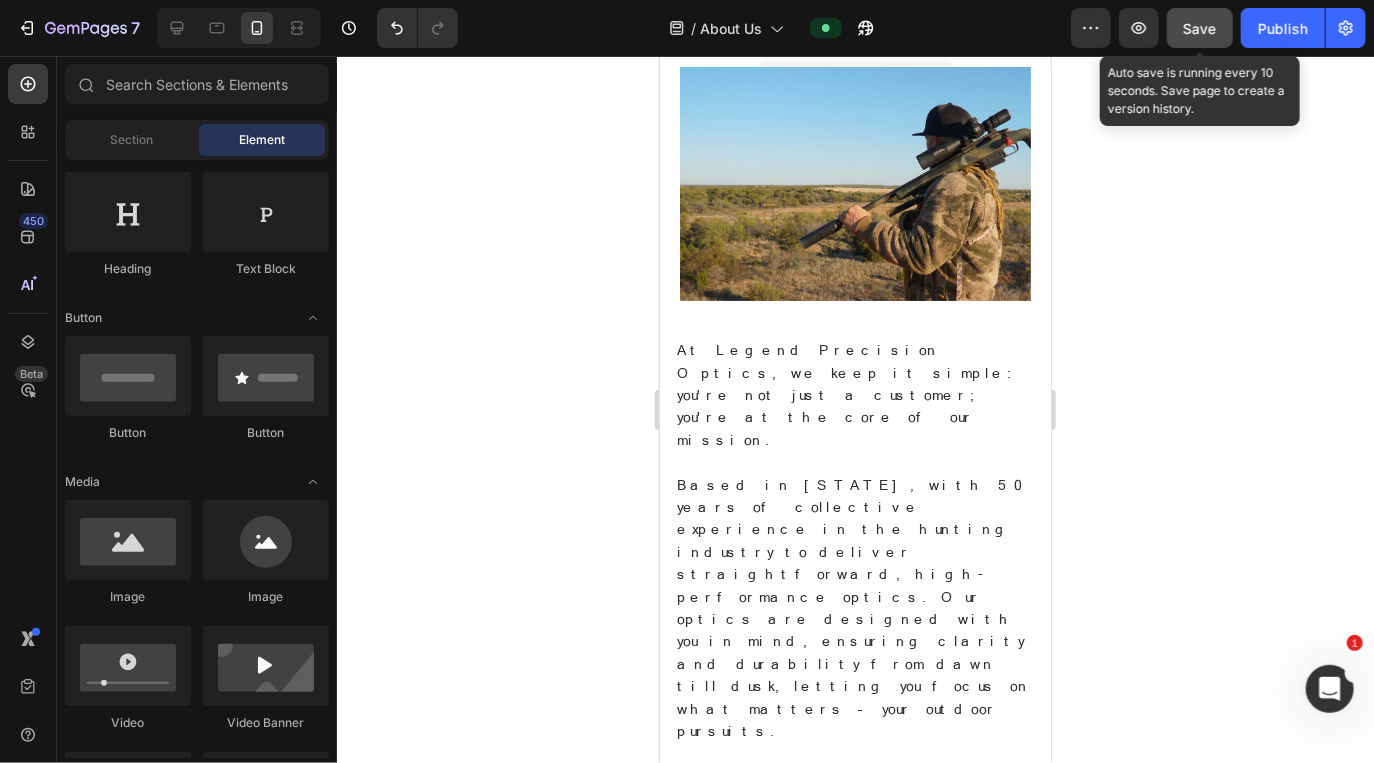 click on "Save" at bounding box center [1200, 28] 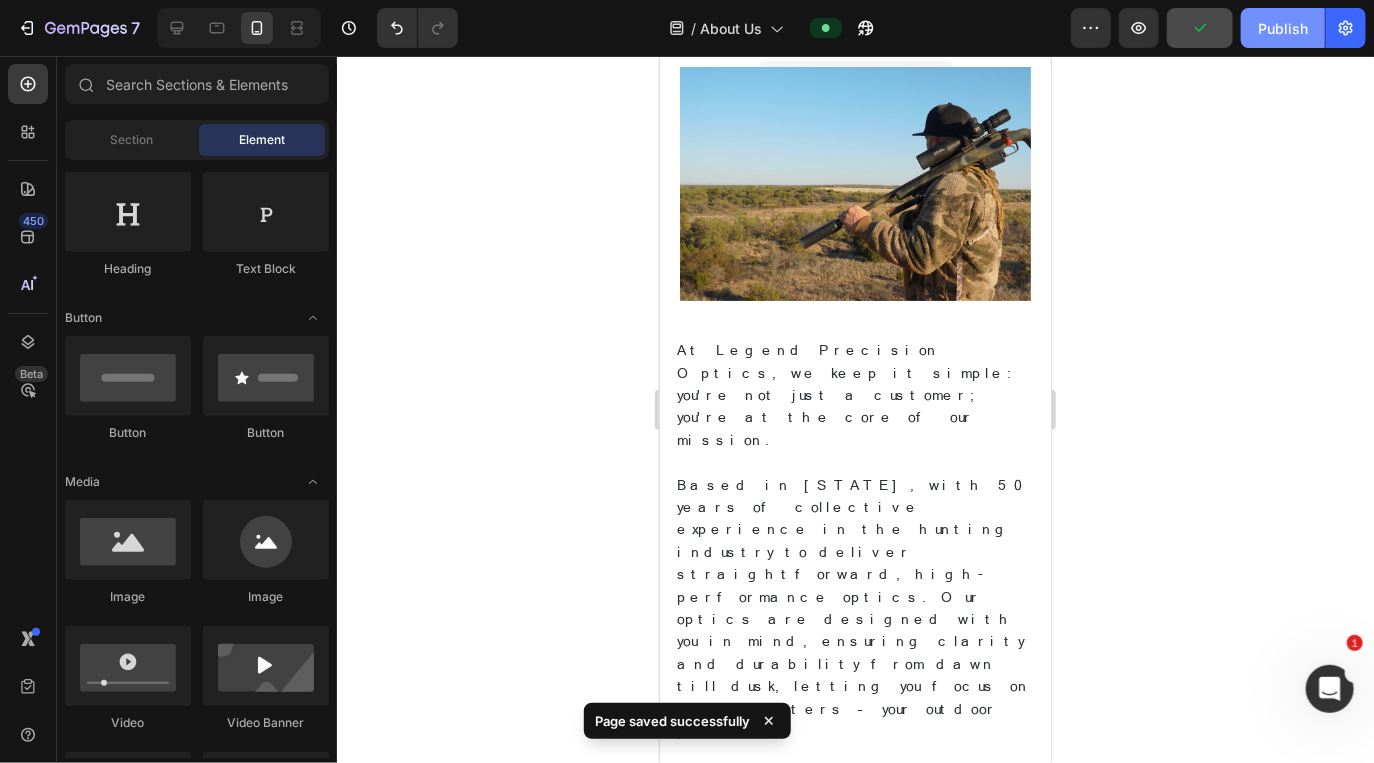 click on "Publish" at bounding box center [1283, 28] 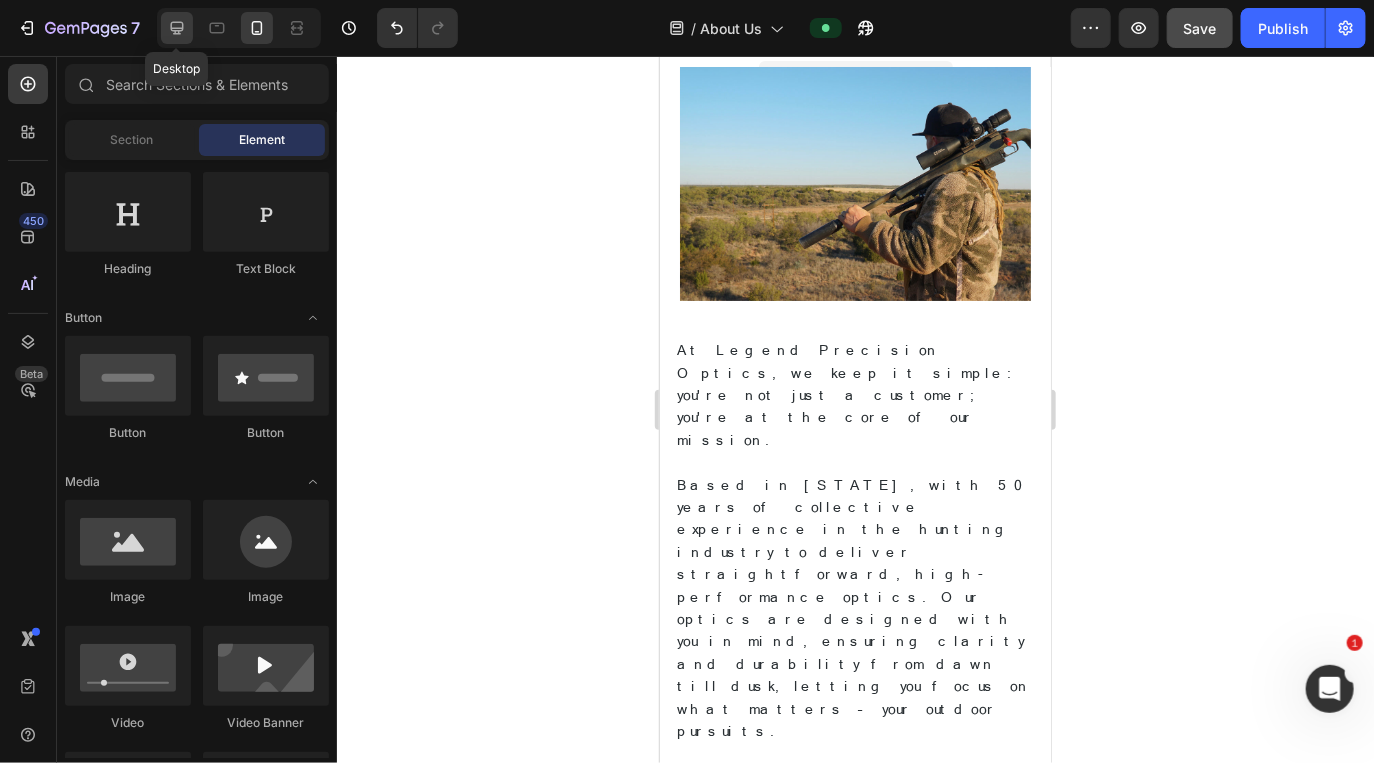 click 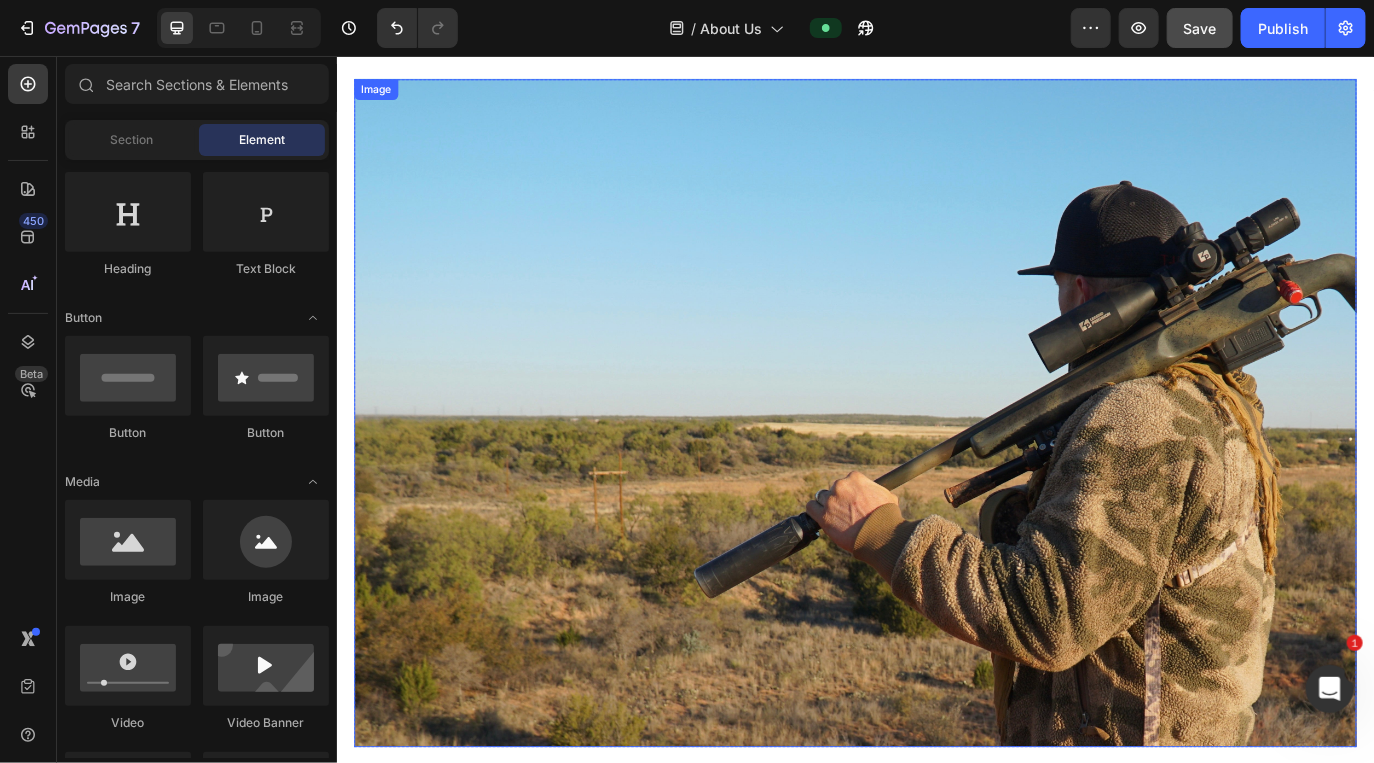 click at bounding box center (936, 468) 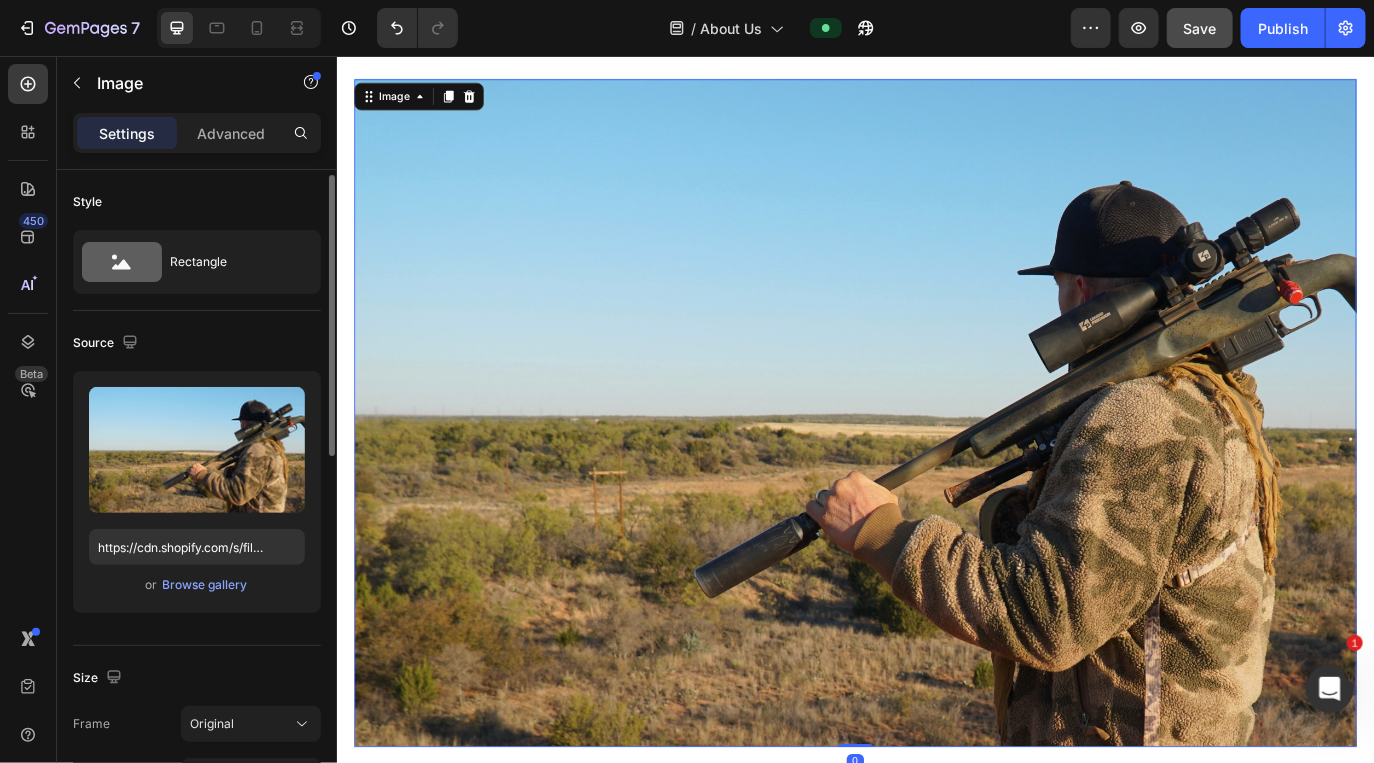 scroll, scrollTop: 16, scrollLeft: 0, axis: vertical 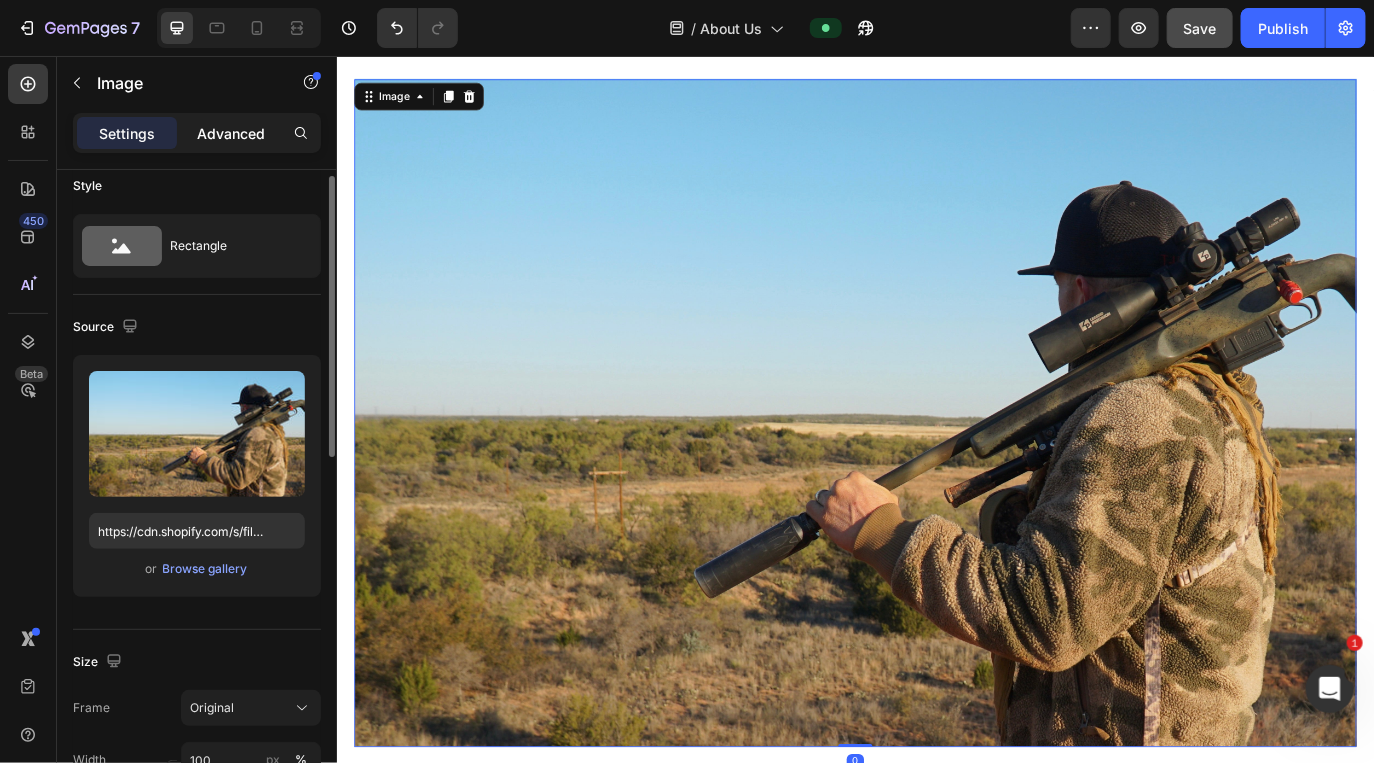 click on "Advanced" at bounding box center (231, 133) 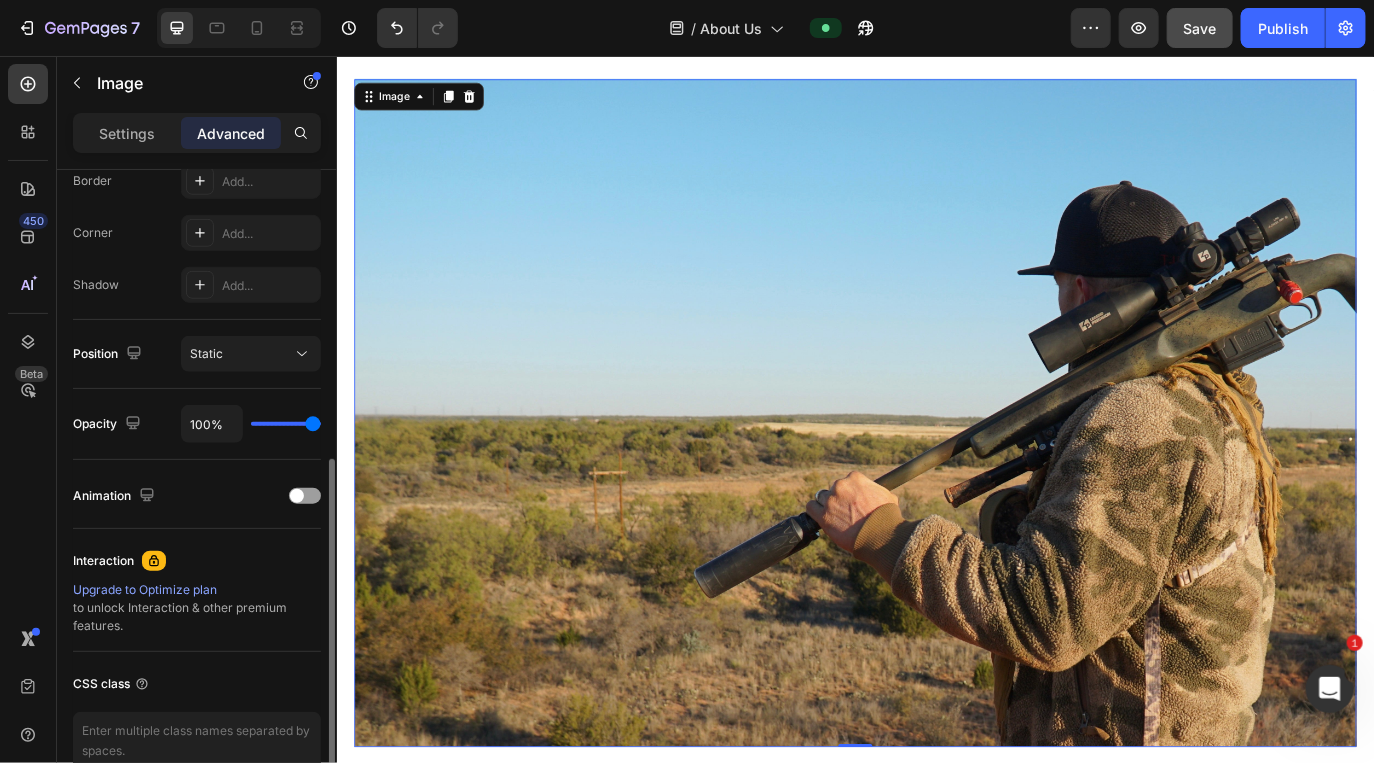 scroll, scrollTop: 584, scrollLeft: 0, axis: vertical 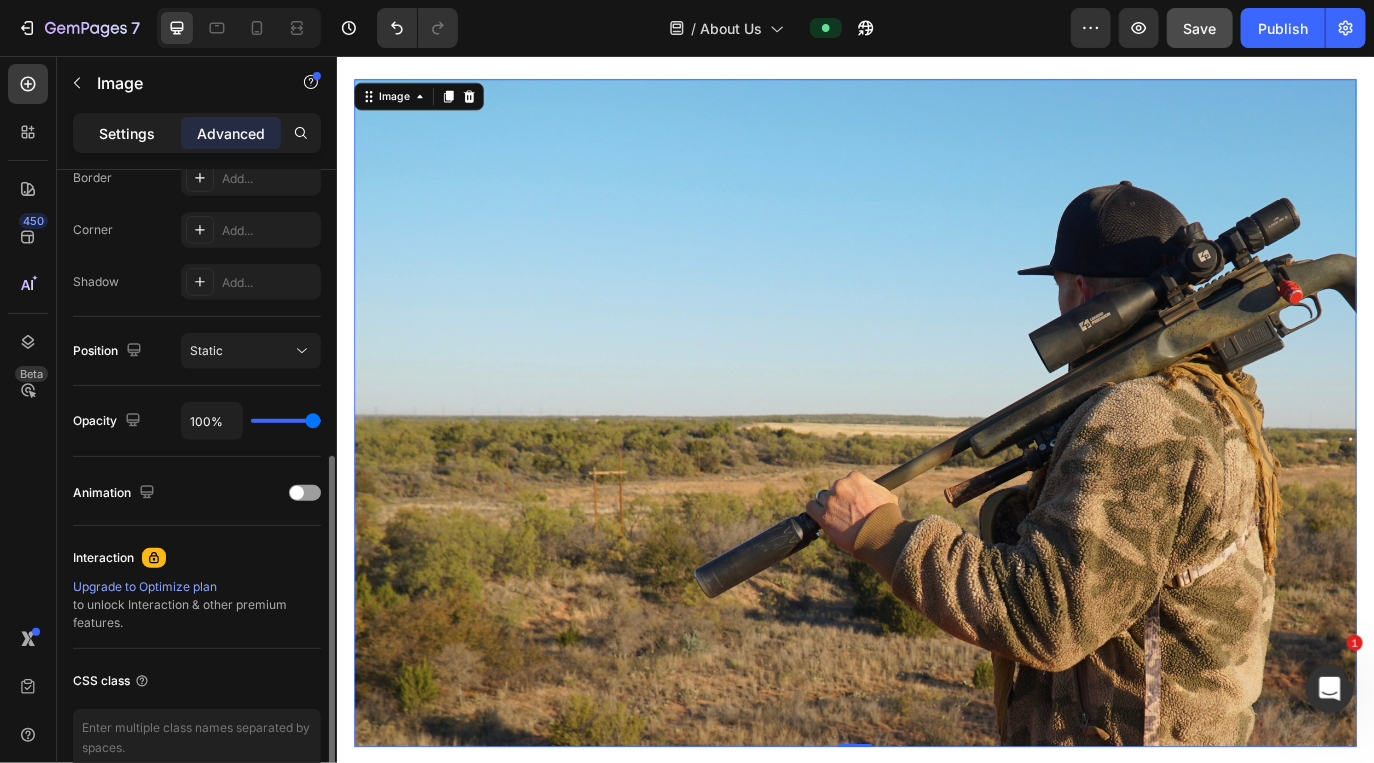 click on "Settings" at bounding box center (127, 133) 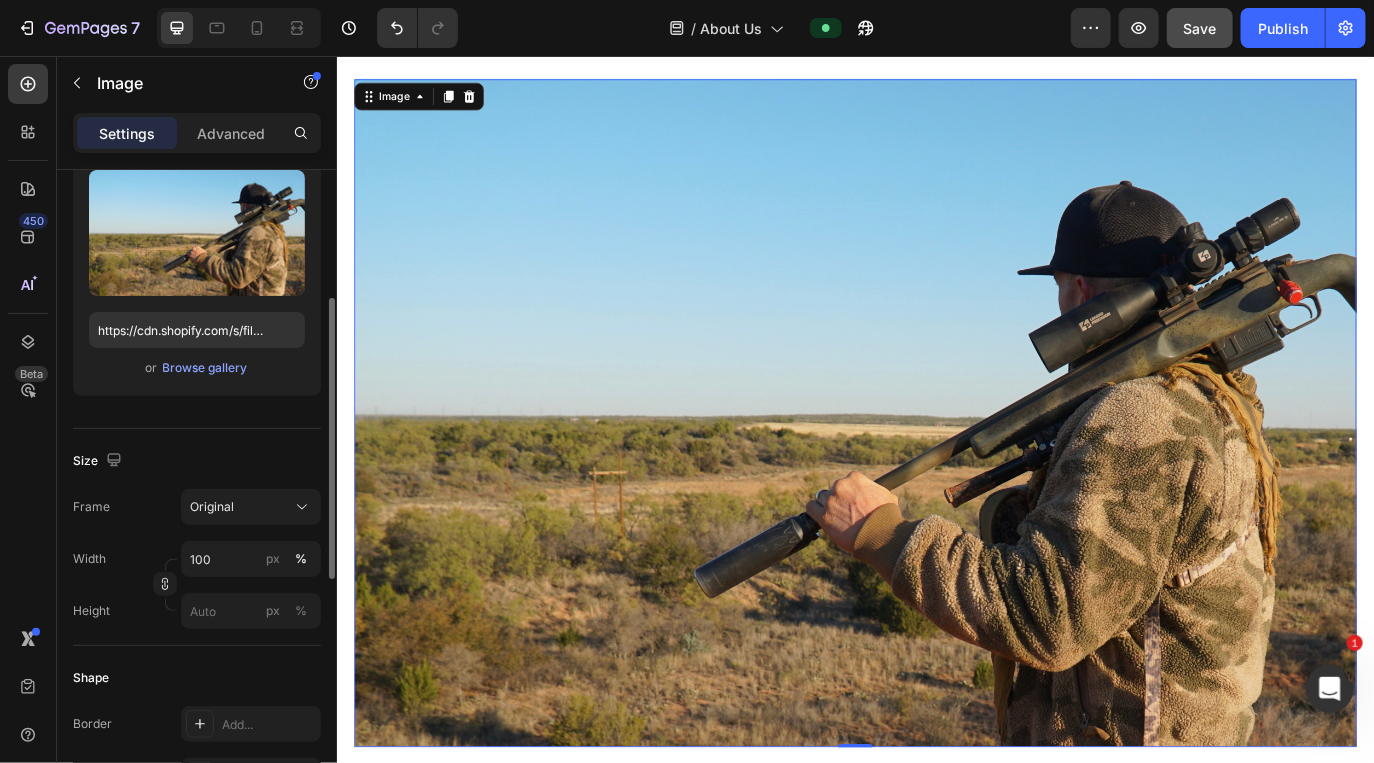 scroll, scrollTop: 384, scrollLeft: 0, axis: vertical 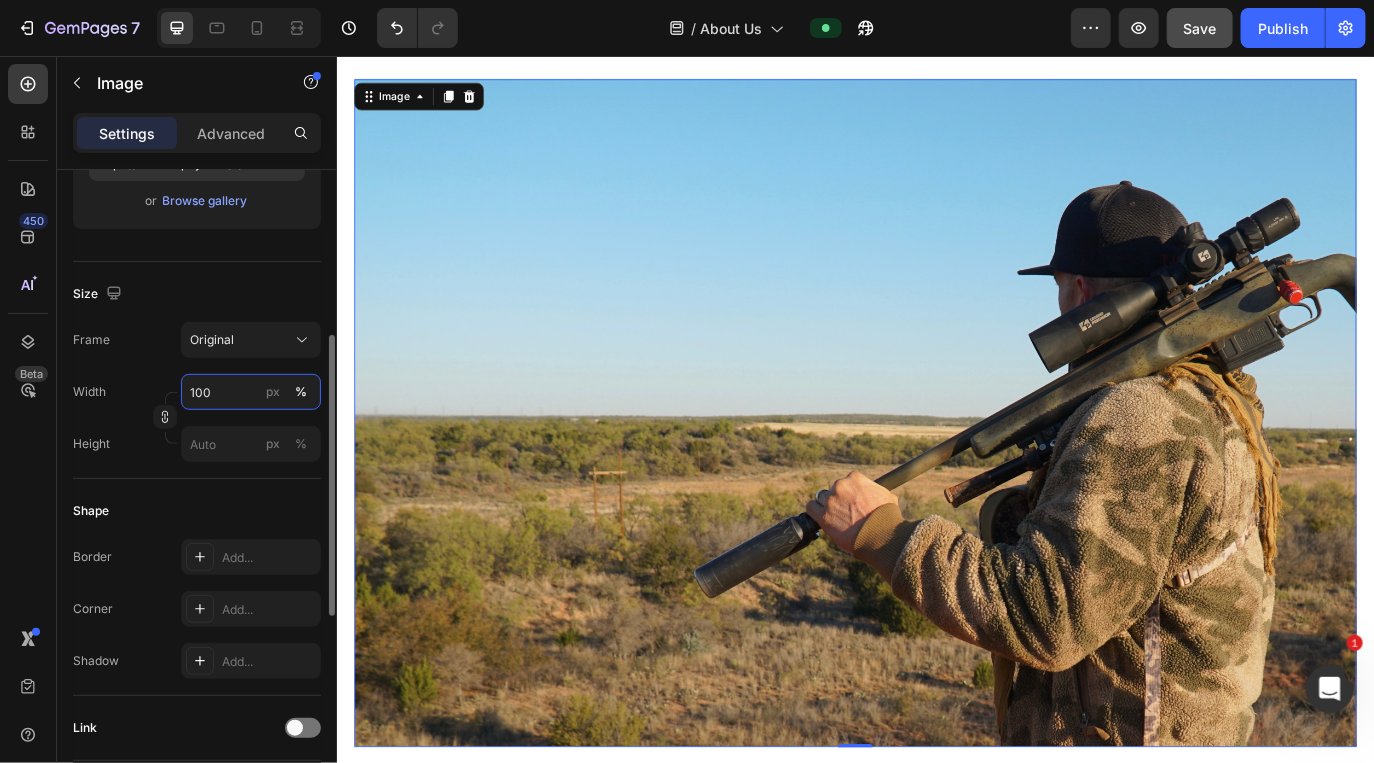 click on "100" at bounding box center (251, 392) 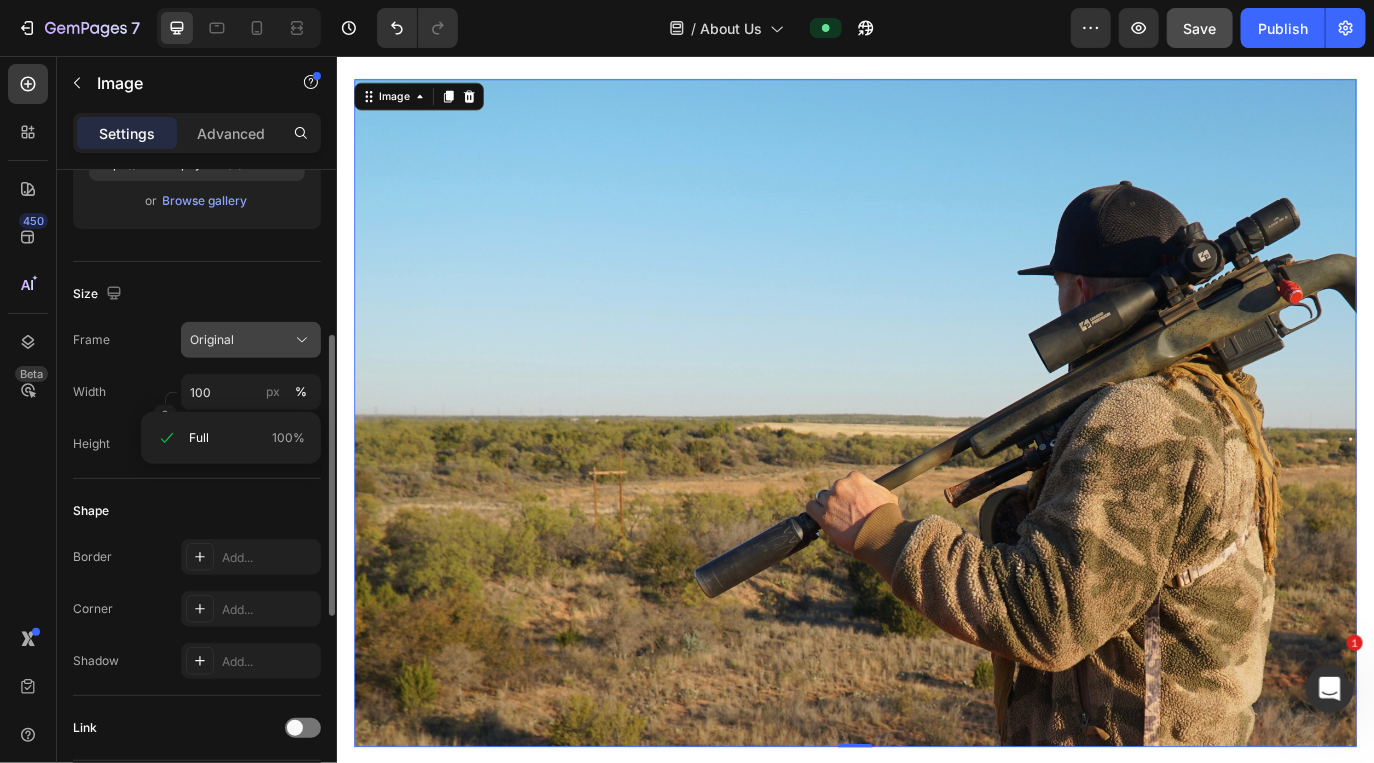 click on "Original" 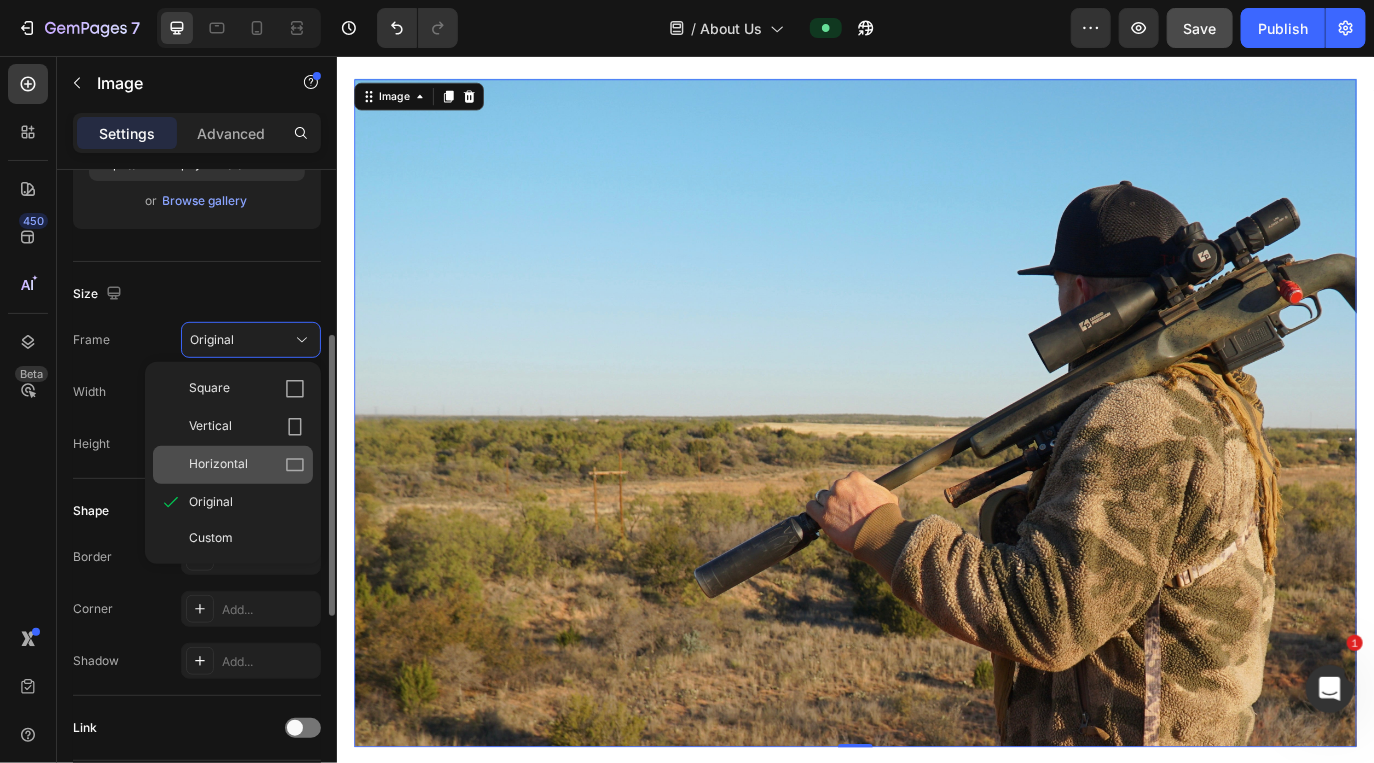 click on "Horizontal" at bounding box center (247, 465) 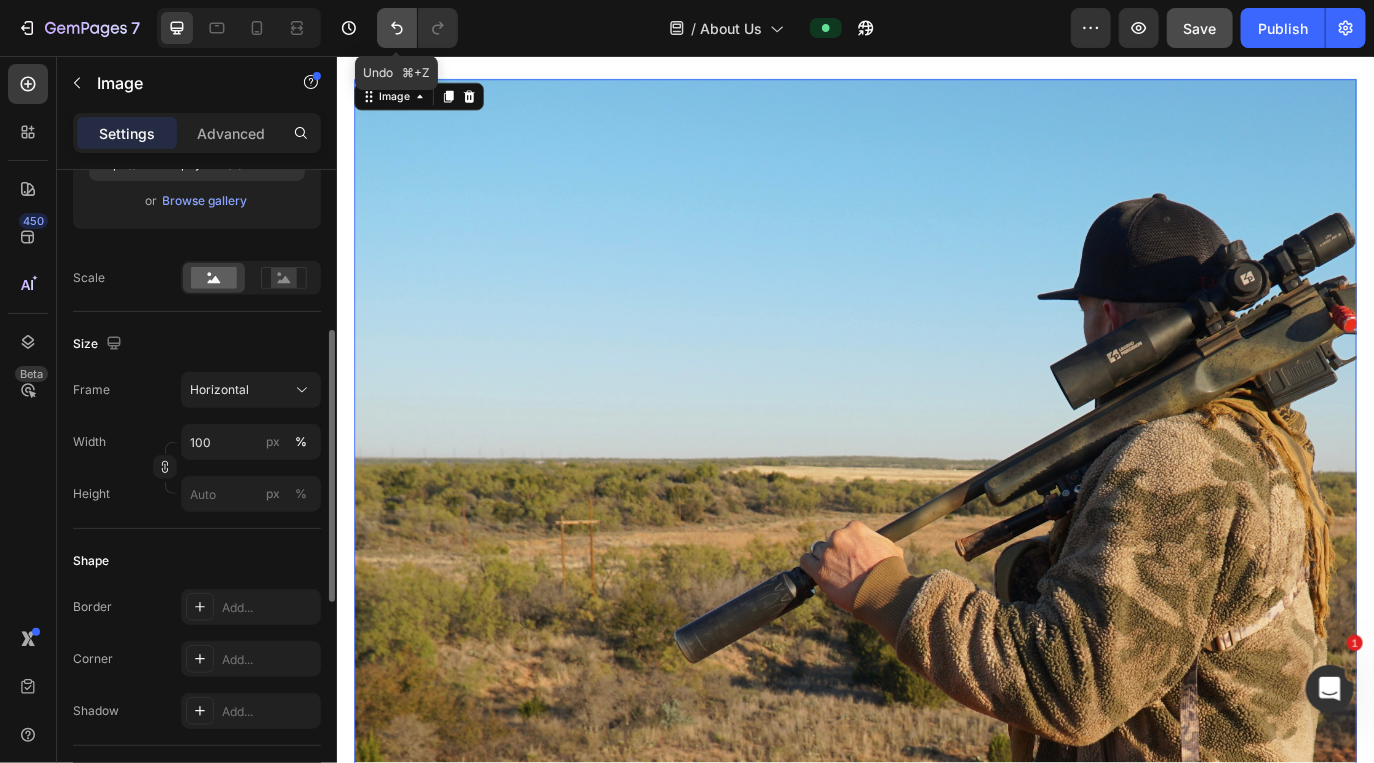 click 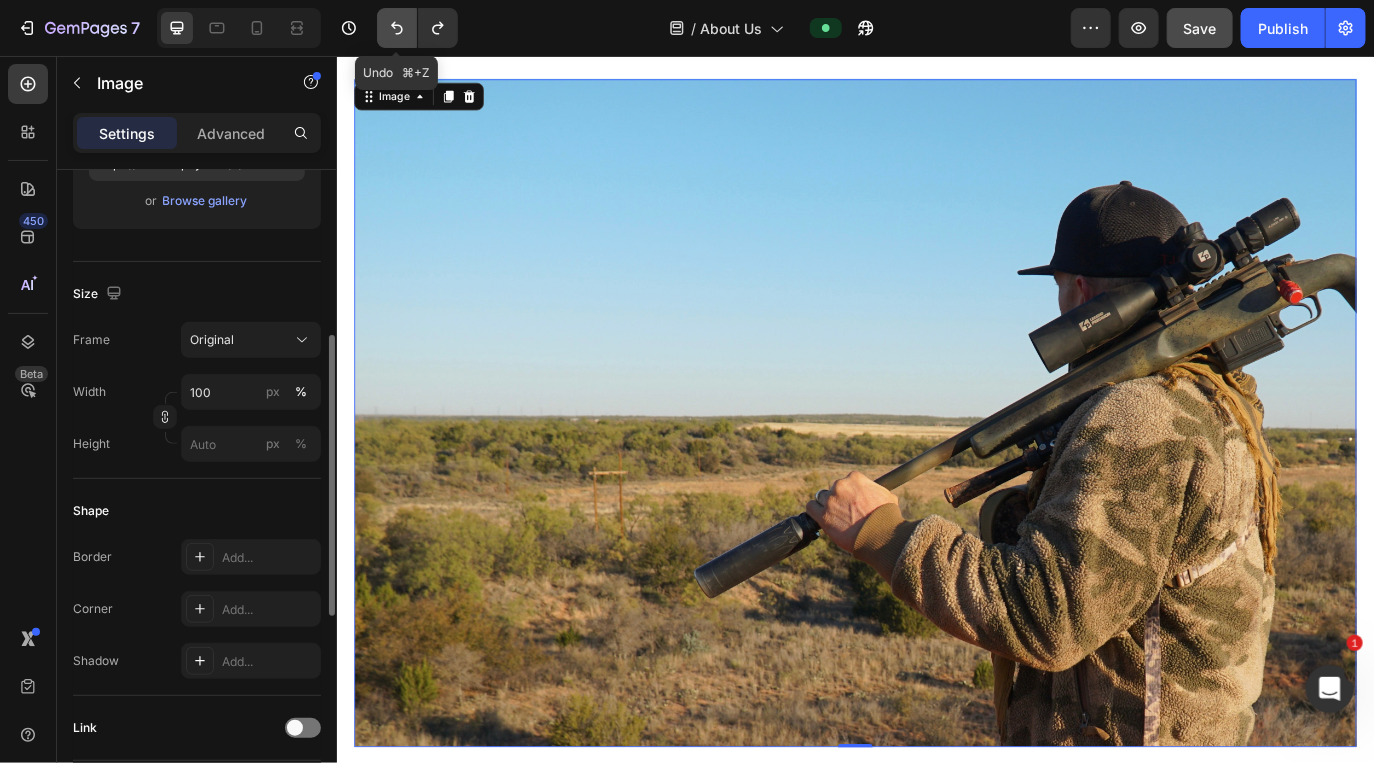 click 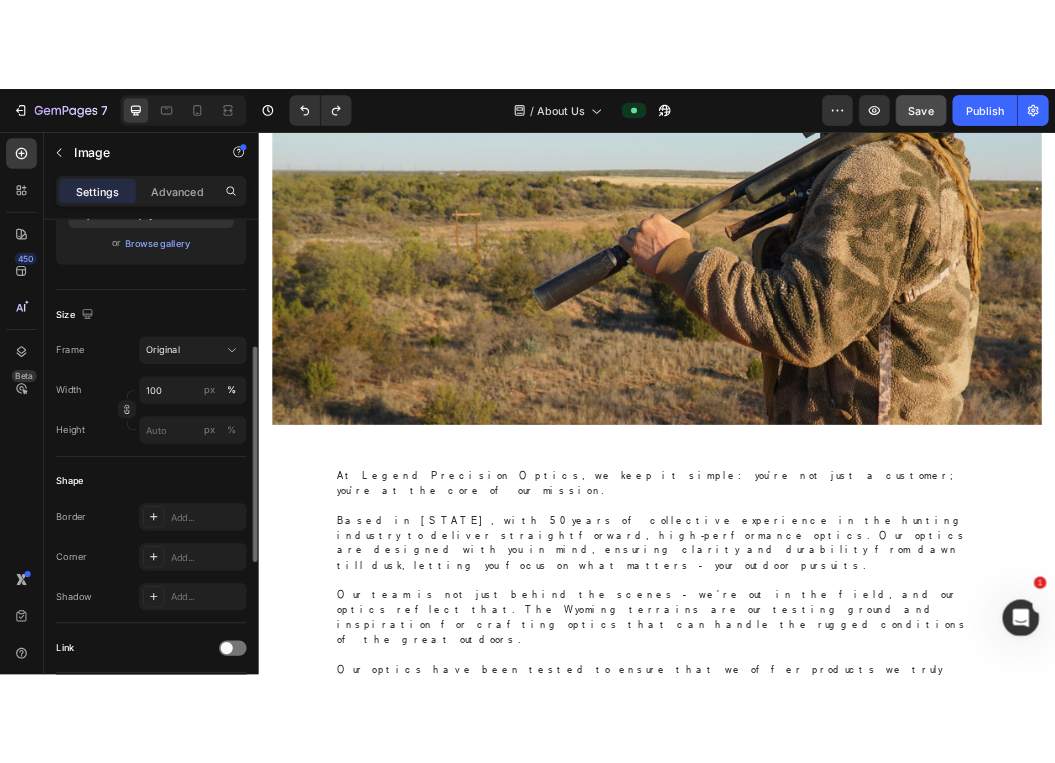 scroll, scrollTop: 0, scrollLeft: 0, axis: both 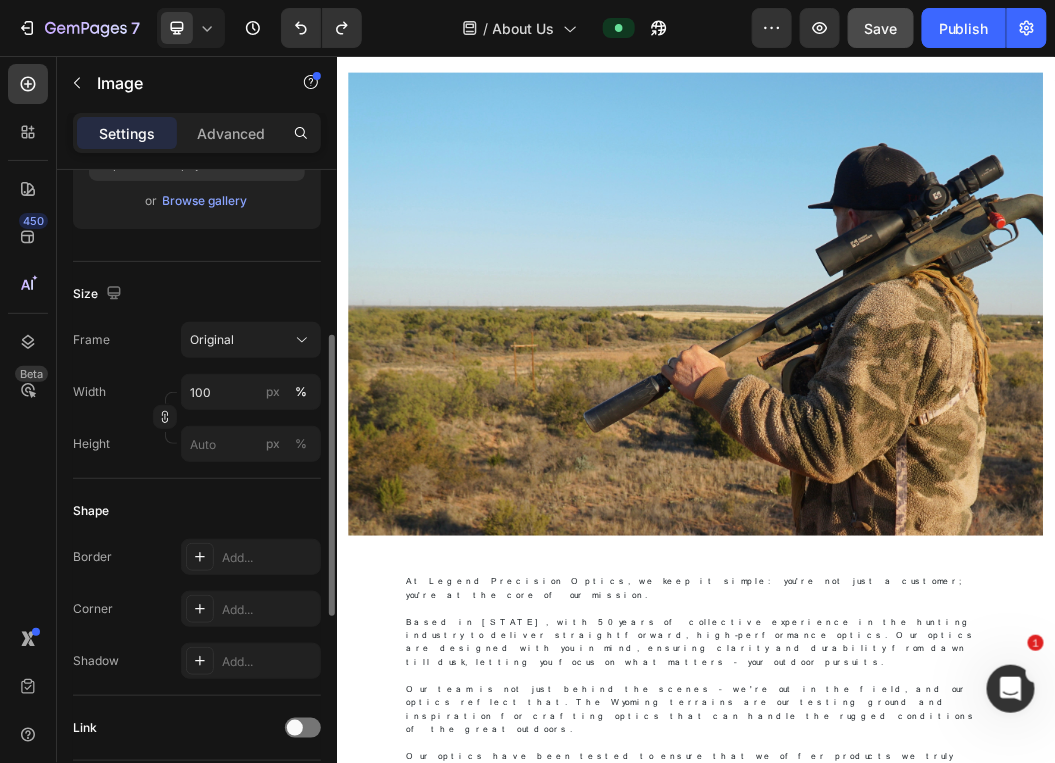 click at bounding box center [936, 468] 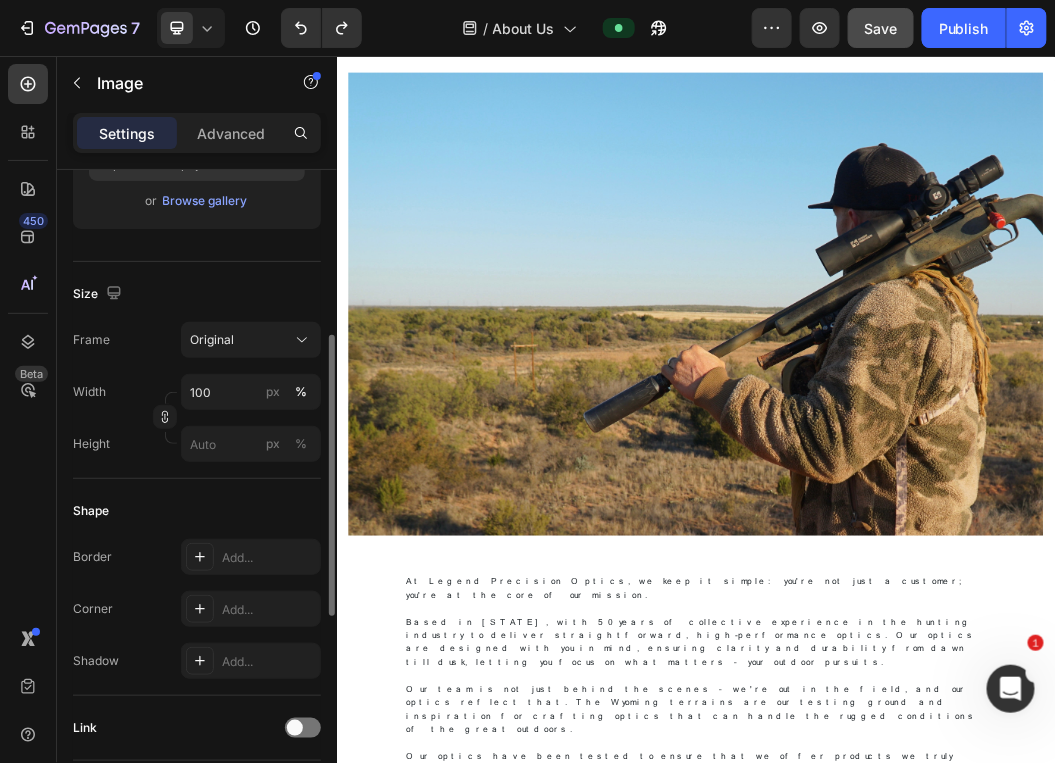 click at bounding box center (936, 468) 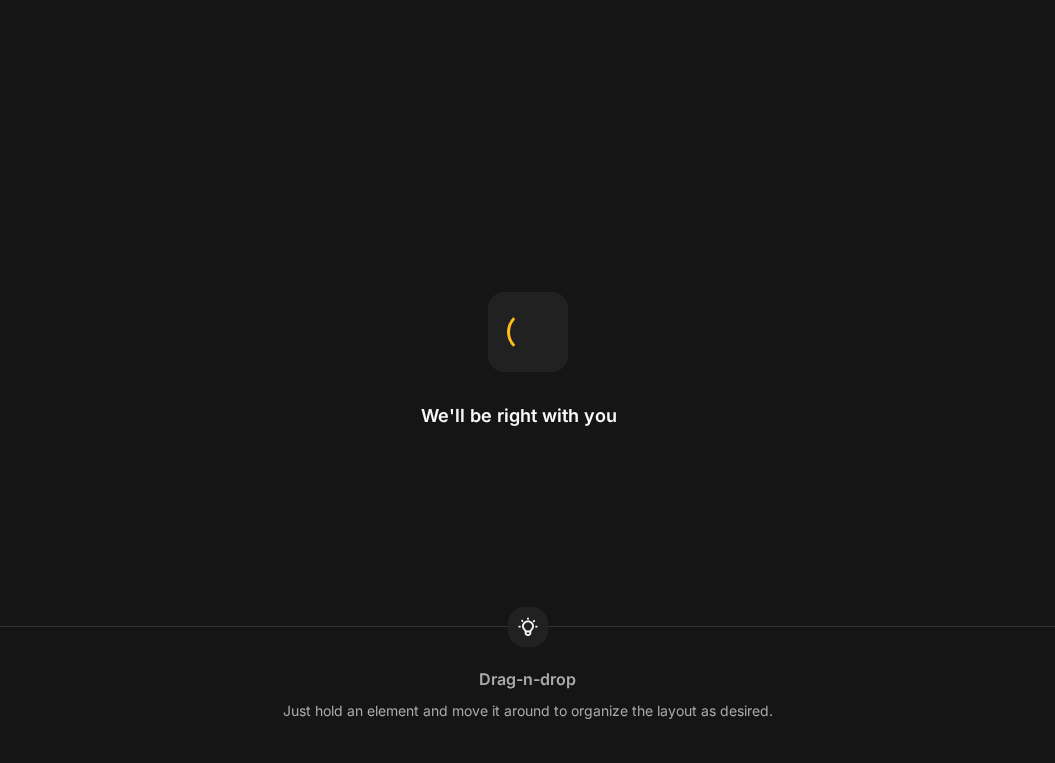 scroll, scrollTop: 0, scrollLeft: 0, axis: both 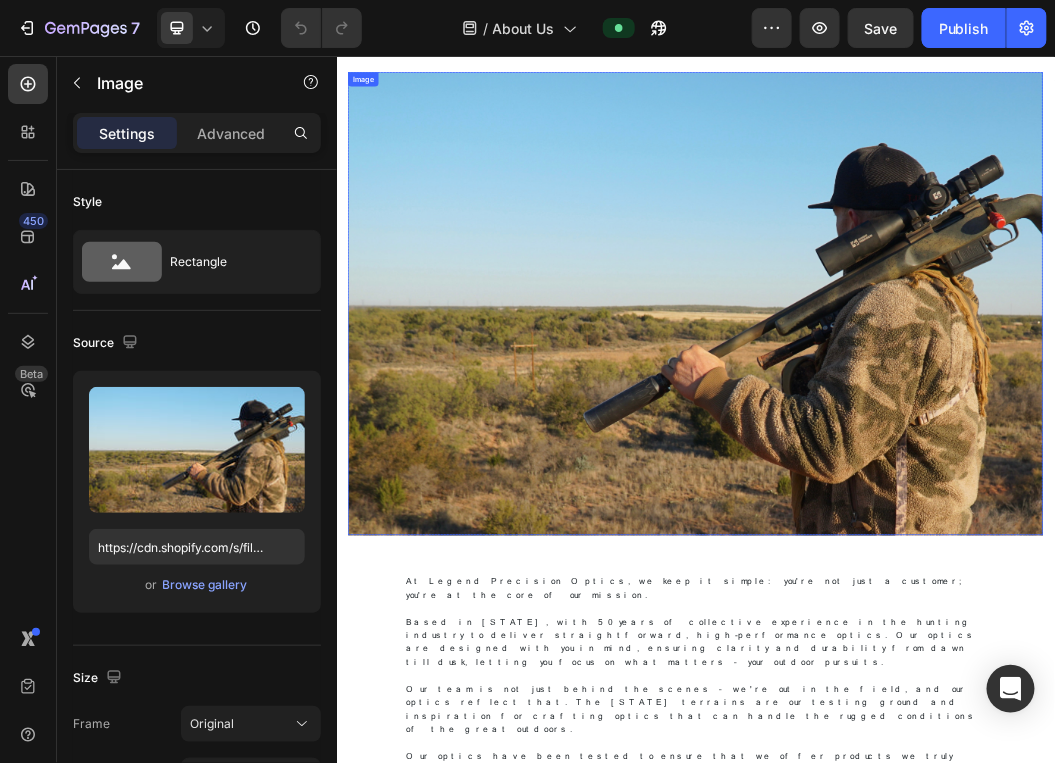 click at bounding box center (936, 468) 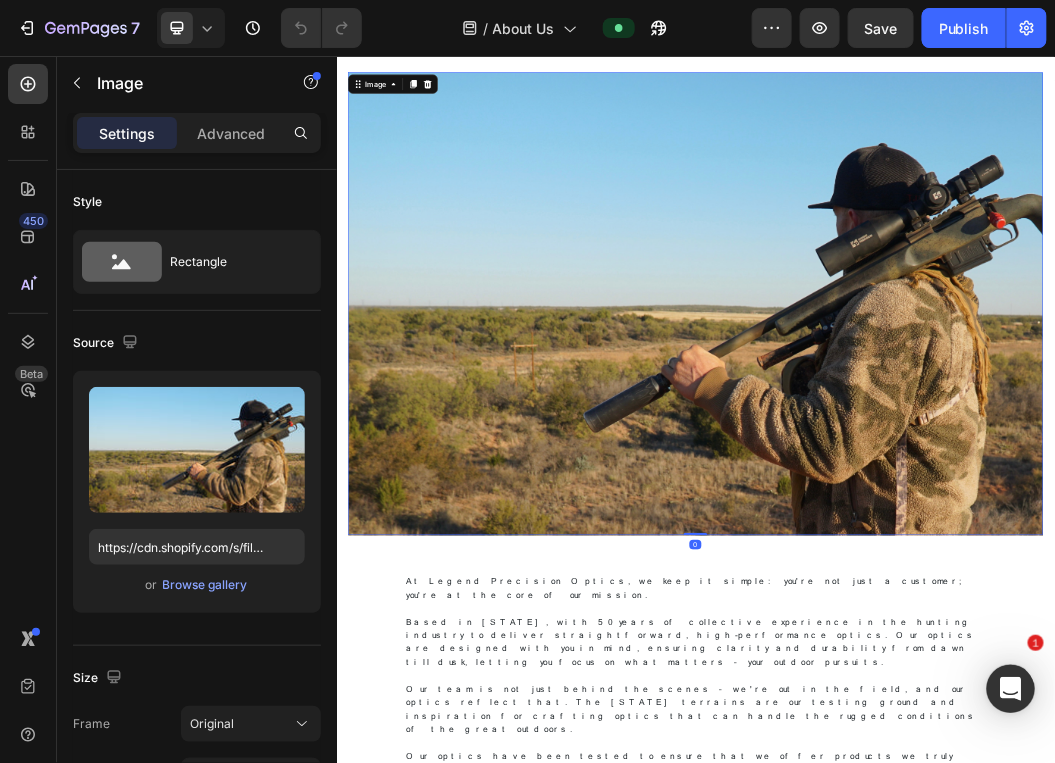 scroll, scrollTop: 0, scrollLeft: 0, axis: both 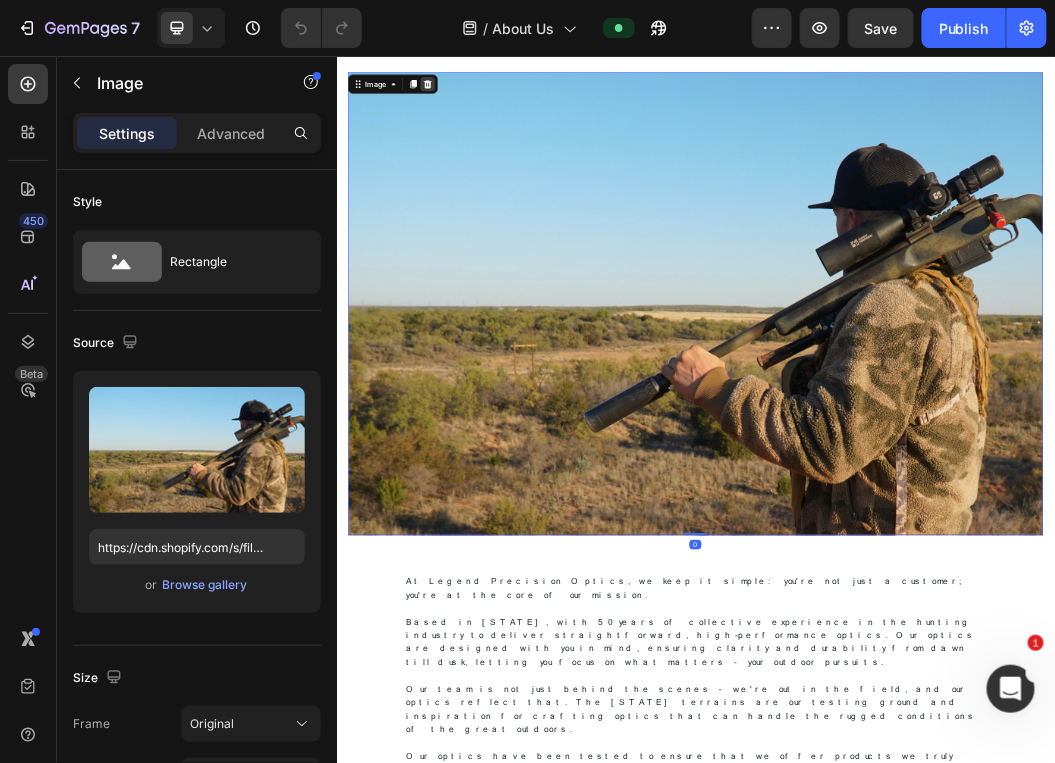 click 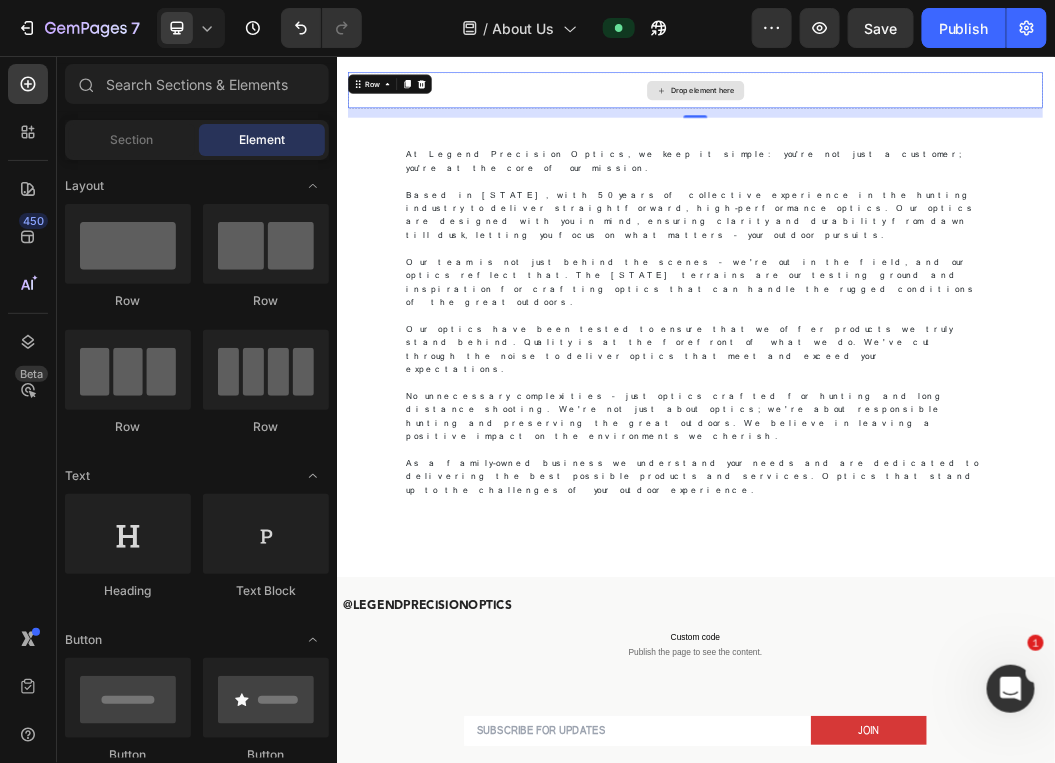 click on "Drop element here" at bounding box center (936, 112) 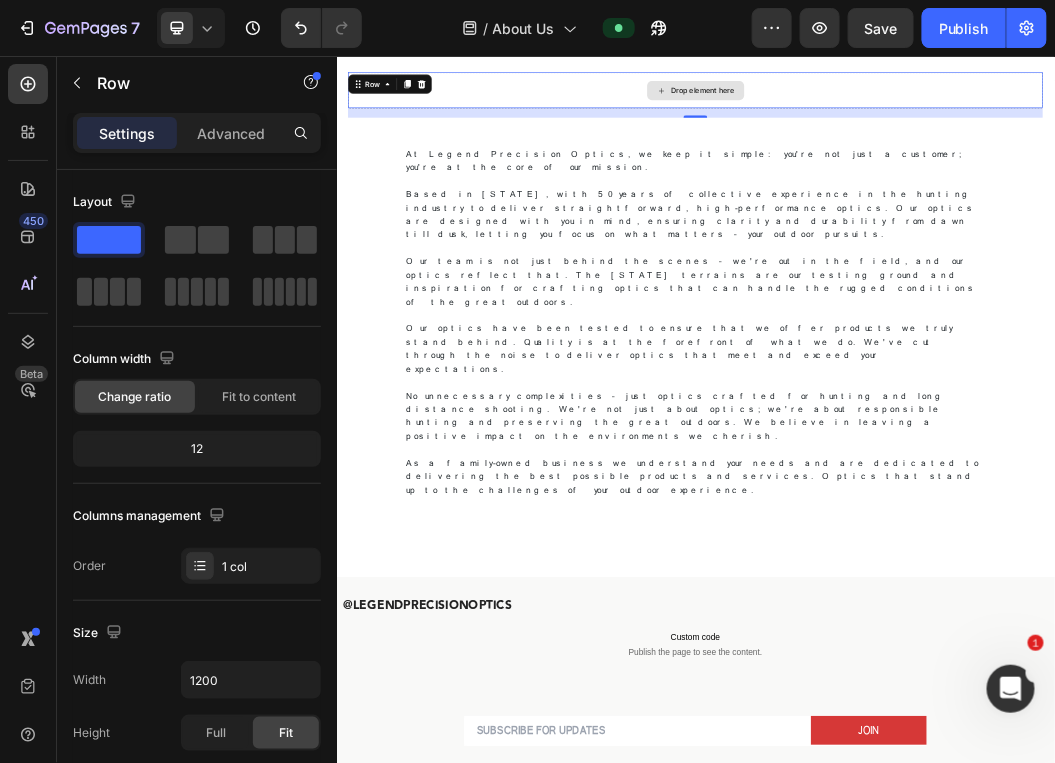 drag, startPoint x: 534, startPoint y: 295, endPoint x: 736, endPoint y: 115, distance: 270.56238 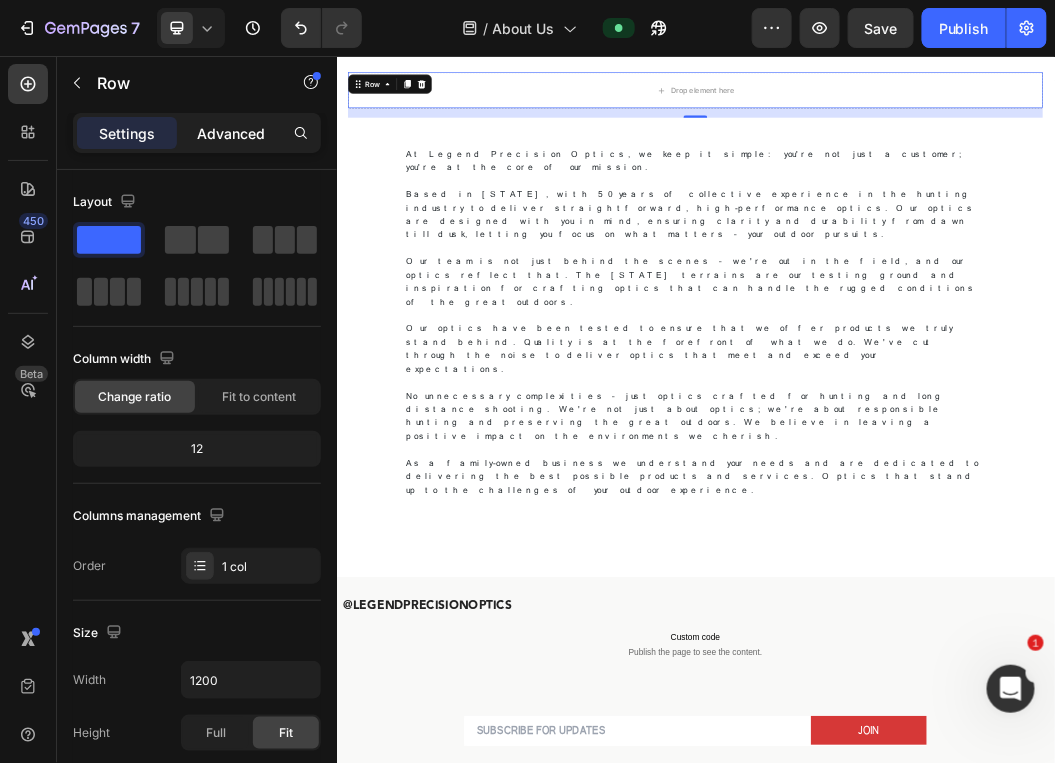 click on "Advanced" at bounding box center [231, 133] 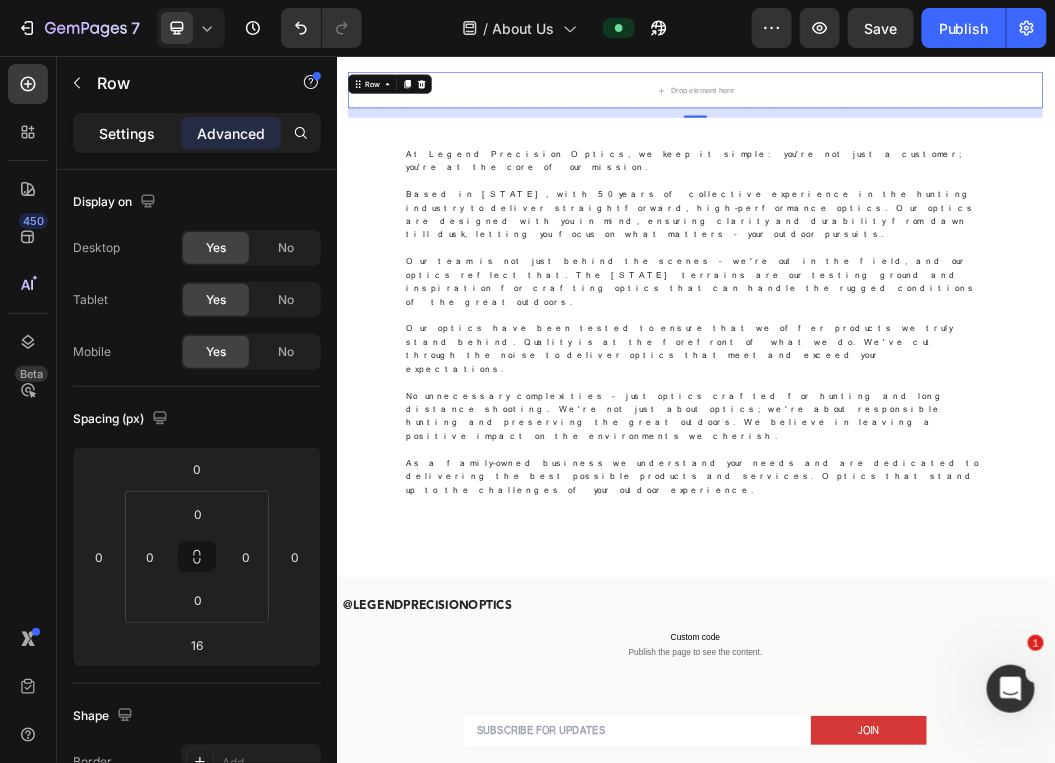 click on "Settings" at bounding box center (127, 133) 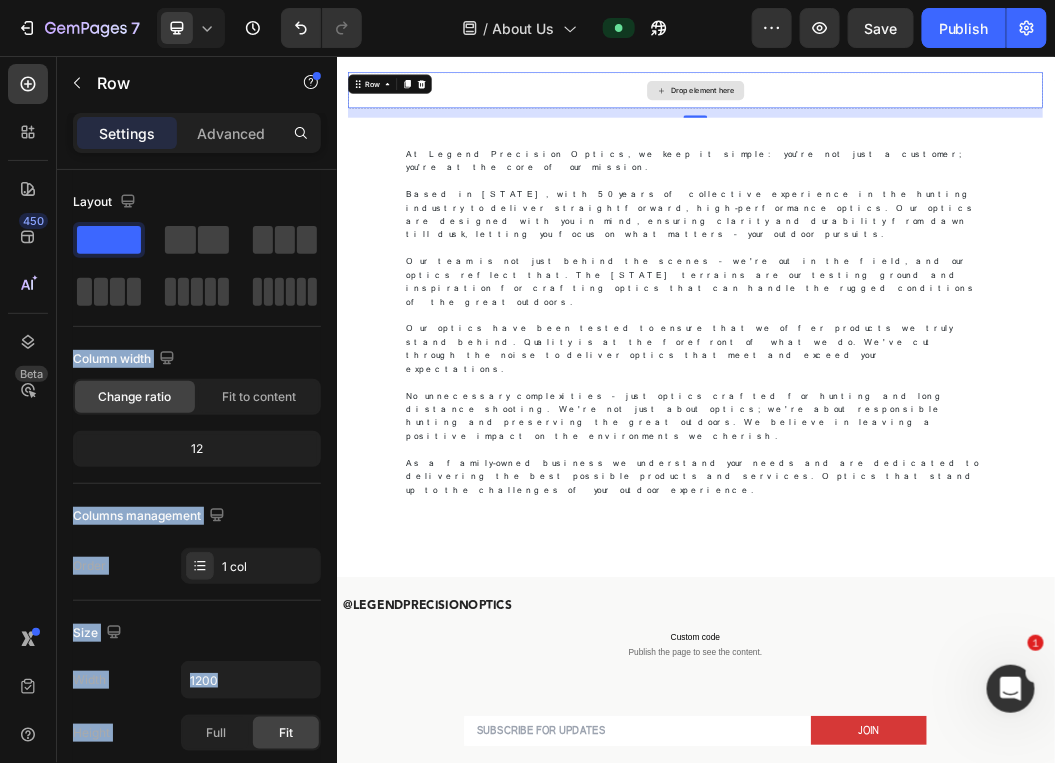 drag, startPoint x: 518, startPoint y: 297, endPoint x: 575, endPoint y: 131, distance: 175.51353 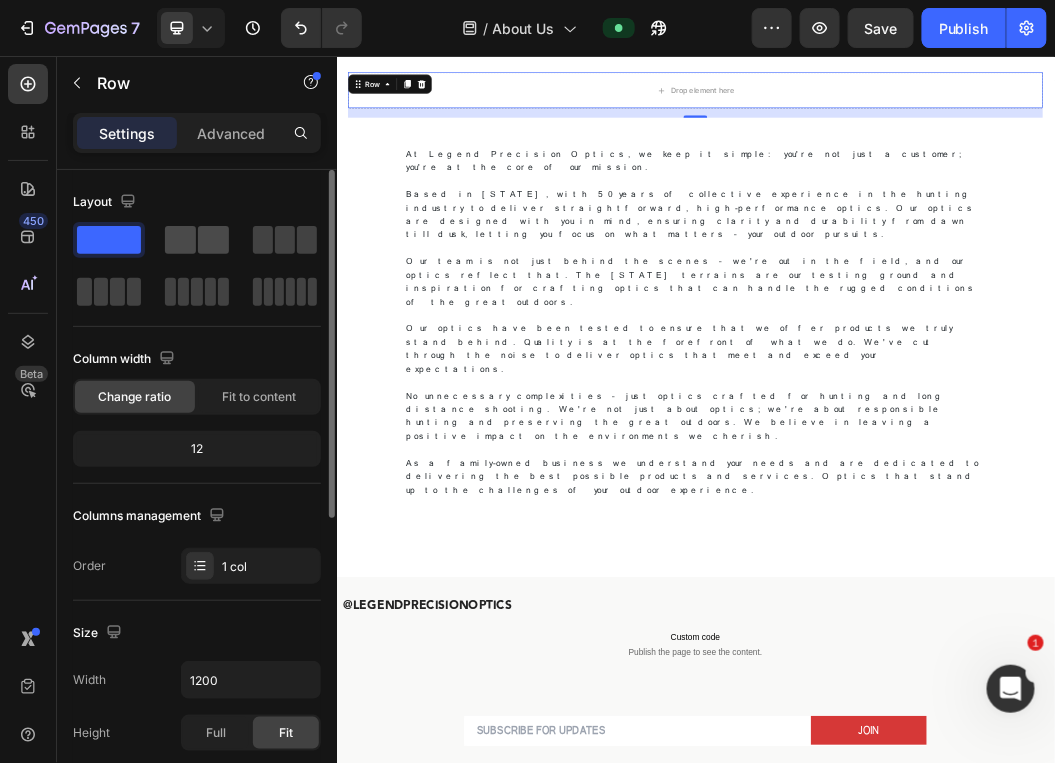 click 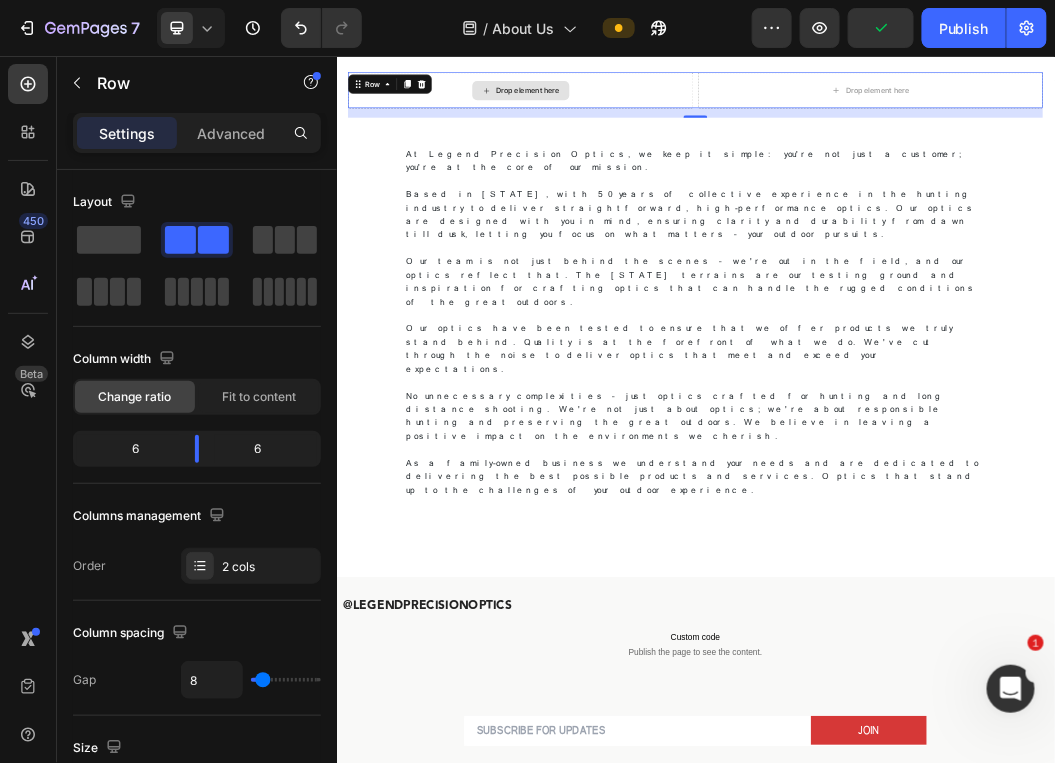 click on "Drop element here" at bounding box center [644, 112] 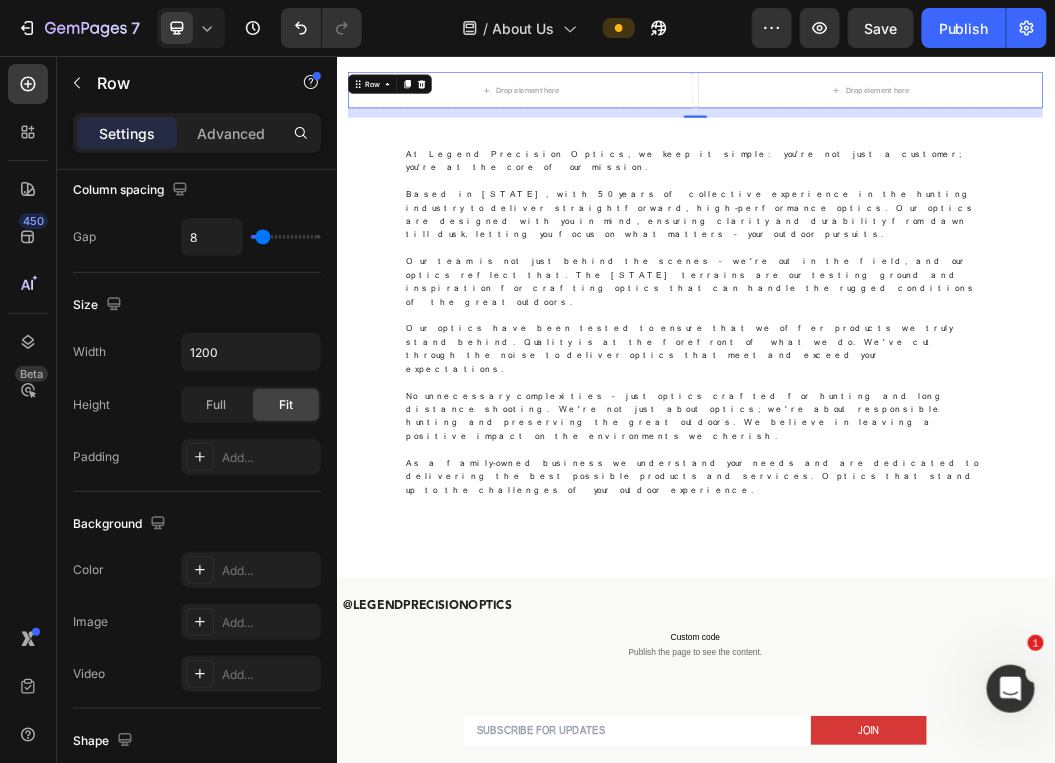 scroll, scrollTop: 0, scrollLeft: 0, axis: both 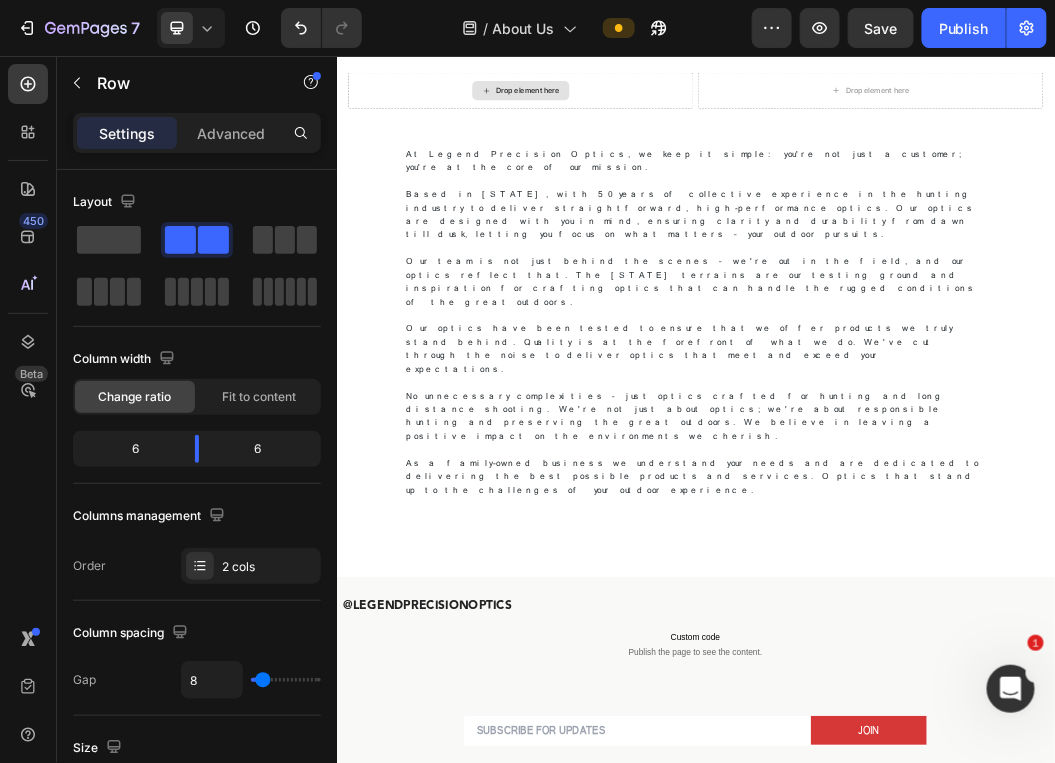 click on "Drop element here" at bounding box center [644, 112] 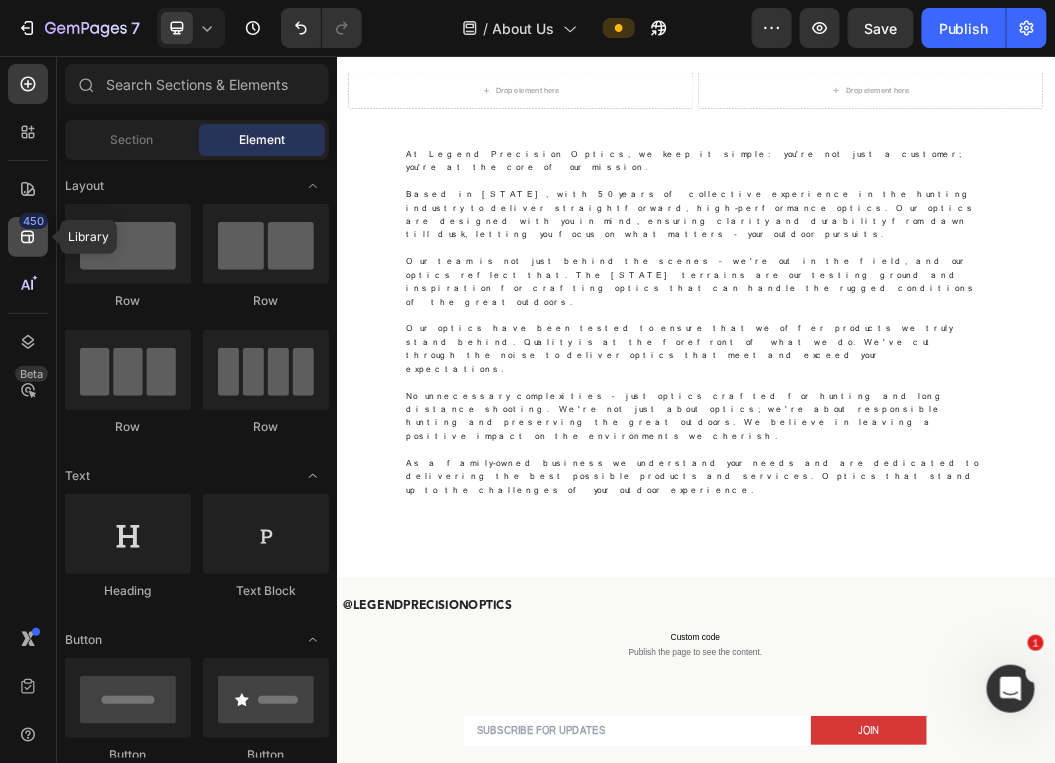 click on "450" 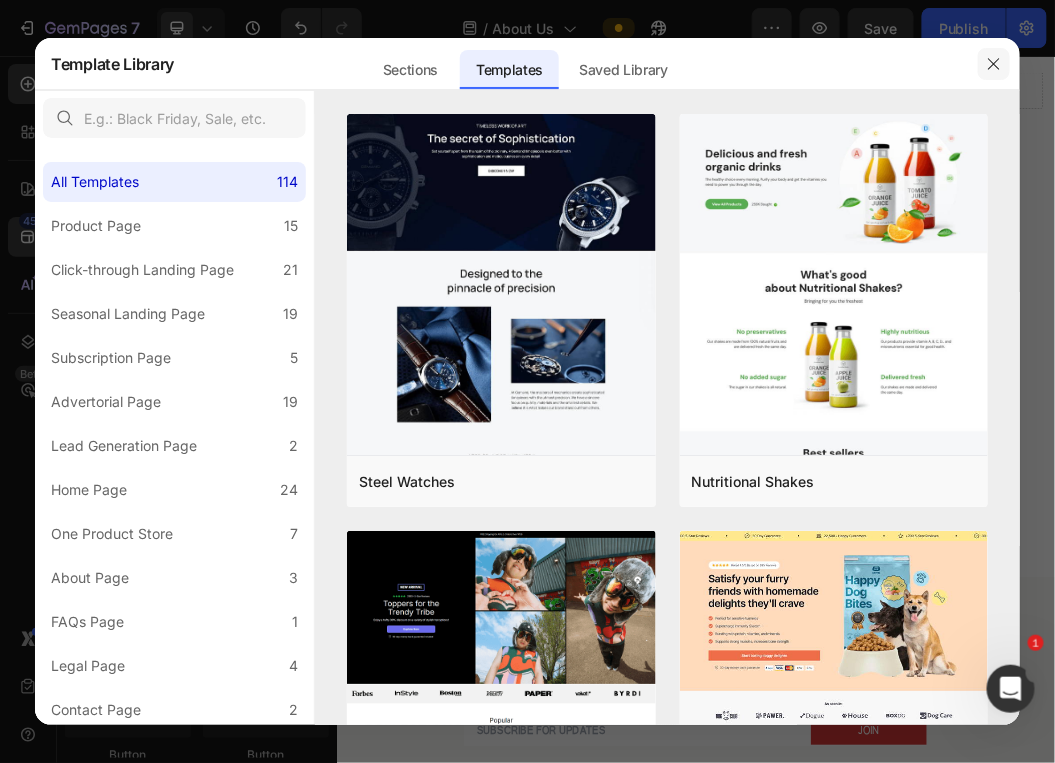 click 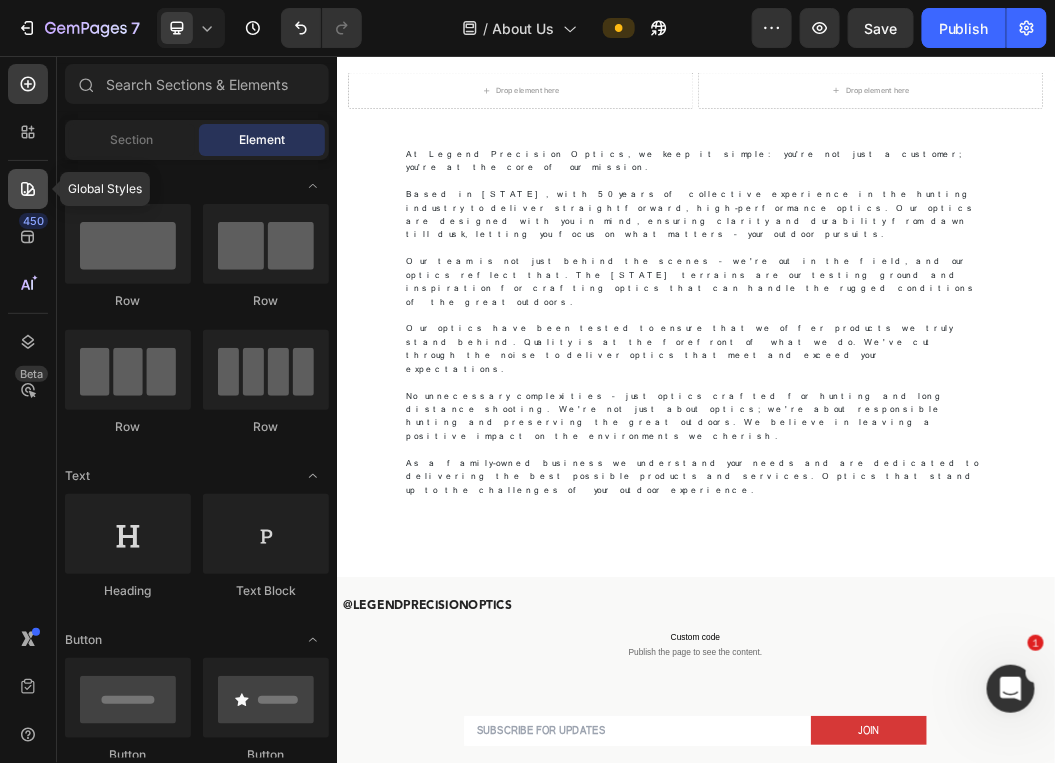 click 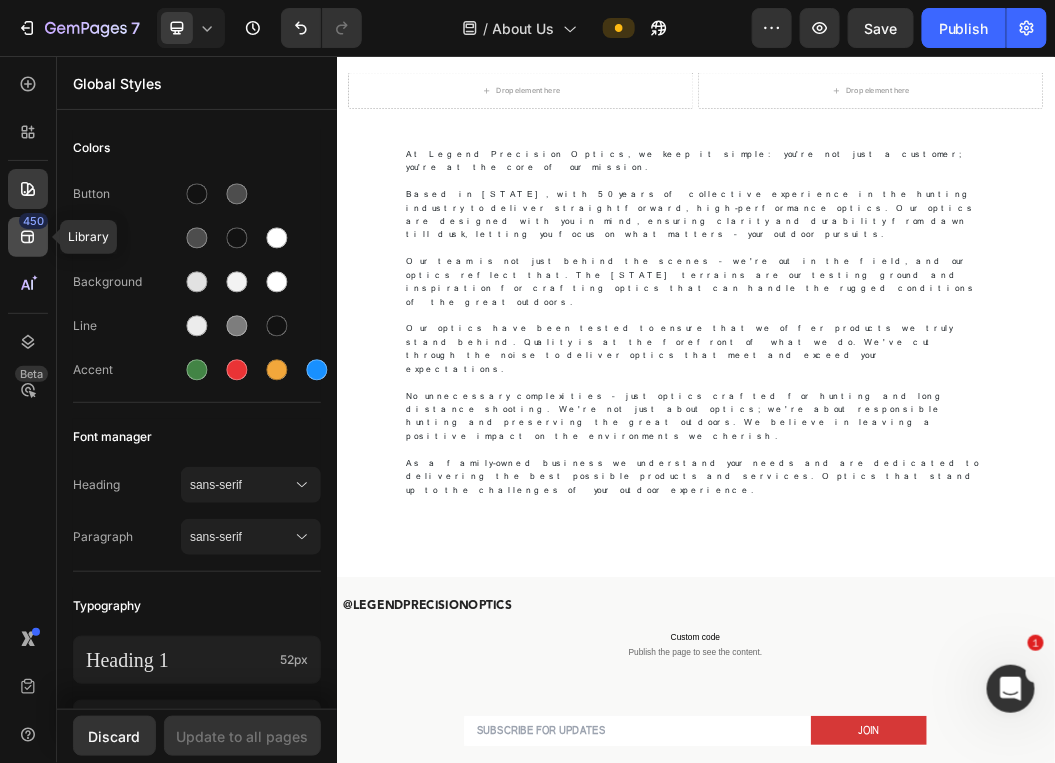 click 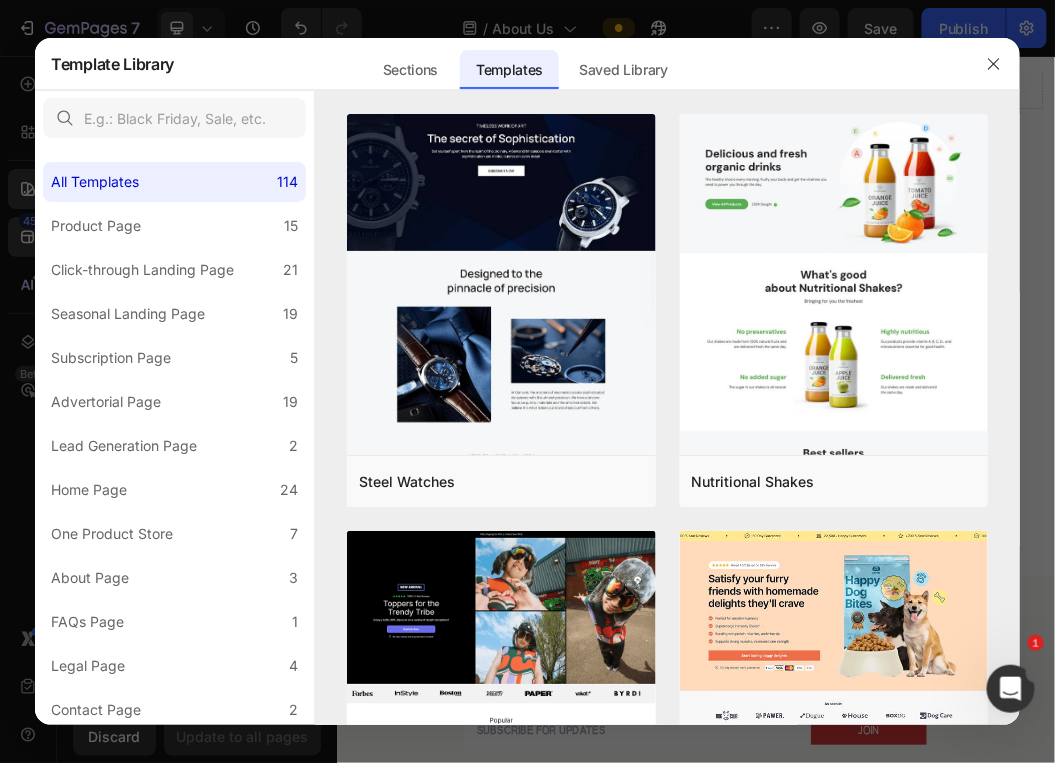 click at bounding box center (527, 381) 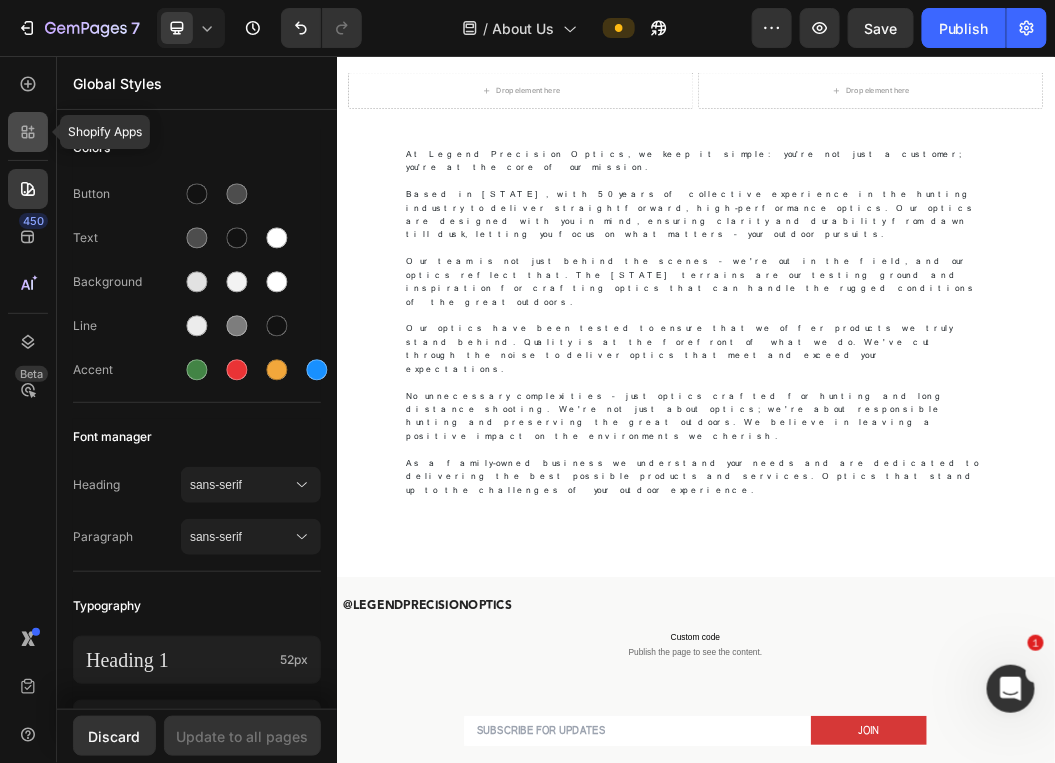 click 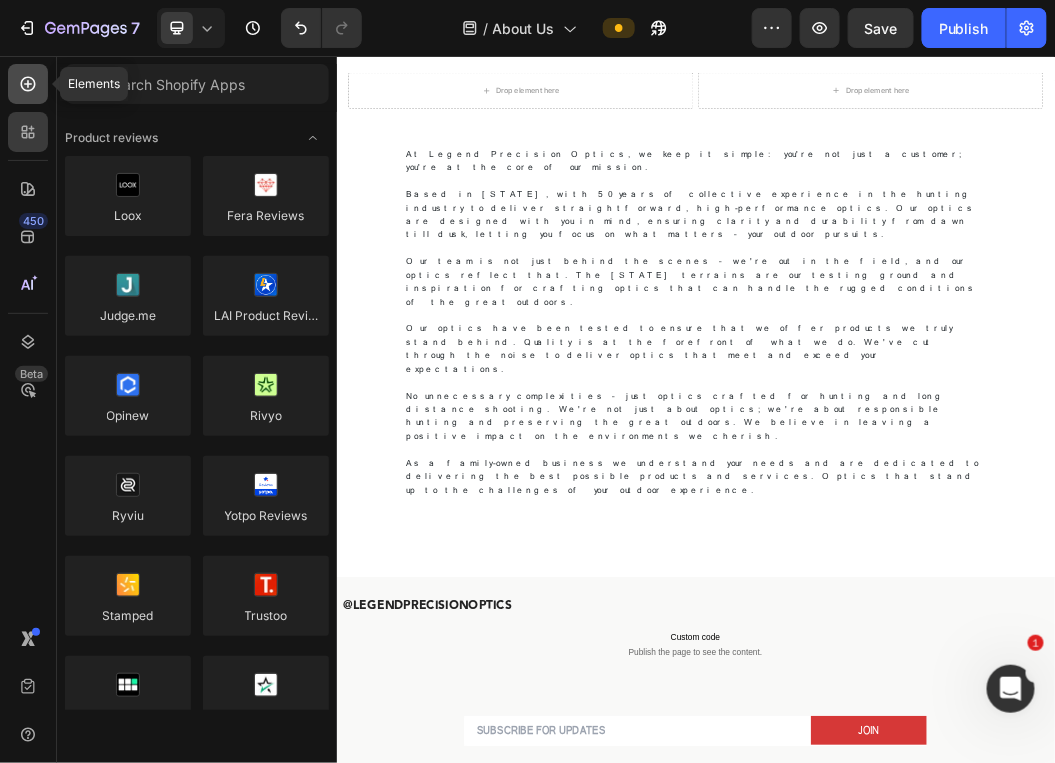 click 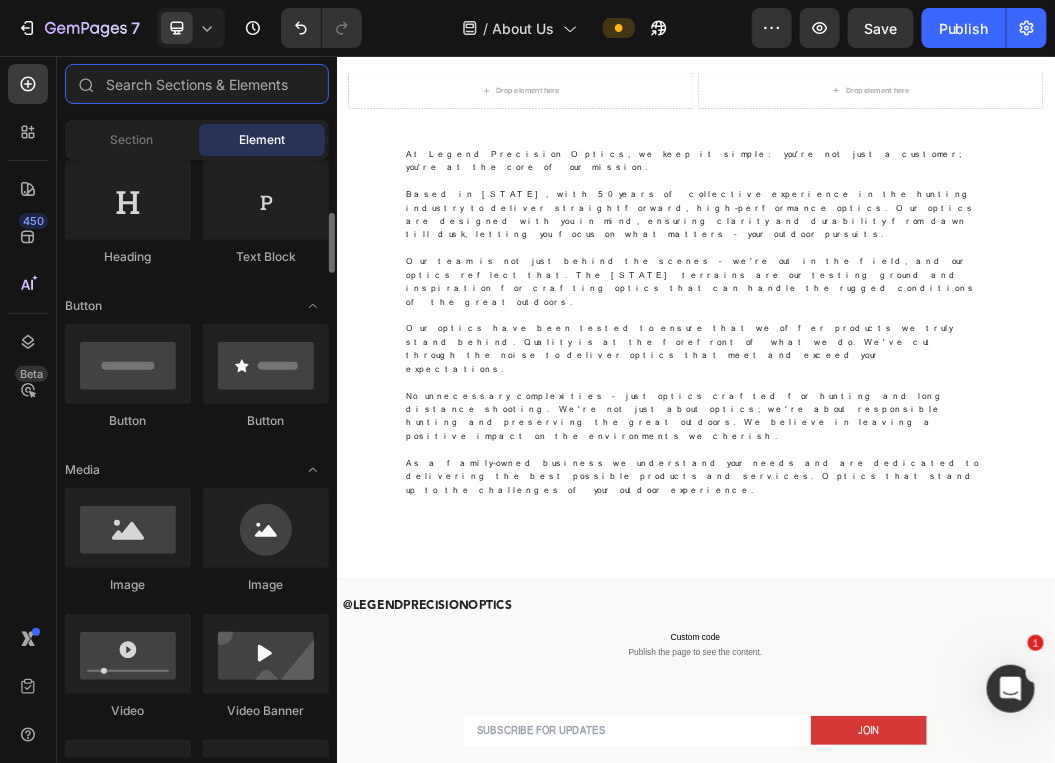 scroll, scrollTop: 352, scrollLeft: 0, axis: vertical 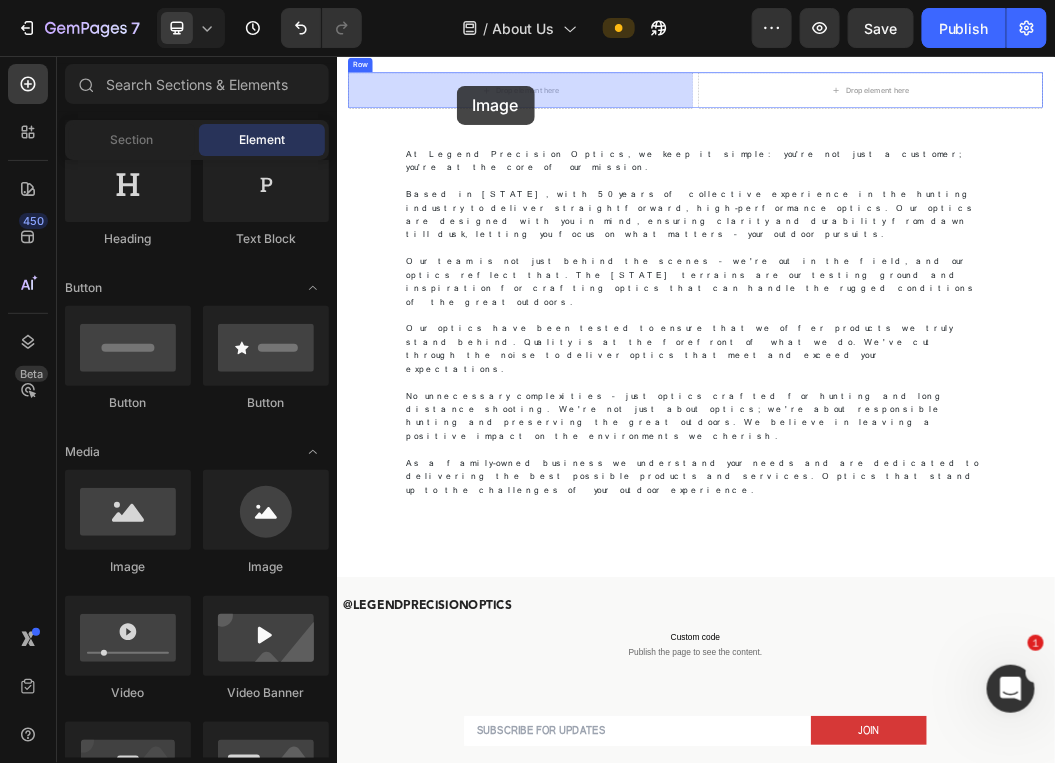 drag, startPoint x: 479, startPoint y: 574, endPoint x: 536, endPoint y: 105, distance: 472.45105 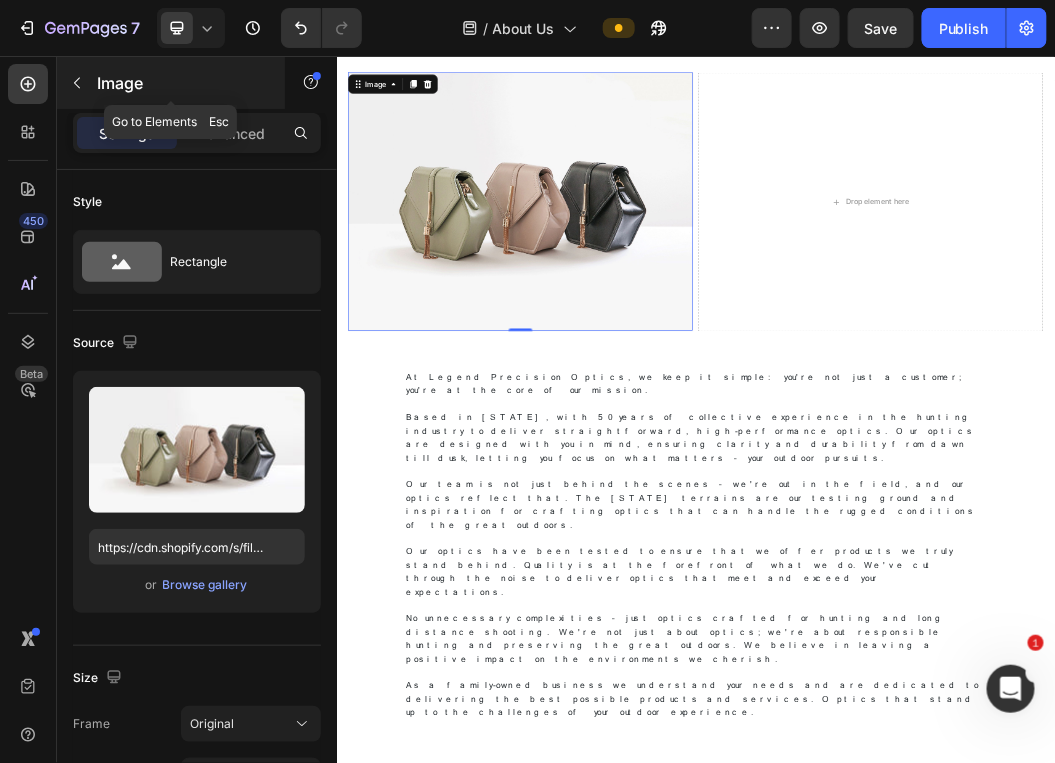 click 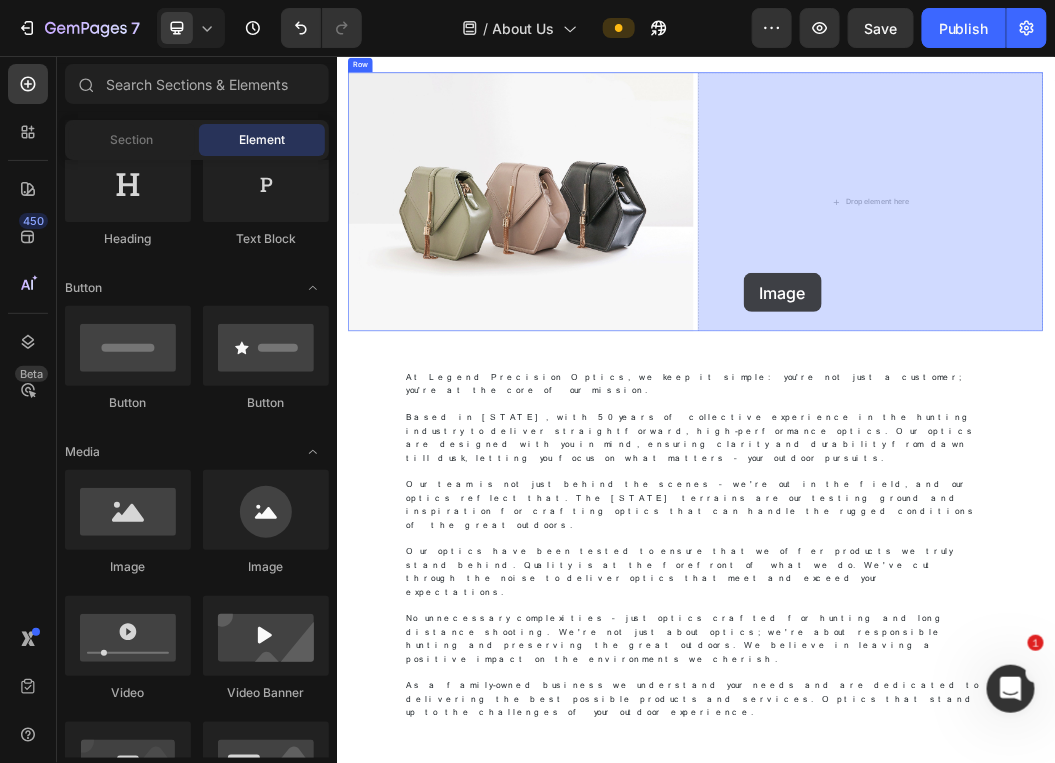 drag, startPoint x: 491, startPoint y: 591, endPoint x: 1024, endPoint y: 413, distance: 561.9368 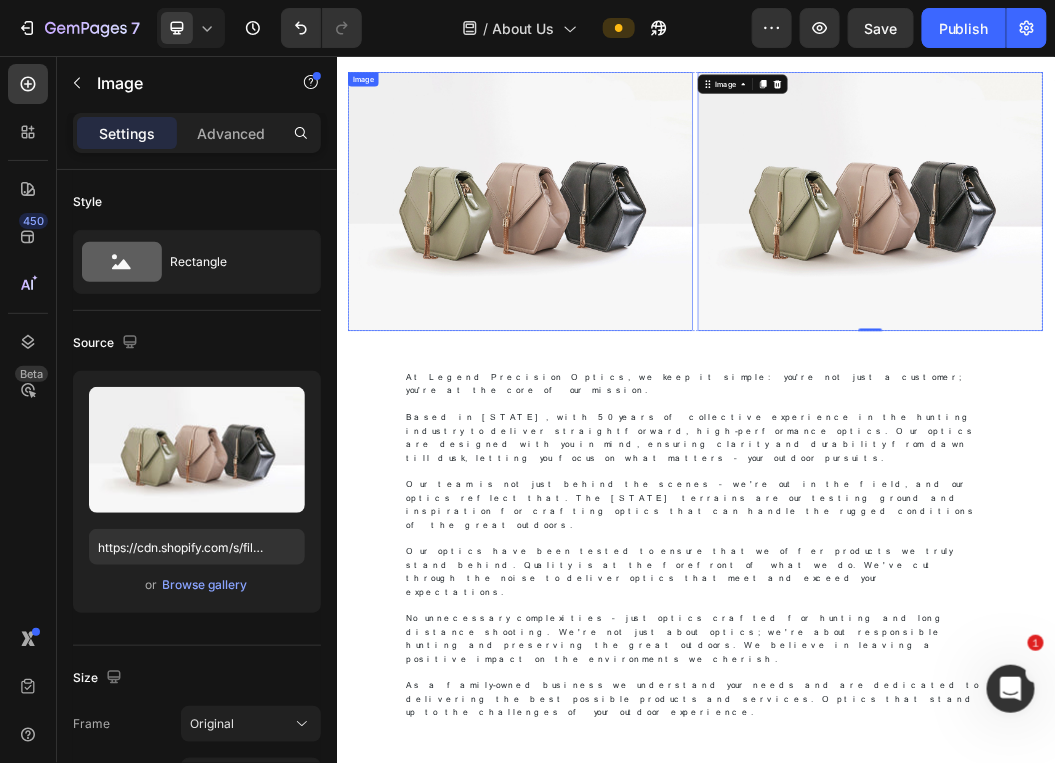 click at bounding box center [644, 298] 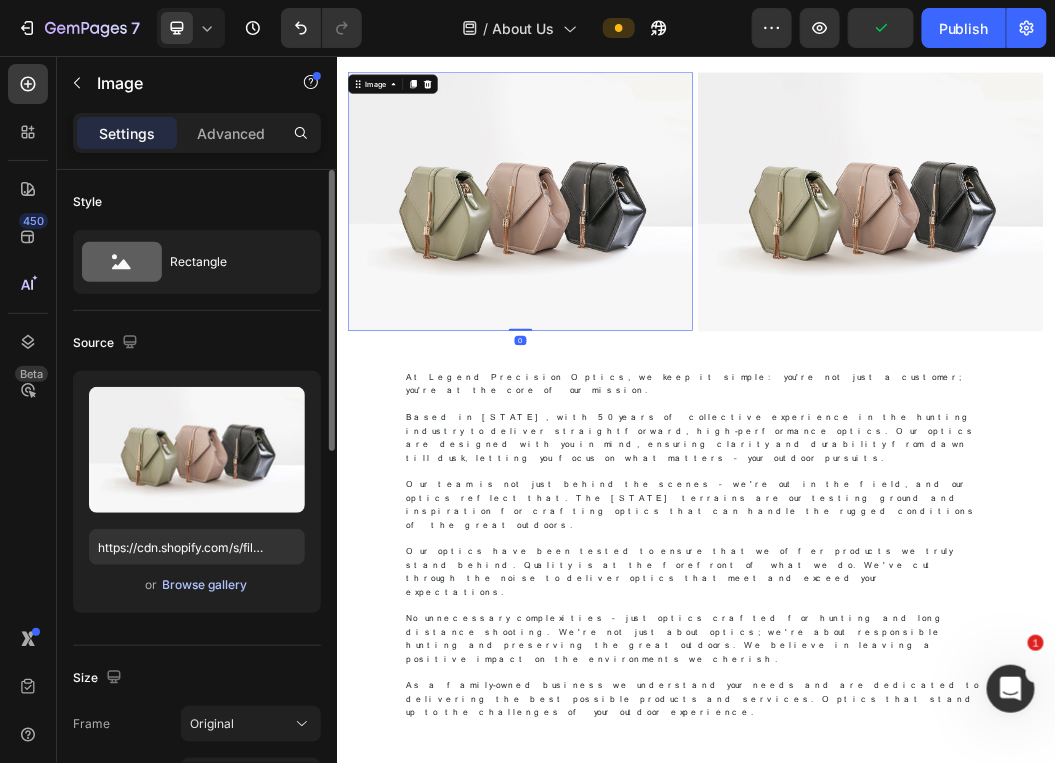 click on "Browse gallery" at bounding box center [205, 585] 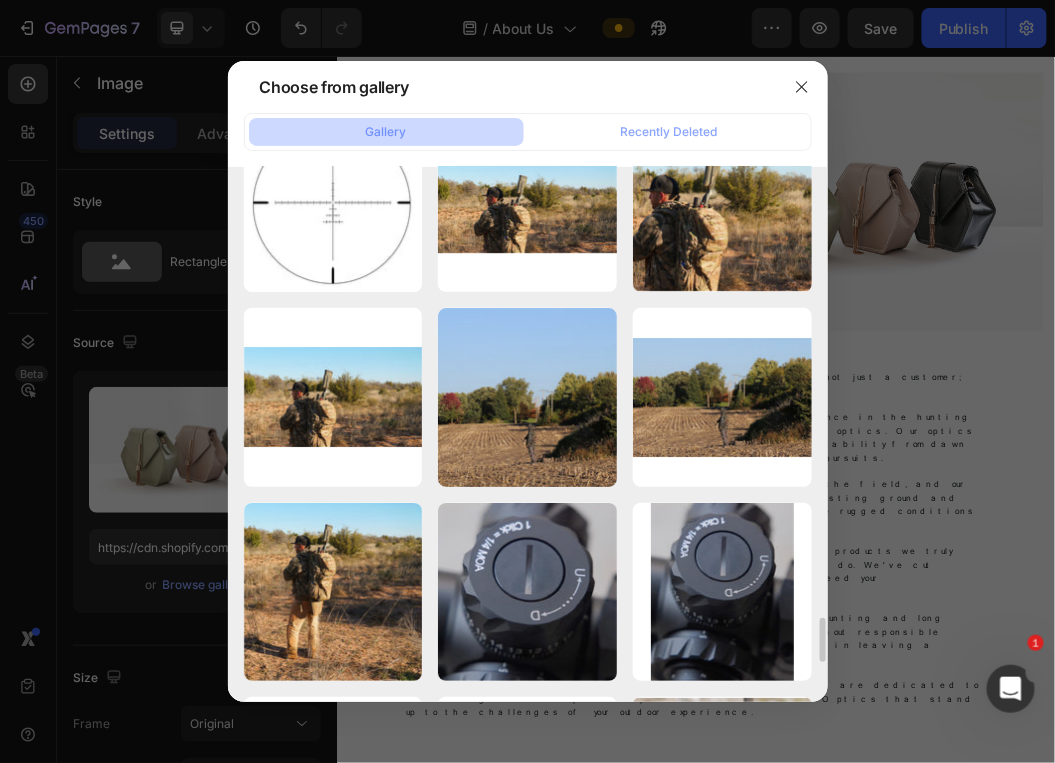 scroll, scrollTop: 5522, scrollLeft: 0, axis: vertical 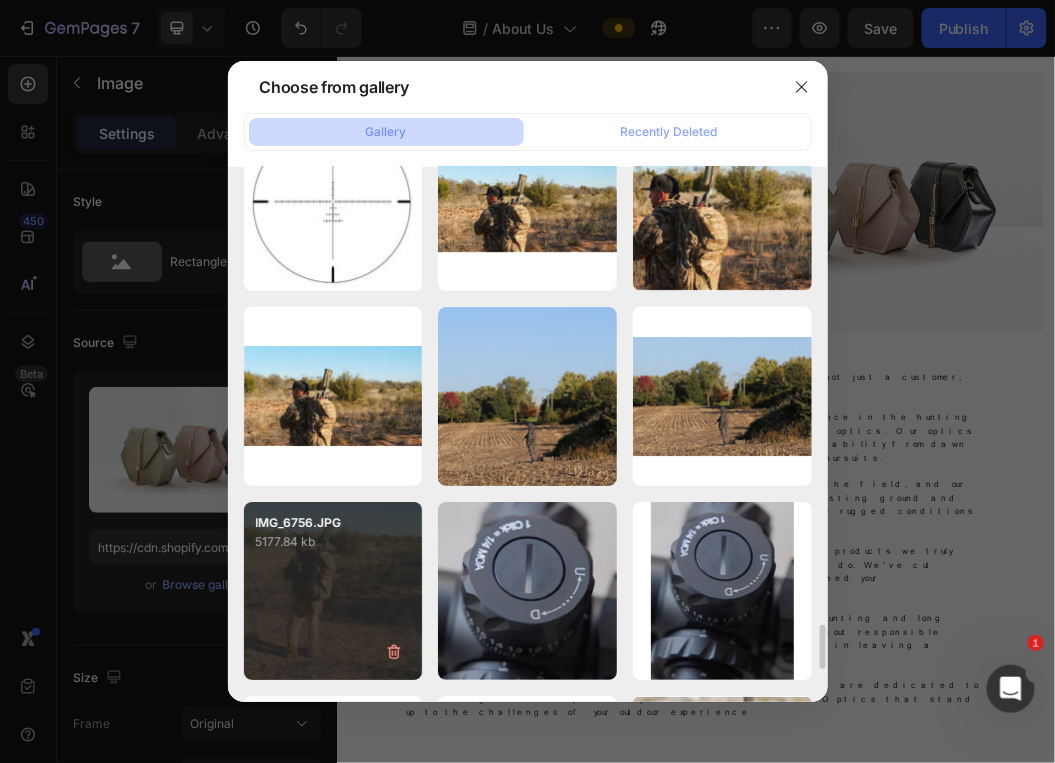 click on "IMG_6756.[EXTENSION].JPG" at bounding box center (333, 591) 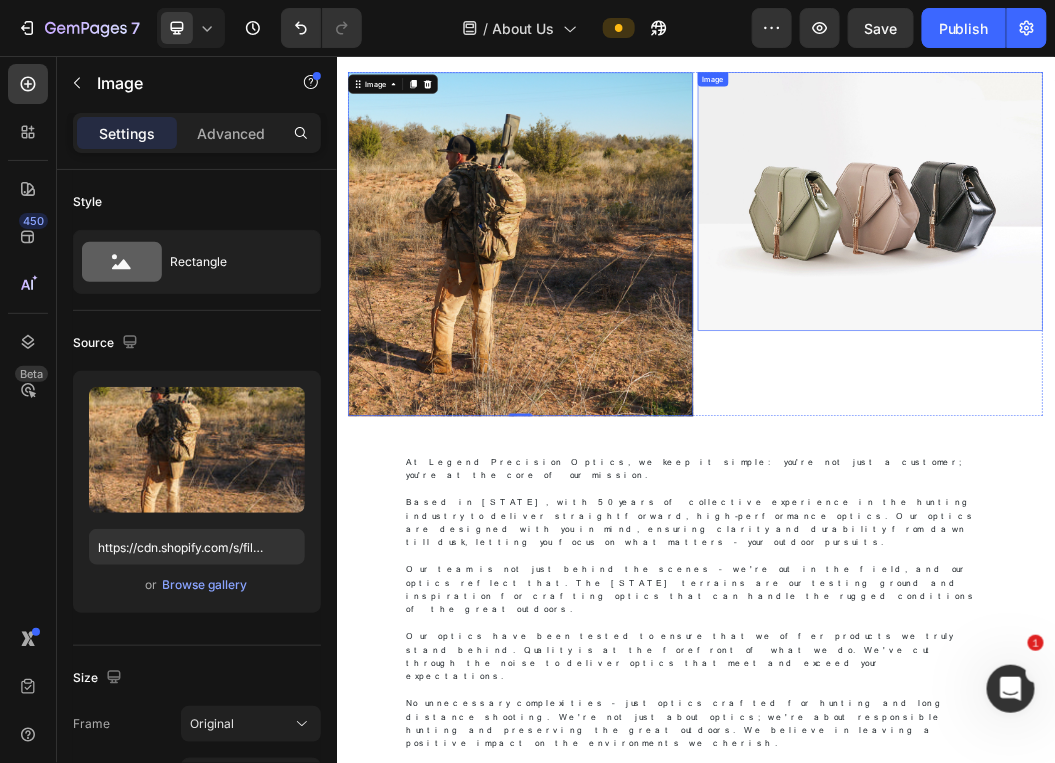 click at bounding box center [1228, 298] 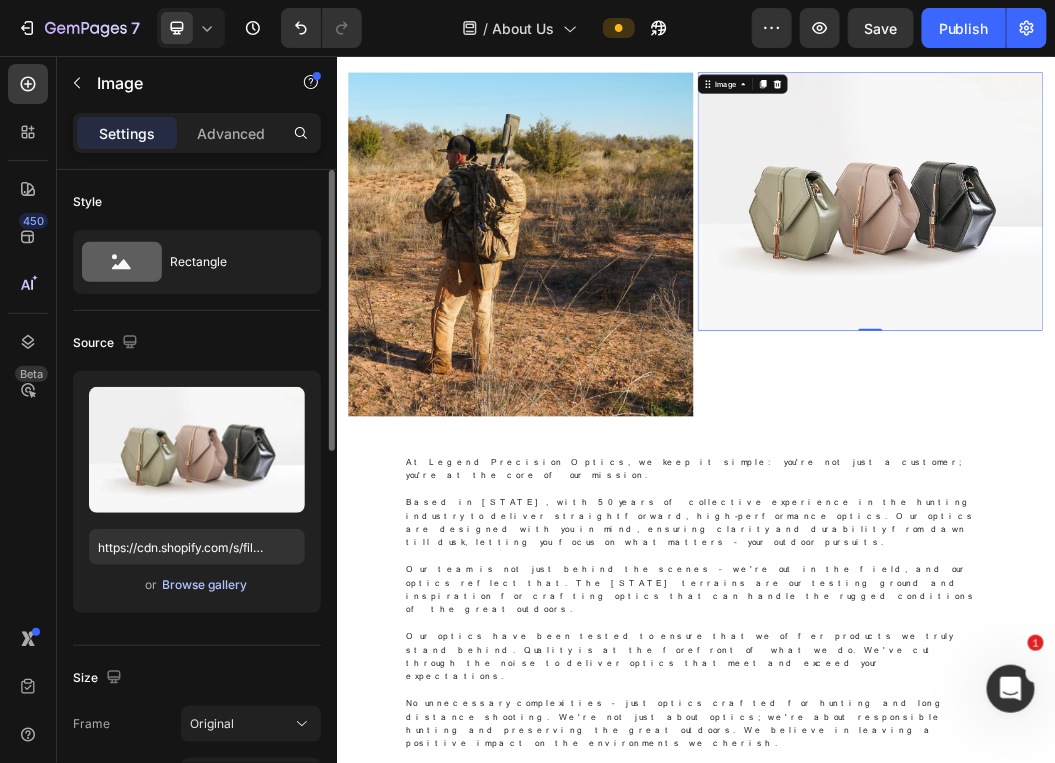 click on "Browse gallery" at bounding box center [205, 585] 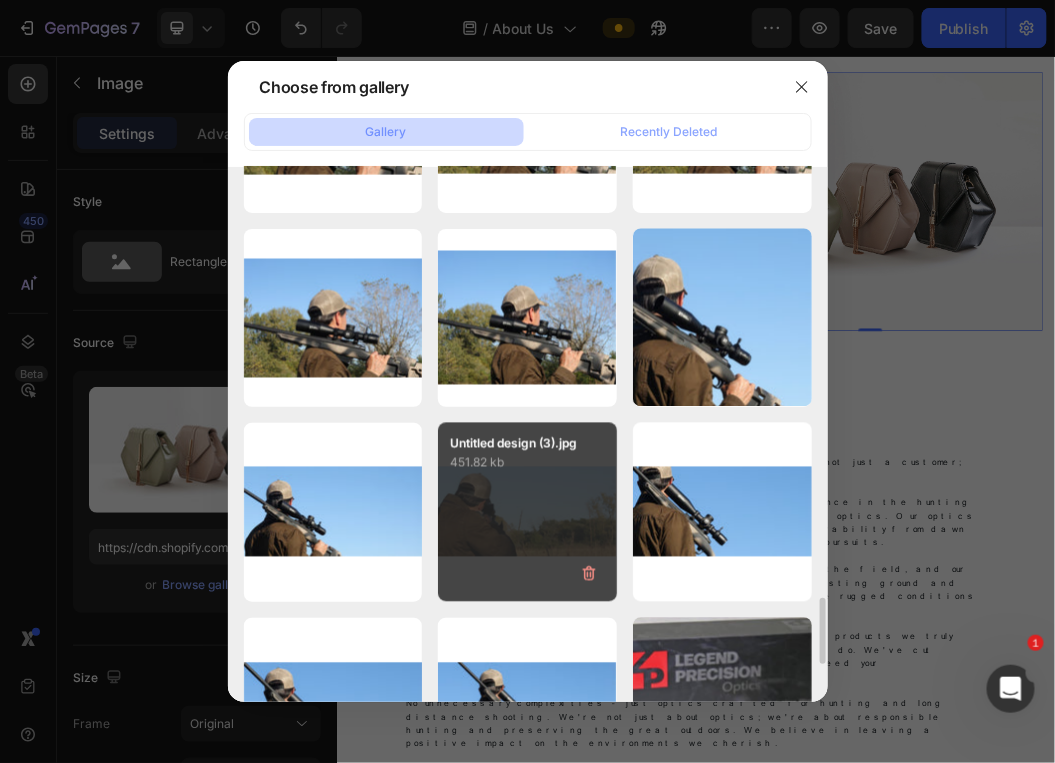 scroll, scrollTop: 2874, scrollLeft: 0, axis: vertical 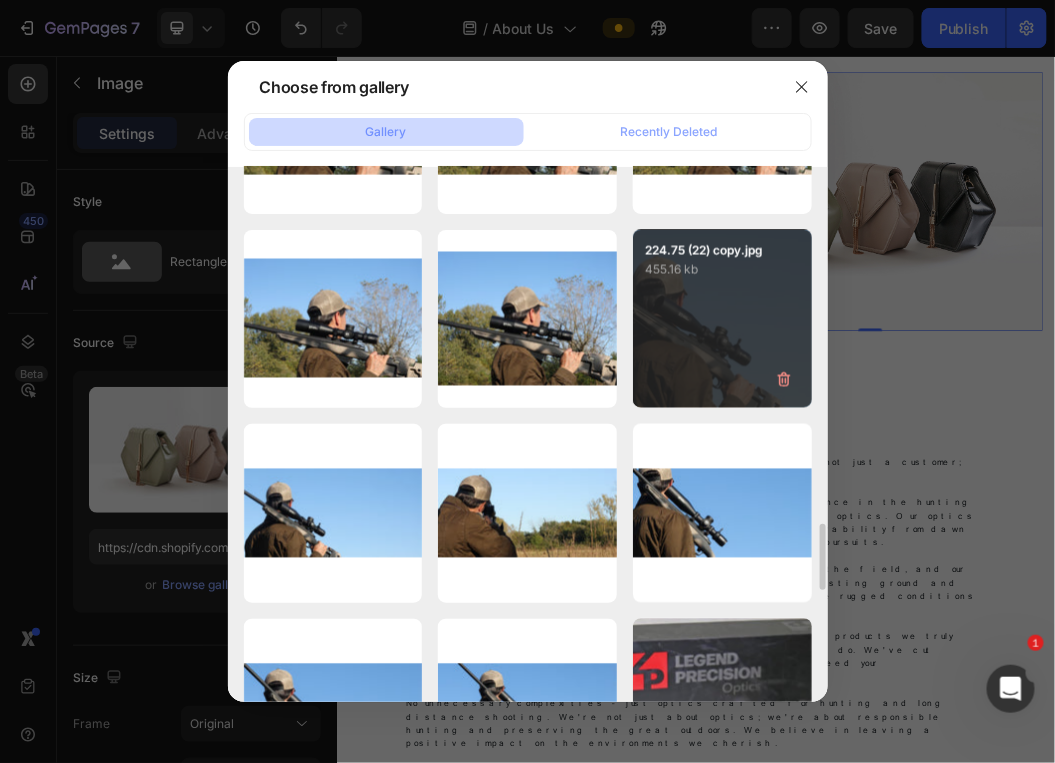 click on "[NUMBER] ([NUMBER]) [EXTENSION].jpg" at bounding box center (722, 319) 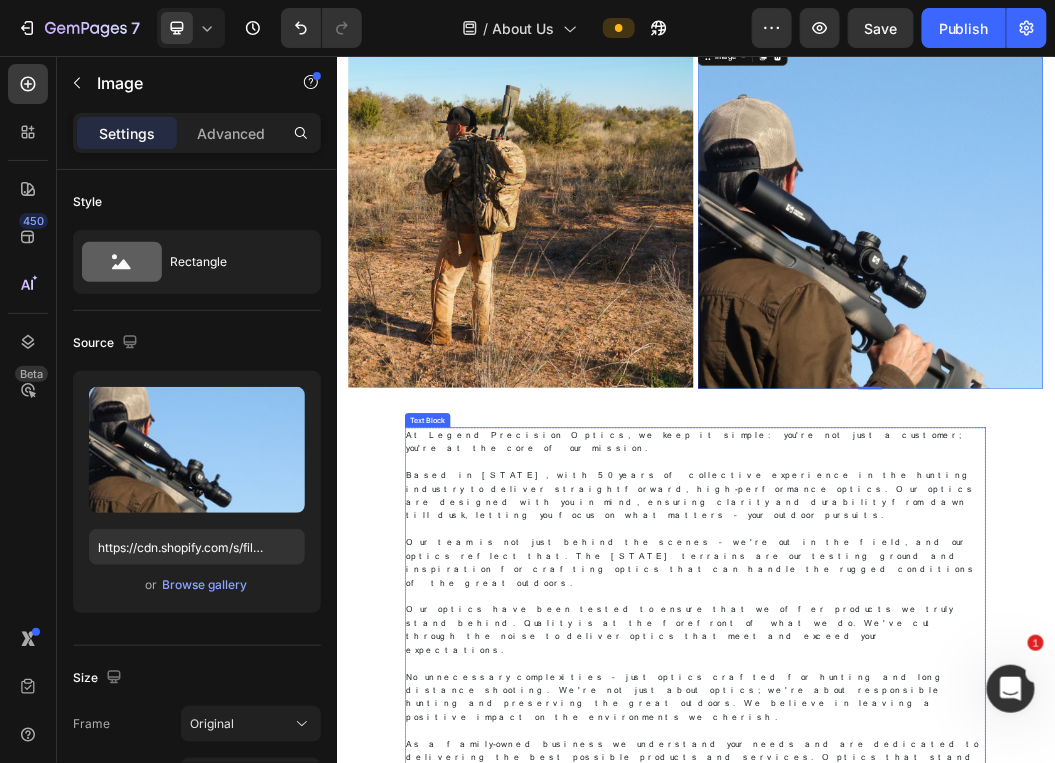 scroll, scrollTop: 0, scrollLeft: 0, axis: both 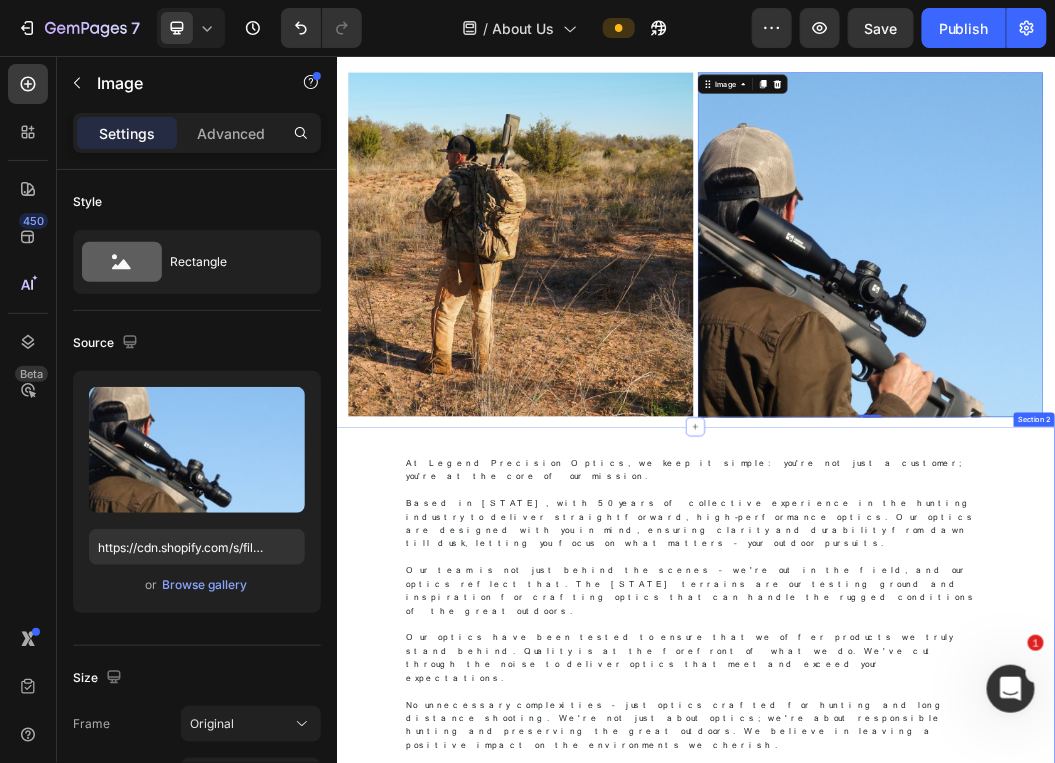 click on "At Legend Precision Optics, we keep it simple: you're not just a customer; you're at the core of our mission.   Based in [STATE], with 50 years of collective experience in the hunting industry to deliver straightforward, high-performance optics. Our optics are designed with you in mind, ensuring clarity and durability from dawn till dusk, letting you focus on what matters – your outdoor pursuits.  Our team is not just behind the scenes – we're out in the field, and our optics reflect that. The [STATE] terrains are our testing ground and inspiration for crafting optics that can handle the rugged conditions of the great outdoors.   Our optics have been tested to ensure that we offer products we truly stand behind. Quality is at the forefront of what we do. We've cut through the noise to deliver optics that meet and exceed your expectations.   Text Block Row" at bounding box center (936, 1031) 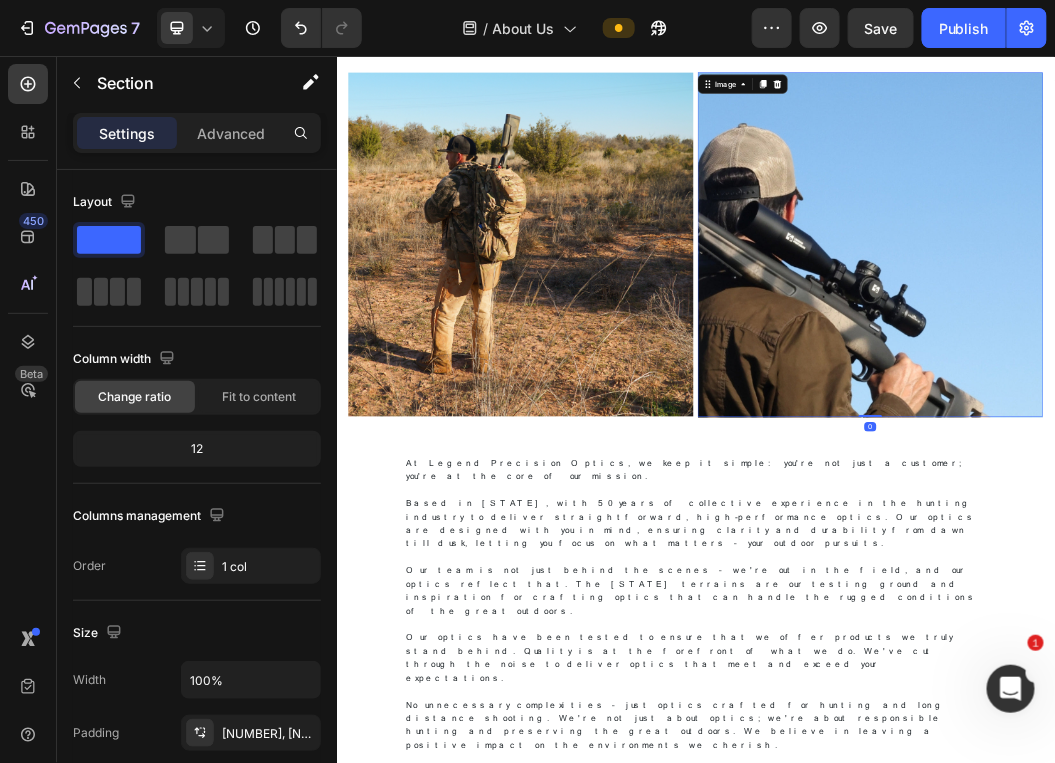 click at bounding box center (1228, 370) 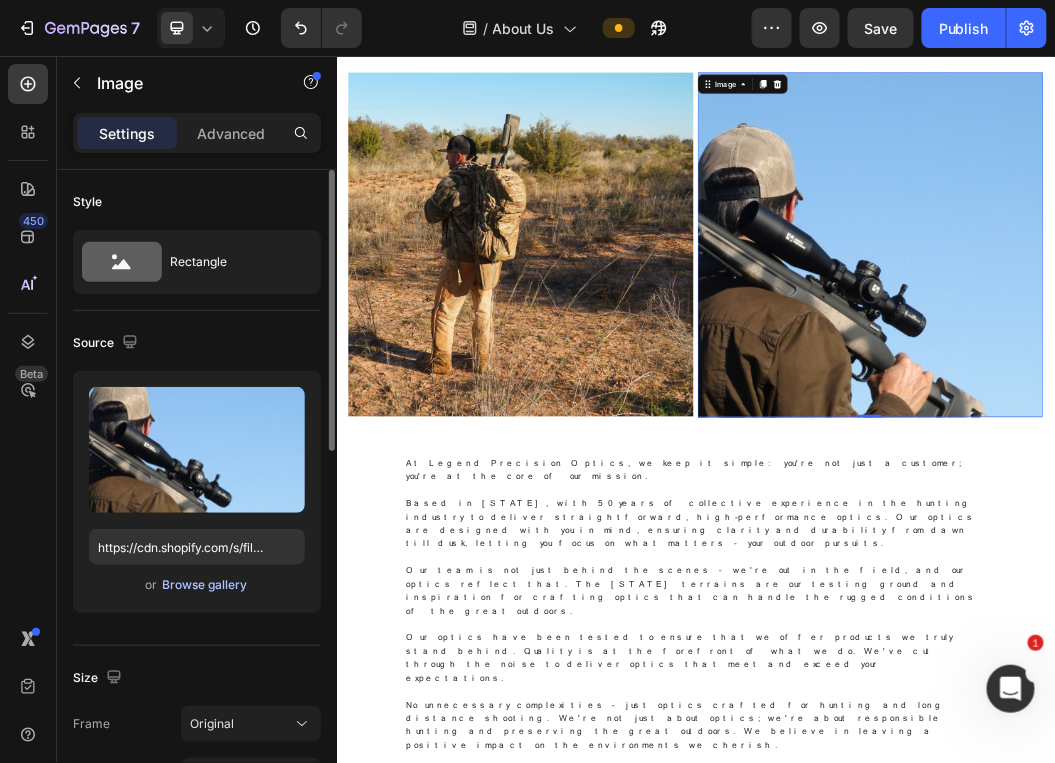 click on "Browse gallery" at bounding box center [205, 585] 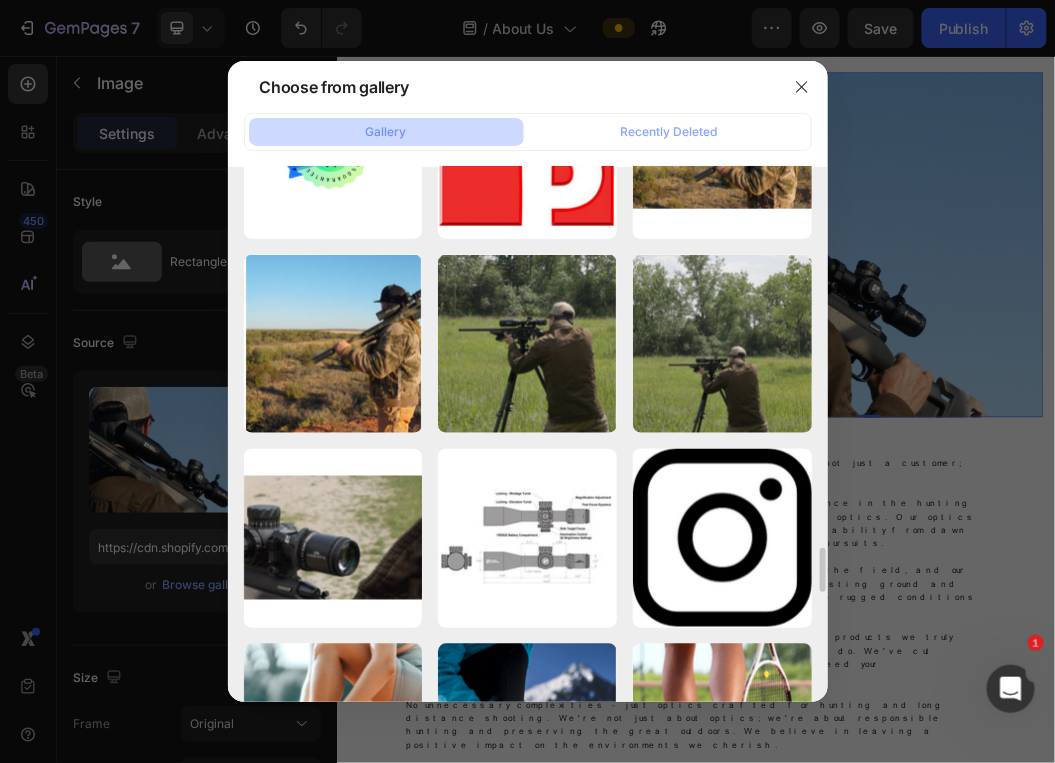 scroll, scrollTop: 4605, scrollLeft: 0, axis: vertical 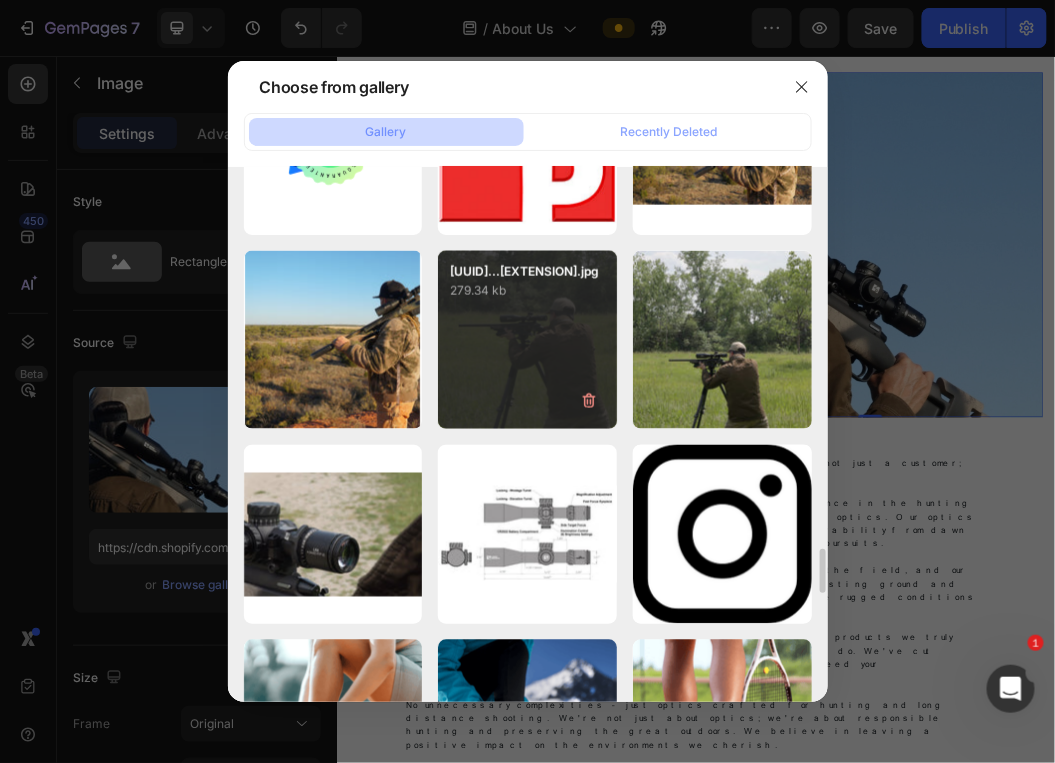 click on "E18BF1C2-B82A-4222-A4...AB.jpg 279.34 kb" at bounding box center [527, 340] 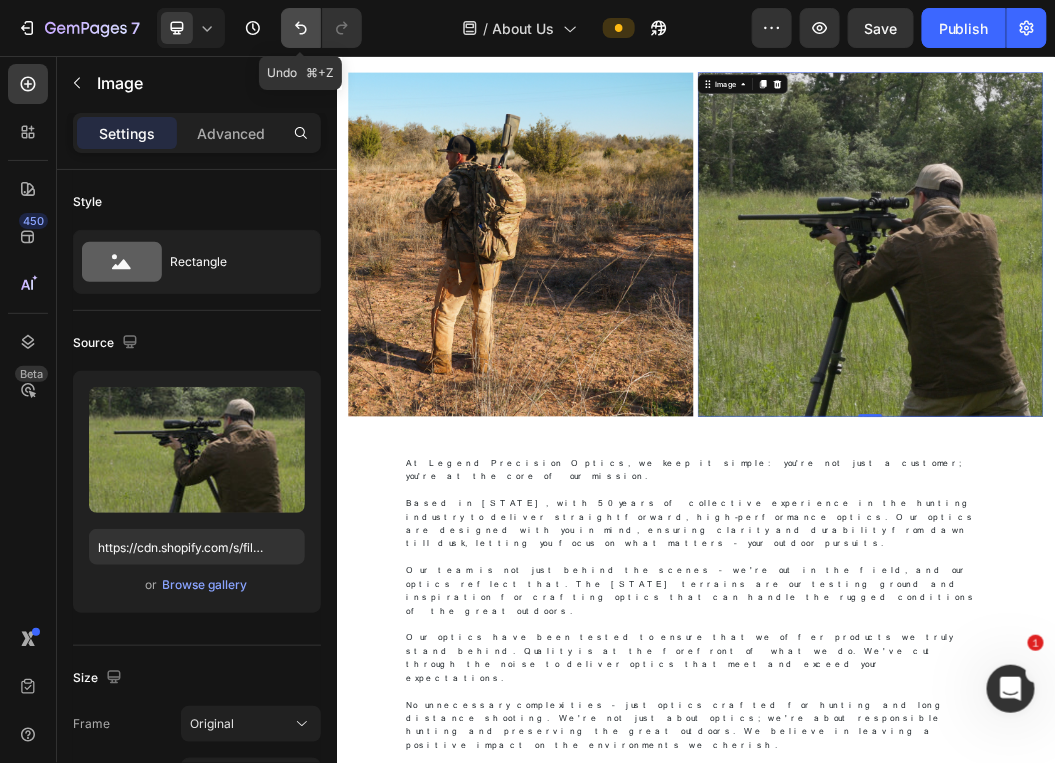 click 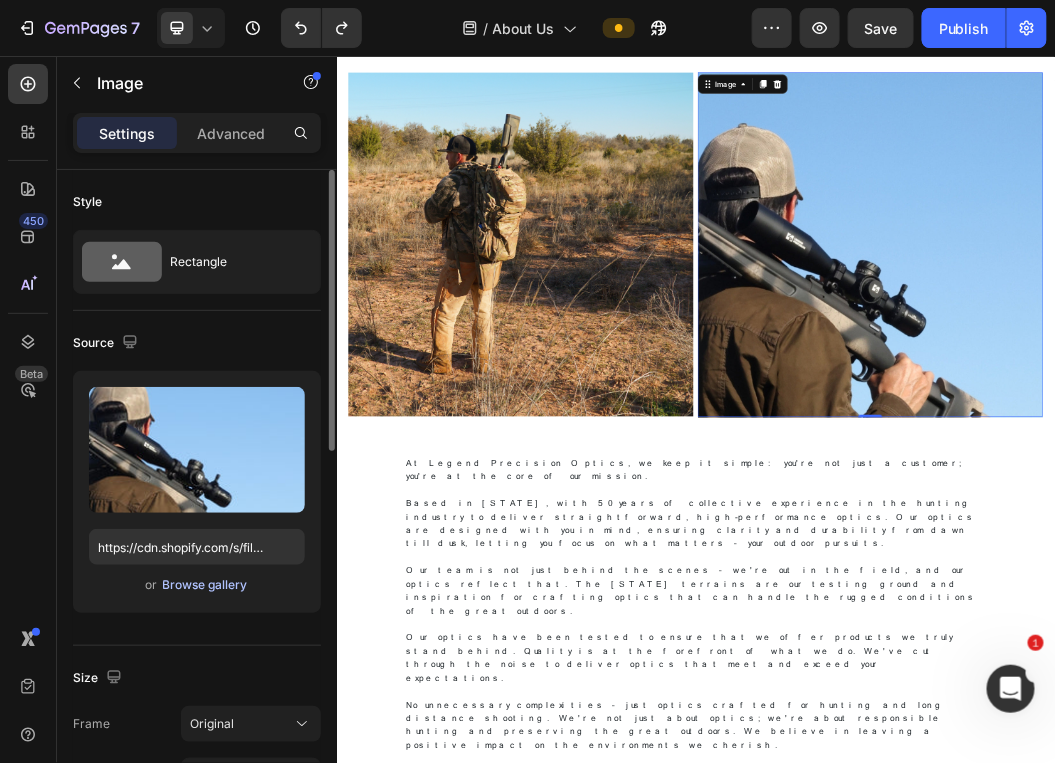 click on "Browse gallery" at bounding box center [205, 585] 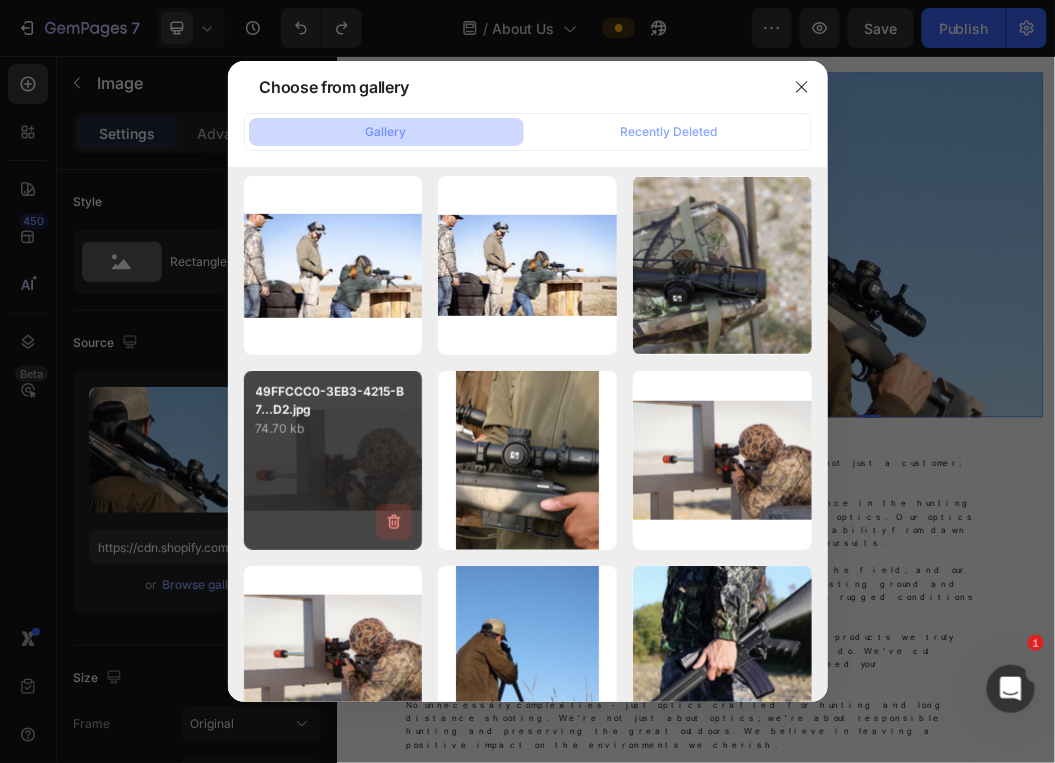 scroll, scrollTop: 6012, scrollLeft: 0, axis: vertical 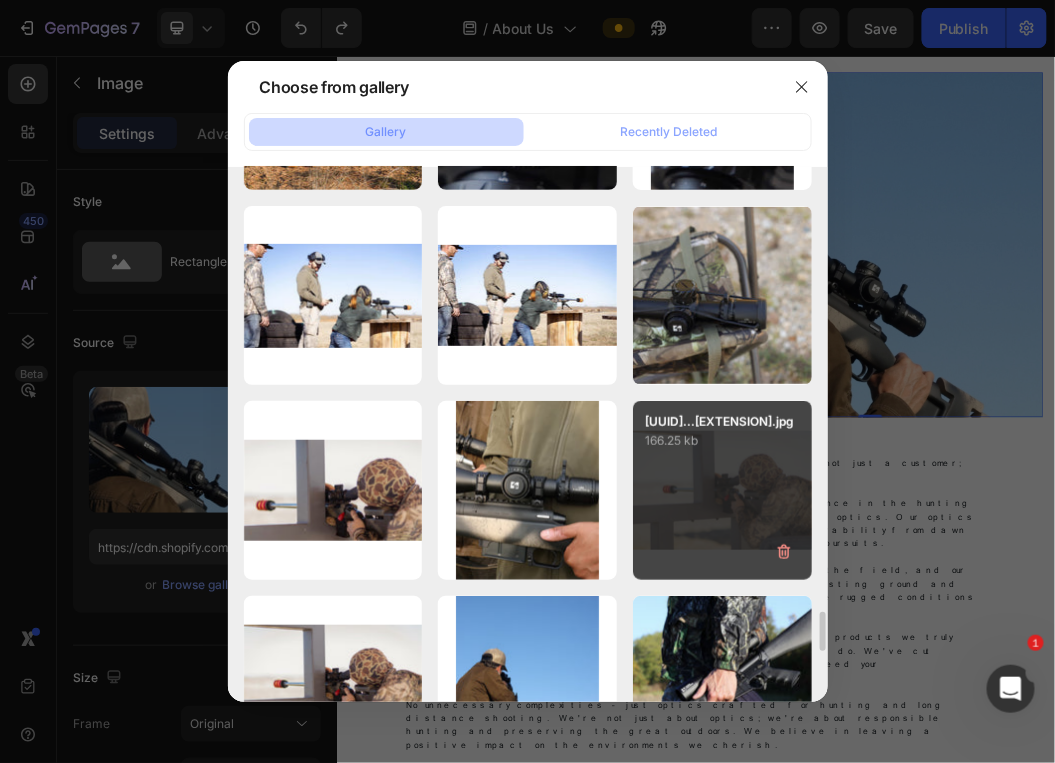 click on "166.25 kb" at bounding box center (722, 441) 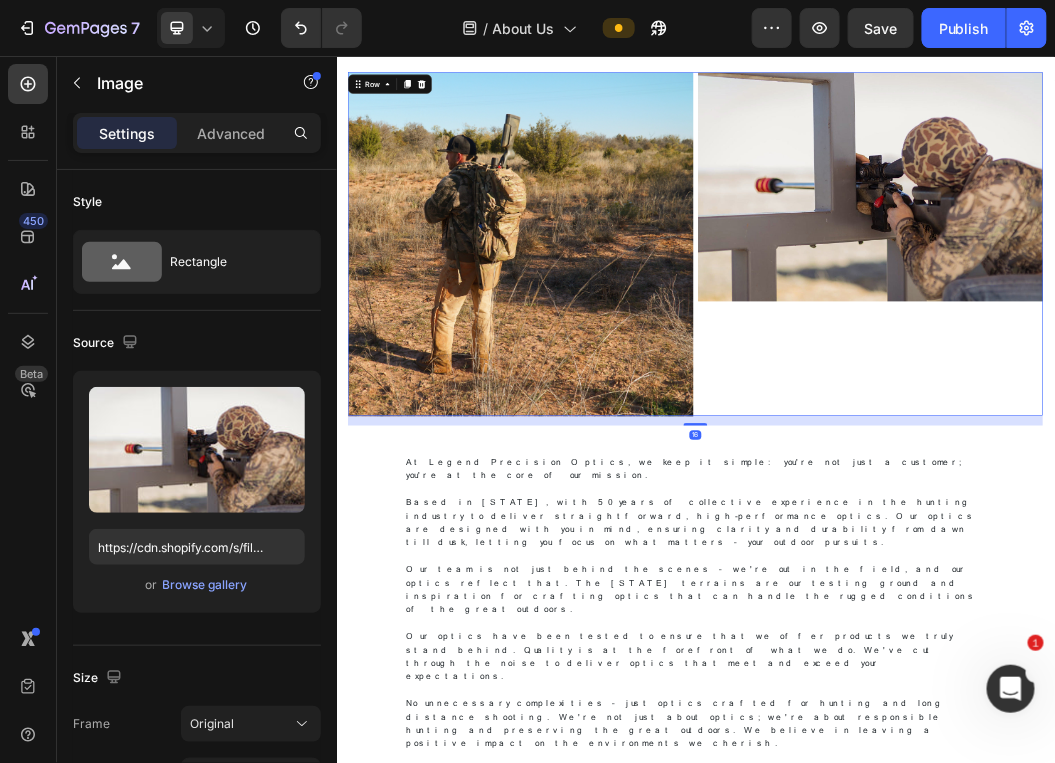 click on "Image" at bounding box center [1228, 369] 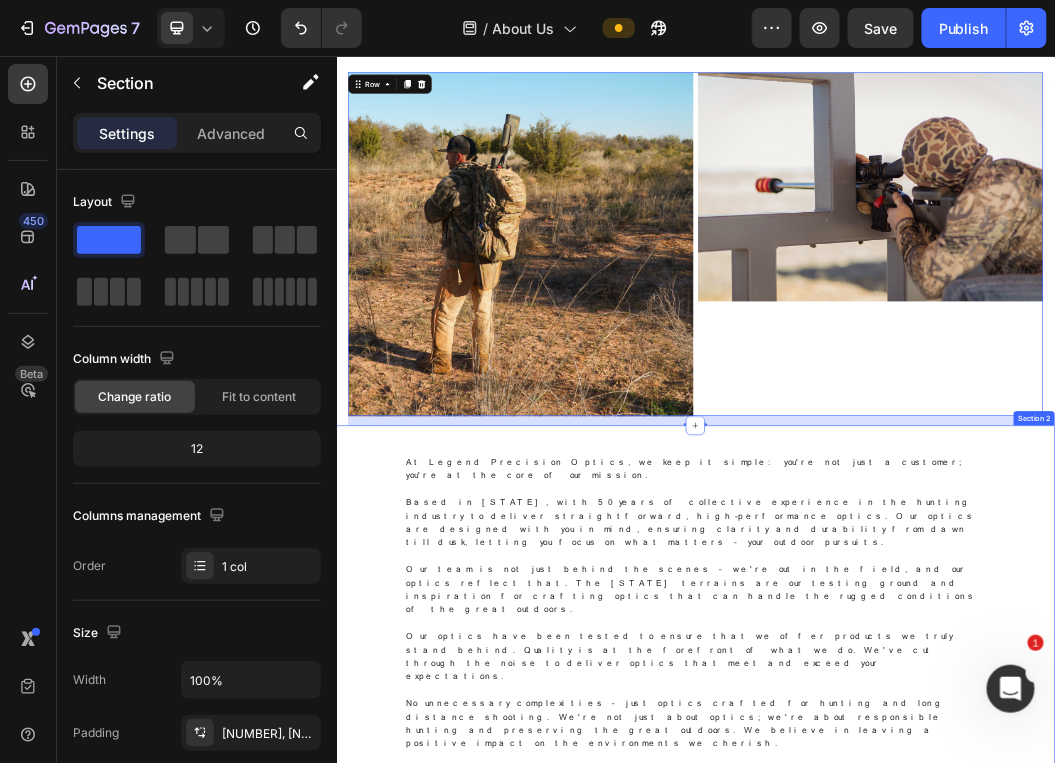 click on "At Legend Precision Optics, we keep it simple: you're not just a customer; you're at the core of our mission.   Based in [STATE], with 50 years of collective experience in the hunting industry to deliver straightforward, high-performance optics. Our optics are designed with you in mind, ensuring clarity and durability from dawn till dusk, letting you focus on what matters – your outdoor pursuits.  Our team is not just behind the scenes – we're out in the field, and our optics reflect that. The [STATE] terrains are our testing ground and inspiration for crafting optics that can handle the rugged conditions of the great outdoors.   Our optics have been tested to ensure that we offer products we truly stand behind. Quality is at the forefront of what we do. We've cut through the noise to deliver optics that meet and exceed your expectations.   Text Block Row" at bounding box center [936, 1029] 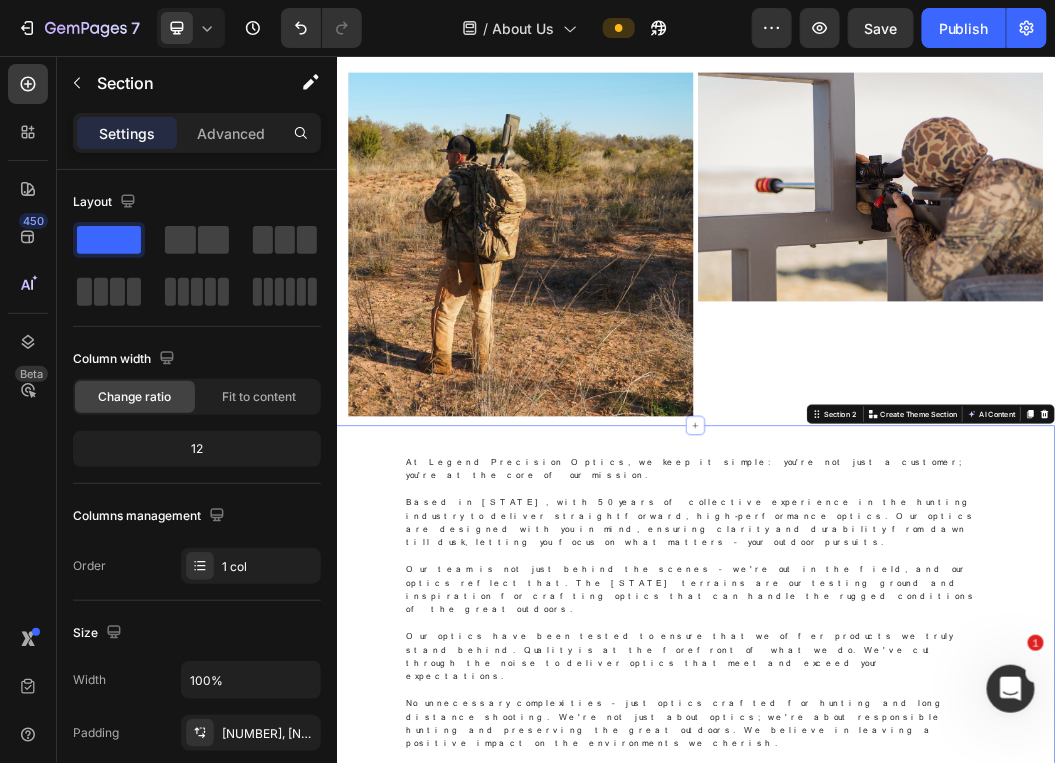 click on "At Legend Precision Optics, we keep it simple: you're not just a customer; you're at the core of our mission. Based in [STATE], with 50 years of collective experience in the hunting industry to deliver straightforward, high-performance optics. Our optics are designed with you in mind, ensuring clarity and durability from dawn till dusk, letting you focus on what matters – your outdoor pursuits. Our team is not just behind the scenes – we're out in the field, and our optics reflect that. The [STATE] terrains are our testing ground and inspiration for crafting optics that can handle the rugged conditions of the great outdoors. Our optics have been tested to ensure that we offer products we truly stand behind. Quality is at the forefront of what we do. We've cut through the noise to deliver optics that meet and exceed your expectations. Text Block Row Section 2 Create Theme Section AI Content Write with GemAI What would you like to describe here? Tone and Voice Persuasive Product" at bounding box center [936, 1055] 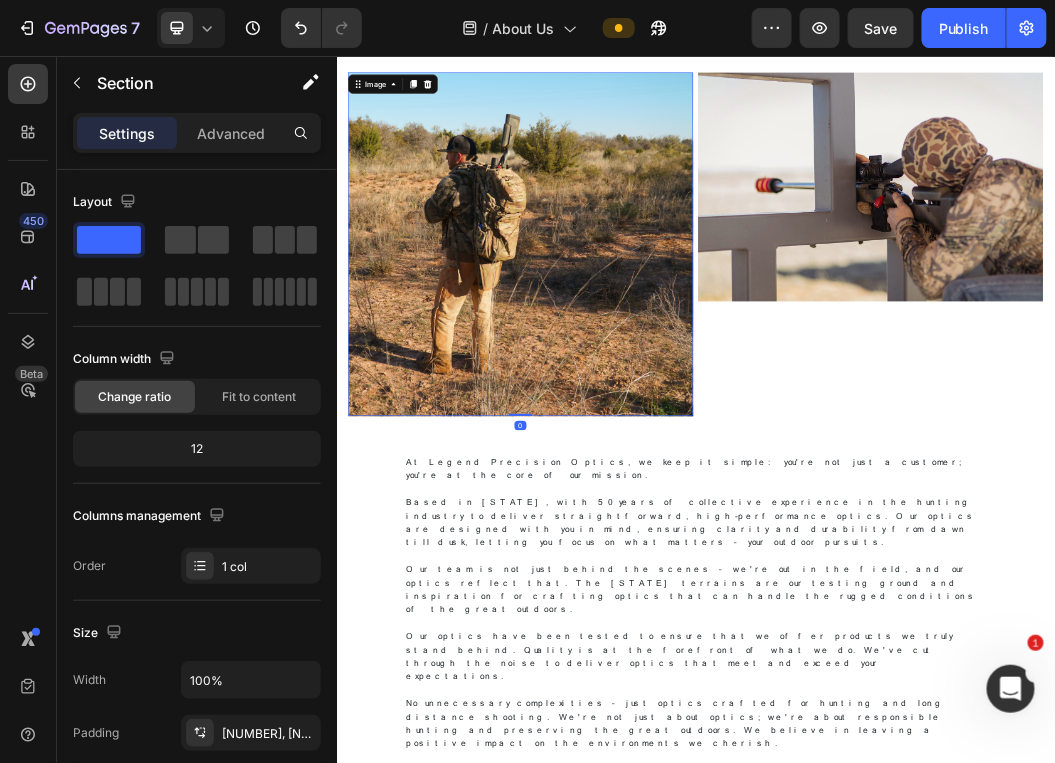 click at bounding box center (644, 369) 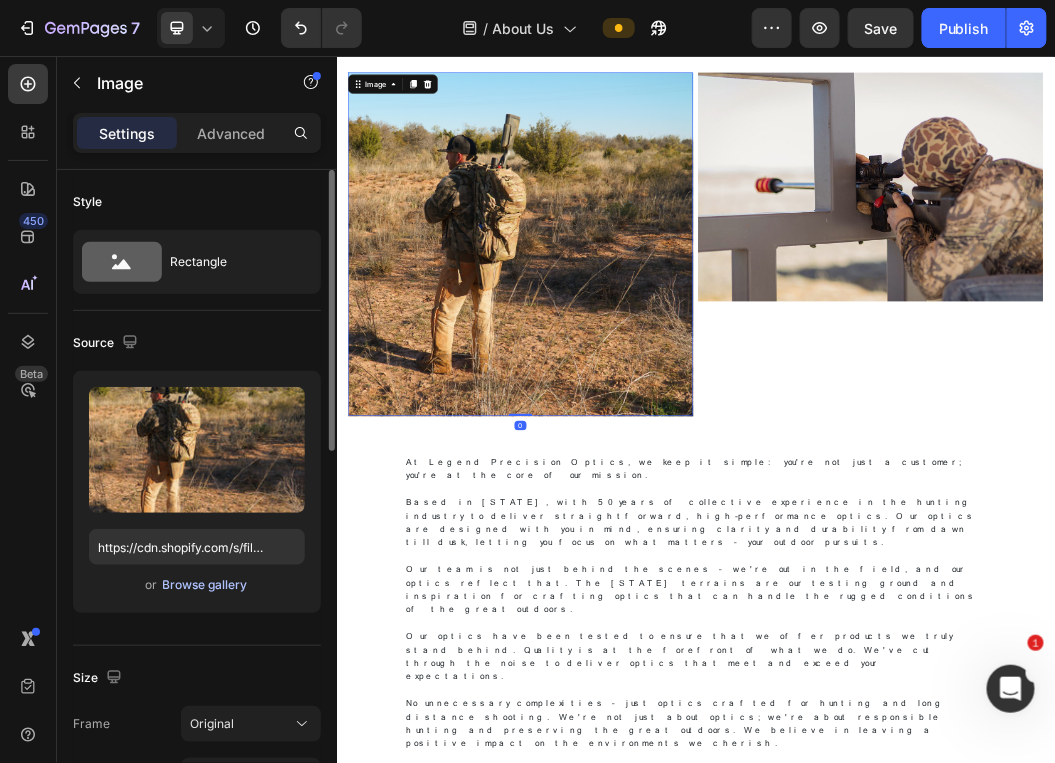 click on "Browse gallery" at bounding box center (205, 585) 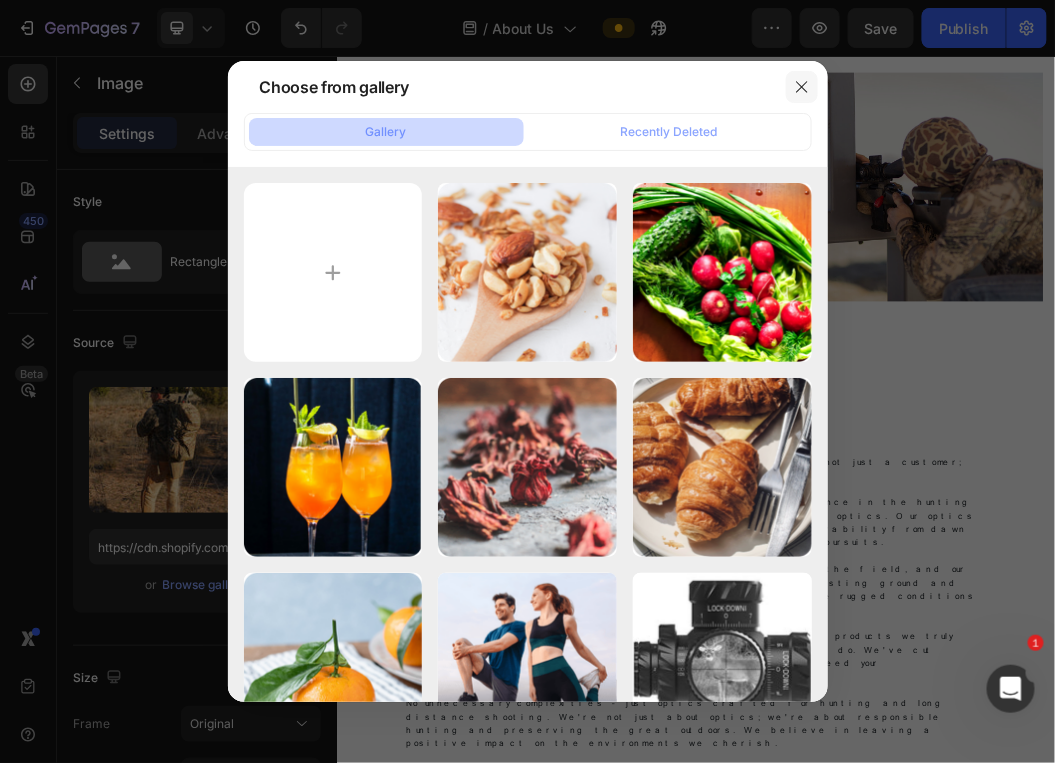 click 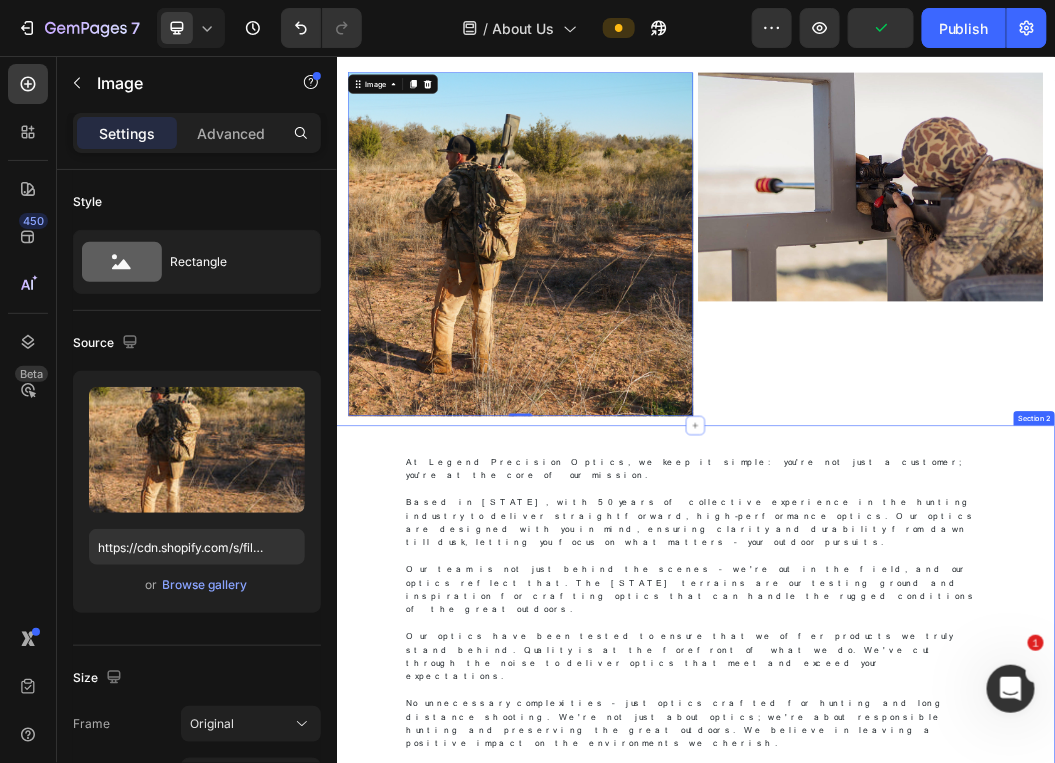 click on "At Legend Precision Optics, we keep it simple: you're not just a customer; you're at the core of our mission.   Based in [STATE], with 50 years of collective experience in the hunting industry to deliver straightforward, high-performance optics. Our optics are designed with you in mind, ensuring clarity and durability from dawn till dusk, letting you focus on what matters – your outdoor pursuits.  Our team is not just behind the scenes – we're out in the field, and our optics reflect that. The [STATE] terrains are our testing ground and inspiration for crafting optics that can handle the rugged conditions of the great outdoors.   Our optics have been tested to ensure that we offer products we truly stand behind. Quality is at the forefront of what we do. We've cut through the noise to deliver optics that meet and exceed your expectations.   Text Block Row" at bounding box center [936, 1029] 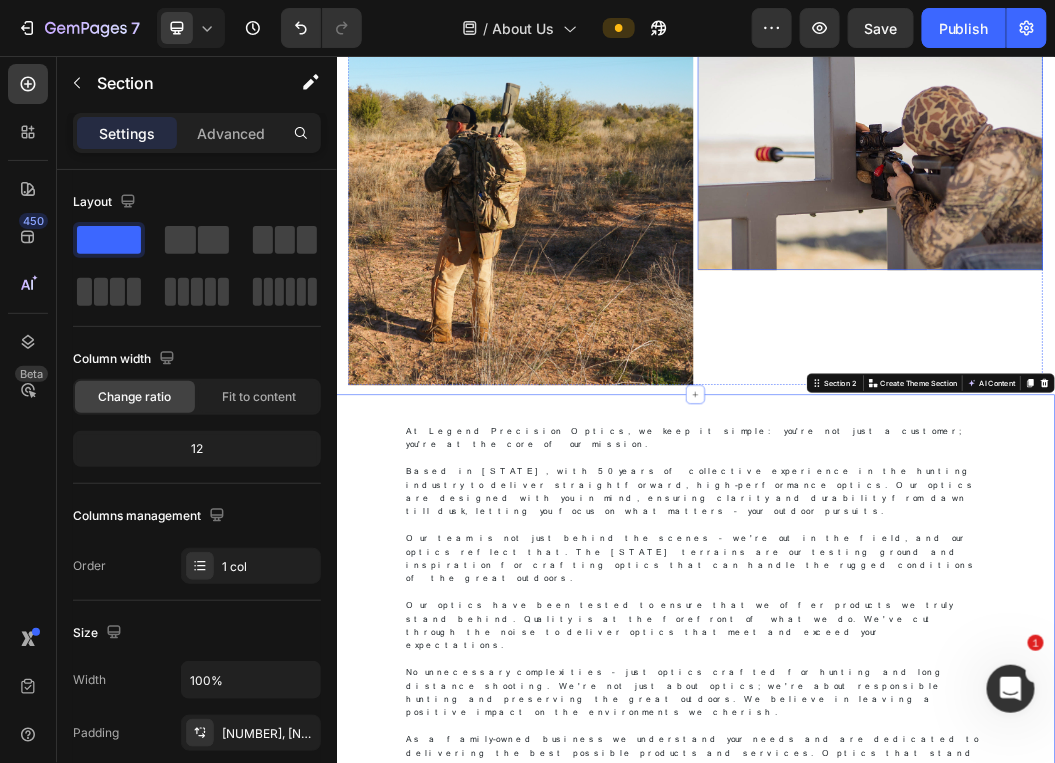 scroll, scrollTop: 66, scrollLeft: 0, axis: vertical 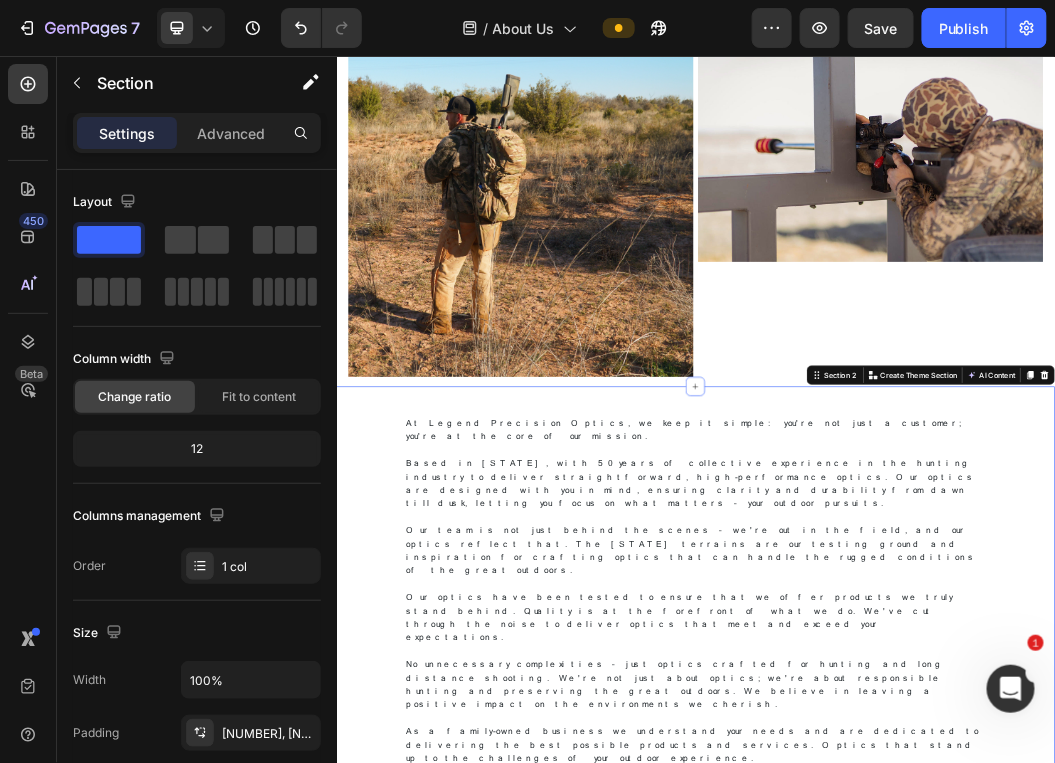 click on "At Legend Precision Optics, we keep it simple: you're not just a customer; you're at the core of our mission. Based in [STATE], with 50 years of collective experience in the hunting industry to deliver straightforward, high-performance optics. Our optics are designed with you in mind, ensuring clarity and durability from dawn till dusk, letting you focus on what matters – your outdoor pursuits. Our team is not just behind the scenes – we're out in the field, and our optics reflect that. The [STATE] terrains are our testing ground and inspiration for crafting optics that can handle the rugged conditions of the great outdoors. Our optics have been tested to ensure that we offer products we truly stand behind. Quality is at the forefront of what we do. We've cut through the noise to deliver optics that meet and exceed your expectations. Text Block Row Section 2 Create Theme Section AI Content Write with GemAI What would you like to describe here? Tone and Voice Persuasive Product" at bounding box center [936, 989] 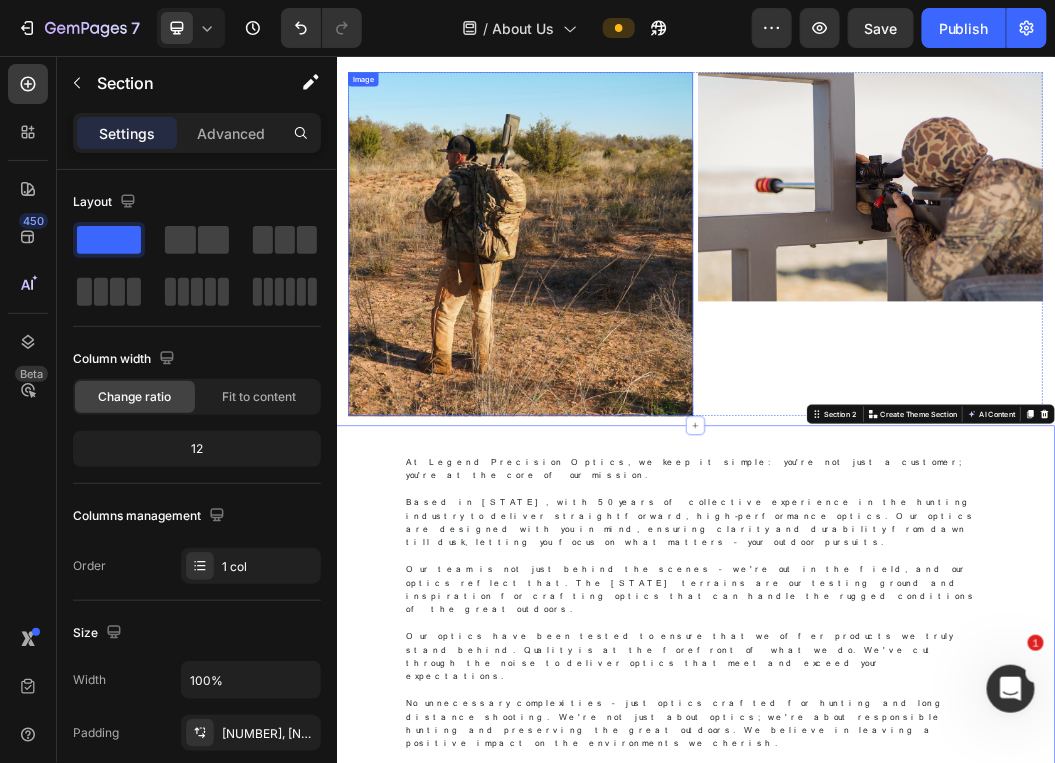 click at bounding box center (644, 369) 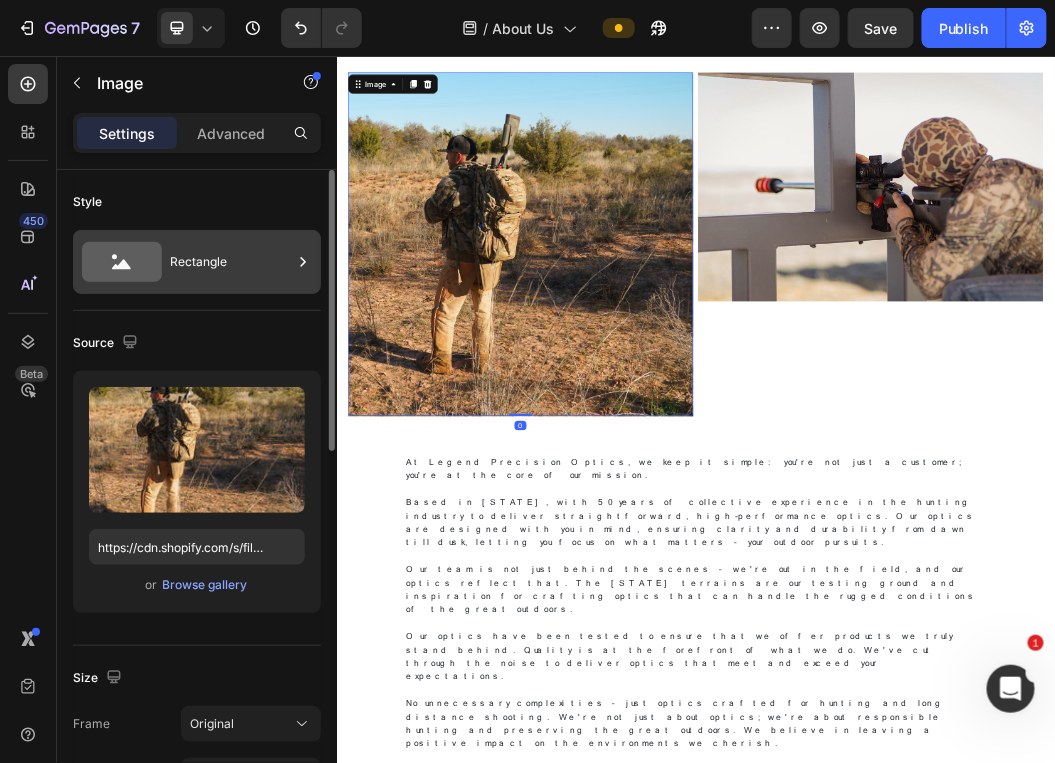 click on "Rectangle" at bounding box center (231, 262) 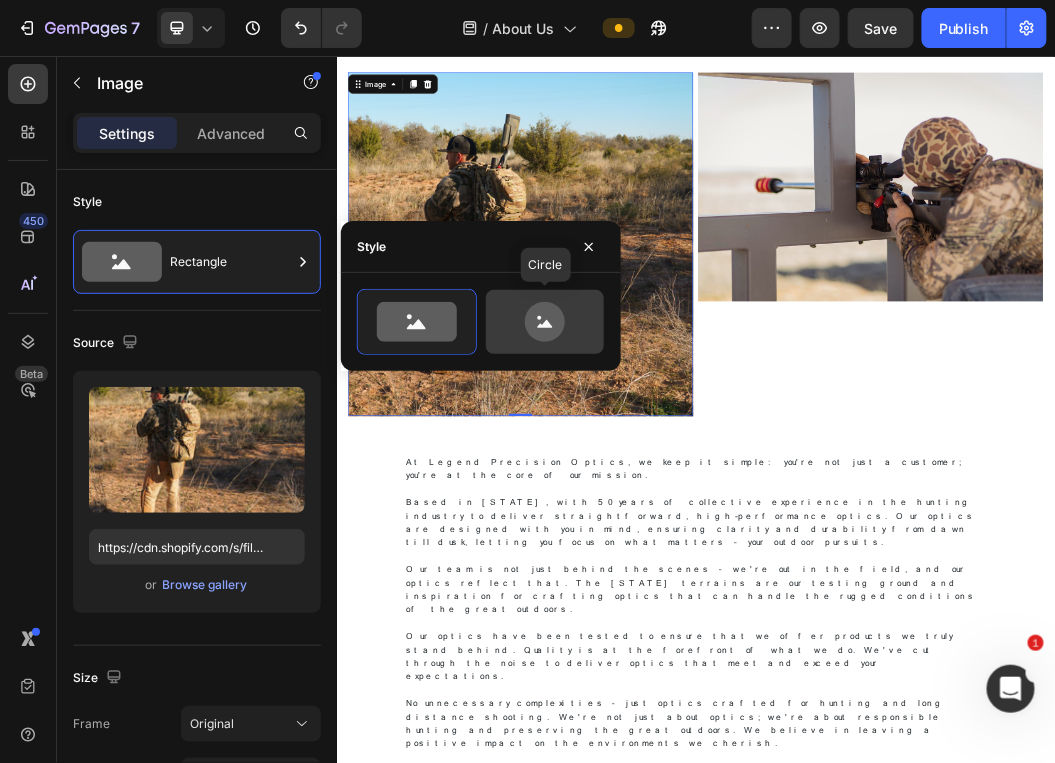 click 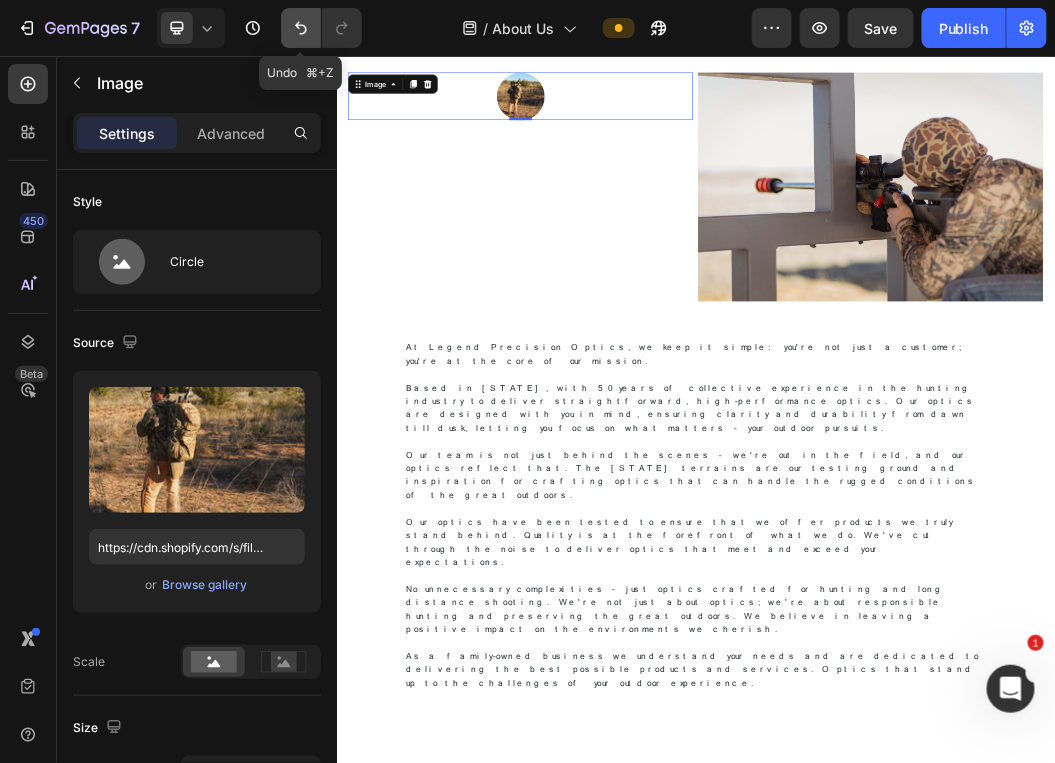 click 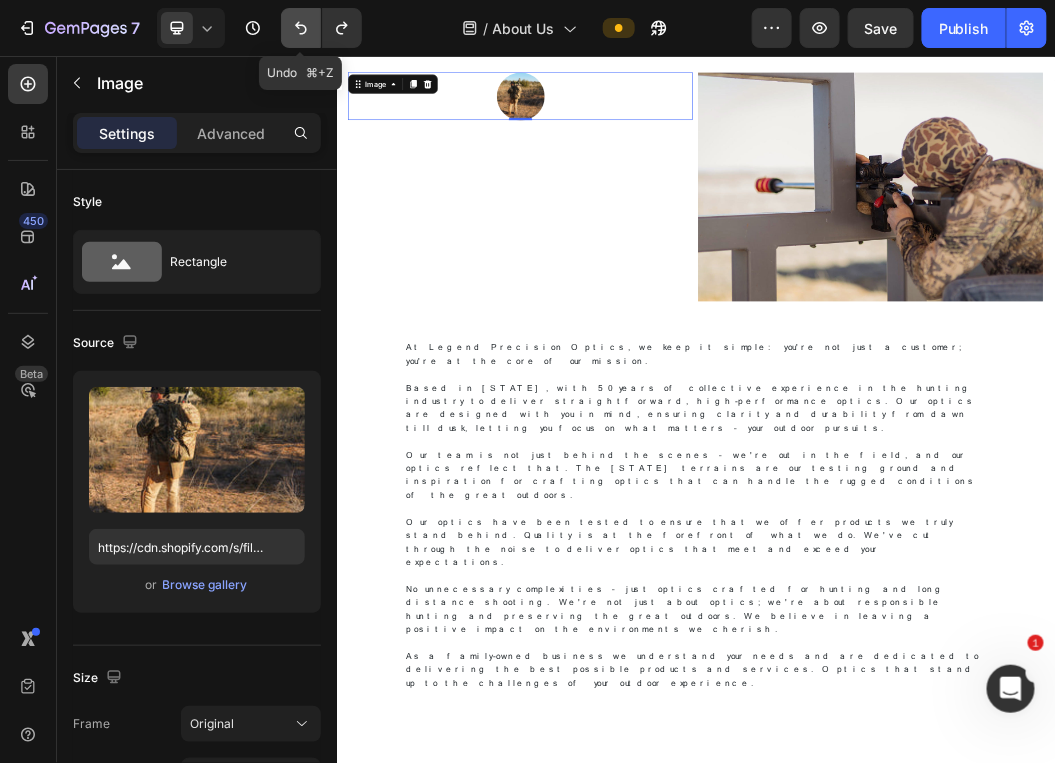 click 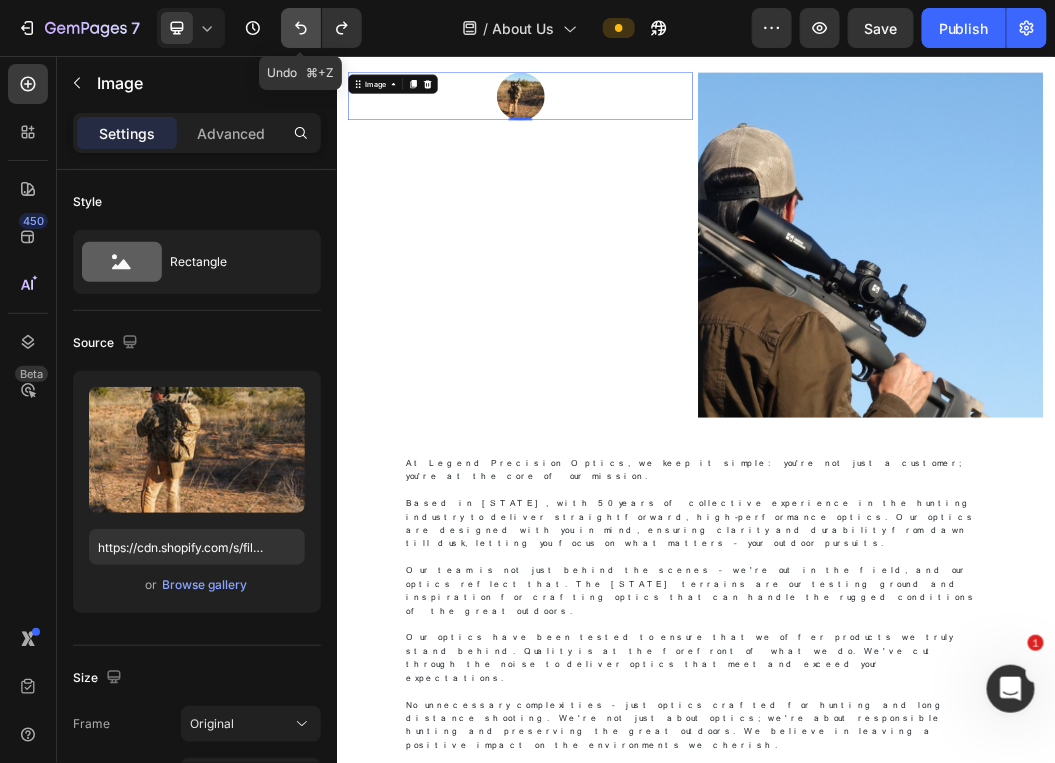 click 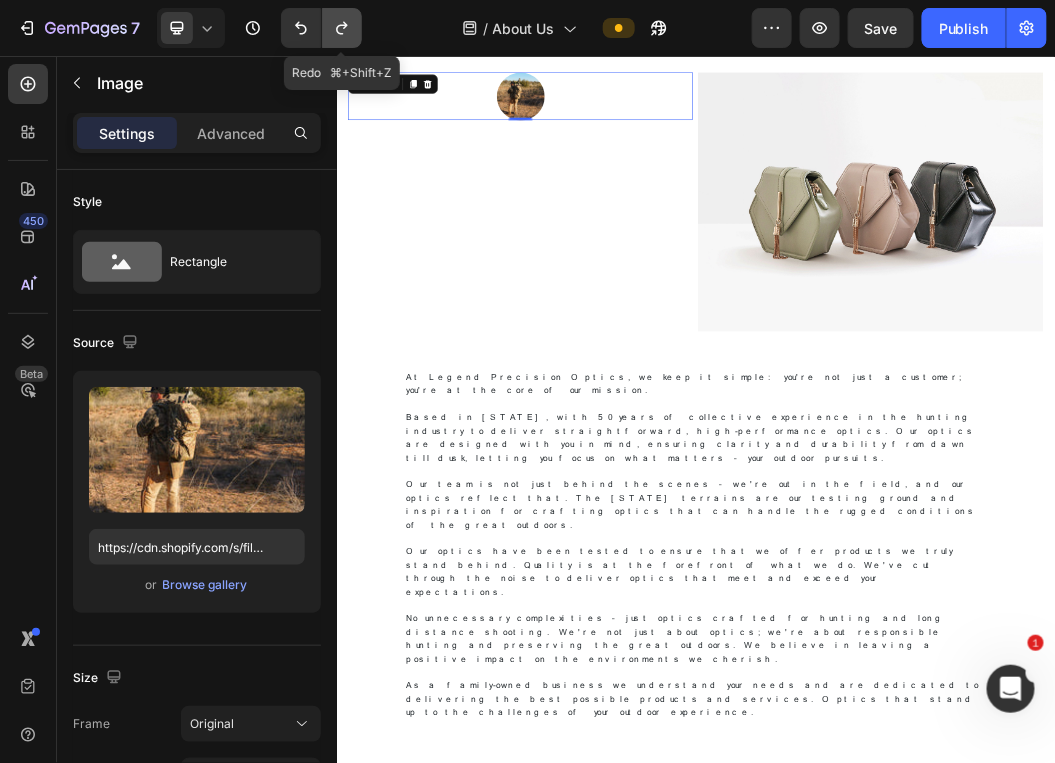 click 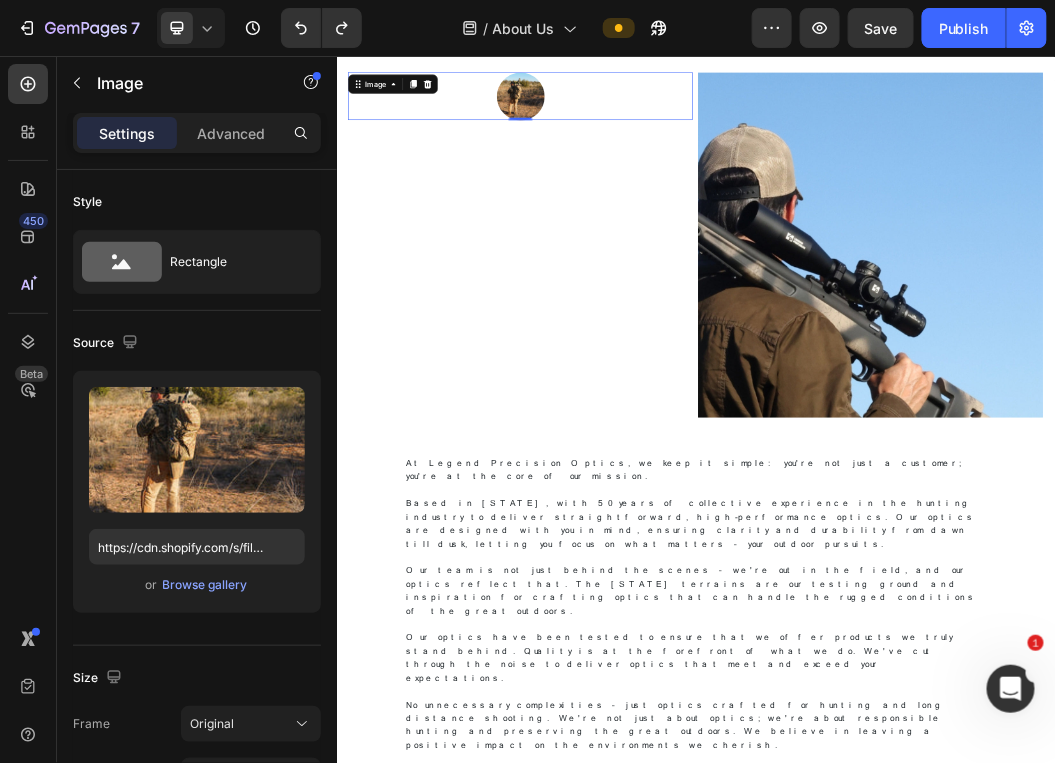click at bounding box center [644, 122] 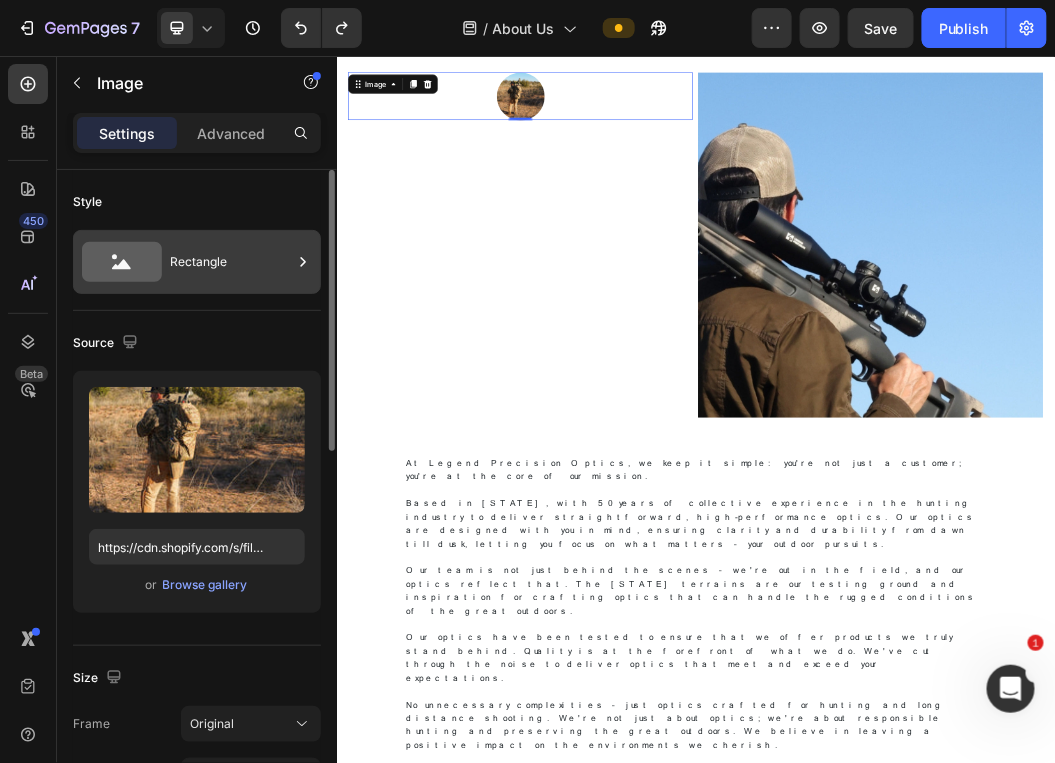click on "Rectangle" at bounding box center [231, 262] 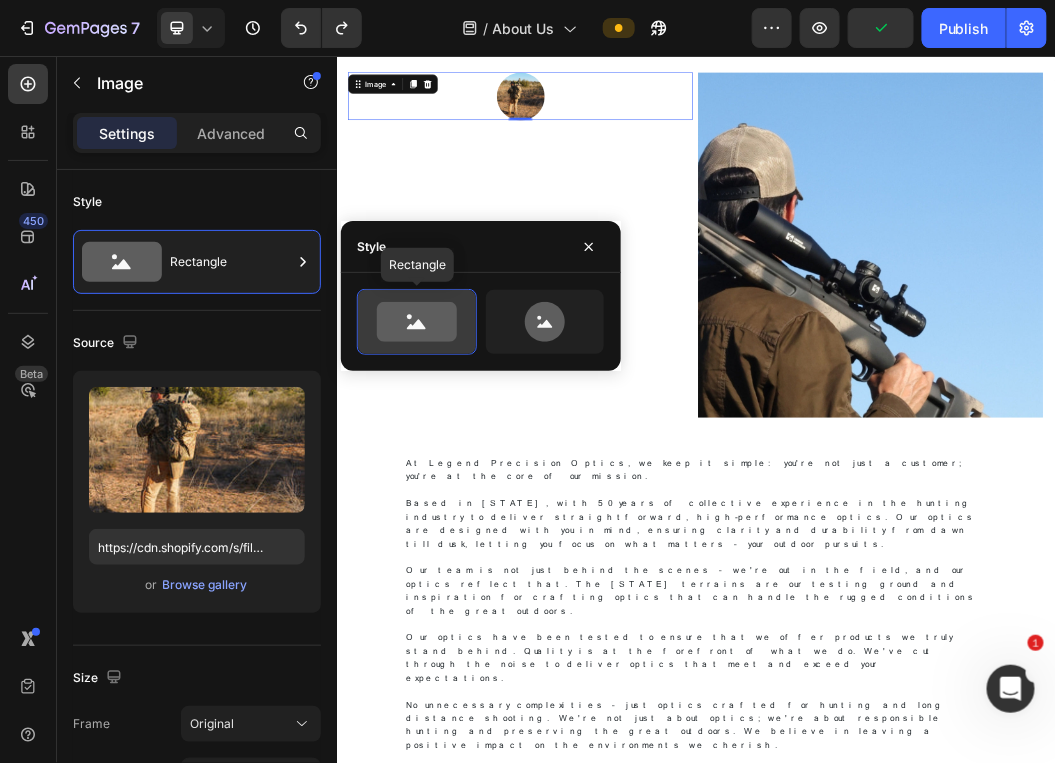 click 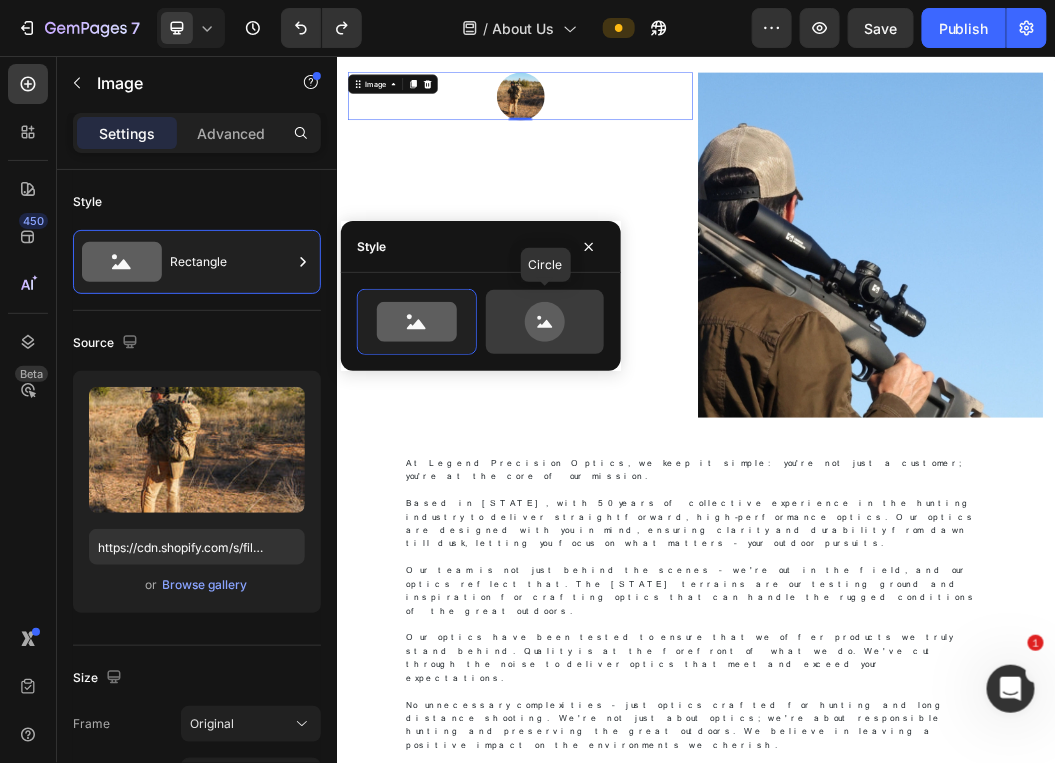 click 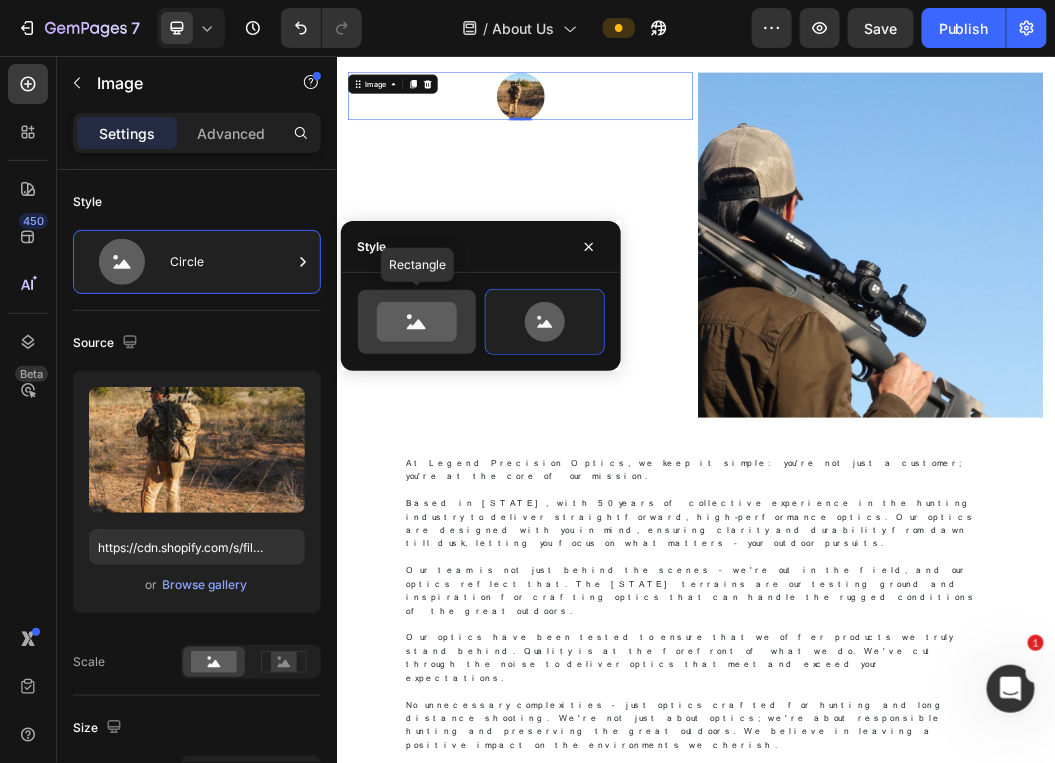 click 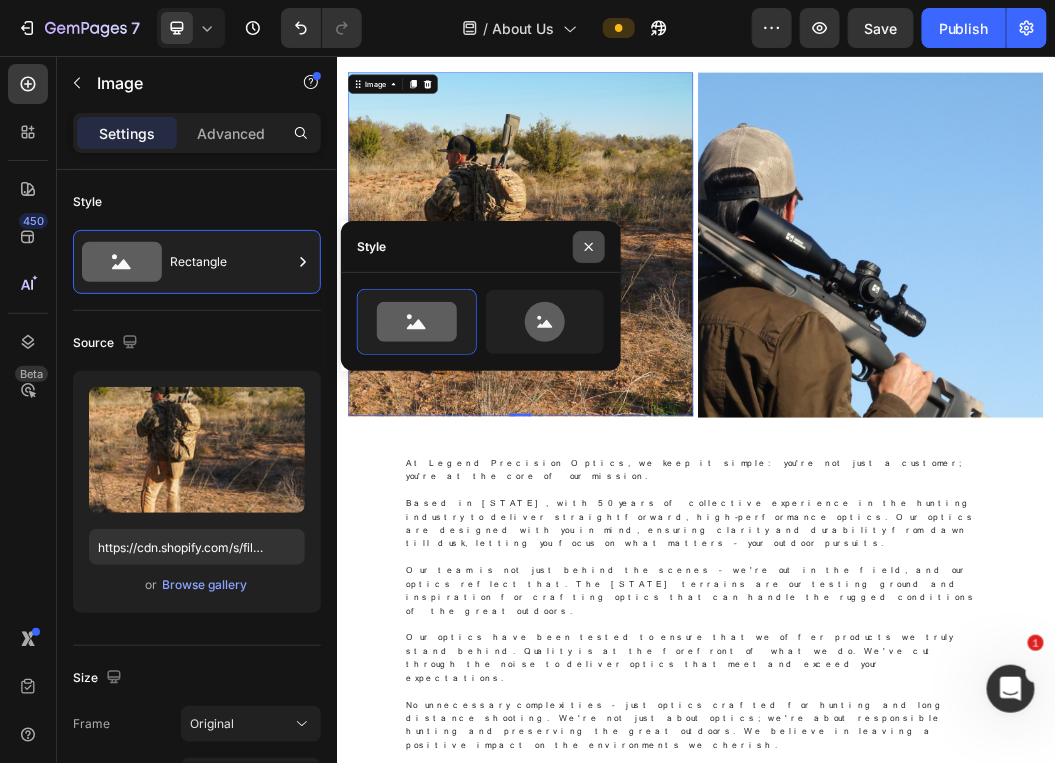 click 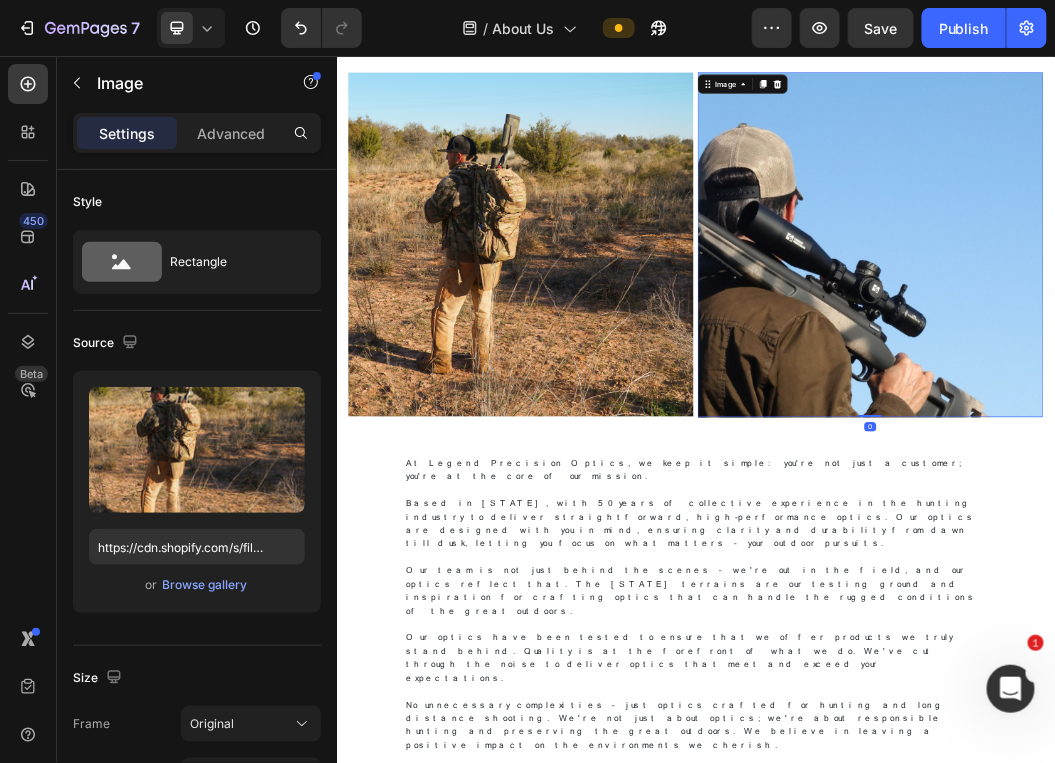 click at bounding box center [1228, 370] 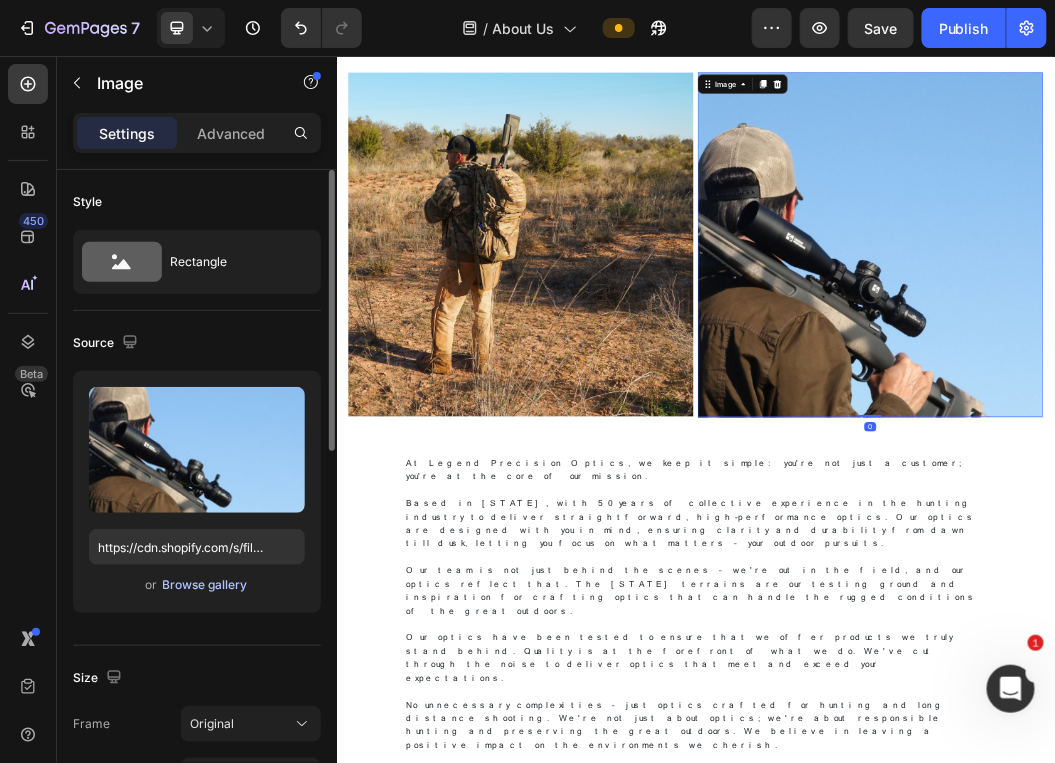 click on "Browse gallery" at bounding box center (205, 585) 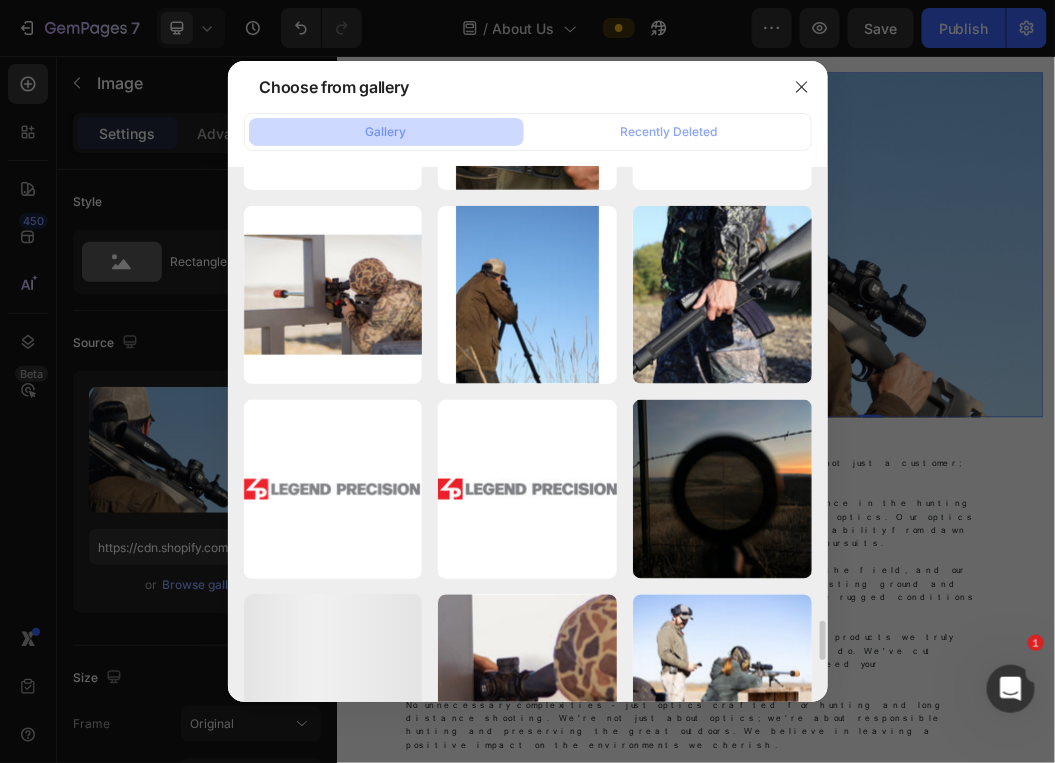 scroll, scrollTop: 6403, scrollLeft: 0, axis: vertical 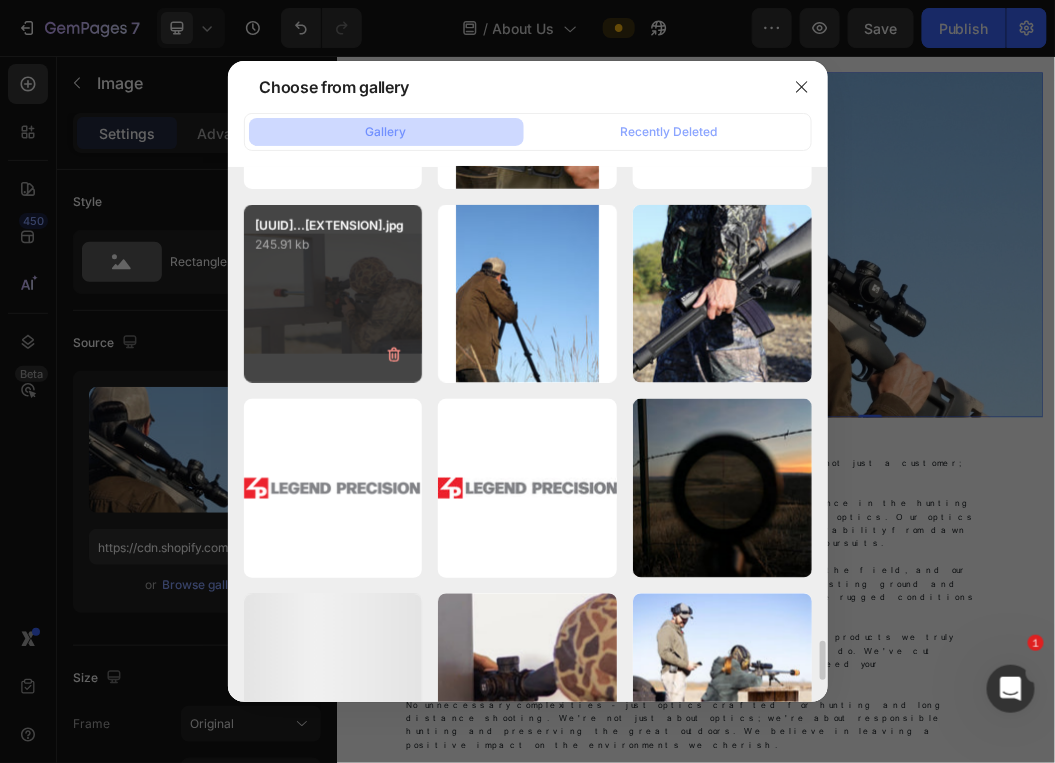 click on "8E19DCBD-3121-4FBE-A5...10.jpg 245.91 kb" at bounding box center (333, 294) 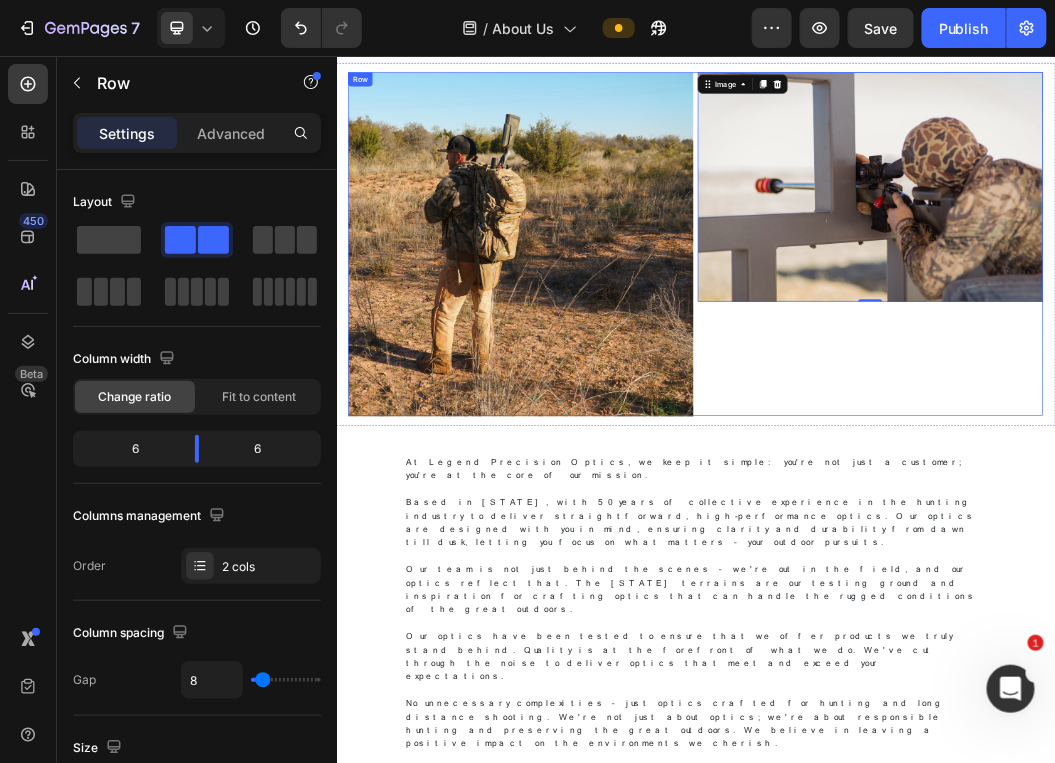 click on "Image   0" at bounding box center [1228, 369] 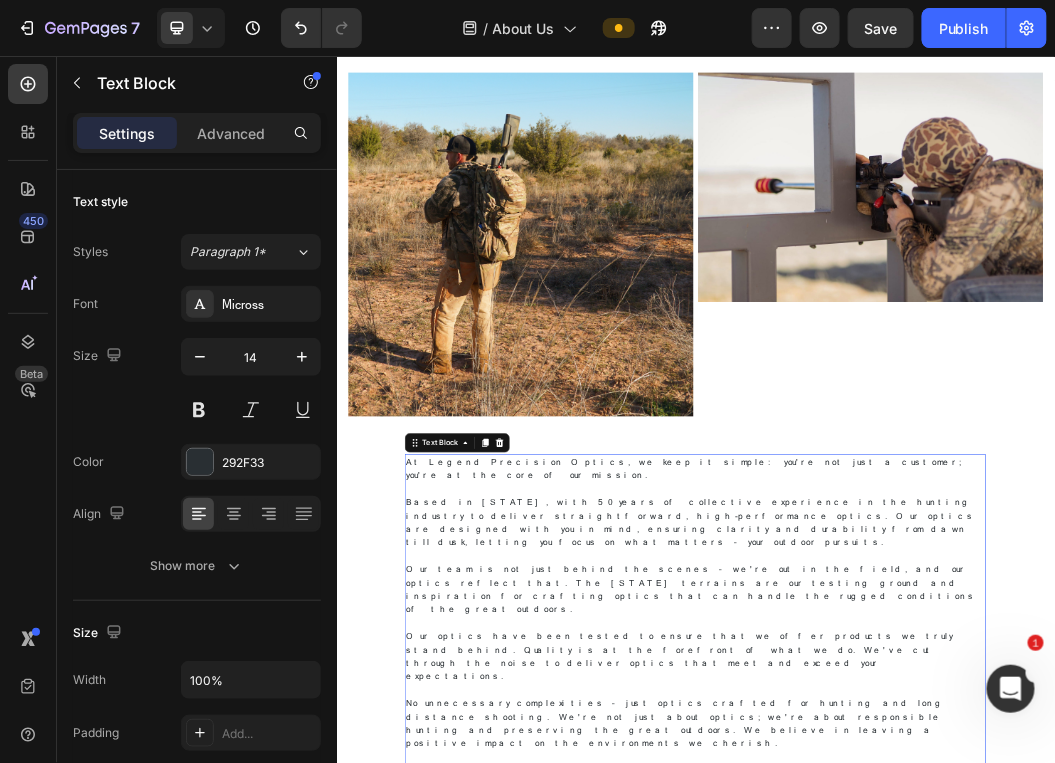 click on "Our team is not just behind the scenes – we're out in the field, and our optics reflect that. The [STATE] terrains are our testing ground and inspiration for crafting optics that can handle the rugged conditions of the great outdoors." at bounding box center [936, 946] 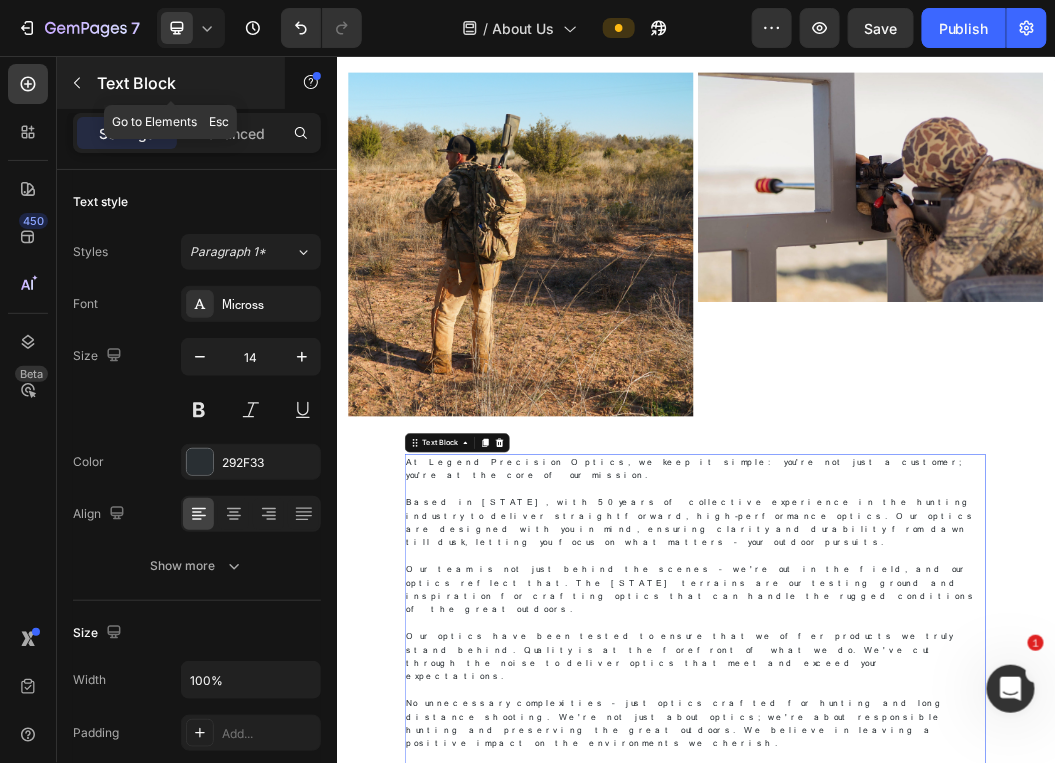 click 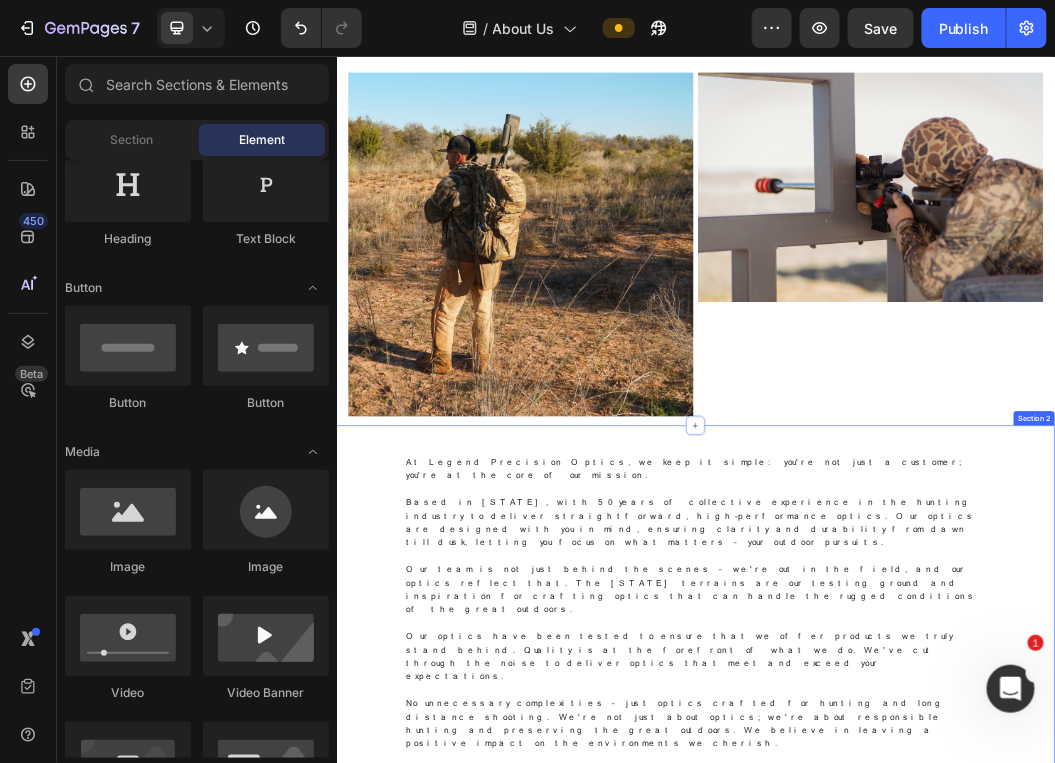 click on "At Legend Precision Optics, we keep it simple: you're not just a customer; you're at the core of our mission. Based in [STATE], with 50 years of collective experience in the hunting industry to deliver straightforward, high-performance optics. Our optics are designed with you in mind, ensuring clarity and durability from dawn till dusk, letting you focus on what matters – your outdoor pursuits. Our team is not just behind the scenes – we're out in the field, and our optics reflect that. The [STATE] terrains are our testing ground and inspiration for crafting optics that can handle the rugged conditions of the great outdoors. Our optics have been tested to ensure that we offer products we truly stand behind. Quality is at the forefront of what we do. We've cut through the noise to deliver optics that meet and exceed your expectations. Text Block Row Section 2 Create Theme Section AI Content Write with GemAI What would you like to describe here? Tone and Voice Persuasive Product" at bounding box center (936, 1055) 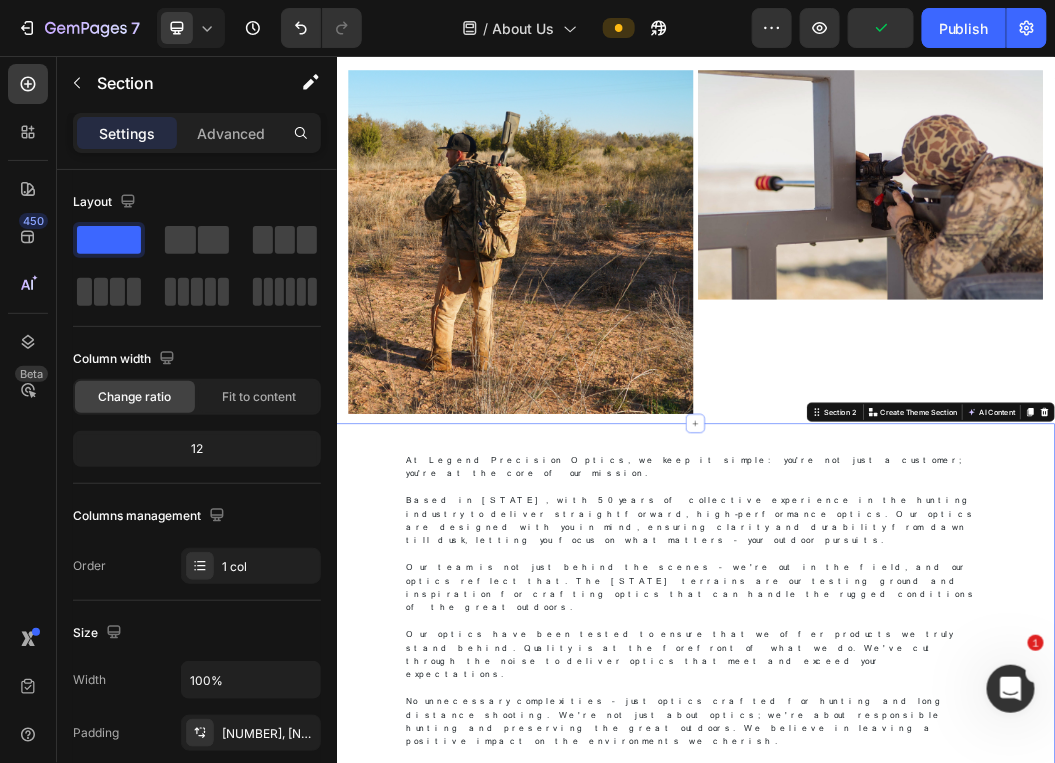 scroll, scrollTop: 0, scrollLeft: 0, axis: both 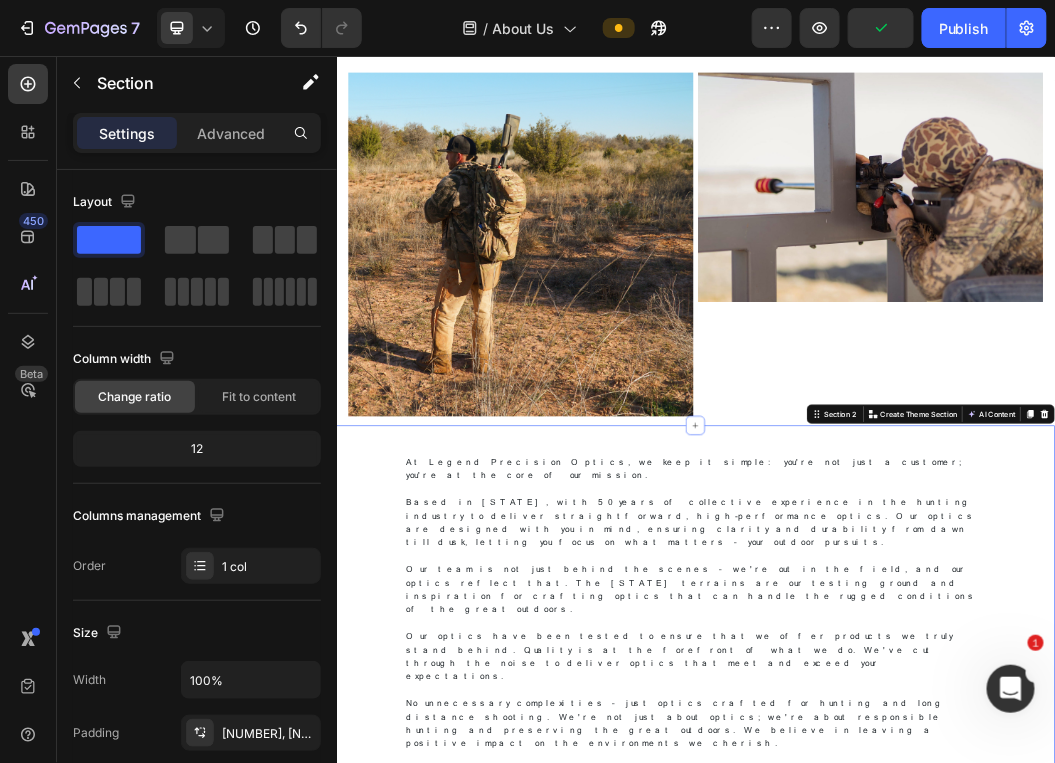 click on "At Legend Precision Optics, we keep it simple: you're not just a customer; you're at the core of our mission.   Based in [STATE], with 50 years of collective experience in the hunting industry to deliver straightforward, high-performance optics. Our optics are designed with you in mind, ensuring clarity and durability from dawn till dusk, letting you focus on what matters – your outdoor pursuits.  Our team is not just behind the scenes – we're out in the field, and our optics reflect that. The [STATE] terrains are our testing ground and inspiration for crafting optics that can handle the rugged conditions of the great outdoors.   Our optics have been tested to ensure that we offer products we truly stand behind. Quality is at the forefront of what we do. We've cut through the noise to deliver optics that meet and exceed your expectations.   Text Block Row" at bounding box center [936, 1029] 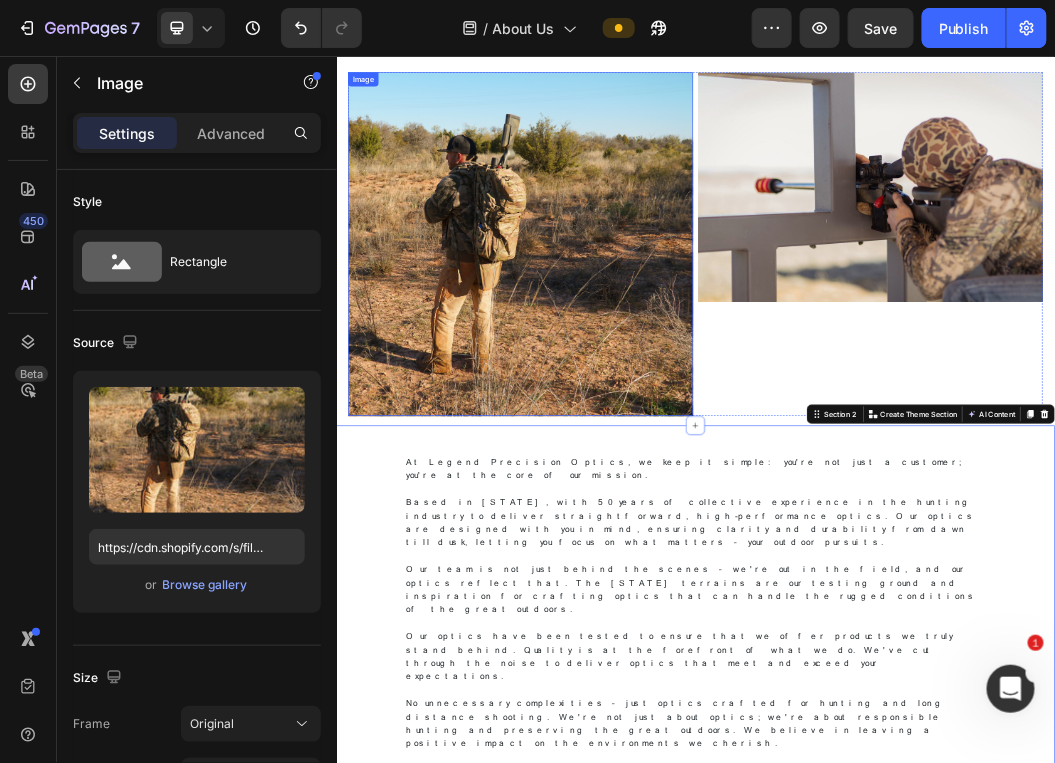 click at bounding box center (644, 369) 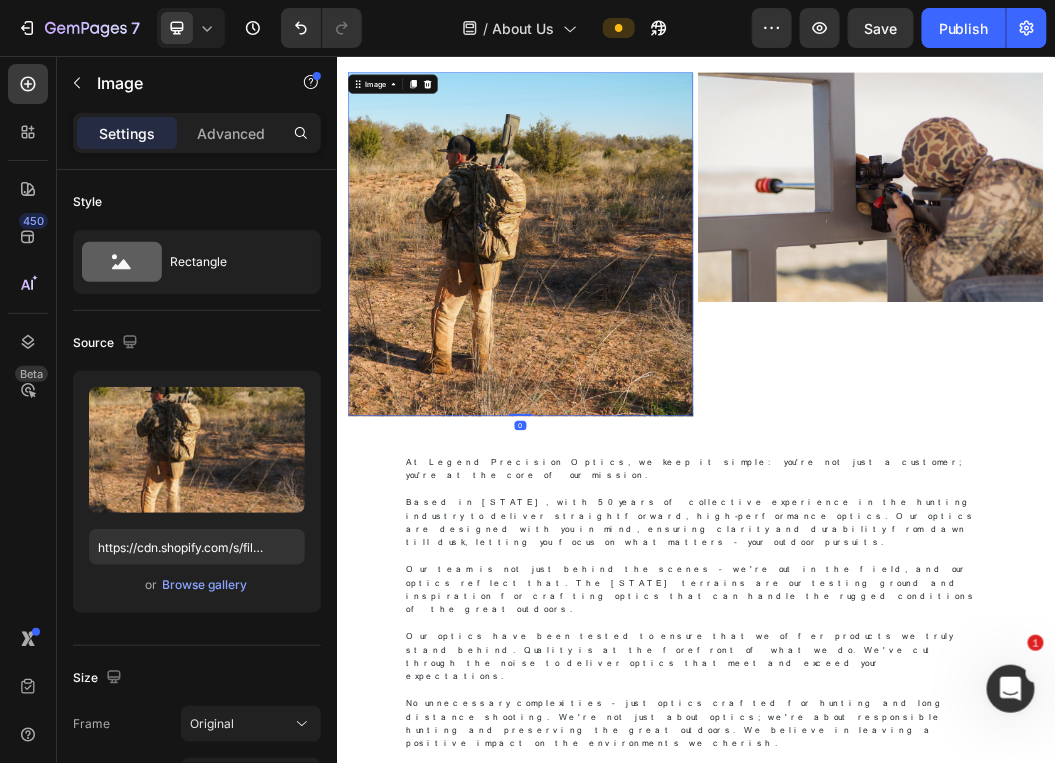 click at bounding box center [644, 369] 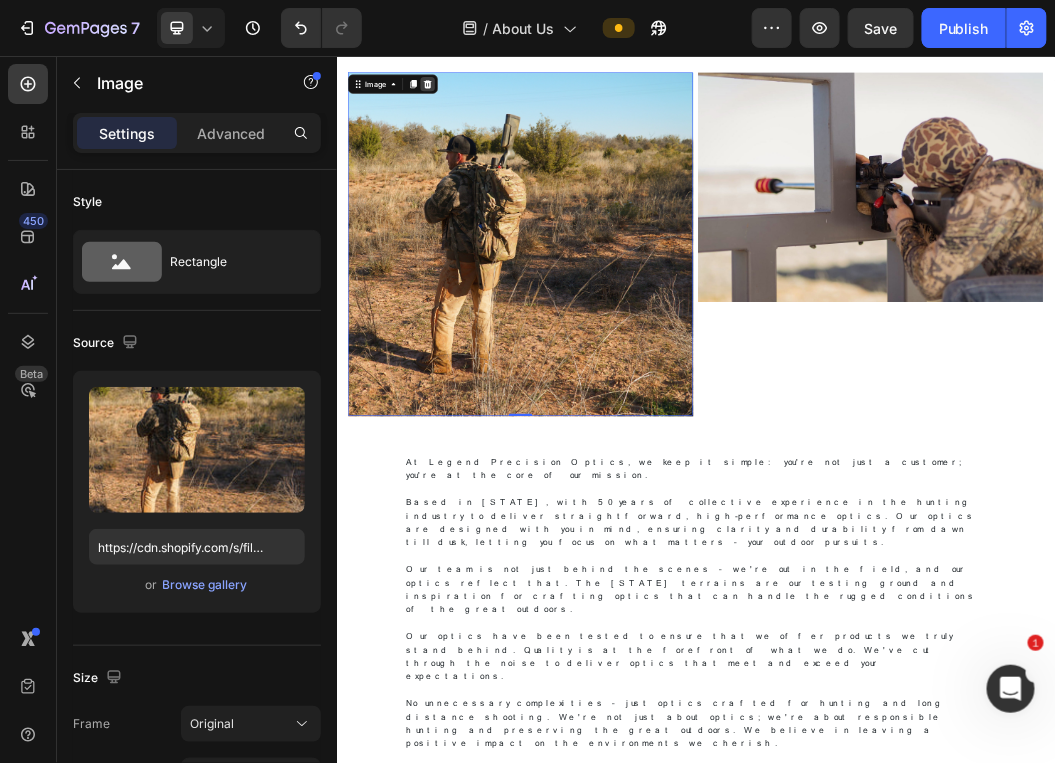 click 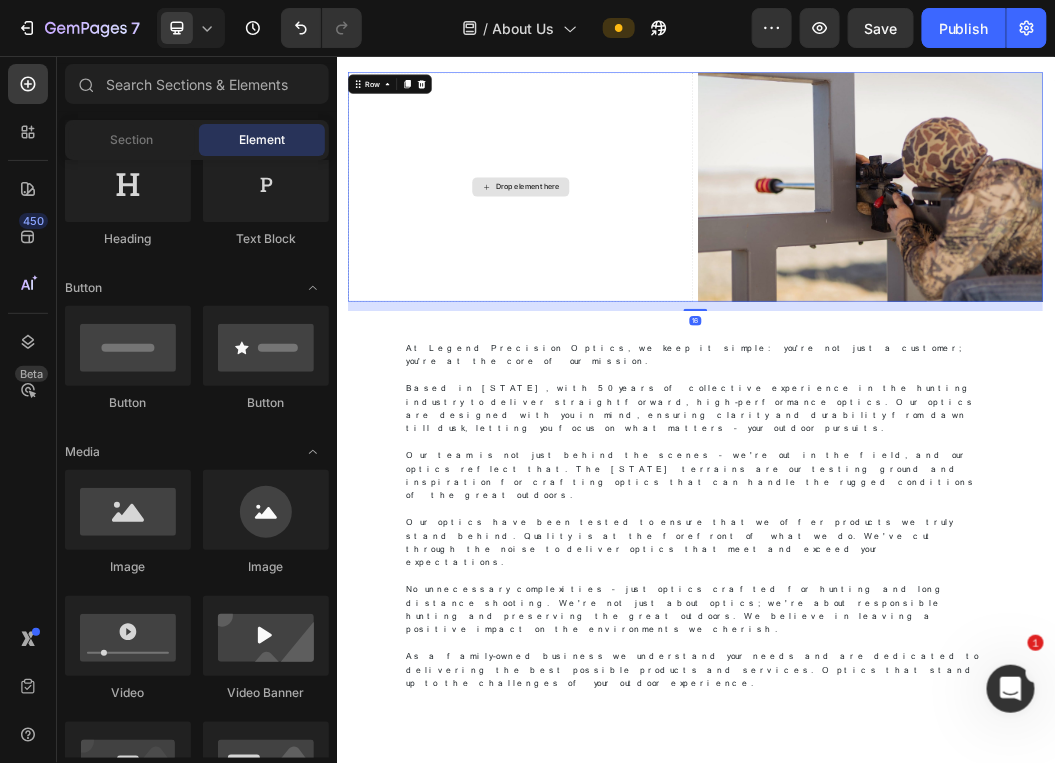 click on "Drop element here" at bounding box center [644, 273] 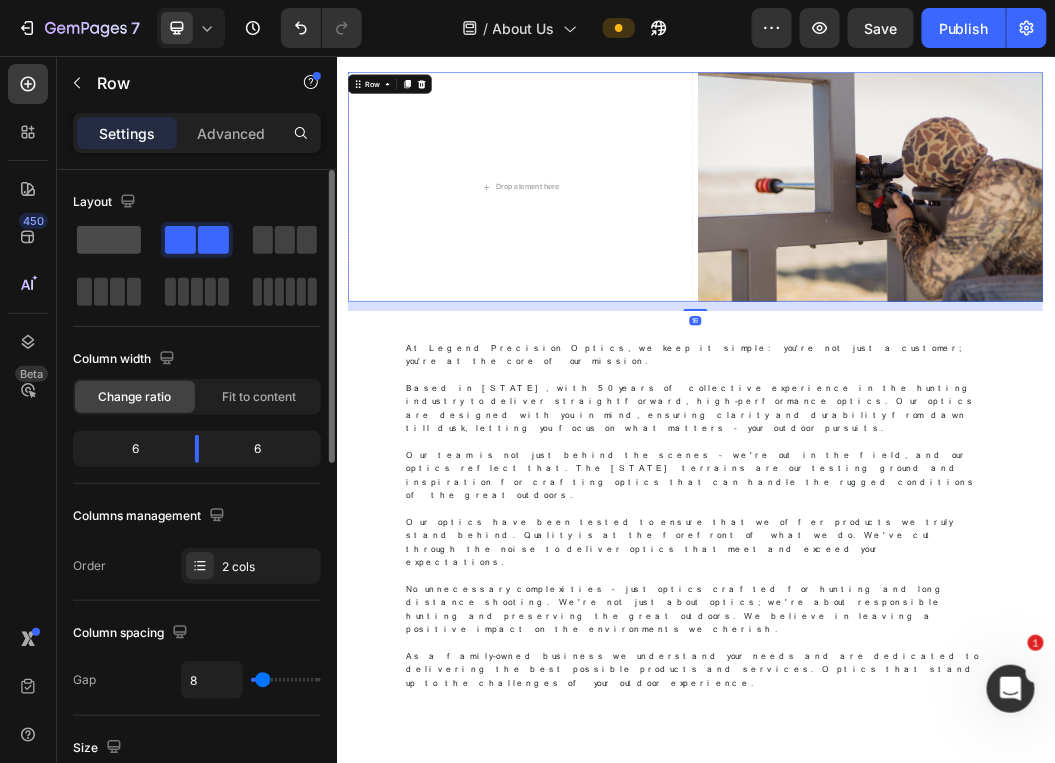 click 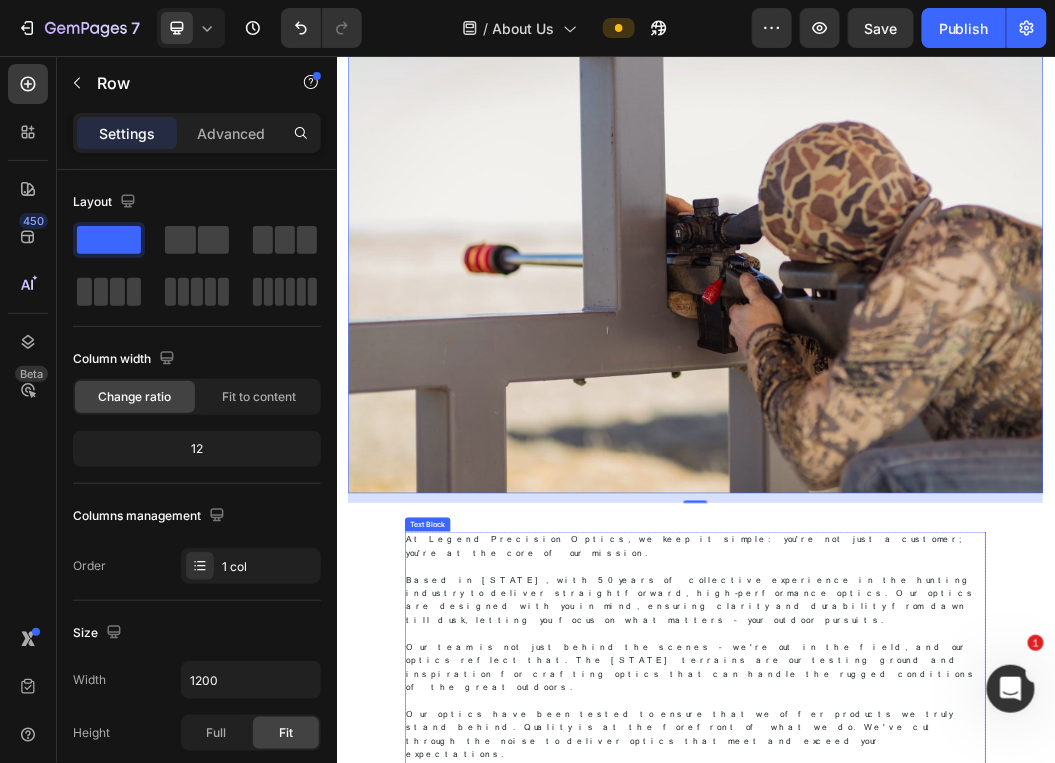 scroll, scrollTop: 91, scrollLeft: 0, axis: vertical 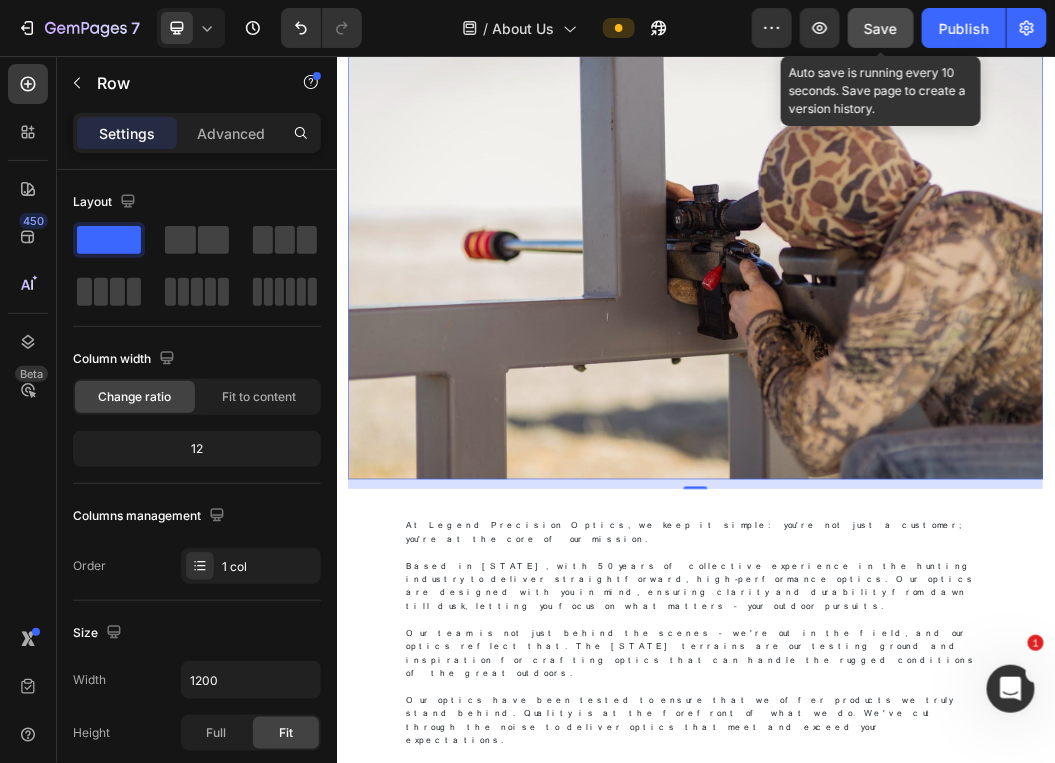 click on "Save" at bounding box center (881, 28) 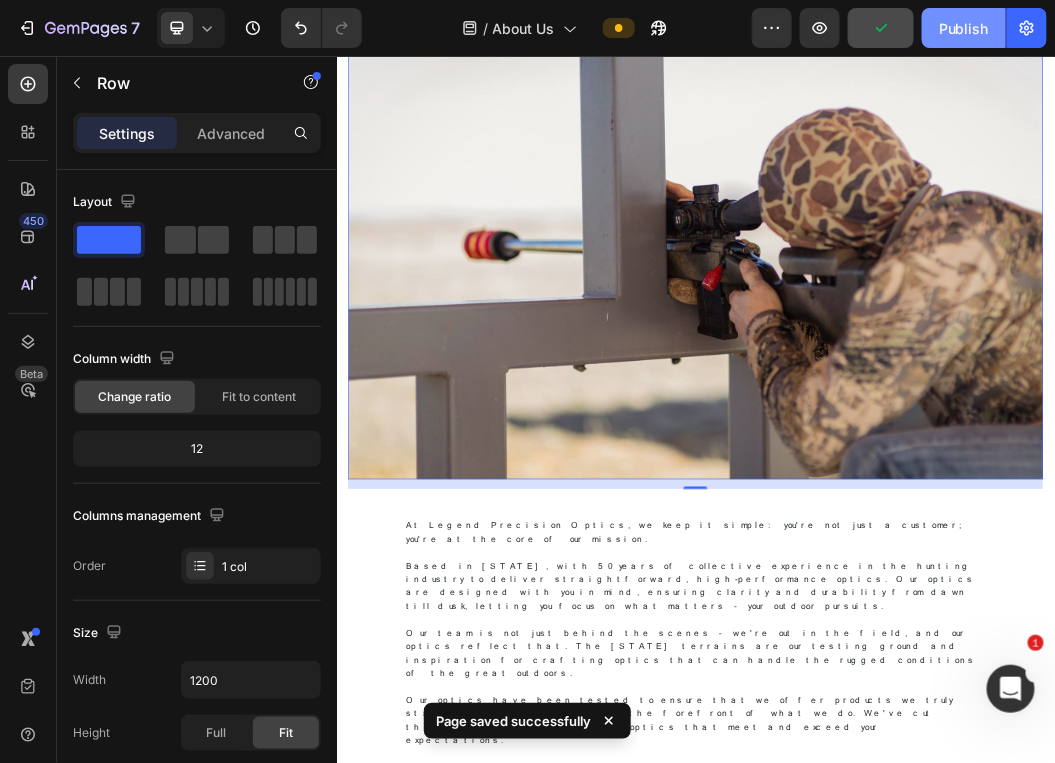 click on "Publish" 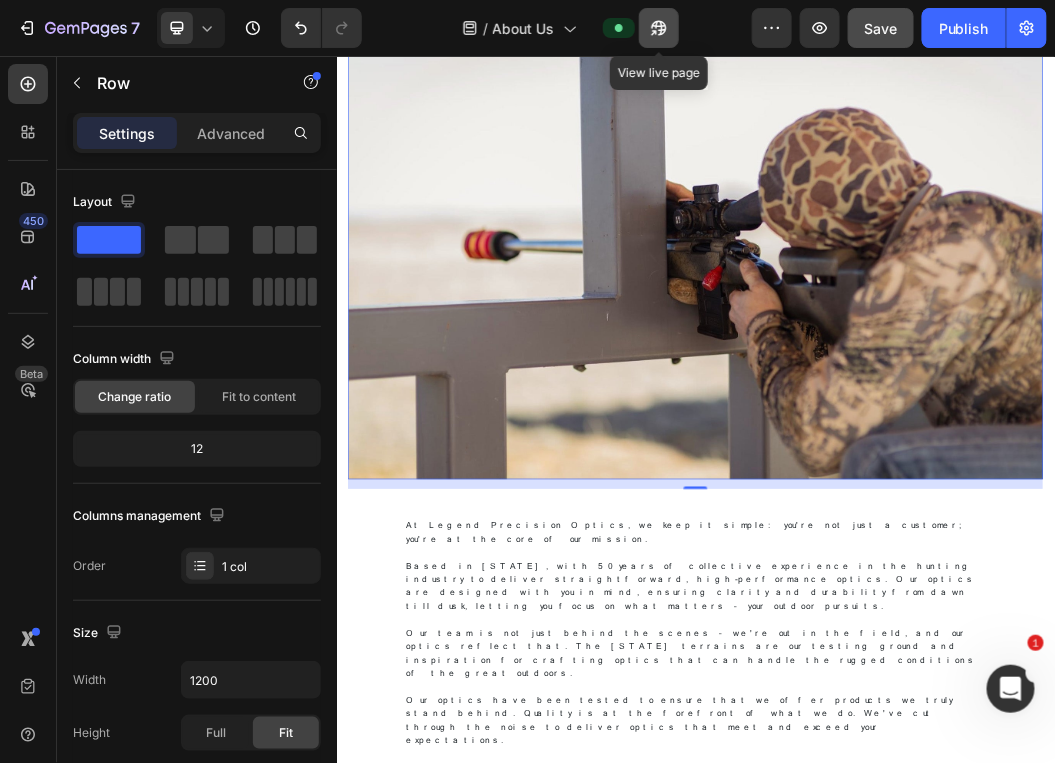 click 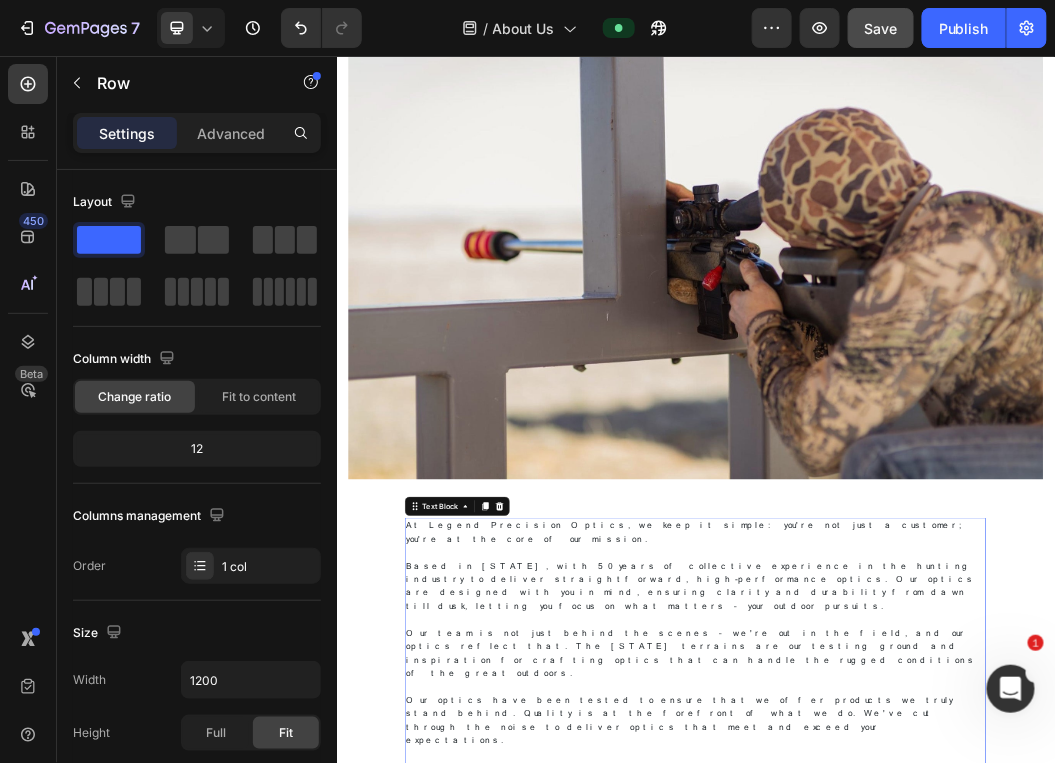 click at bounding box center [936, 995] 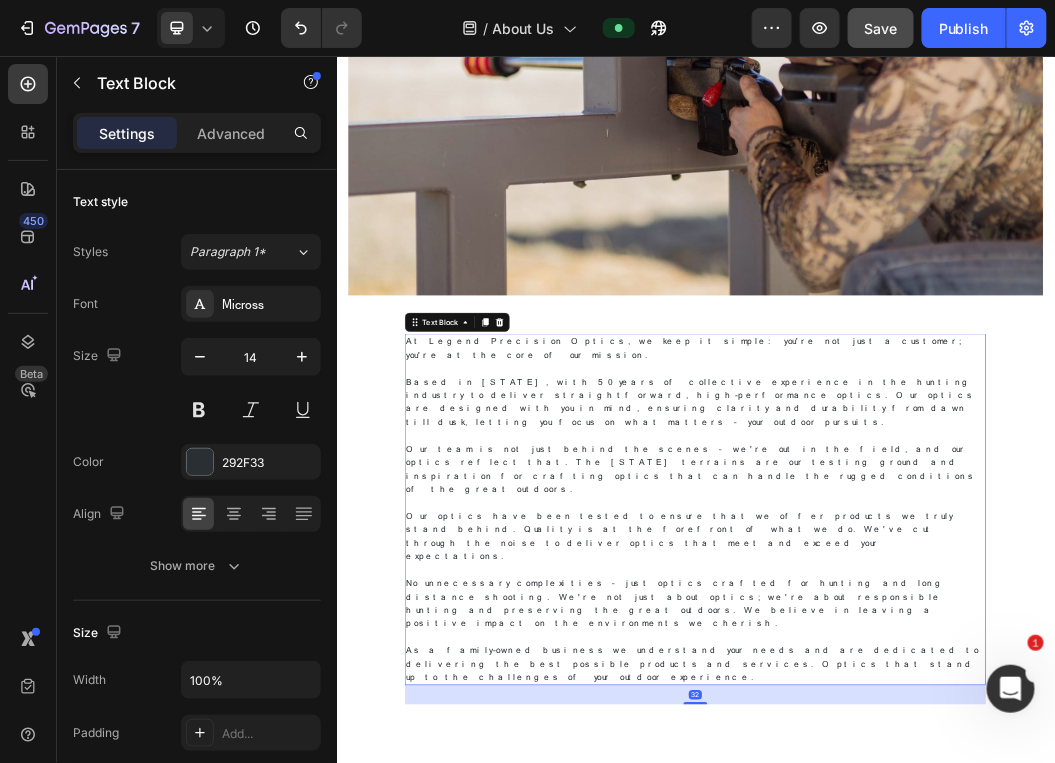 scroll, scrollTop: 403, scrollLeft: 0, axis: vertical 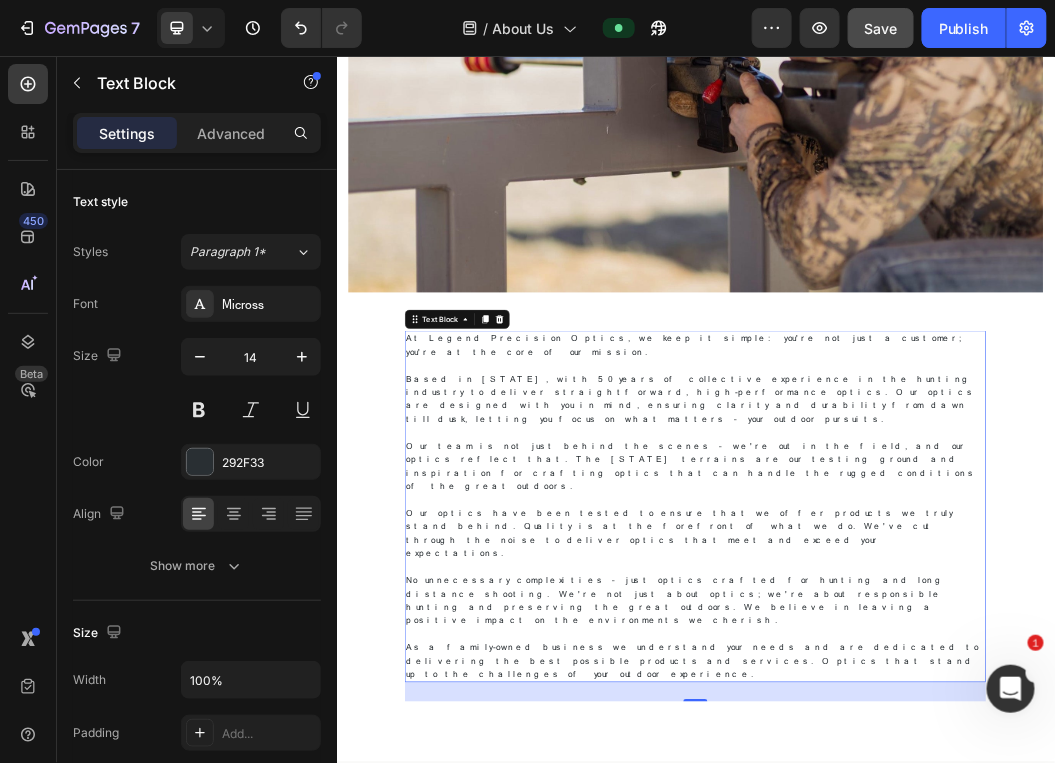 click at bounding box center [936, 1019] 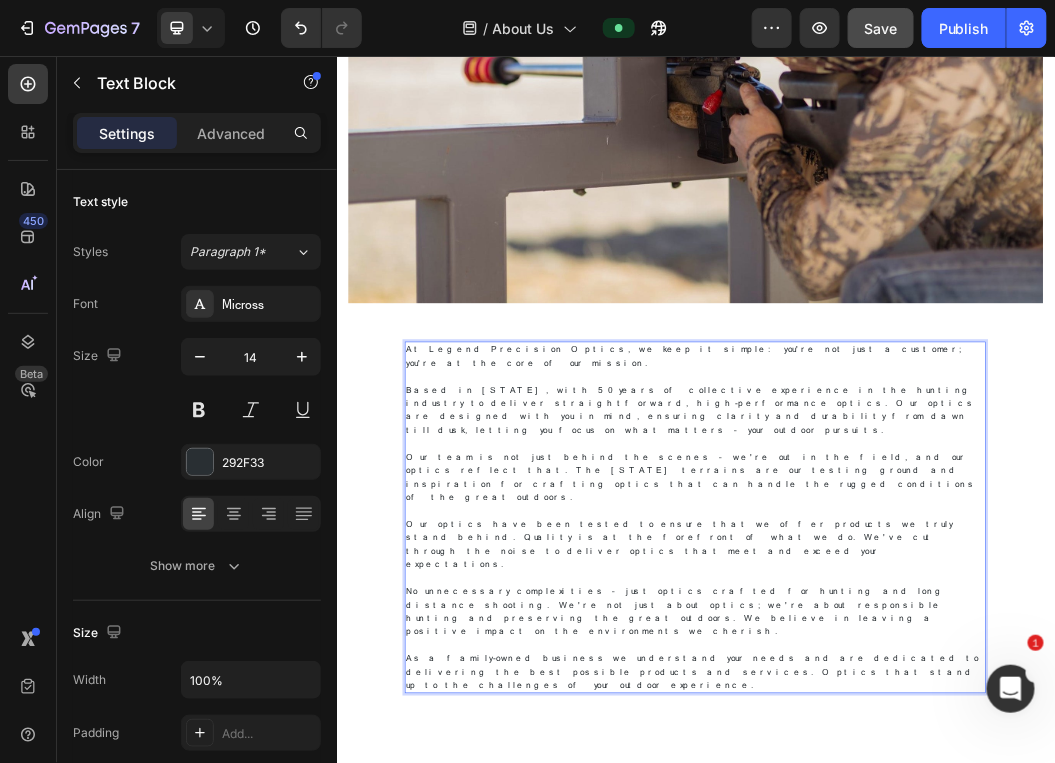 scroll, scrollTop: 398, scrollLeft: 0, axis: vertical 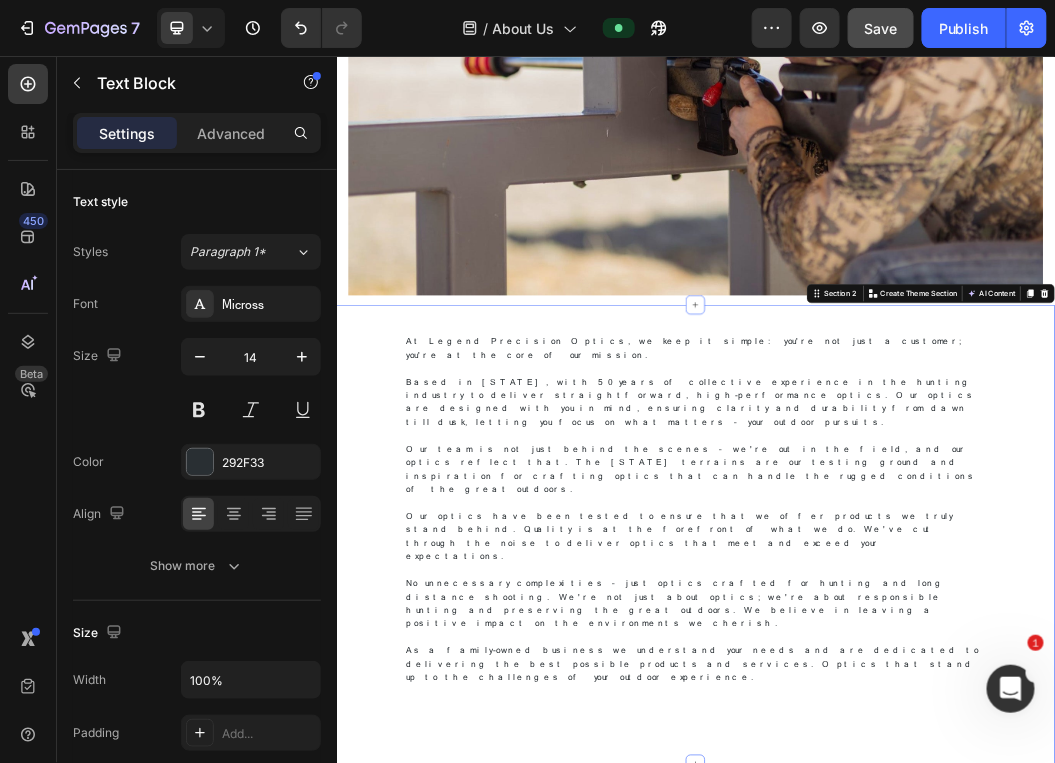 click on "At Legend Precision Optics, we keep it simple: you're not just a customer; you're at the core of our mission. Based in [STATE], with 50 years of collective experience in the hunting industry to deliver straightforward, high-performance optics. Our optics are designed with you in mind, ensuring clarity and durability from dawn till dusk, letting you focus on what matters – your outdoor pursuits. Our team is not just behind the scenes – we're out in the field, and our optics reflect that. The [STATE] terrains are our testing ground and inspiration for crafting optics that can handle the rugged conditions of the great outdoors. Our optics have been tested to ensure that we offer products we truly stand behind. Quality is at the forefront of what we do. We've cut through the noise to deliver optics that meet and exceed your expectations. Text Block Row Section 2 Create Theme Section AI Content Write with GemAI What would you like to describe here? Tone and Voice Persuasive Product Throw Levers" at bounding box center (936, 853) 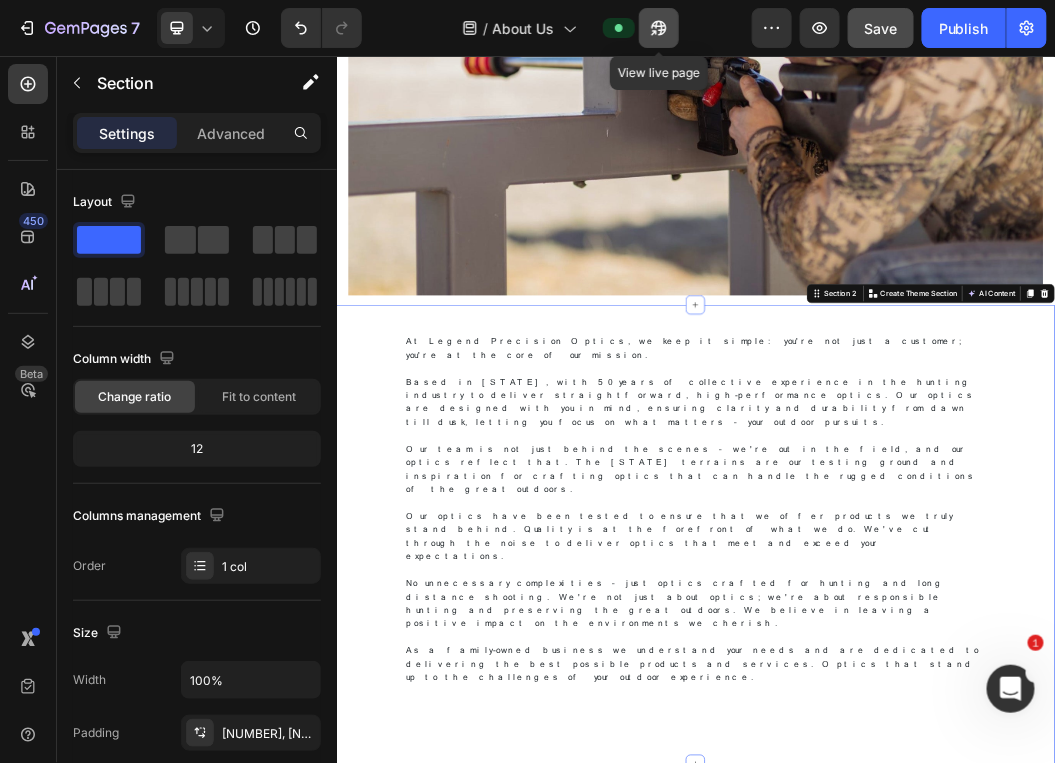 click 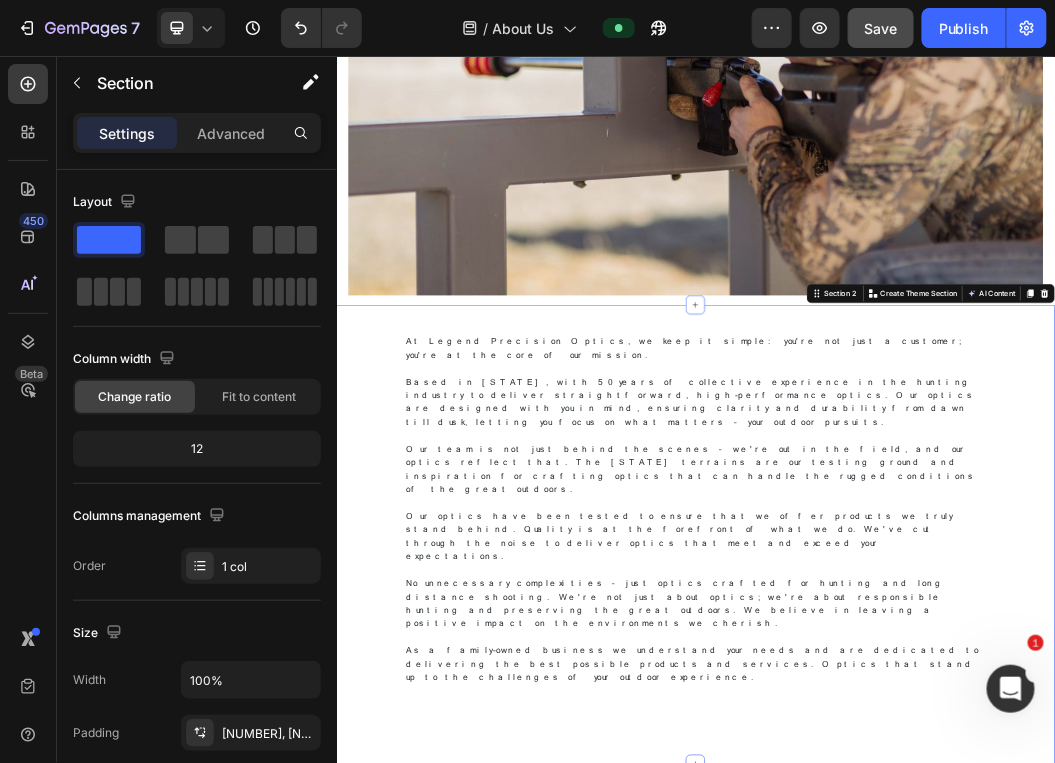 scroll, scrollTop: 0, scrollLeft: 0, axis: both 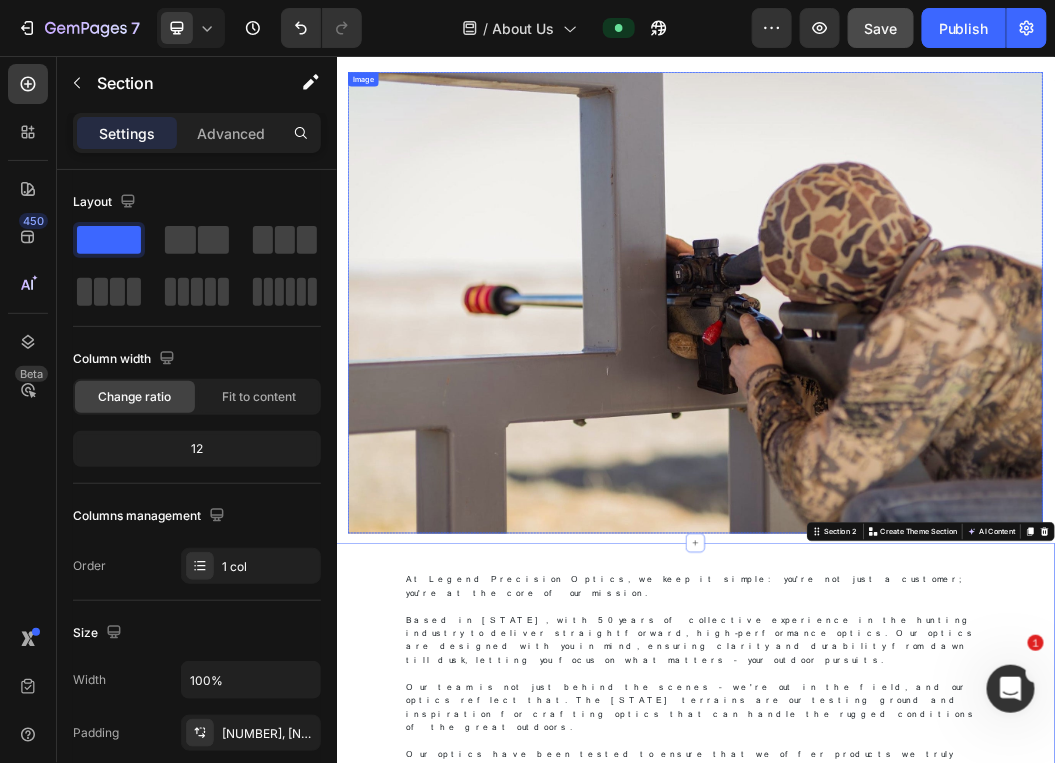 click at bounding box center [936, 467] 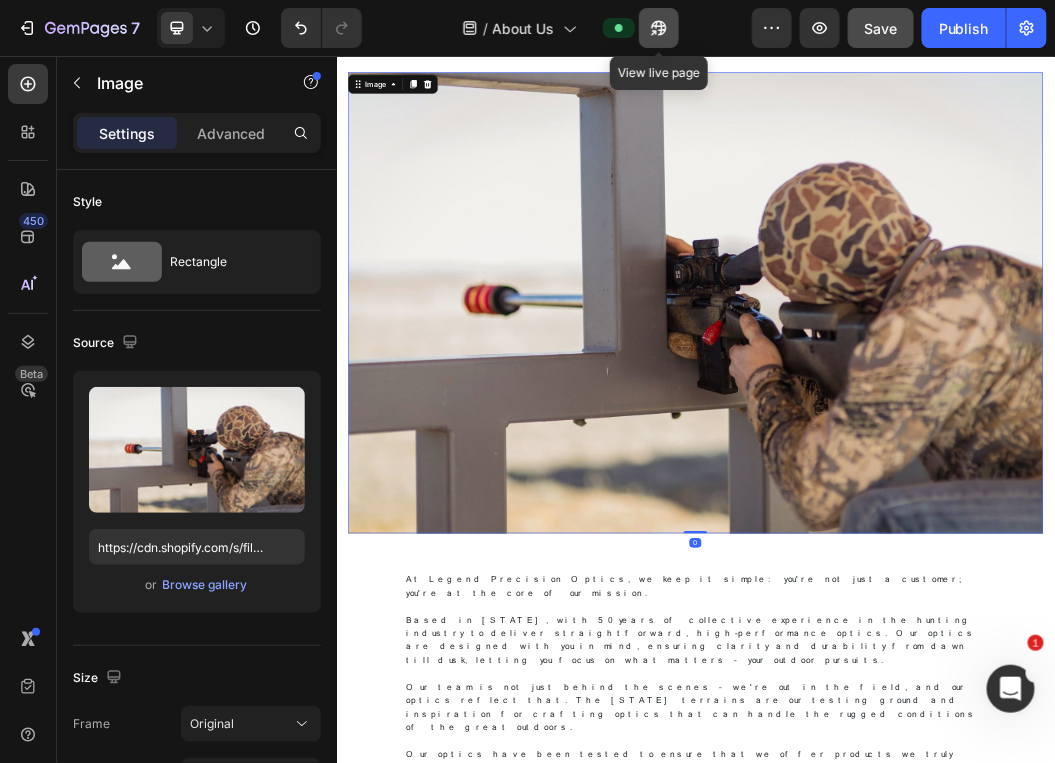 click 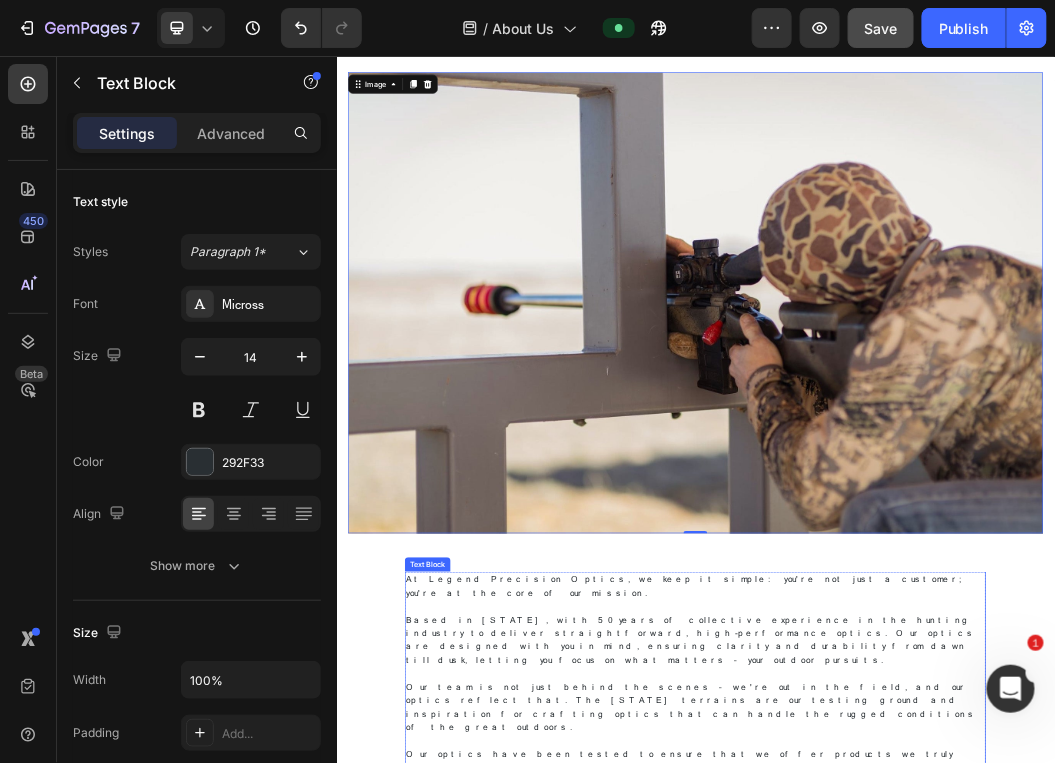 click on "Our optics have been tested to ensure that we offer products we truly stand behind. Quality is at the forefront of what we do. We've cut through the noise to deliver optics that meet and exceed your expectations." at bounding box center (936, 1255) 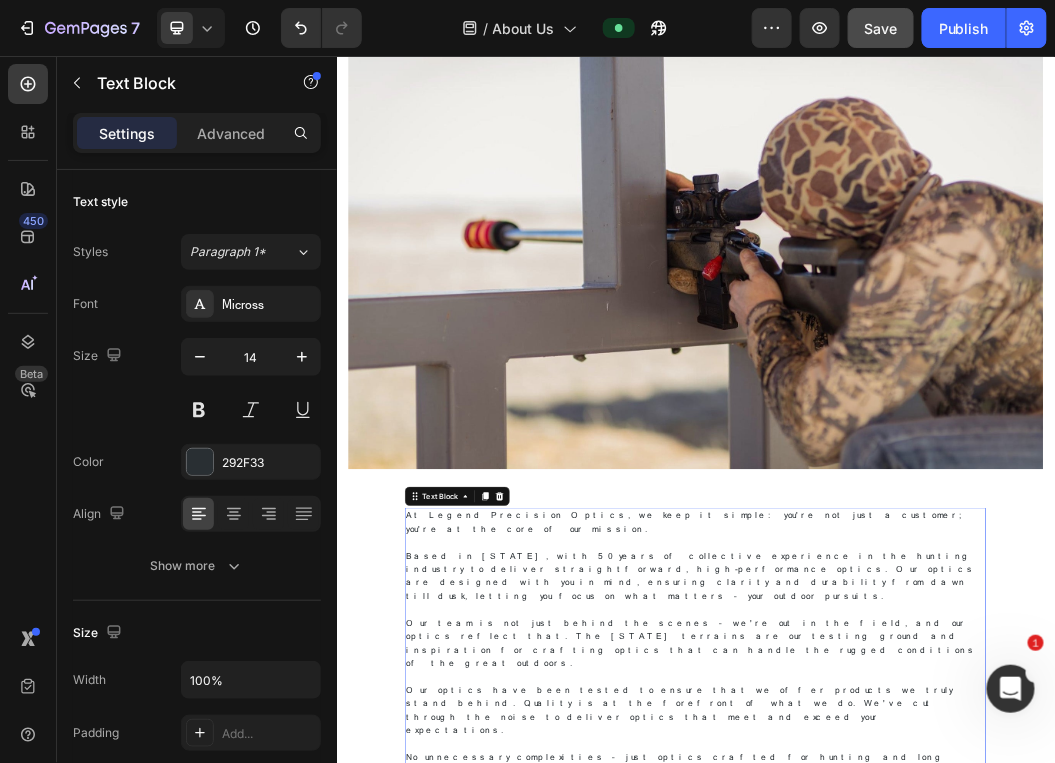scroll, scrollTop: 153, scrollLeft: 0, axis: vertical 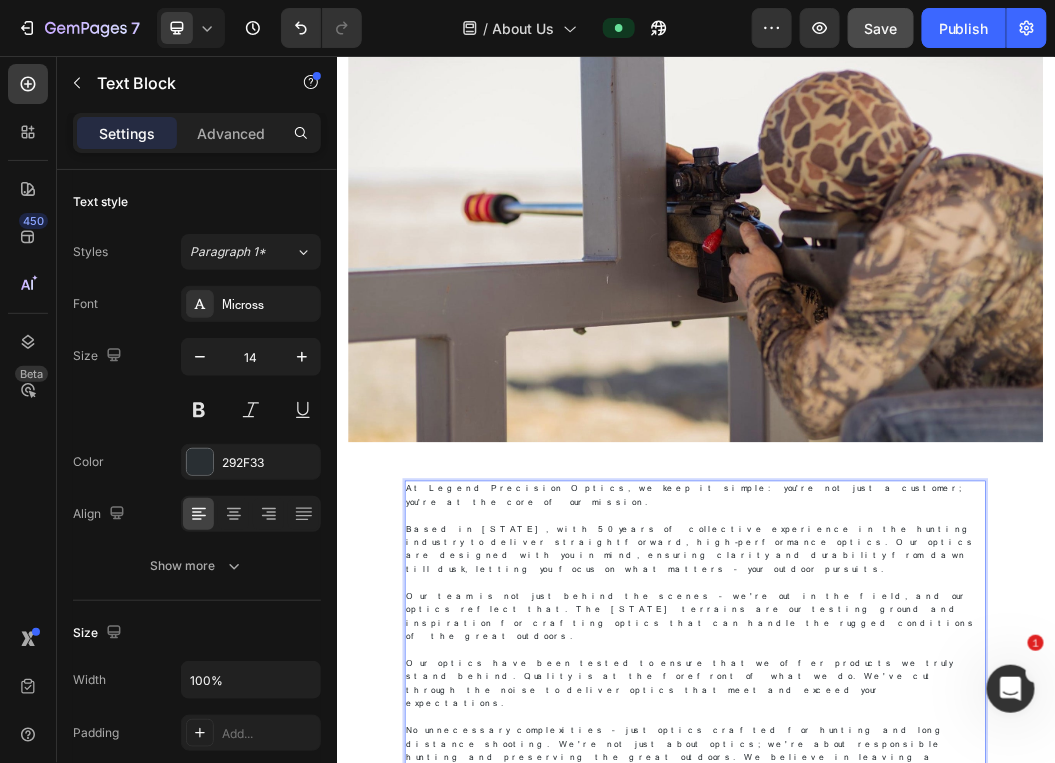 click on "As a family-owned business we understand your needs and are dedicated to delivering the best possible products and services. Optics that stand up to the challenges of your outdoor experience." at bounding box center (936, 1314) 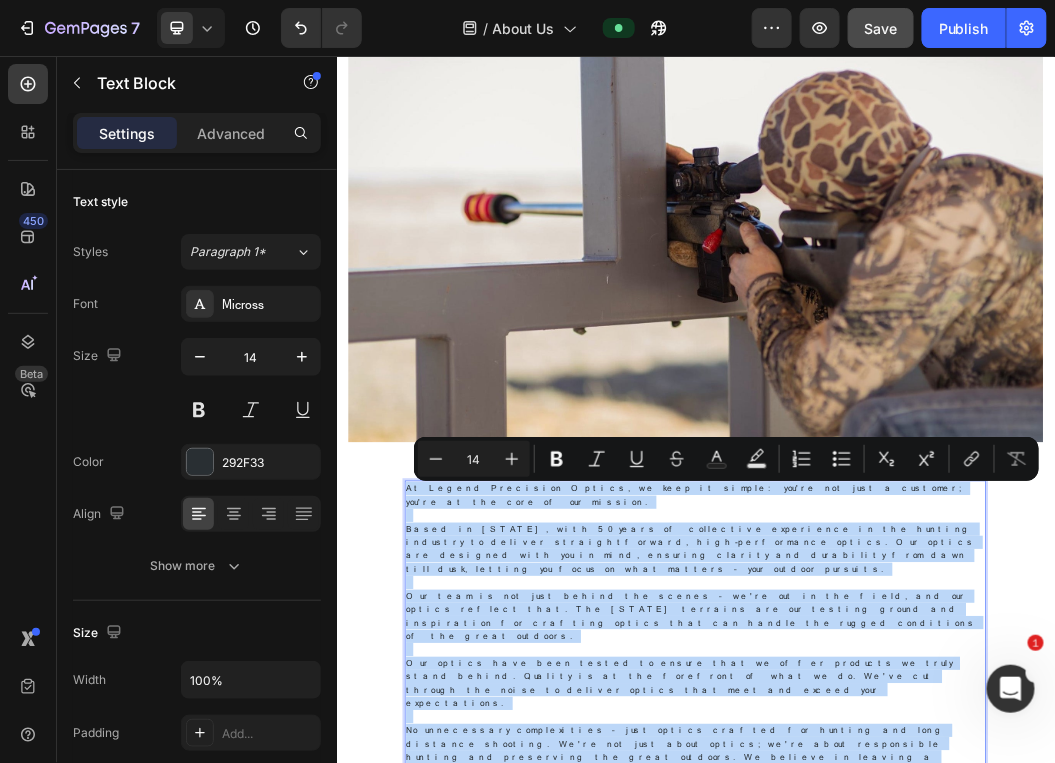 drag, startPoint x: 714, startPoint y: 1108, endPoint x: 451, endPoint y: 783, distance: 418.0837 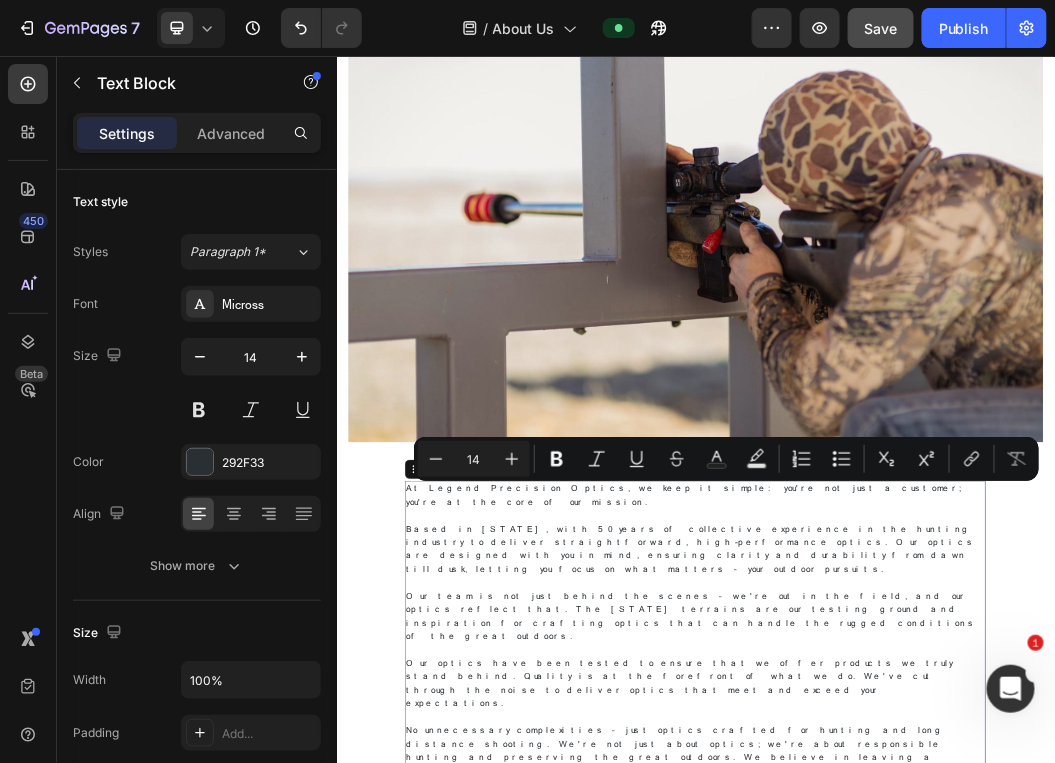 click on "At Legend Precision Optics, we keep it simple: you're not just a customer; you're at the core of our mission.  Based in [STATE], with 50 years of collective experience in the hunting industry to deliver straightforward, high-performance optics. Our optics are designed with you in mind, ensuring clarity and durability from dawn till dusk, letting you focus on what matters – your outdoor pursuits. Our team is not just behind the scenes – we're out in the field, and our optics reflect that. The [STATE] terrains are our testing ground and inspiration for crafting optics that can handle the rugged conditions of the great outdoors.  Our optics have been tested to ensure that we offer products we truly stand behind. Quality is at the forefront of what we do. We've cut through the noise to deliver optics that meet and exceed your expectations.  Text Block" at bounding box center (936, 1072) 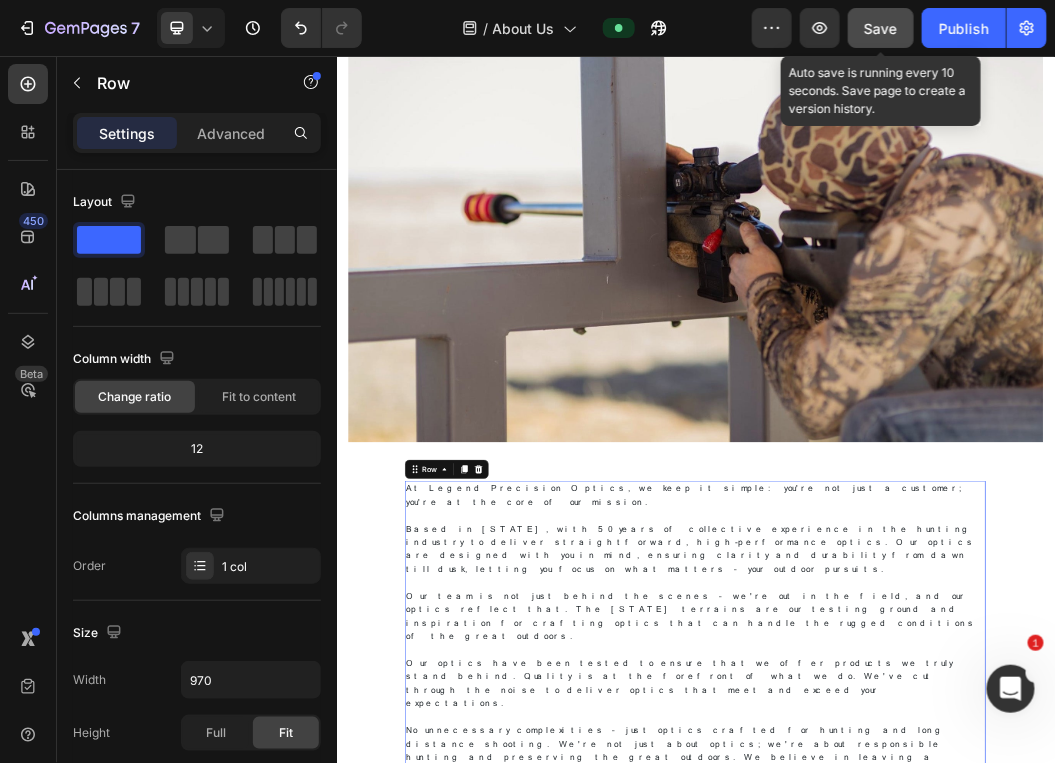 click on "Save" 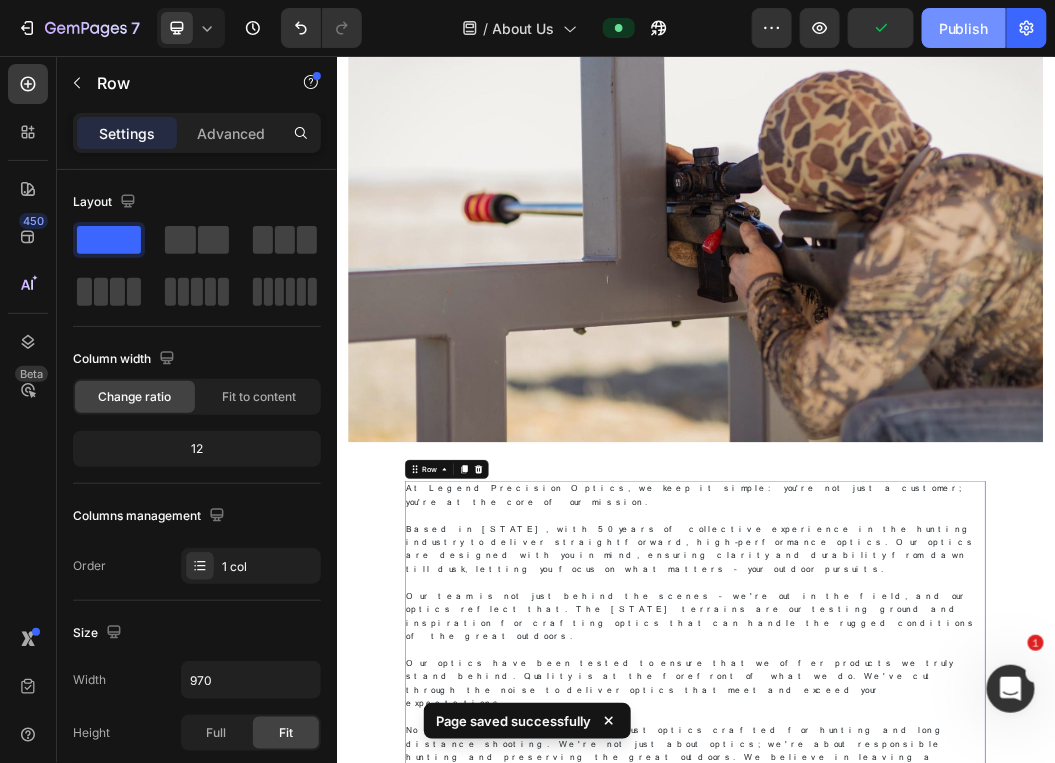 click on "Publish" 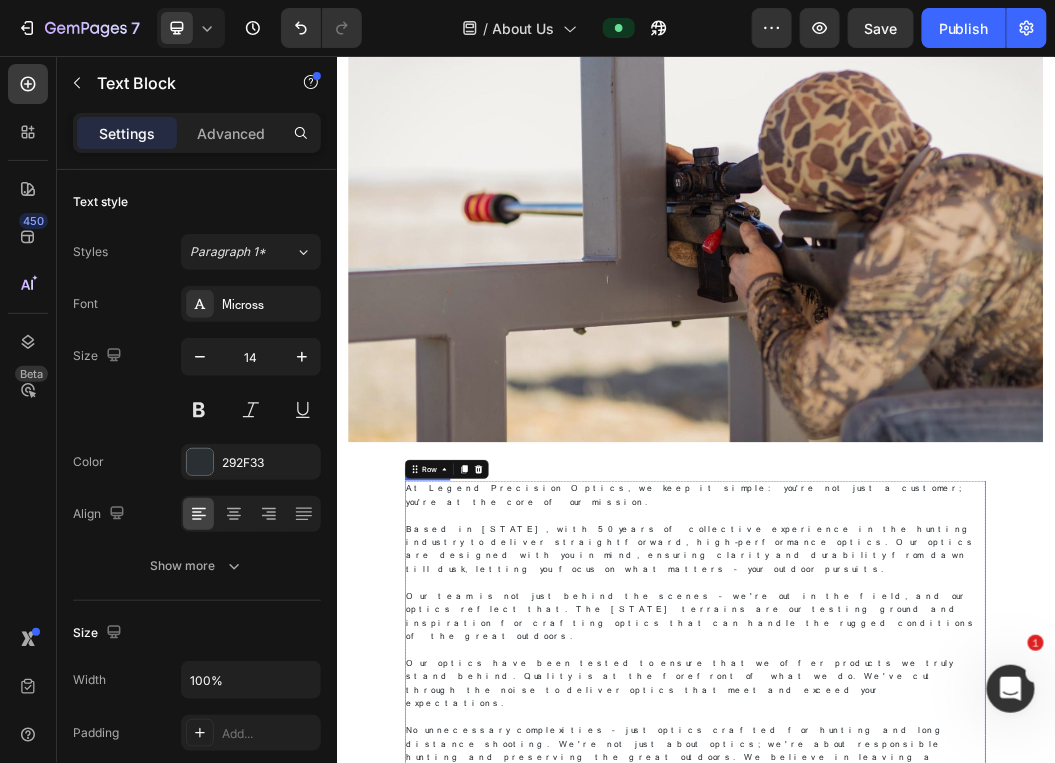 click at bounding box center [936, 1045] 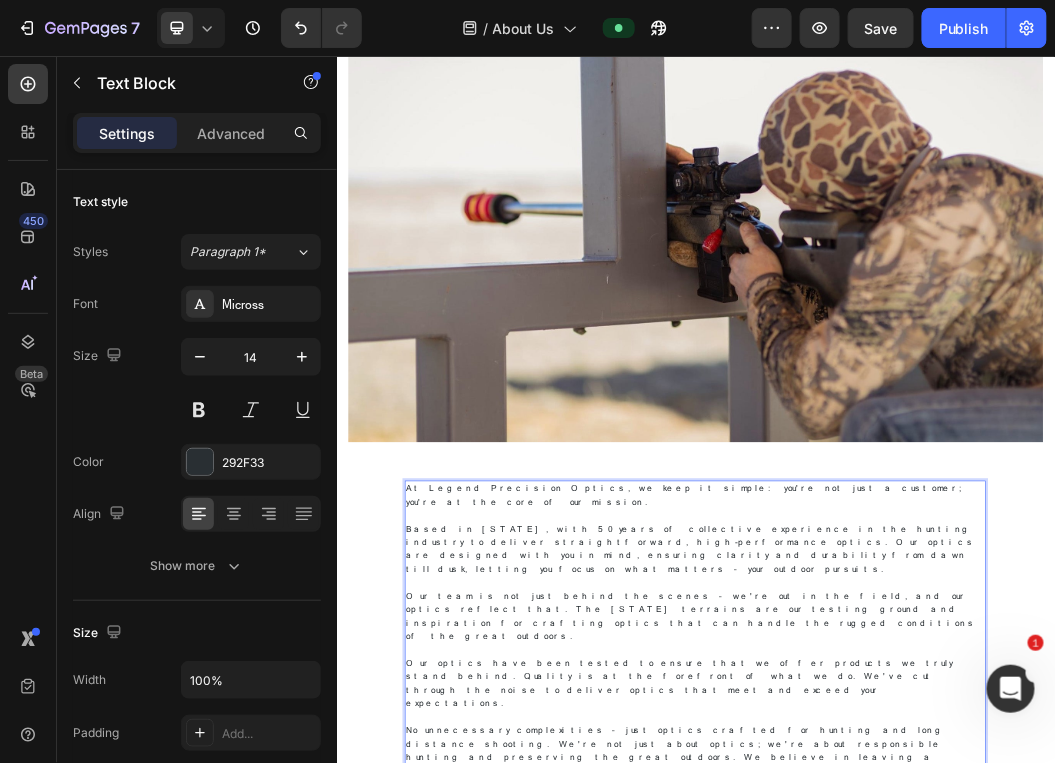 click on "As a family-owned business we understand your needs and are dedicated to delivering the best possible products and services. Optics that stand up to the challenges of your outdoor experience." at bounding box center [936, 1314] 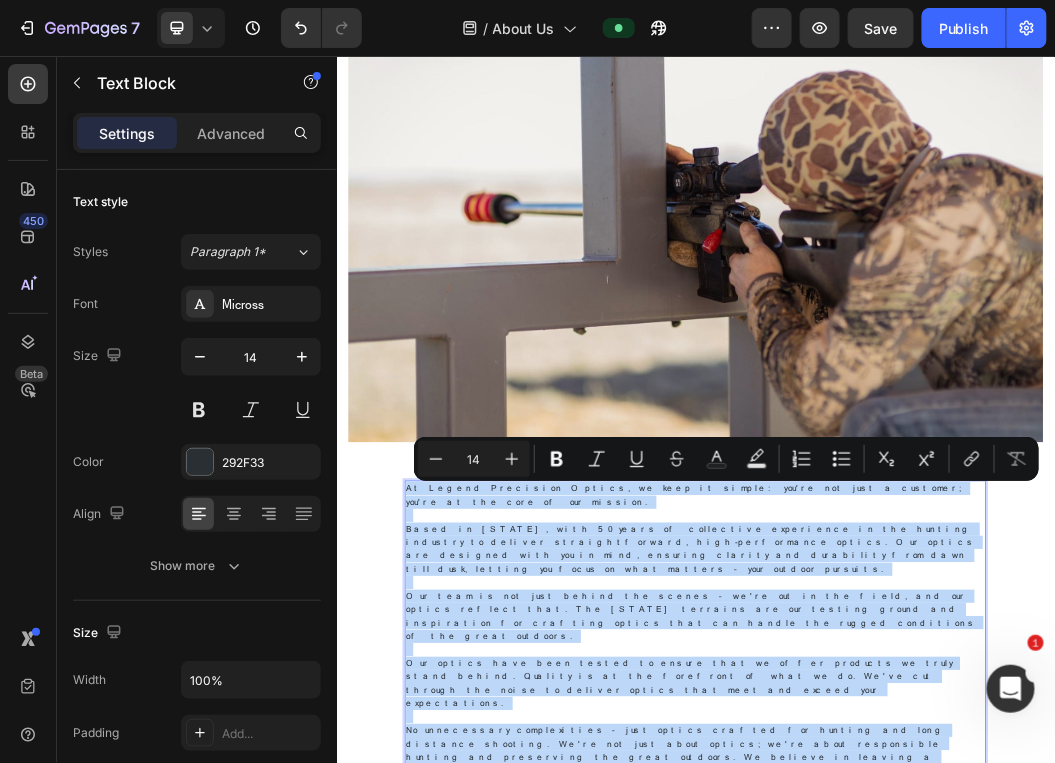 drag, startPoint x: 702, startPoint y: 1109, endPoint x: 452, endPoint y: 775, distance: 417.2002 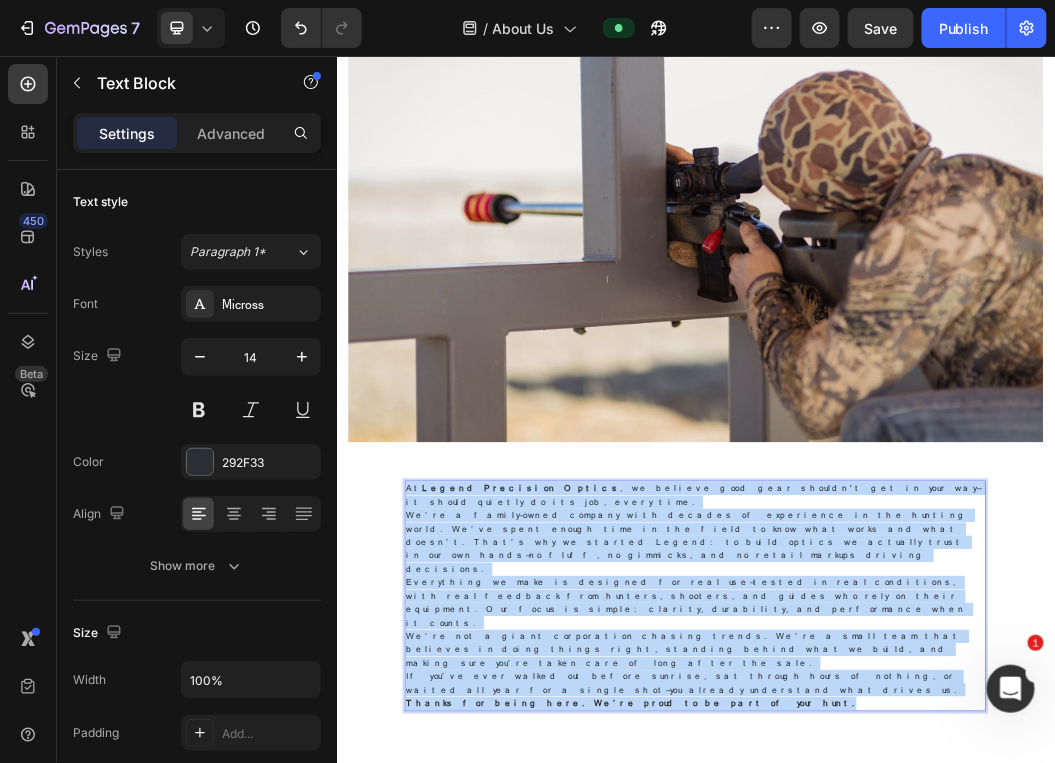 drag, startPoint x: 826, startPoint y: 953, endPoint x: 451, endPoint y: 776, distance: 414.67337 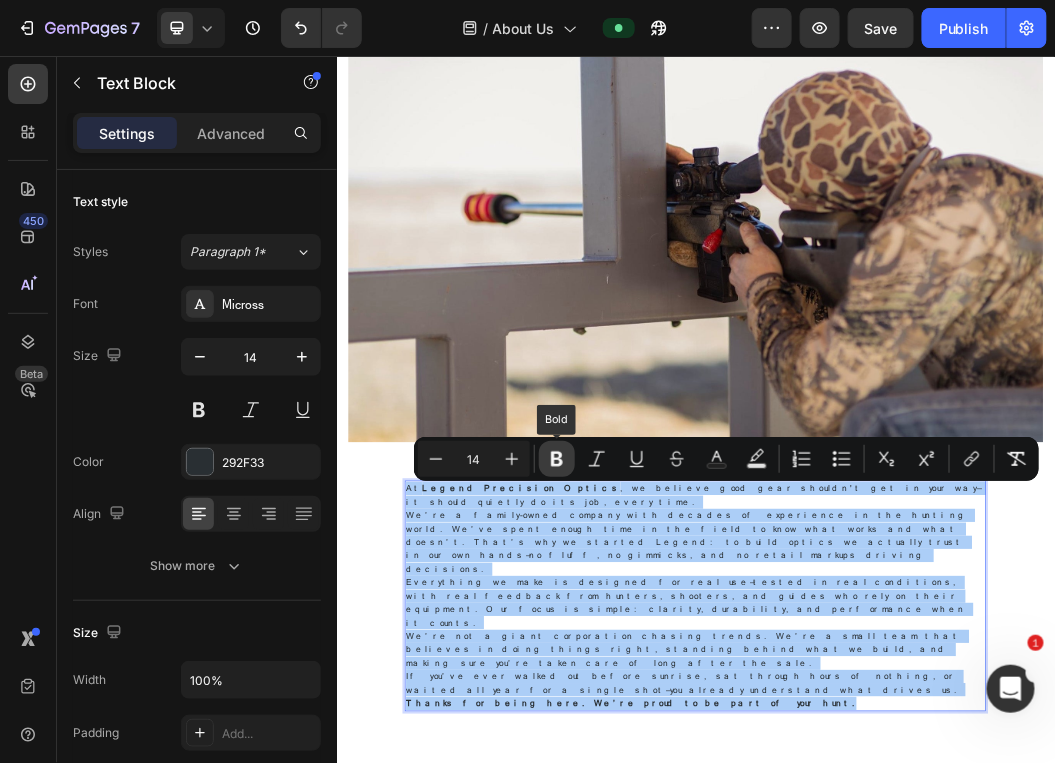 click on "Bold" at bounding box center [557, 459] 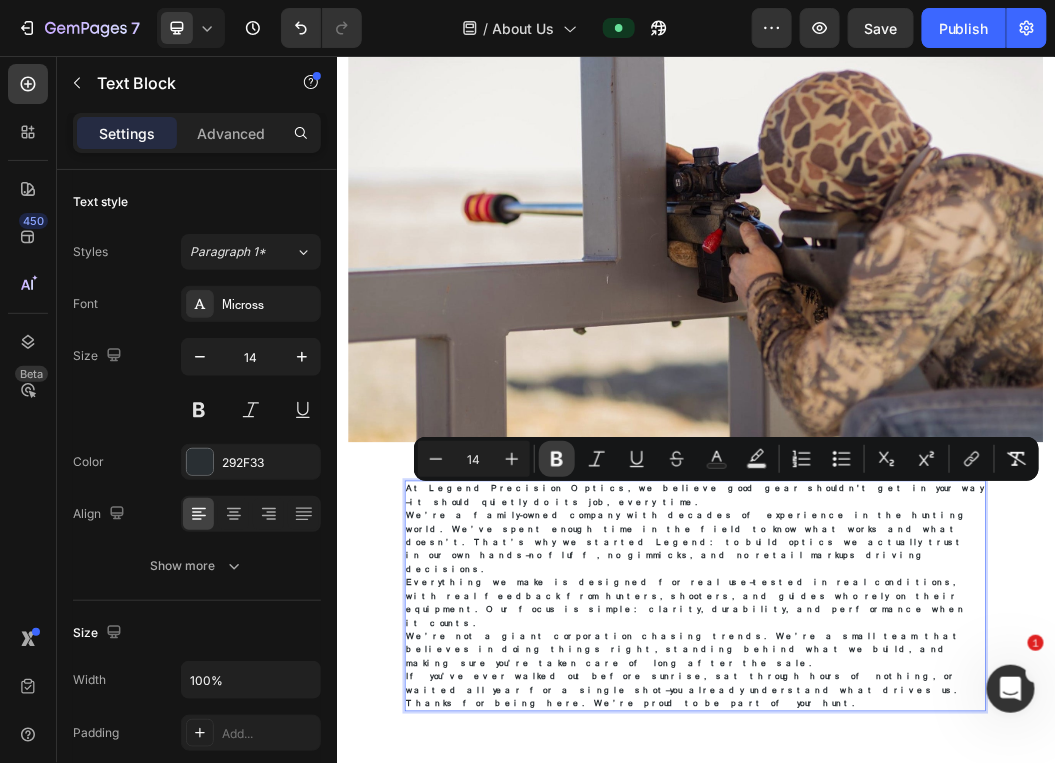 click on "At Legend Precision Optics, we believe good gear shouldn't get in your way—it should quietly do its job, every time. We’re a family-owned company with decades of experience in the hunting world. We’ve spent enough time in the field to know what works and what doesn’t. That’s why we started Legend: to build optics we actually trust in our own hands—no fluff, no gimmicks, and no retail markups driving decisions. Everything we make is designed for real use—tested in real conditions, with real feedback from hunters, shooters, and guides who rely on their equipment. Our focus is simple: clarity, durability, and performance when it counts. We’re not a giant corporation chasing trends. We’re a small team that believes in doing things right, standing behind what we build, and making sure you’re taken care of long after the sale. If you’ve ever walked out before sunrise, sat through hours of nothing, or waited all year for a single shot—you already understand what drives us. Text Block 32 Row" at bounding box center [936, 997] 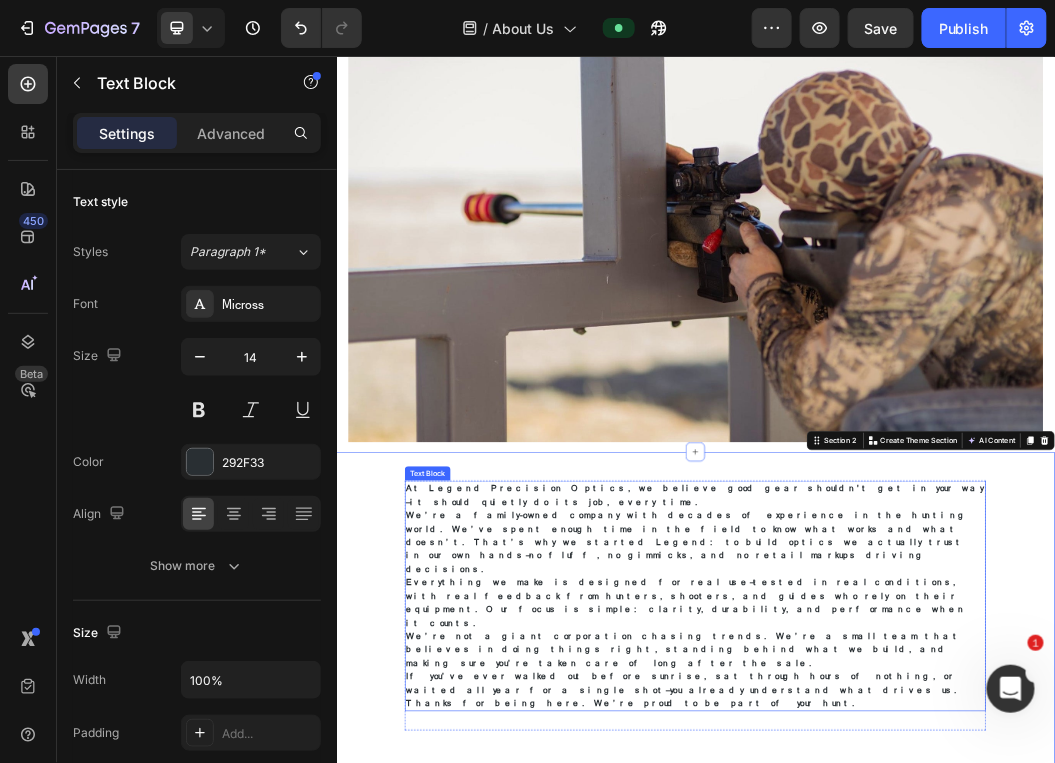 click on "Everything we make is designed for real use—tested in real conditions, with real feedback from hunters, shooters, and guides who rely on their equipment. Our focus is simple: clarity, durability, and performance when it counts." at bounding box center (920, 966) 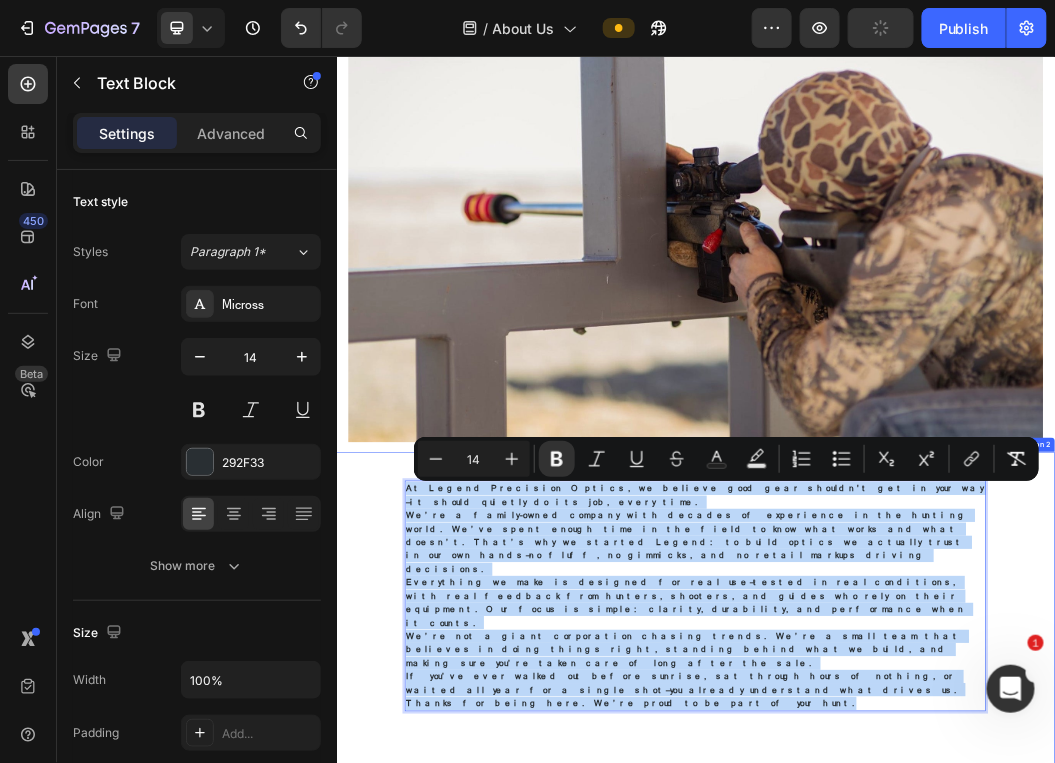 drag, startPoint x: 836, startPoint y: 954, endPoint x: 425, endPoint y: 781, distance: 445.926 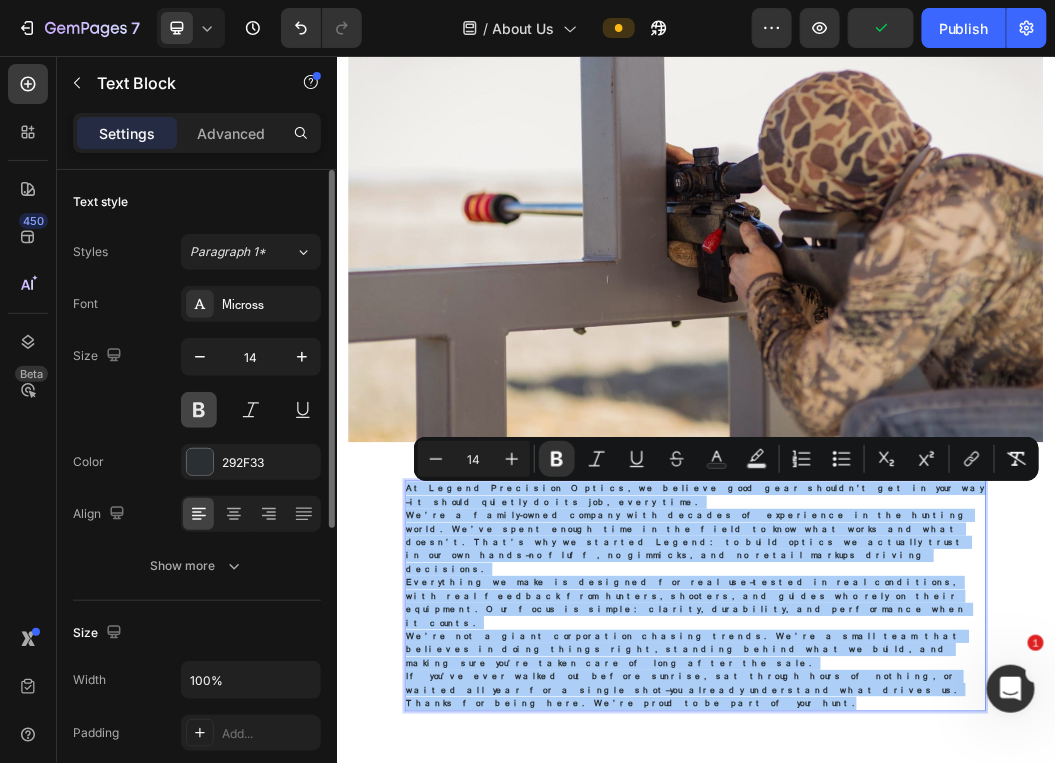 click at bounding box center (199, 410) 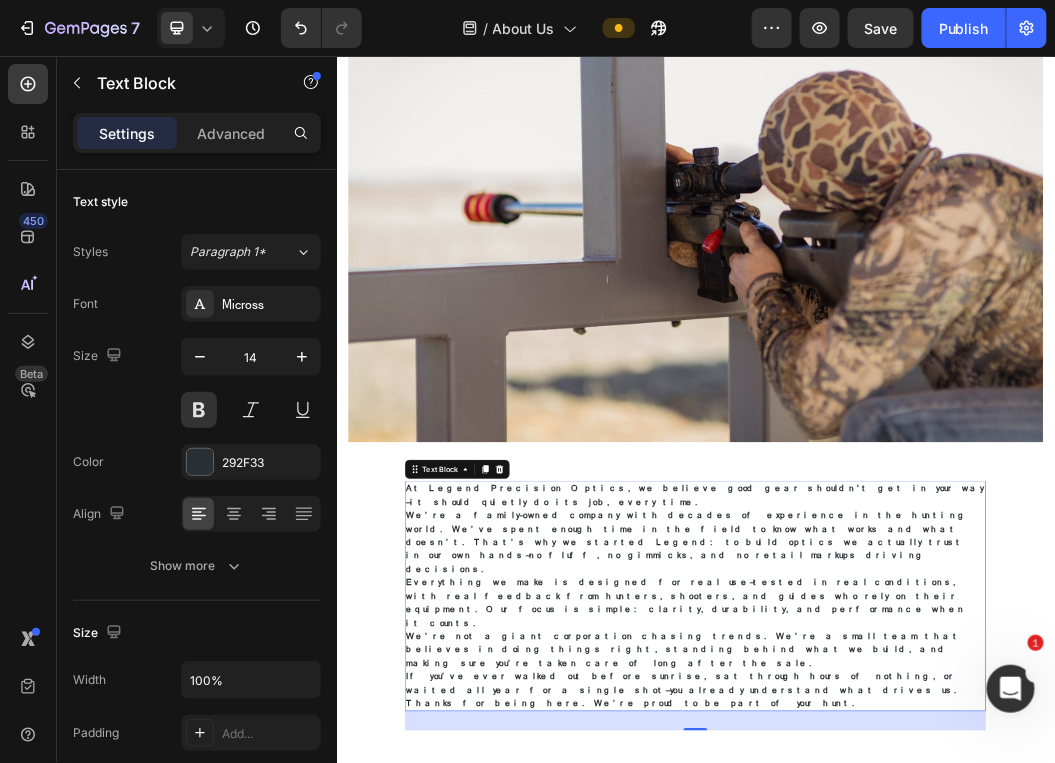 click on "Thanks for being here. We’re proud to be part of your hunt." at bounding box center [936, 1135] 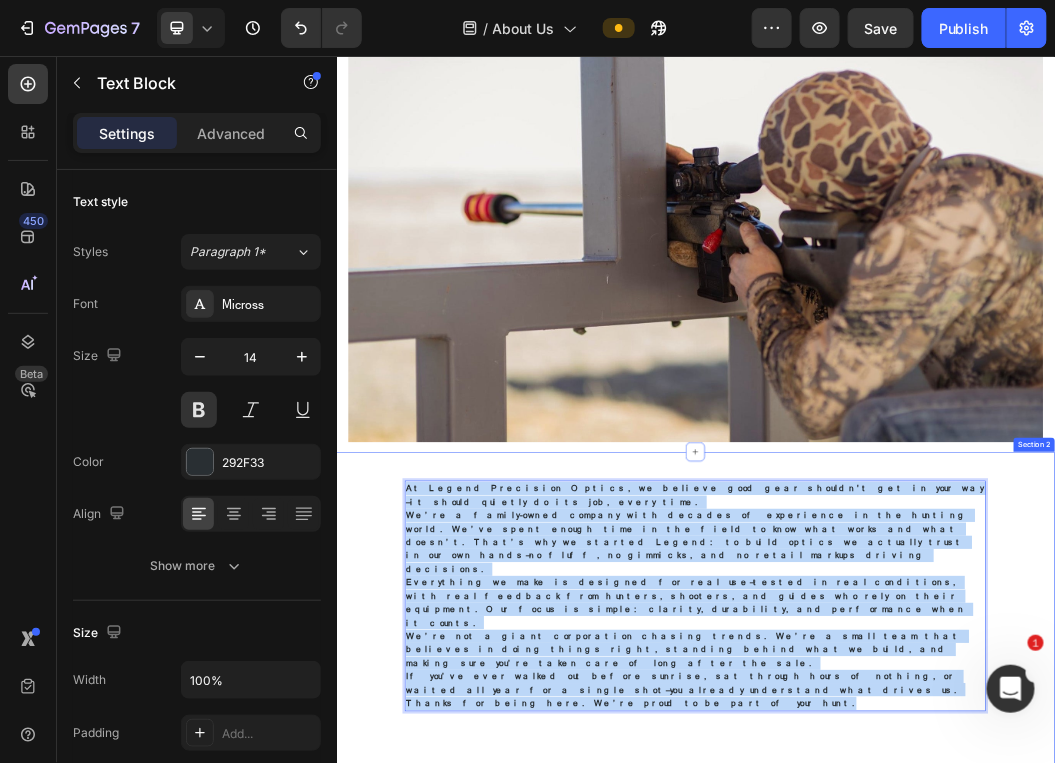 drag, startPoint x: 877, startPoint y: 951, endPoint x: 447, endPoint y: 779, distance: 463.12418 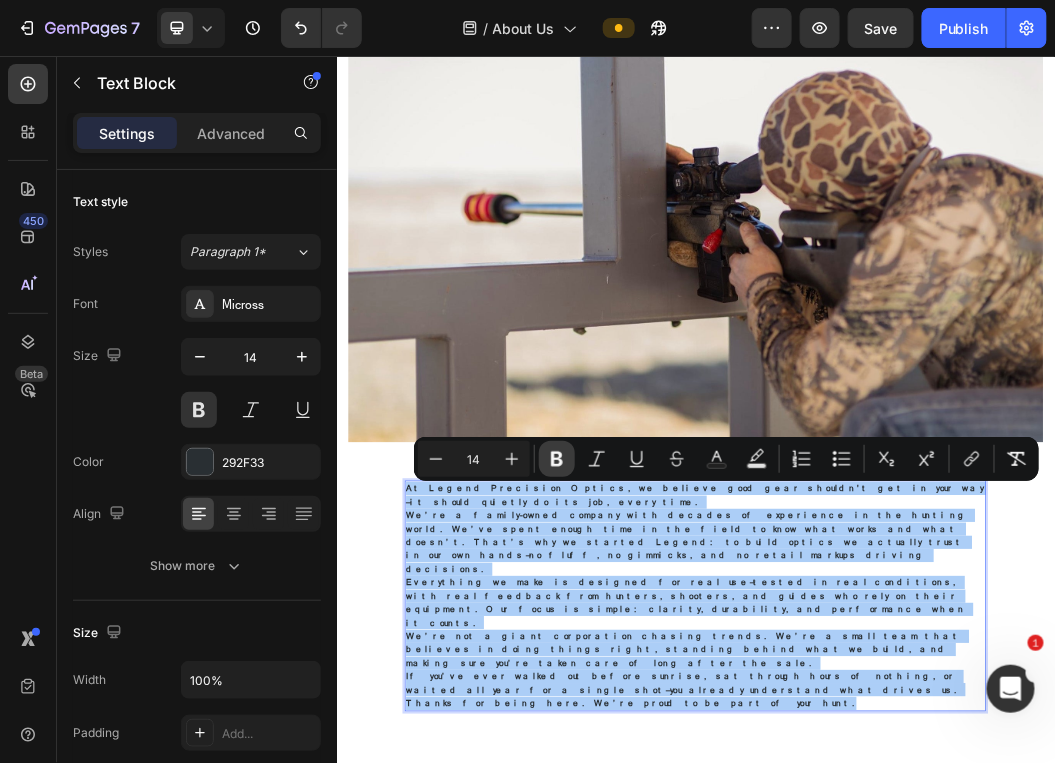 click 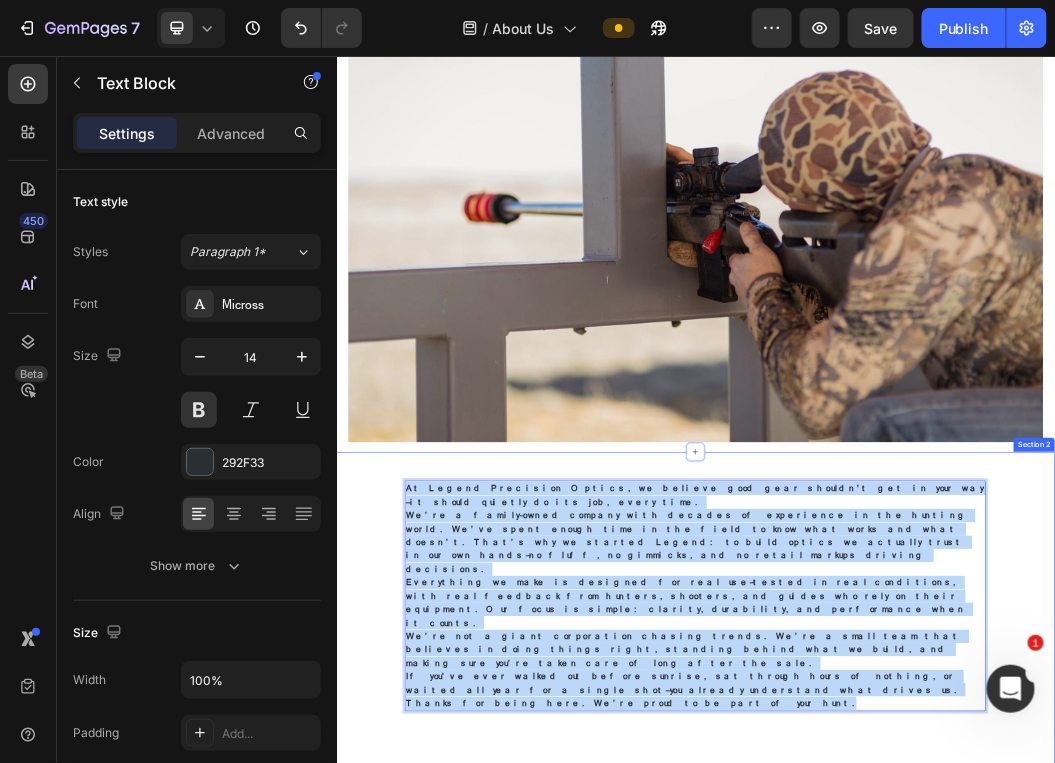 drag, startPoint x: 837, startPoint y: 958, endPoint x: 379, endPoint y: 776, distance: 492.8367 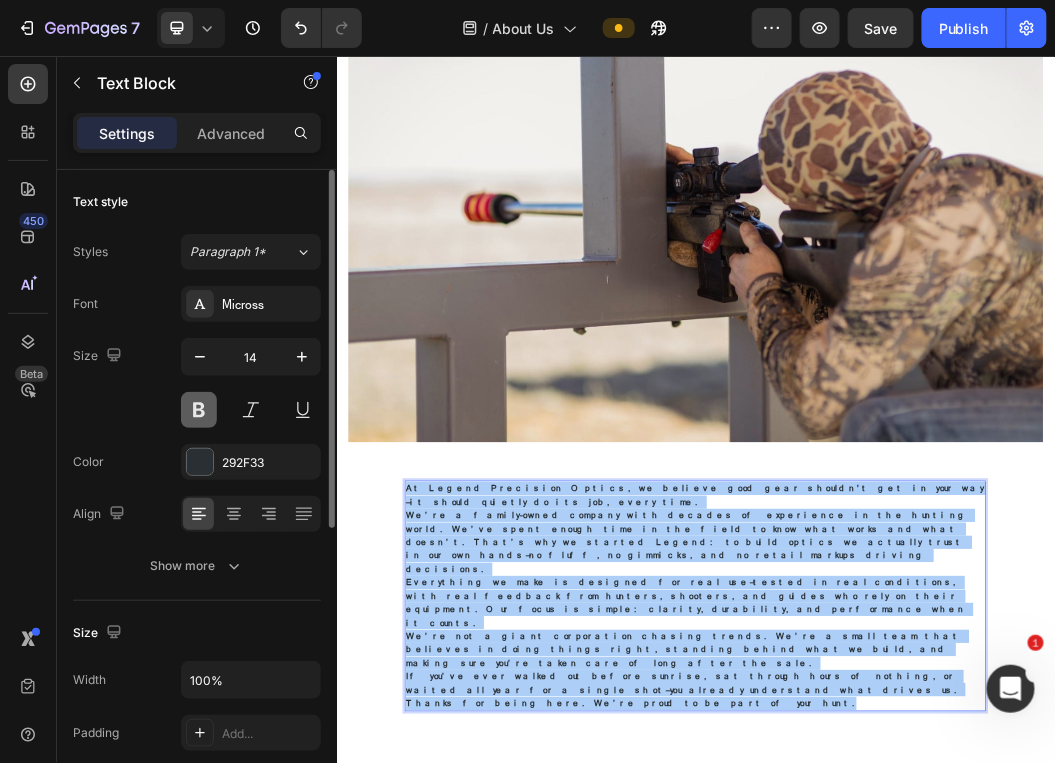click at bounding box center [199, 410] 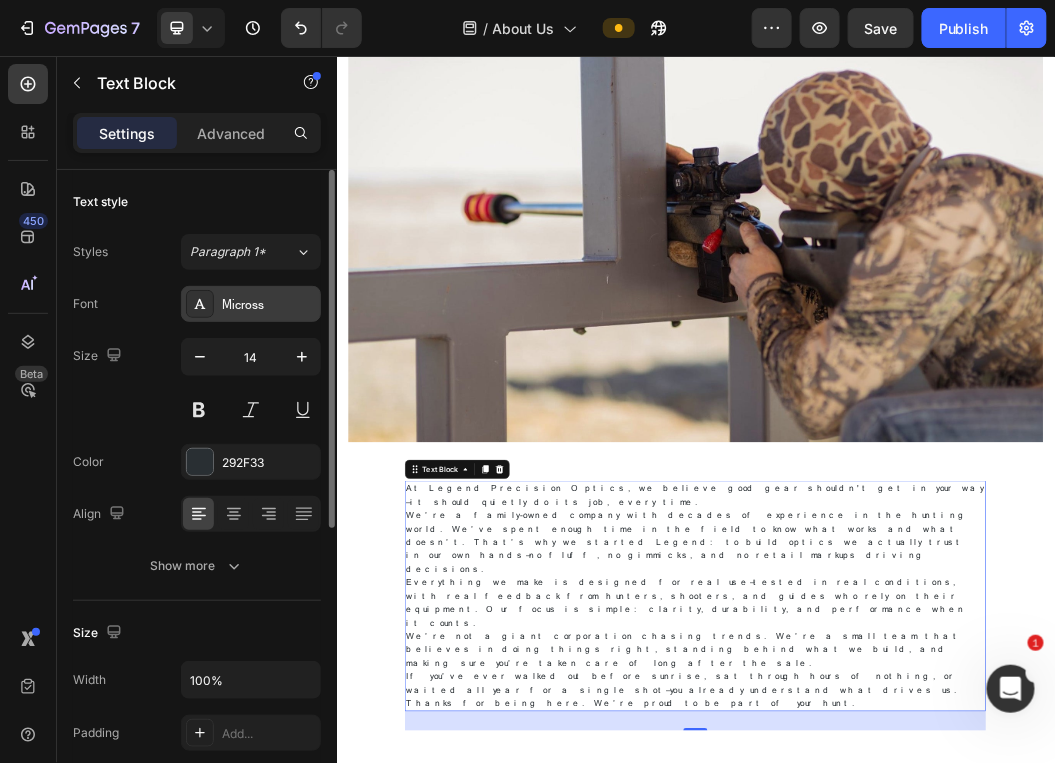click on "Micross" at bounding box center (269, 305) 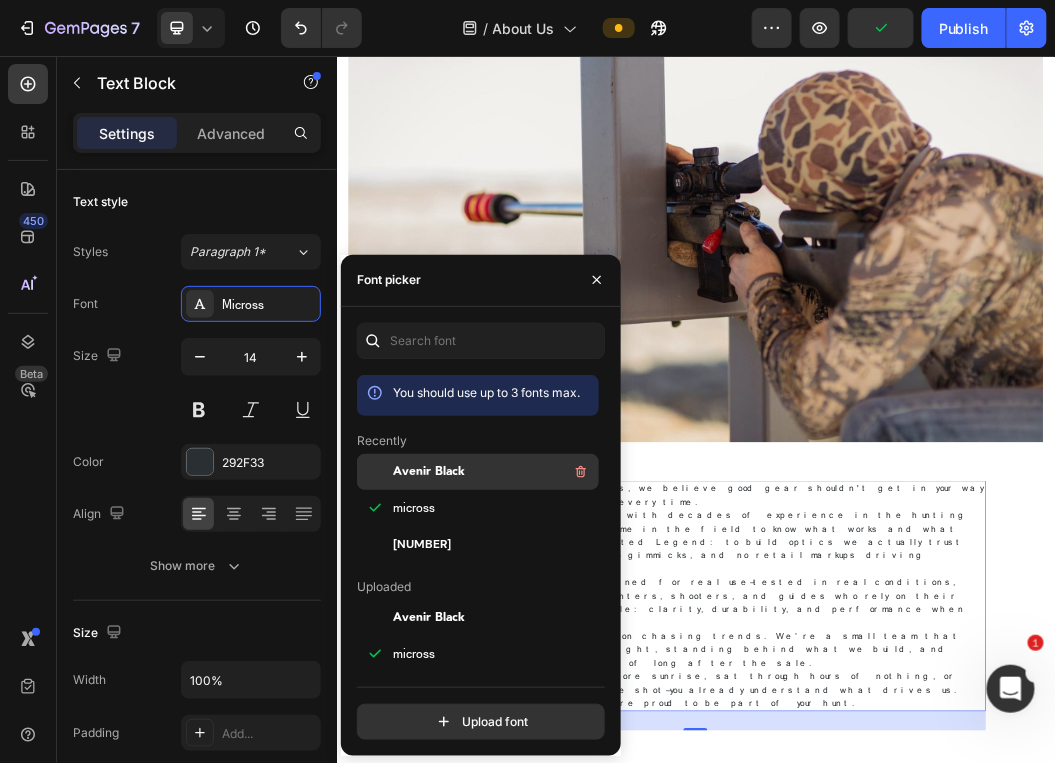 click on "Avenir Black" at bounding box center [429, 472] 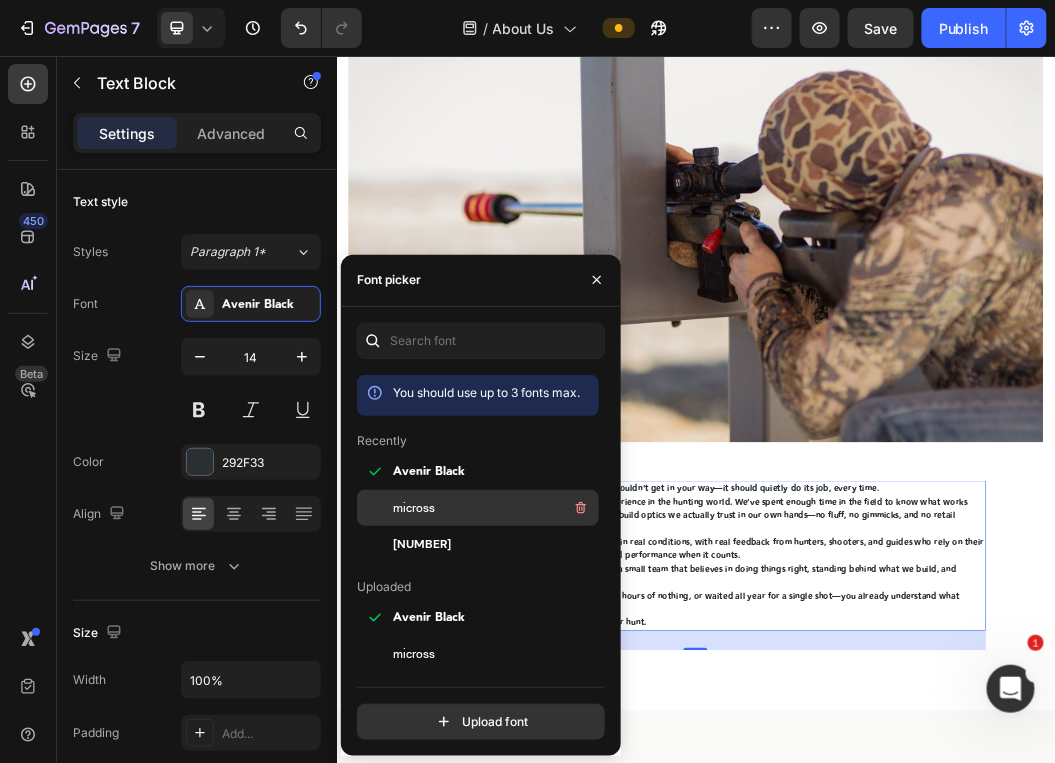click on "micross" at bounding box center (414, 508) 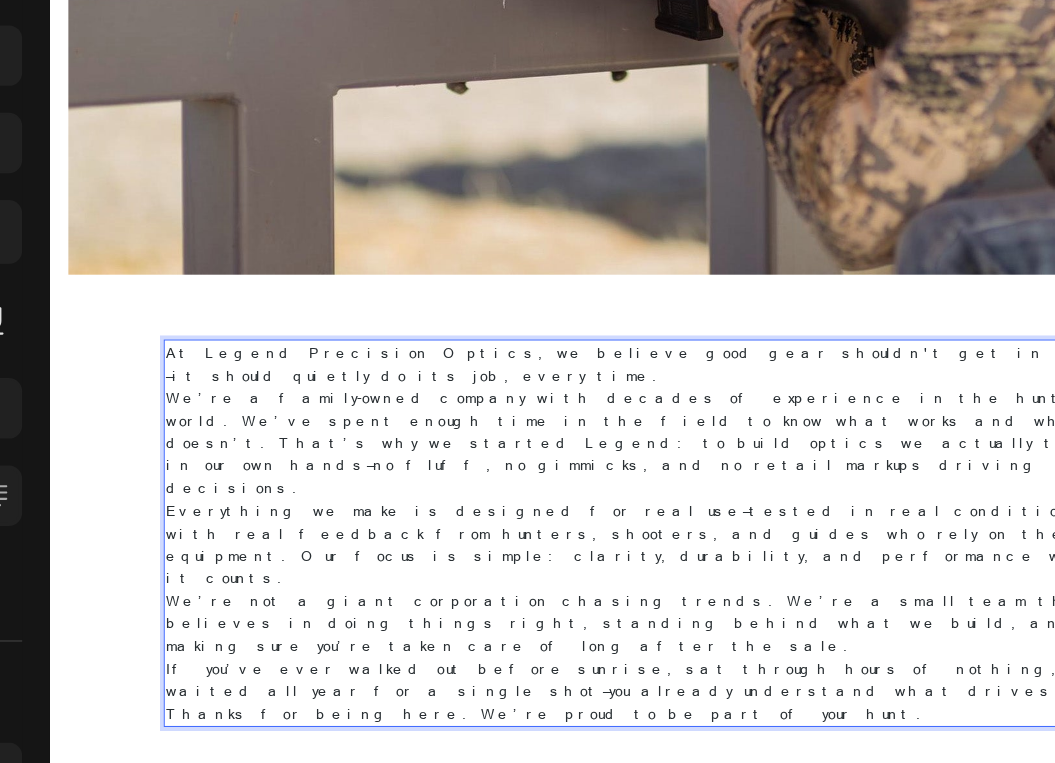 scroll, scrollTop: 257, scrollLeft: 0, axis: vertical 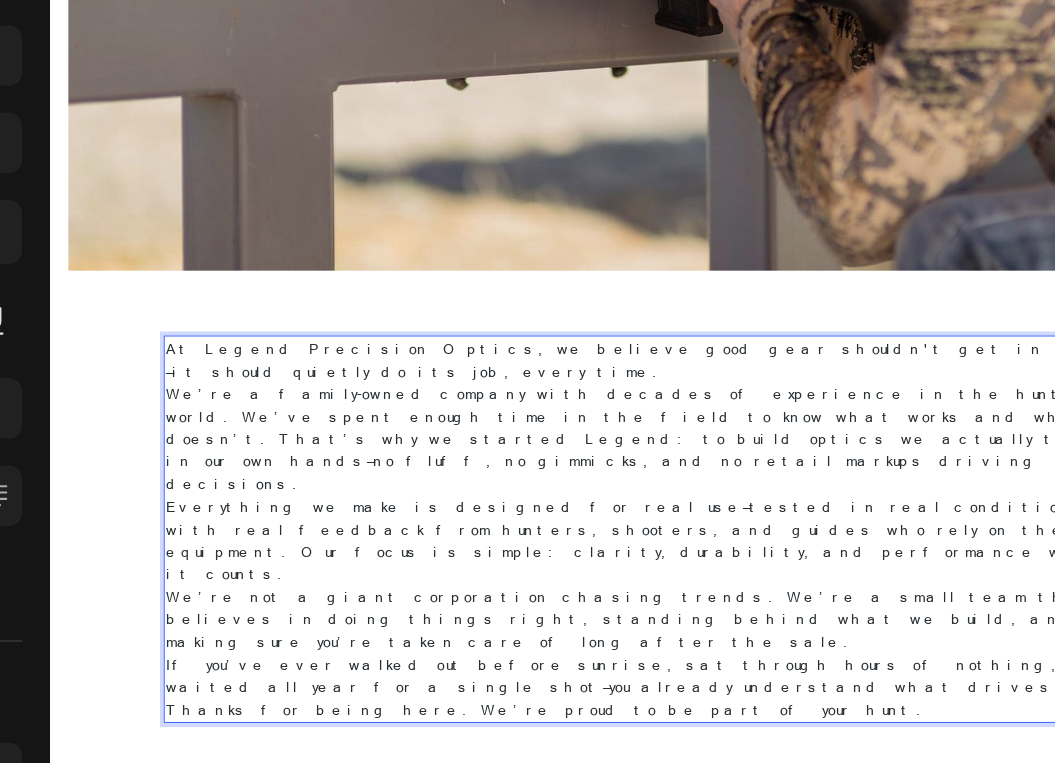 click on "At Legend Precision Optics, we believe good gear shouldn't get in your way—it should quietly do its job, every time." at bounding box center [648, 355] 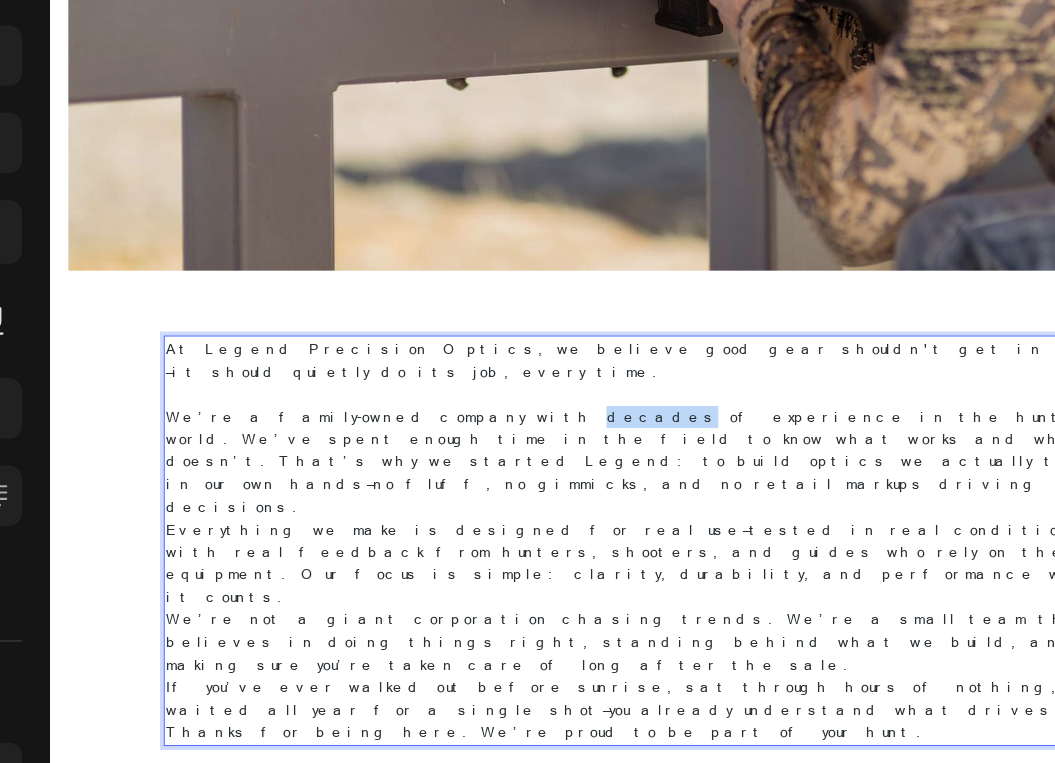 drag, startPoint x: 445, startPoint y: 390, endPoint x: 393, endPoint y: 390, distance: 52 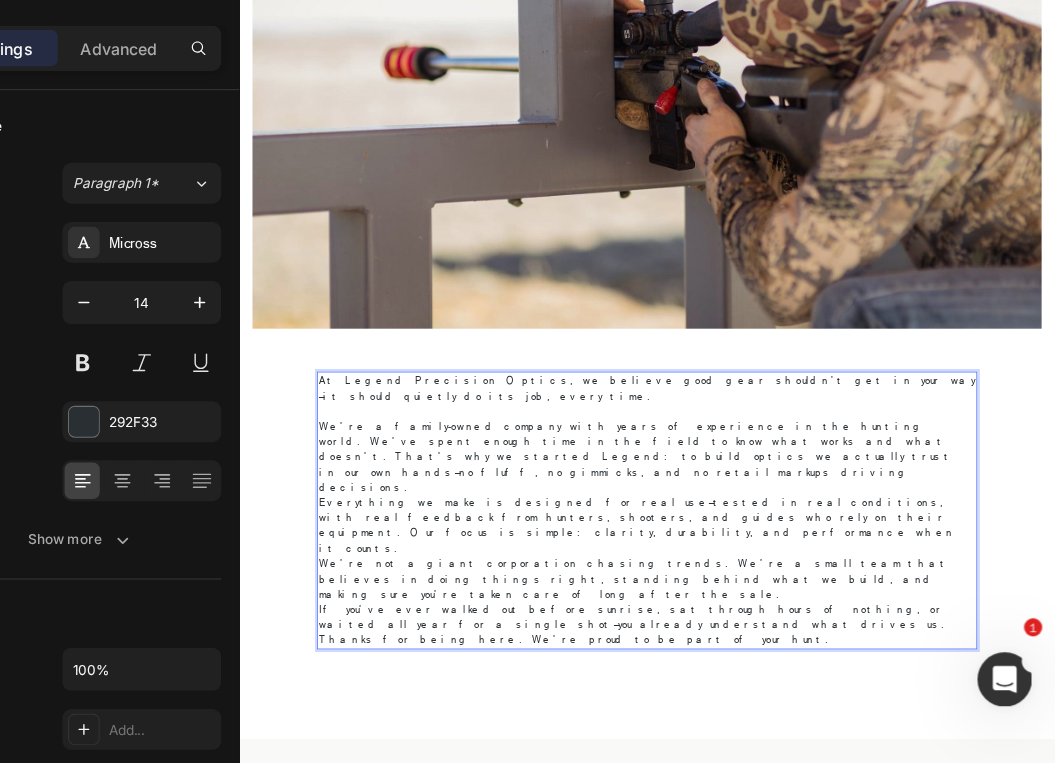 click on "We’re a family-owned company with years of experience in the hunting world. We’ve spent enough time in the field to know what works and what doesn’t. That’s why we started Legend: to build optics we actually trust in our own hands—no fluff, no gimmicks, and no retail markups driving decisions." at bounding box center (838, 691) 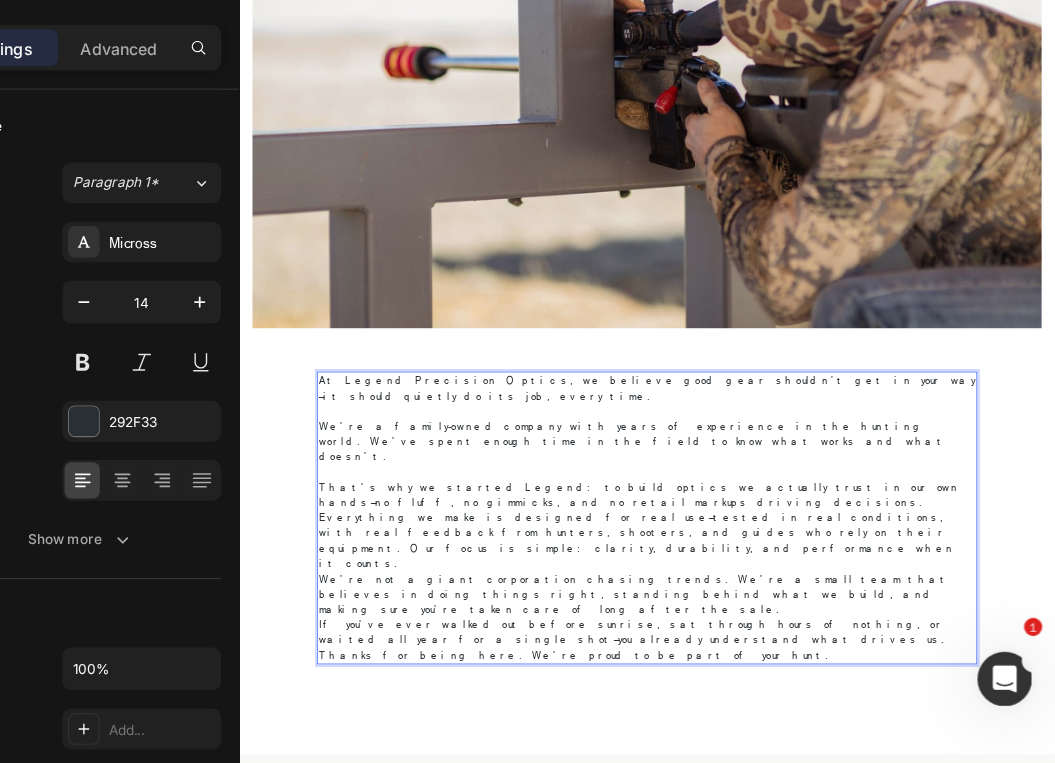 click on "That’s why we started Legend: to build optics we actually trust in our own hands—no fluff, no gimmicks, and no retail markups driving decisions." at bounding box center (838, 746) 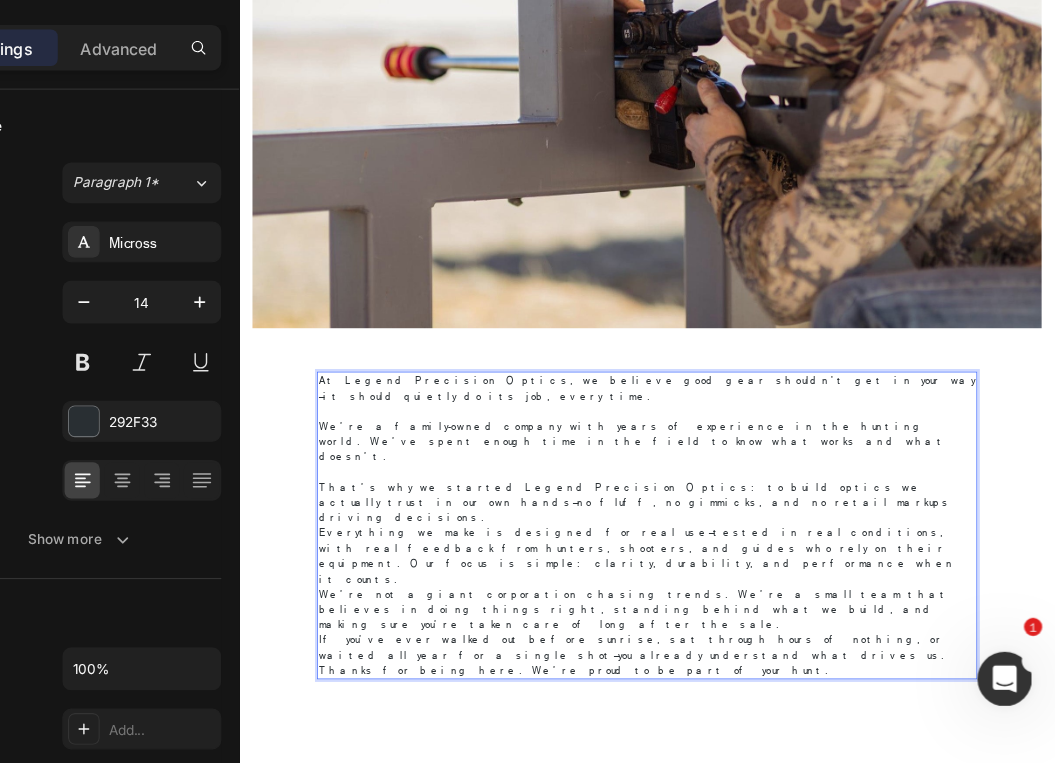 click on "That’s why we started Legend Precision Optics: to build optics we actually trust in our own hands—no fluff, no gimmicks, and no retail markups driving decisions." at bounding box center (838, 757) 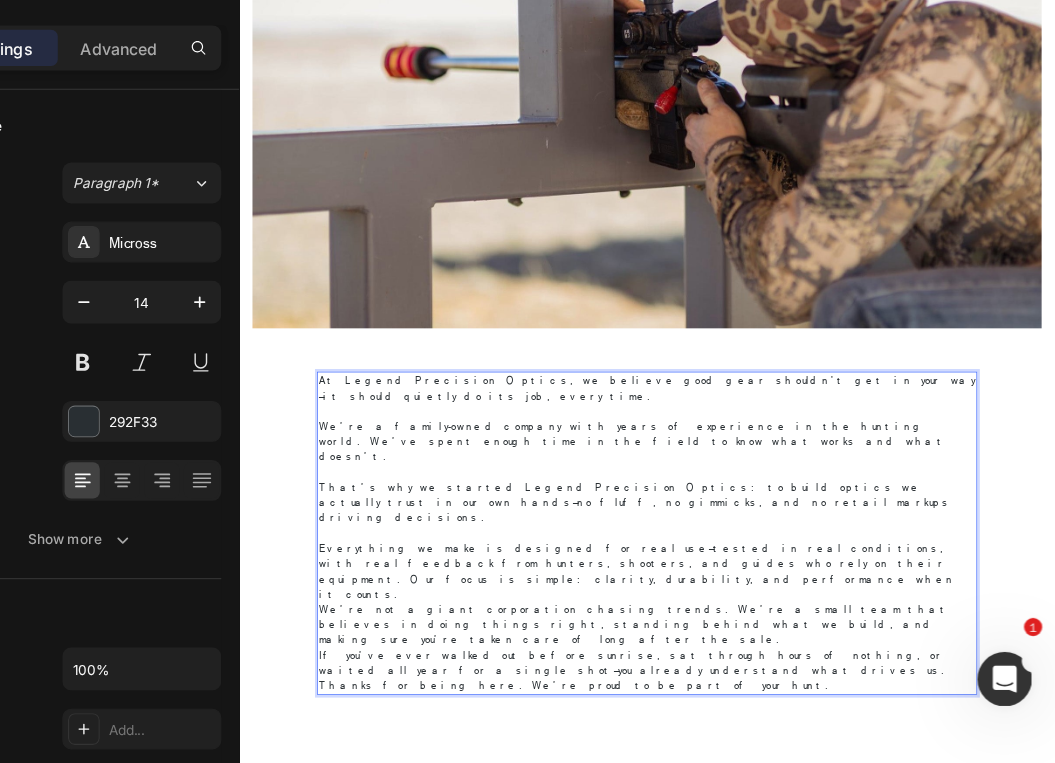 click on "Everything we make is designed for real use—tested in real conditions, with real feedback from hunters, shooters, and guides who rely on their equipment. Our focus is simple: clarity, durability, and performance when it counts." at bounding box center [838, 859] 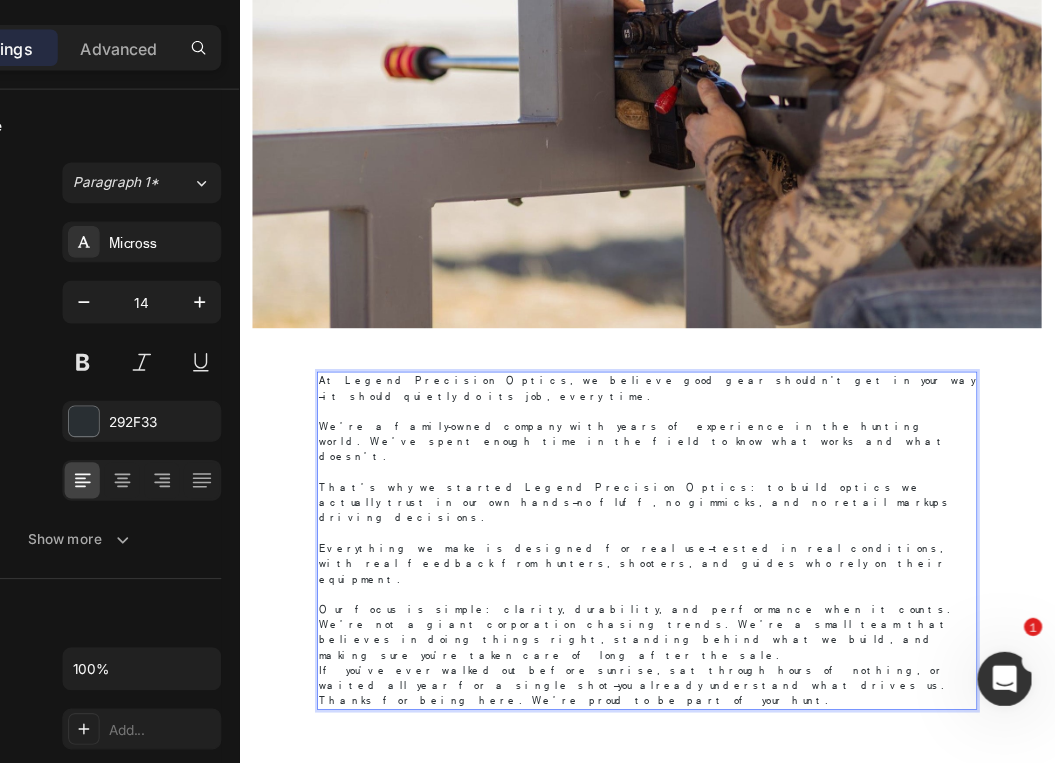 click on "Our focus is simple: clarity, durability, and performance when it counts." at bounding box center [838, 914] 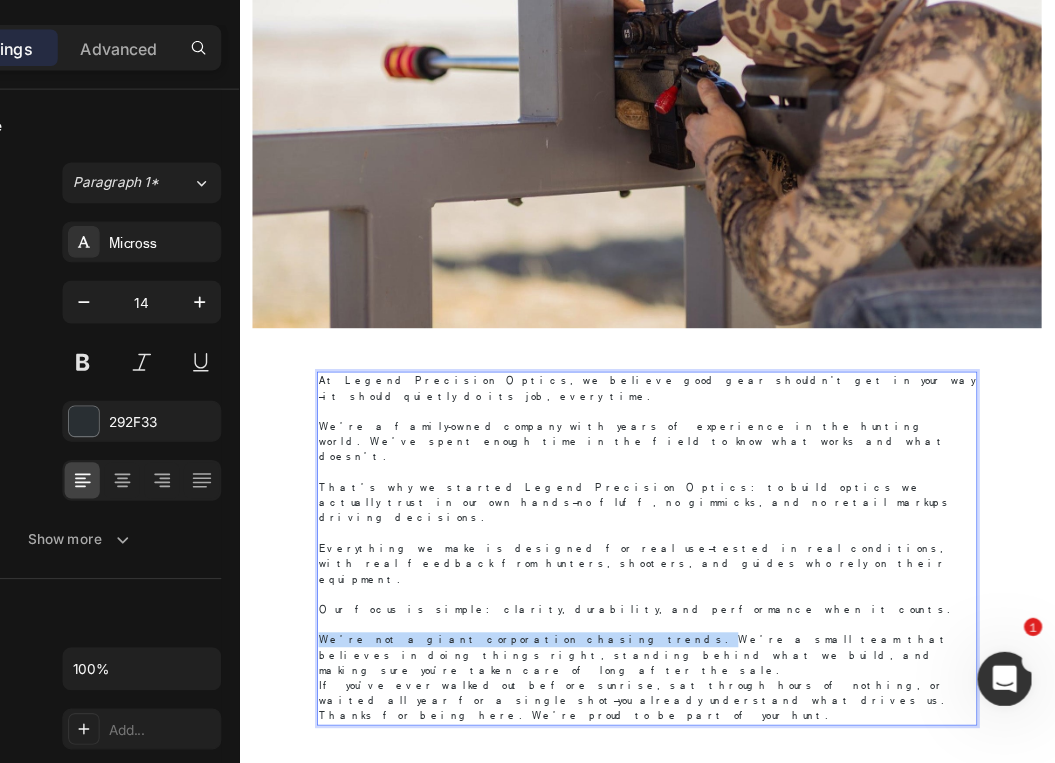 drag, startPoint x: 640, startPoint y: 825, endPoint x: 361, endPoint y: 826, distance: 279.0018 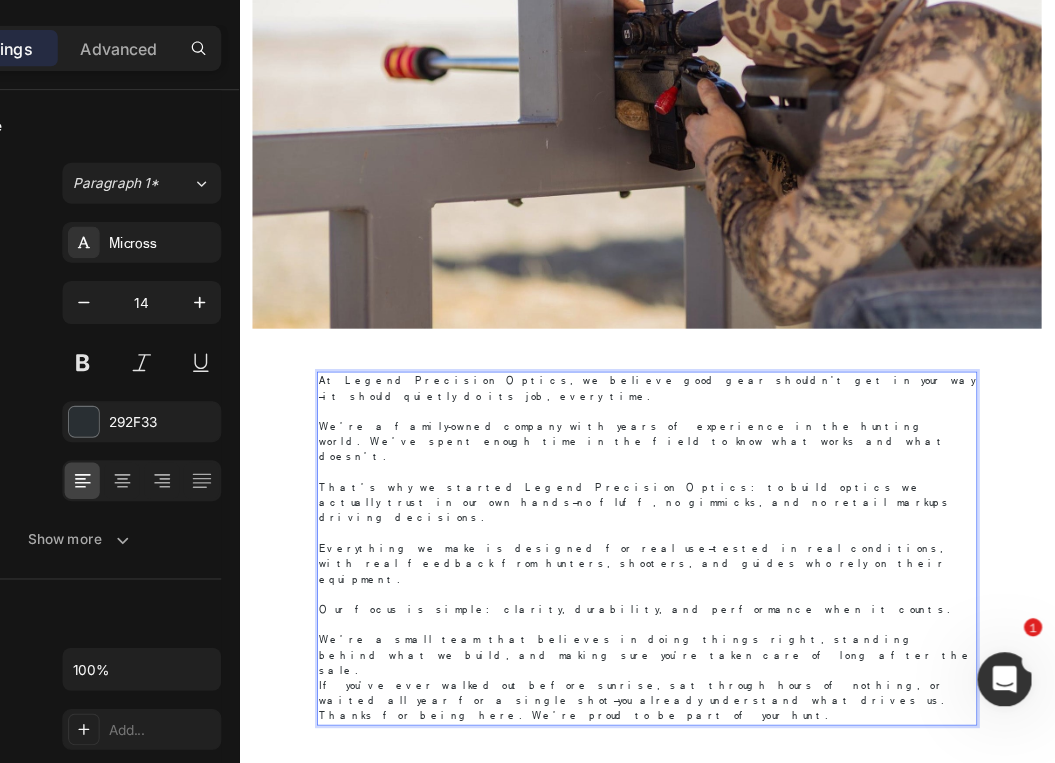 click on "We’re a small team that believes in doing things right, standing behind what we build, and making sure you’re taken care of long after the sale." at bounding box center (838, 981) 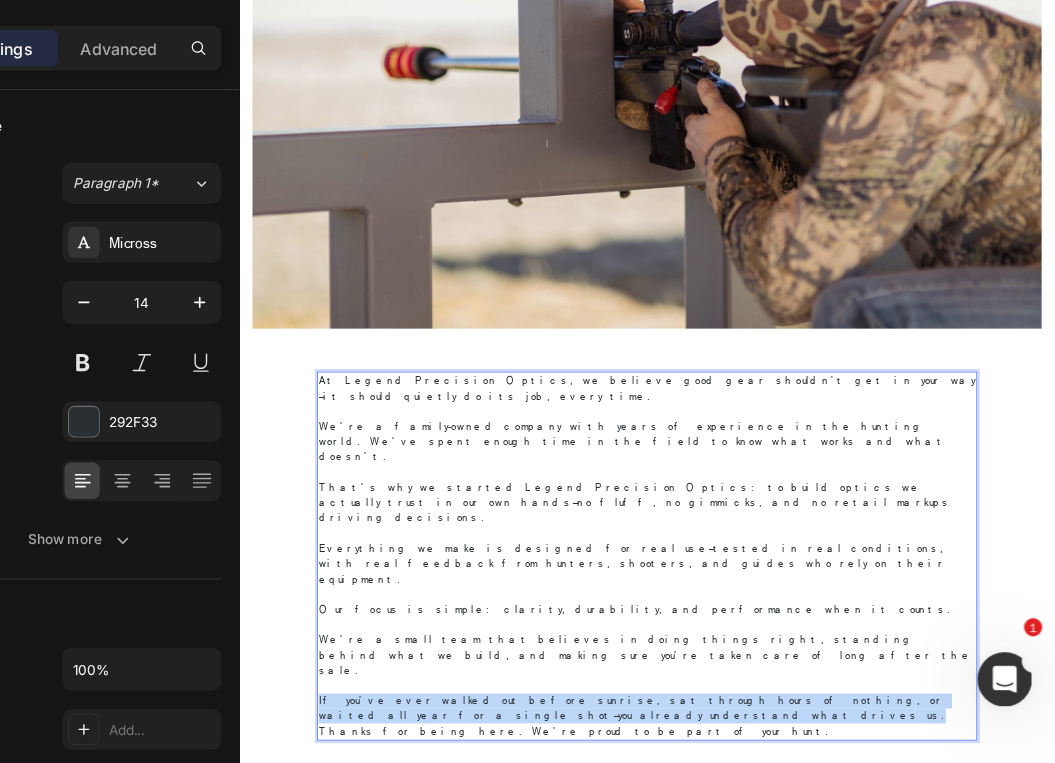 drag, startPoint x: 1262, startPoint y: 867, endPoint x: 355, endPoint y: 865, distance: 907.0022 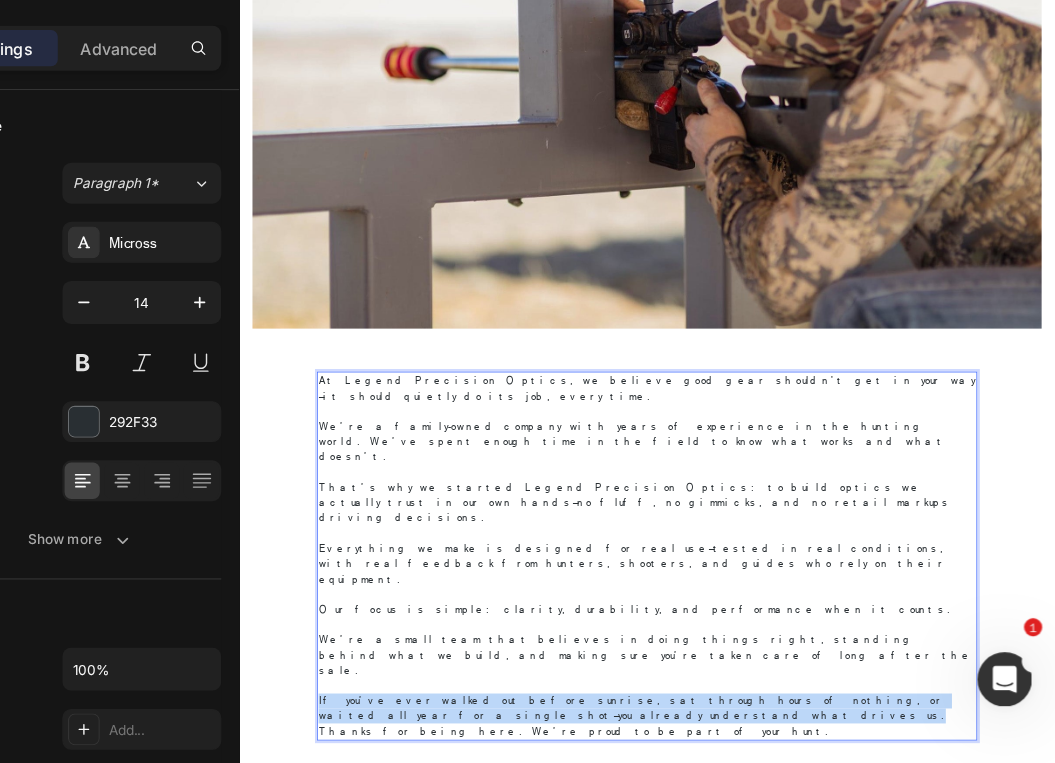 click on "If you’ve ever walked out before sunrise, sat through hours of nothing, or waited all year for a single shot—you already understand what drives us." at bounding box center (838, 1060) 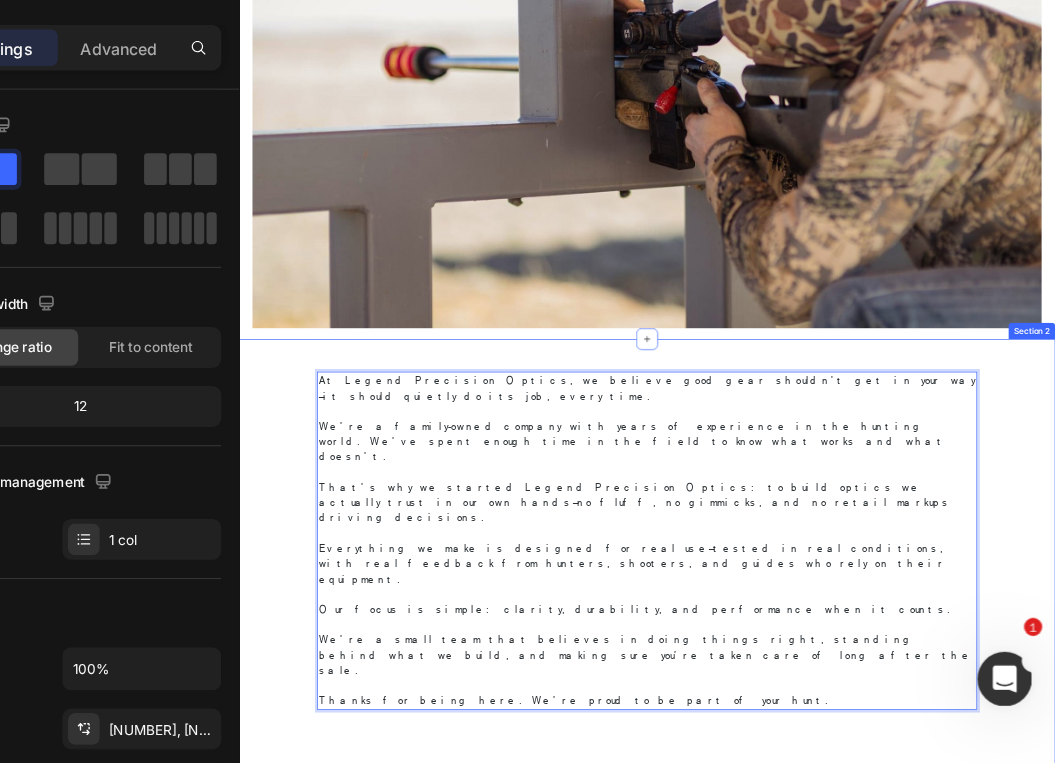 click on "At Legend Precision Optics, we believe good gear shouldn't get in your way—it should quietly do its job, every time. We’re a family-owned company with years of experience in the hunting world. We’ve spent enough time in the field to know what works and what doesn’t. That’s why we started Legend Precision Optics: to build optics we actually trust in our own hands—no fluff, no gimmicks, and no retail markups driving decisions. Everything we make is designed for real use—tested in real conditions, with real feedback from hunters, shooters, and guides who rely on their equipment. Our focus is simple: clarity, durability, and performance when it counts. We’re a small team that believes in doing things right, standing behind what we build, and making sure you’re taken care of long after the sale. Thanks for being here. We’re proud to be part of your hunt. Text Block   32 Row Section 2" at bounding box center (838, 855) 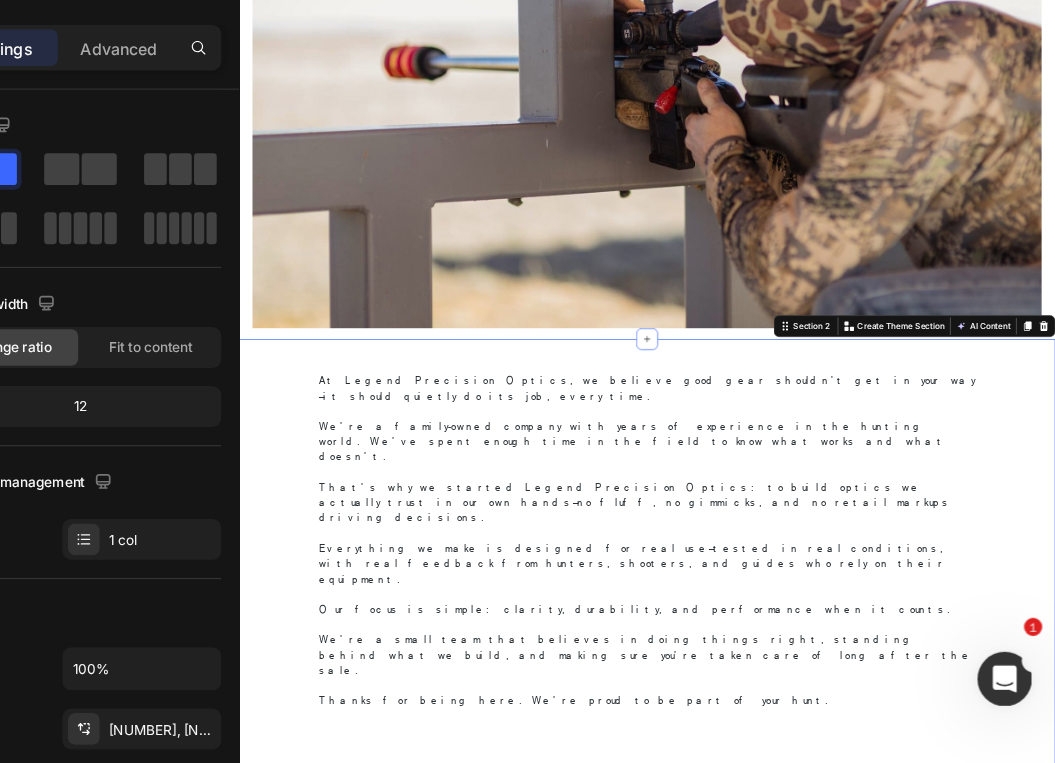 click on "At Legend Precision Optics, we believe good gear shouldn't get in your way—it should quietly do its job, every time. We’re a family-owned company with years of experience in the hunting world. We’ve spent enough time in the field to know what works and what doesn’t. That’s why we started Legend Precision Optics: to build optics we actually trust in our own hands—no fluff, no gimmicks, and no retail markups driving decisions. Everything we make is designed for real use—tested in real conditions, with real feedback from hunters, shooters, and guides who rely on their equipment. Our focus is simple: clarity, durability, and performance when it counts. We’re a small team that believes in doing things right, standing behind what we build, and making sure you’re taken care of long after the sale. Thanks for being here. We’re proud to be part of your hunt. Text Block Row" at bounding box center [838, 829] 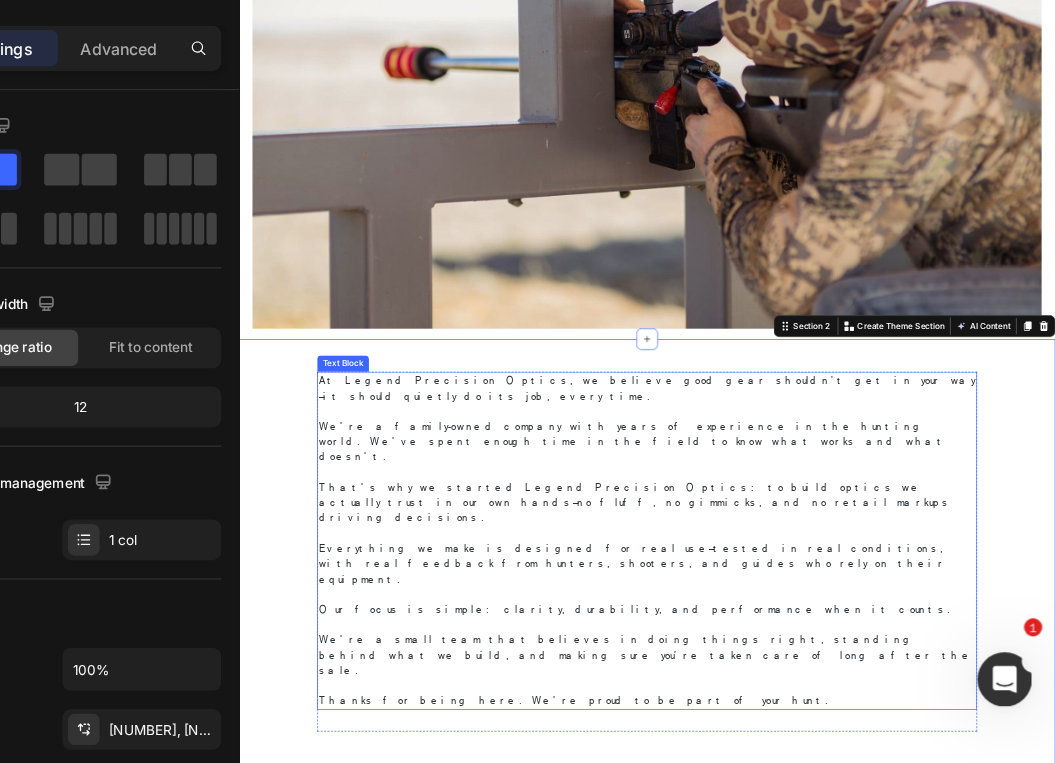 scroll, scrollTop: 0, scrollLeft: 0, axis: both 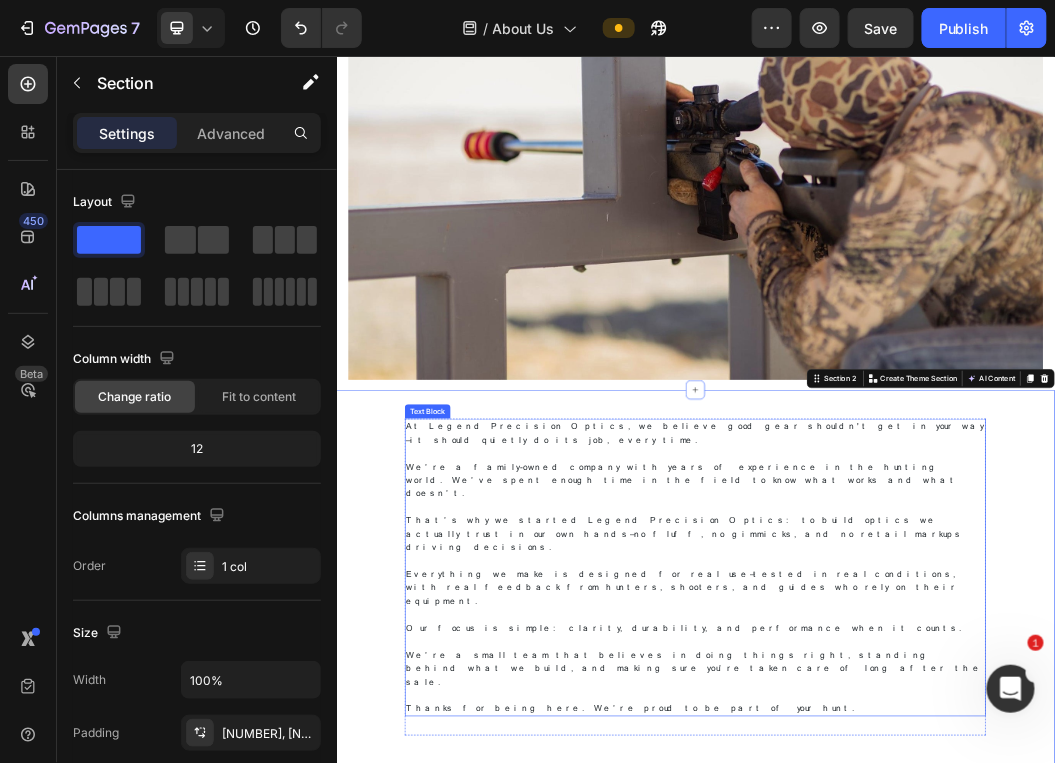 click on "Thanks for being here. We’re proud to be part of your hunt." at bounding box center (936, 1143) 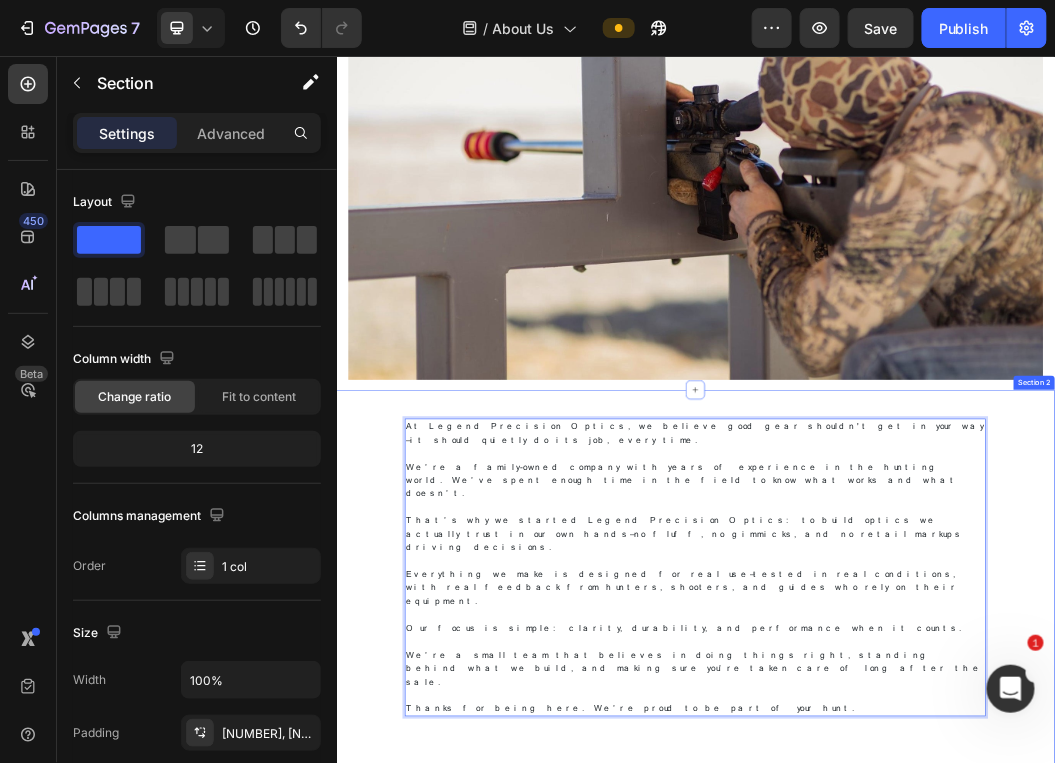 click on "At Legend Precision Optics, we believe good gear shouldn't get in your way—it should quietly do its job, every time. We’re a family-owned company with years of experience in the hunting world. We’ve spent enough time in the field to know what works and what doesn’t. That’s why we started Legend Precision Optics: to build optics we actually trust in our own hands—no fluff, no gimmicks, and no retail markups driving decisions. Everything we make is designed for real use—tested in real conditions, with real feedback from hunters, shooters, and guides who rely on their equipment. Our focus is simple: clarity, durability, and performance when it counts. We’re a small team that believes in doing things right, standing behind what we build, and making sure you’re taken care of long after the sale. Thanks for being here. We’re proud to be part of your hunt. Text Block   32 Row Section 2" at bounding box center [936, 949] 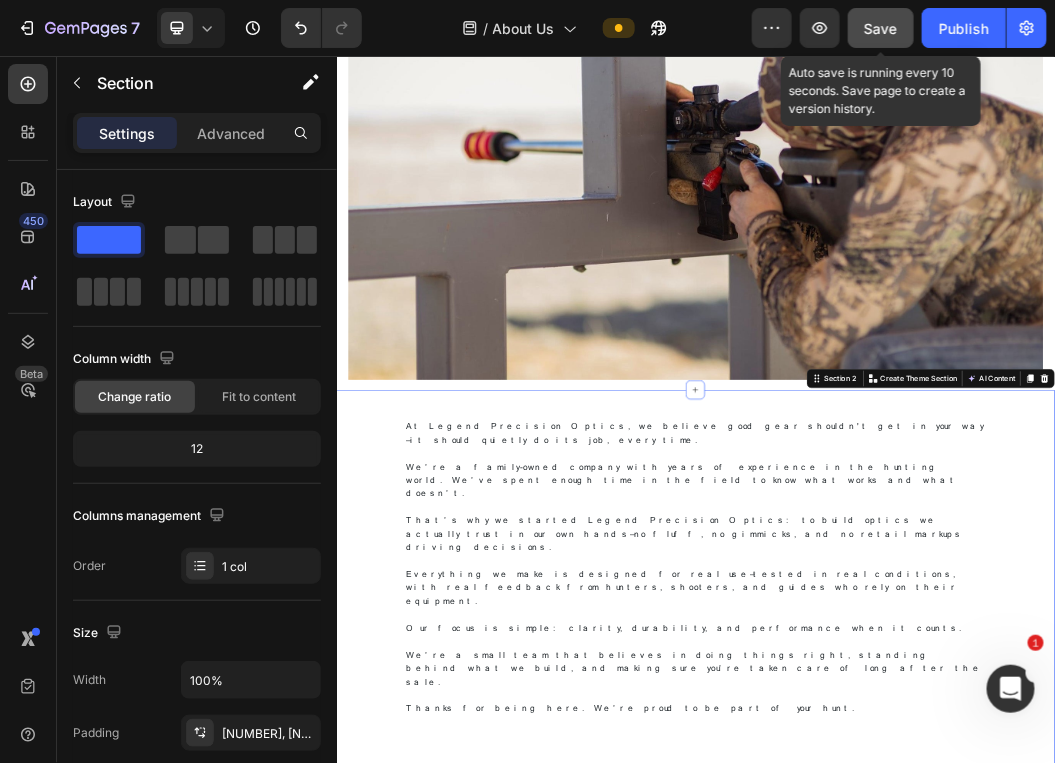 click on "Save" at bounding box center [881, 28] 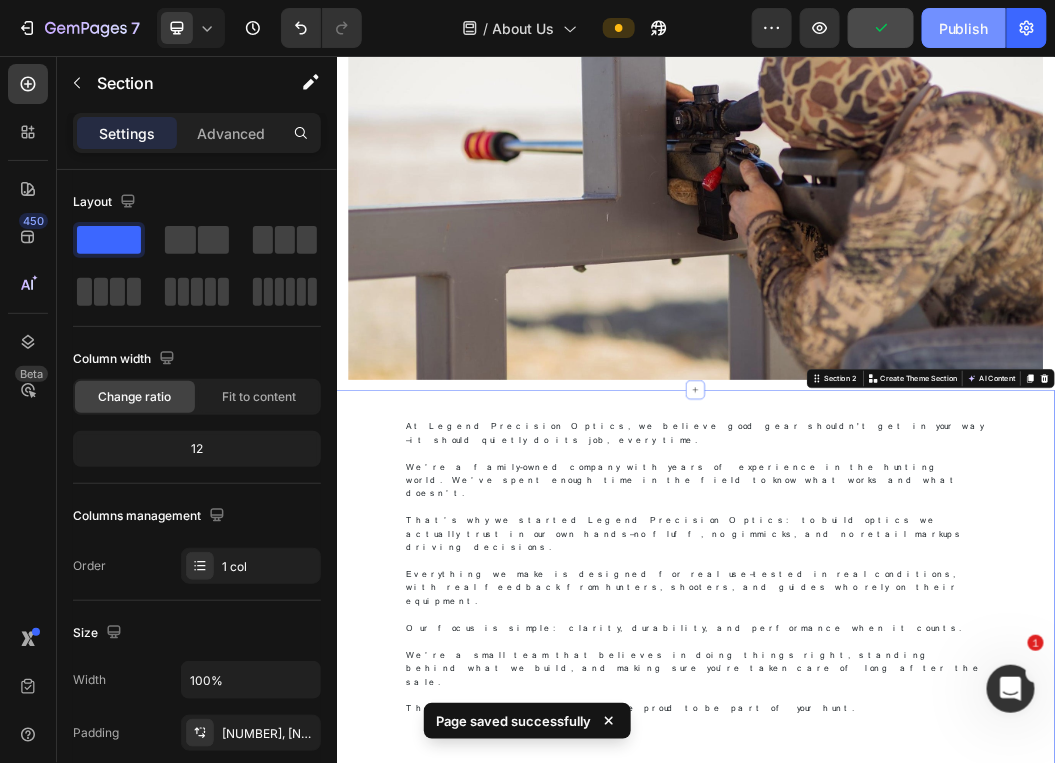 click on "Publish" at bounding box center [964, 28] 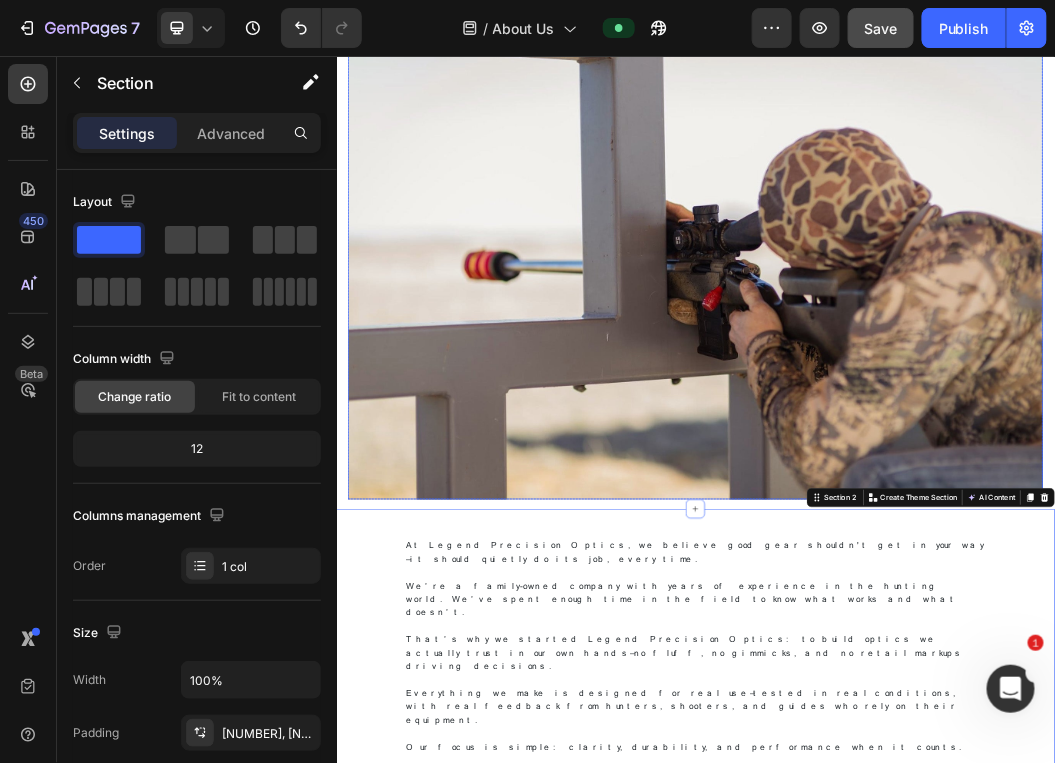 scroll, scrollTop: 0, scrollLeft: 0, axis: both 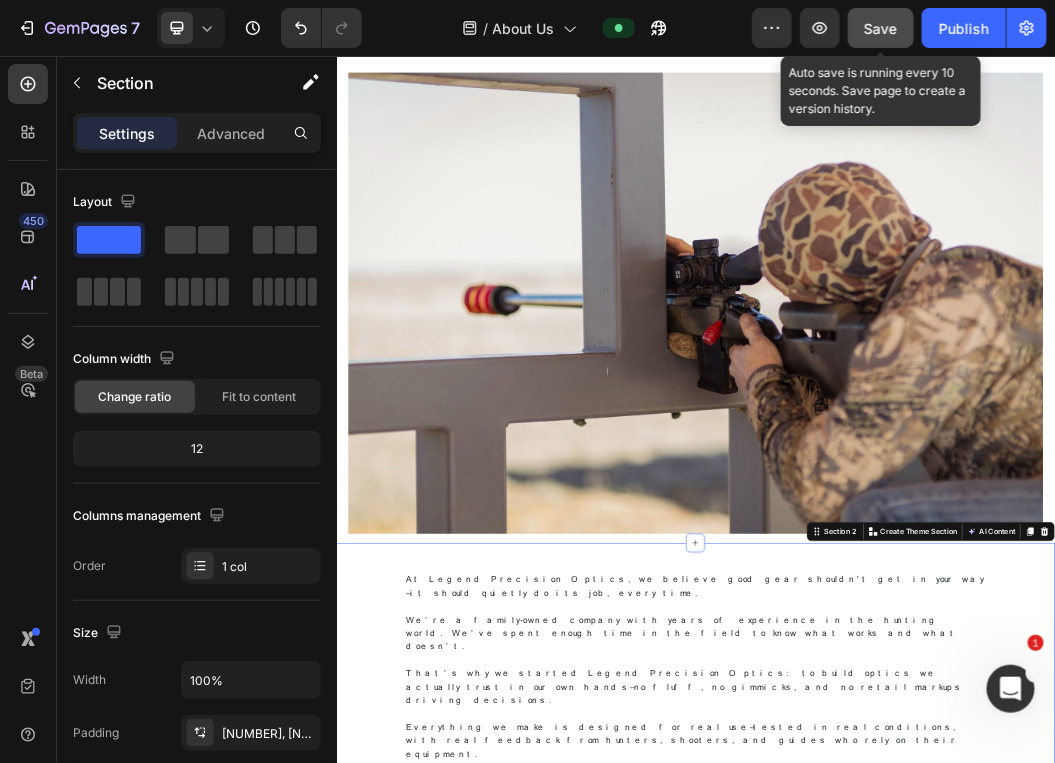 click on "Save" at bounding box center [881, 28] 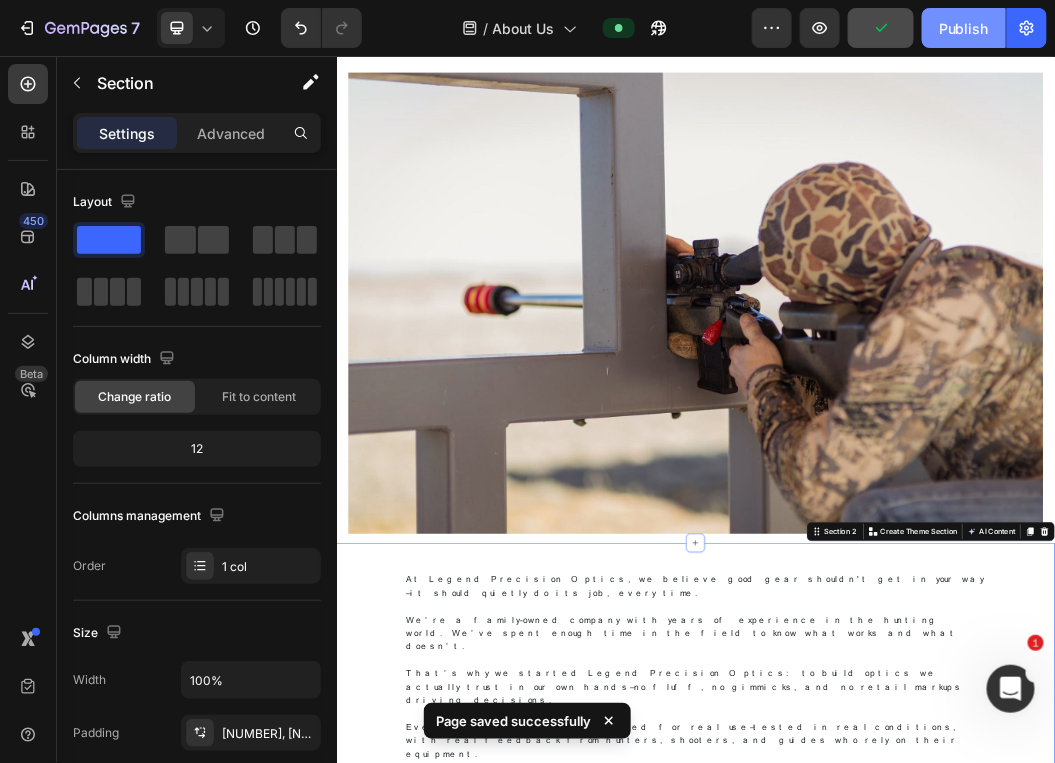 click on "Publish" 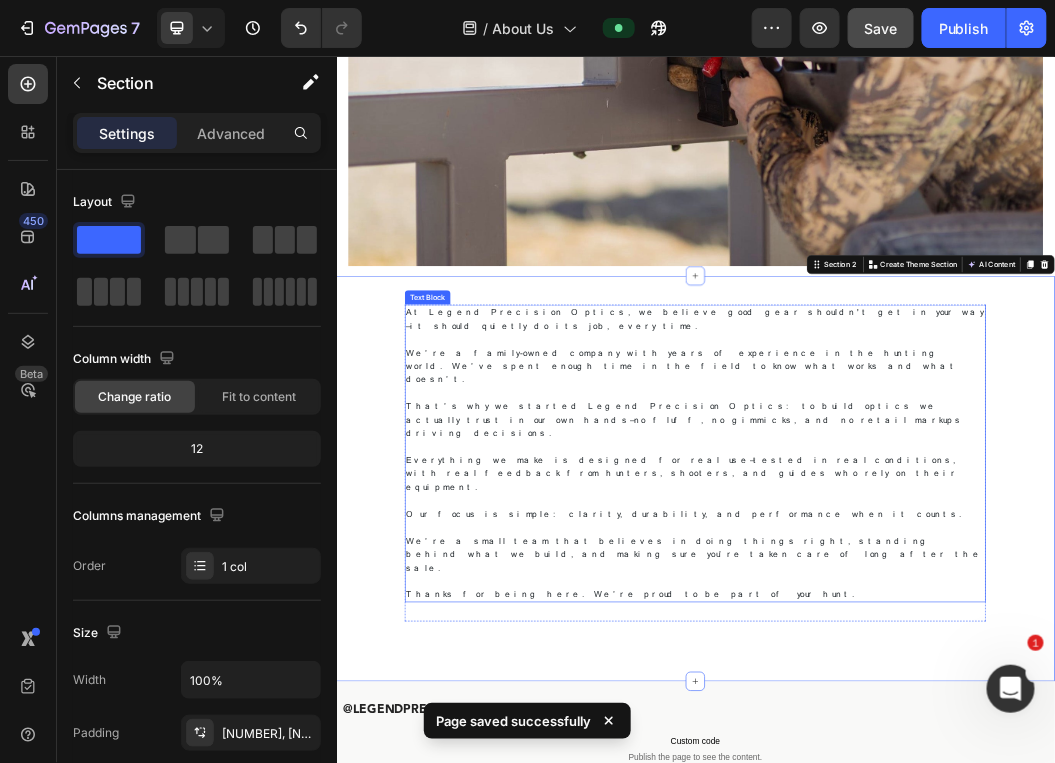 scroll, scrollTop: 452, scrollLeft: 0, axis: vertical 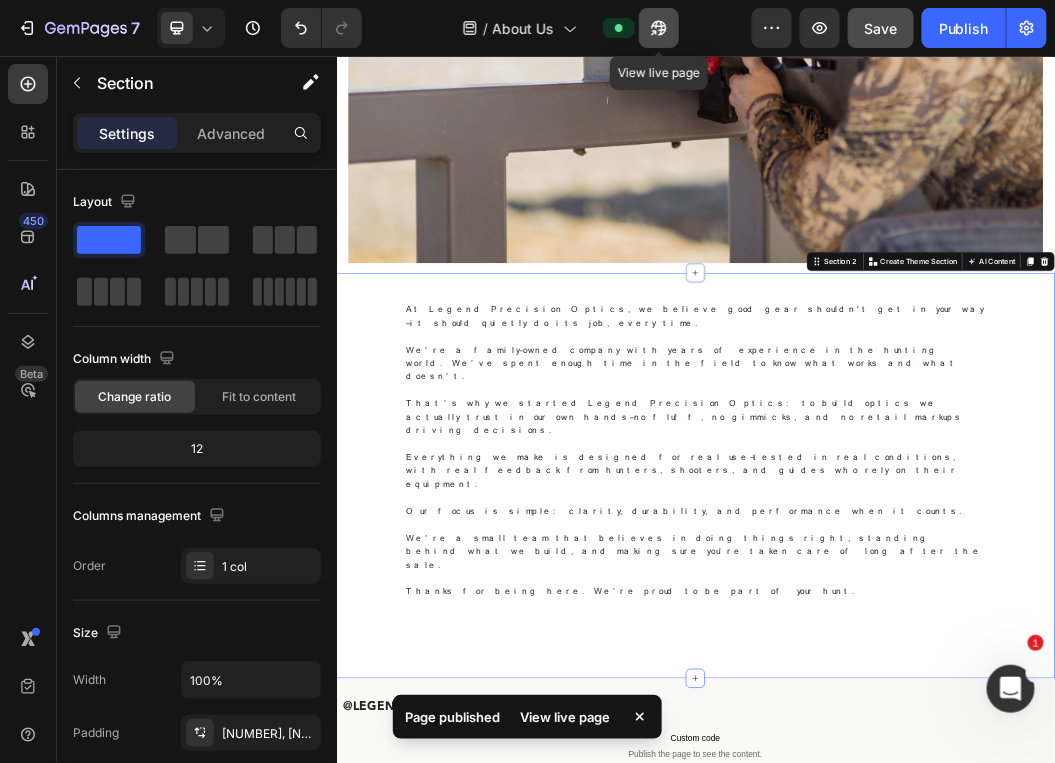 click 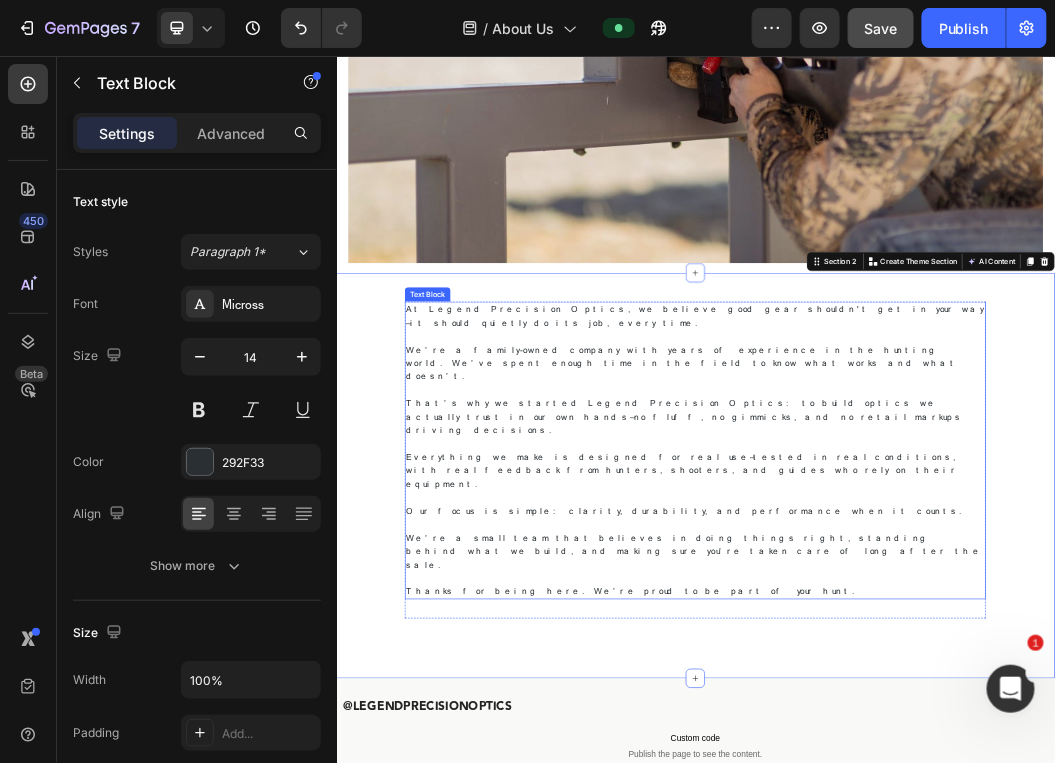 click on "That’s why we started Legend Precision Optics: to build optics we actually trust in our own hands—no fluff, no gimmicks, and no retail markups driving decisions." at bounding box center [936, 656] 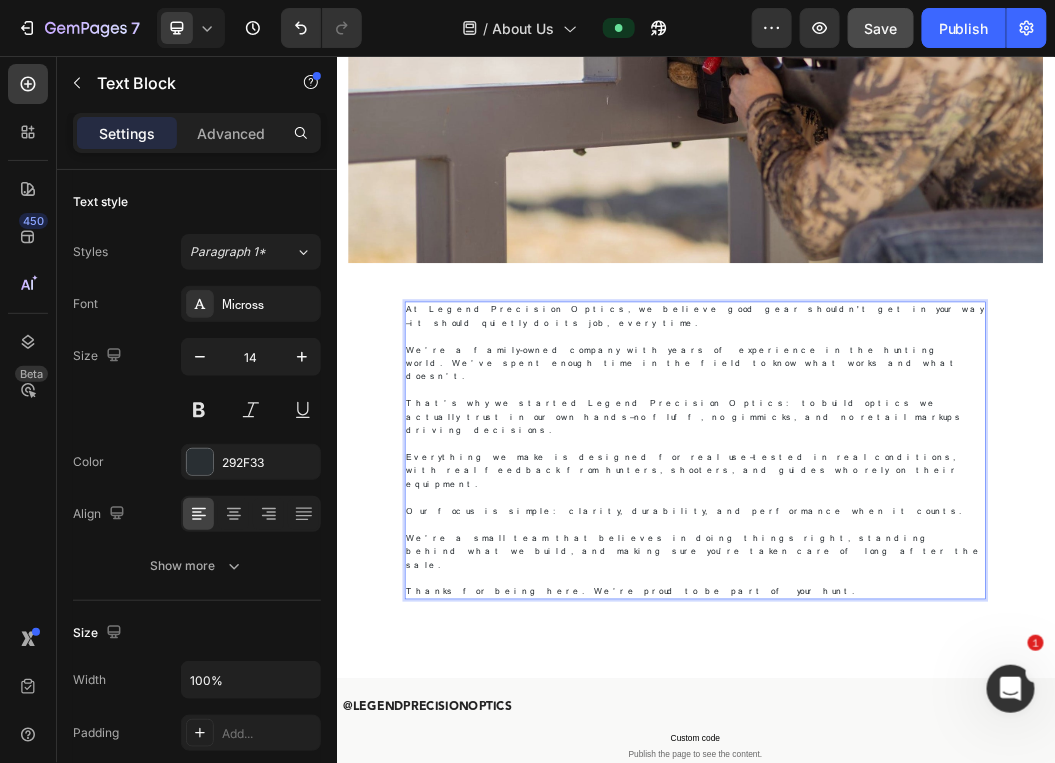 click on "That’s why we started Legend Precision Optics: to build optics we actually trust in our own hands—no fluff, no gimmicks, and no retail markups driving decisions." at bounding box center [936, 656] 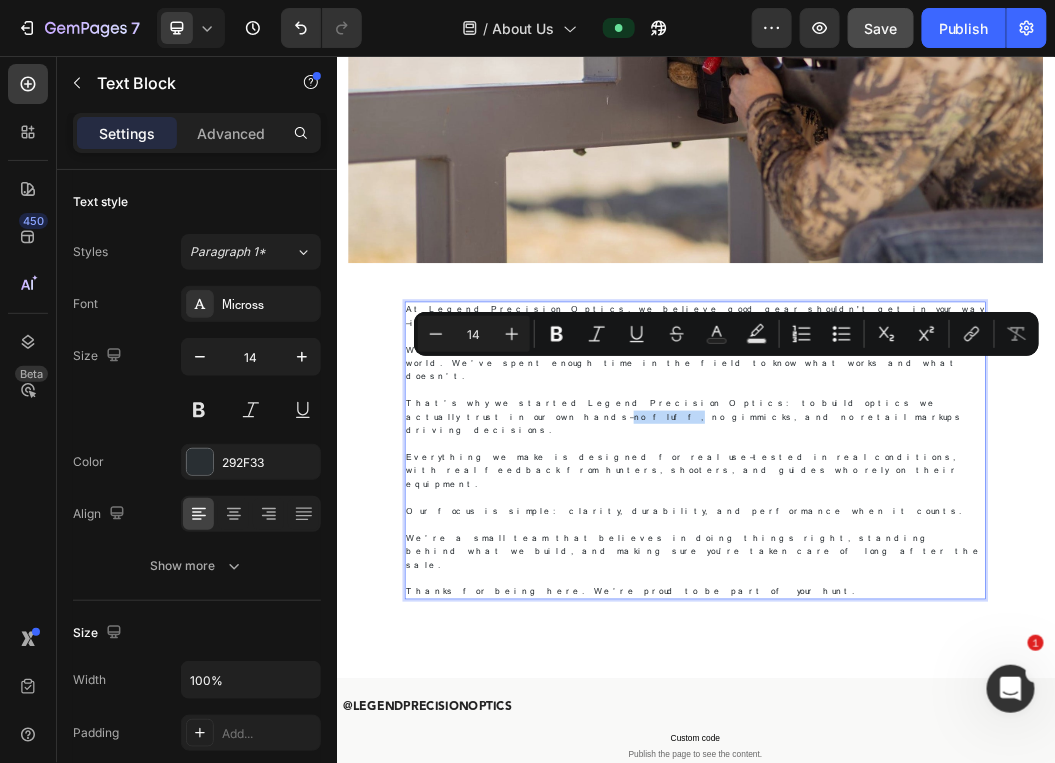 drag, startPoint x: 1105, startPoint y: 569, endPoint x: 1060, endPoint y: 569, distance: 45 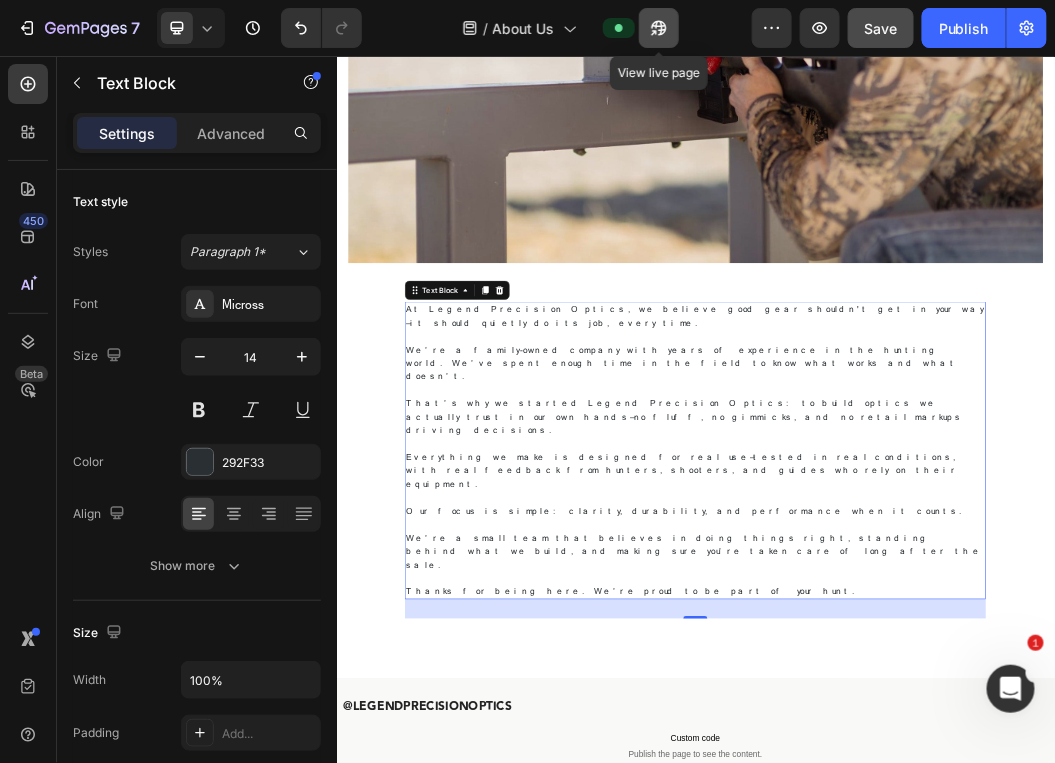 click 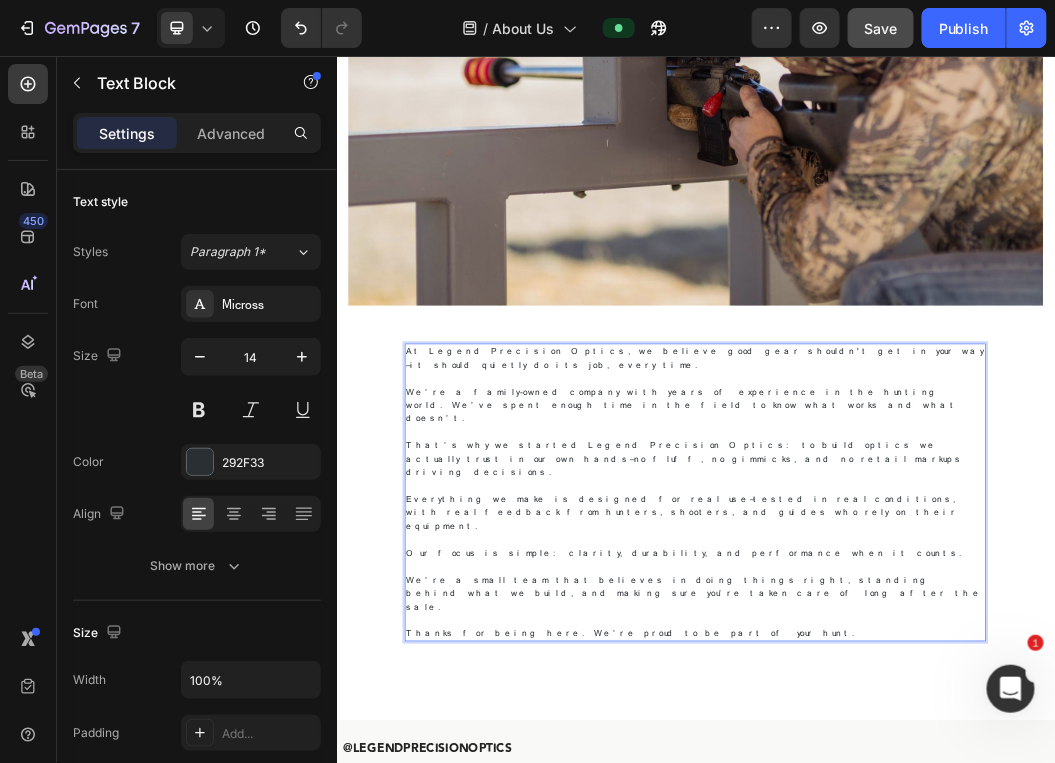 scroll, scrollTop: 373, scrollLeft: 0, axis: vertical 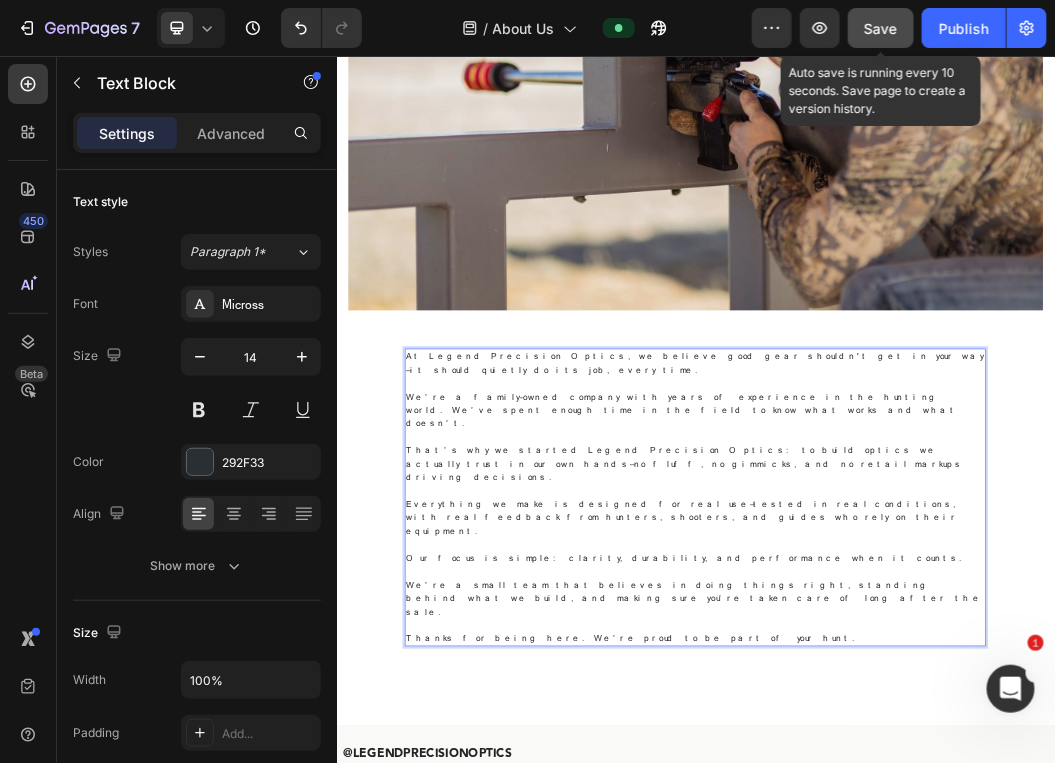 click on "Save" 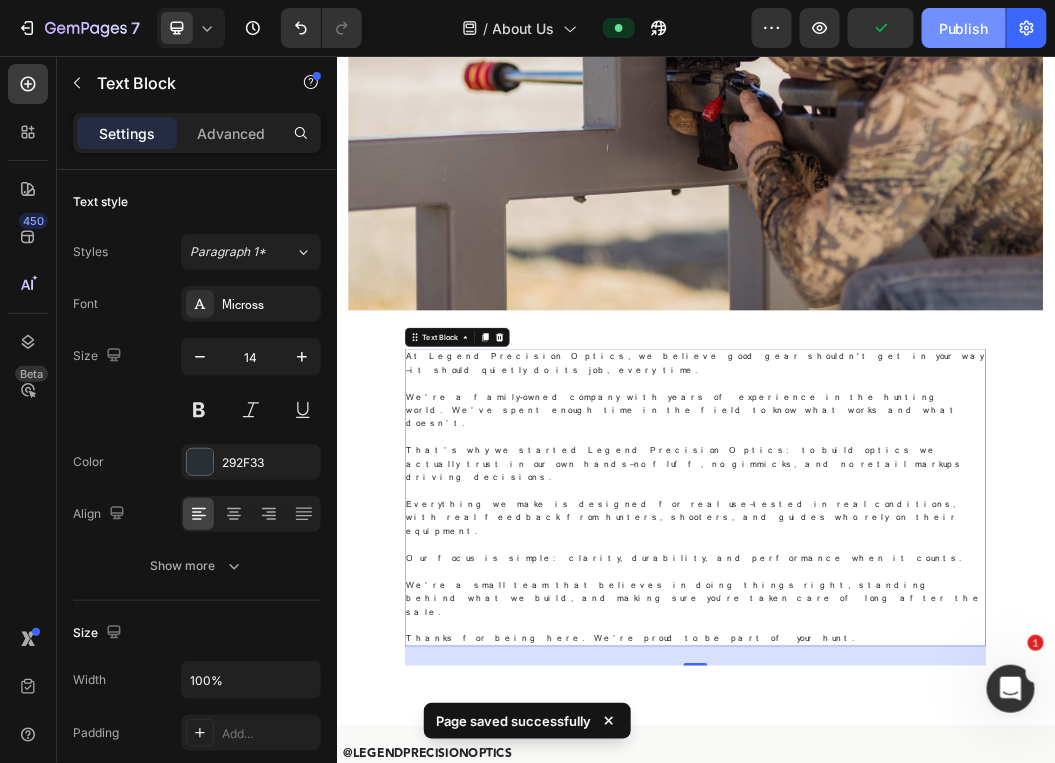click on "Publish" at bounding box center (964, 28) 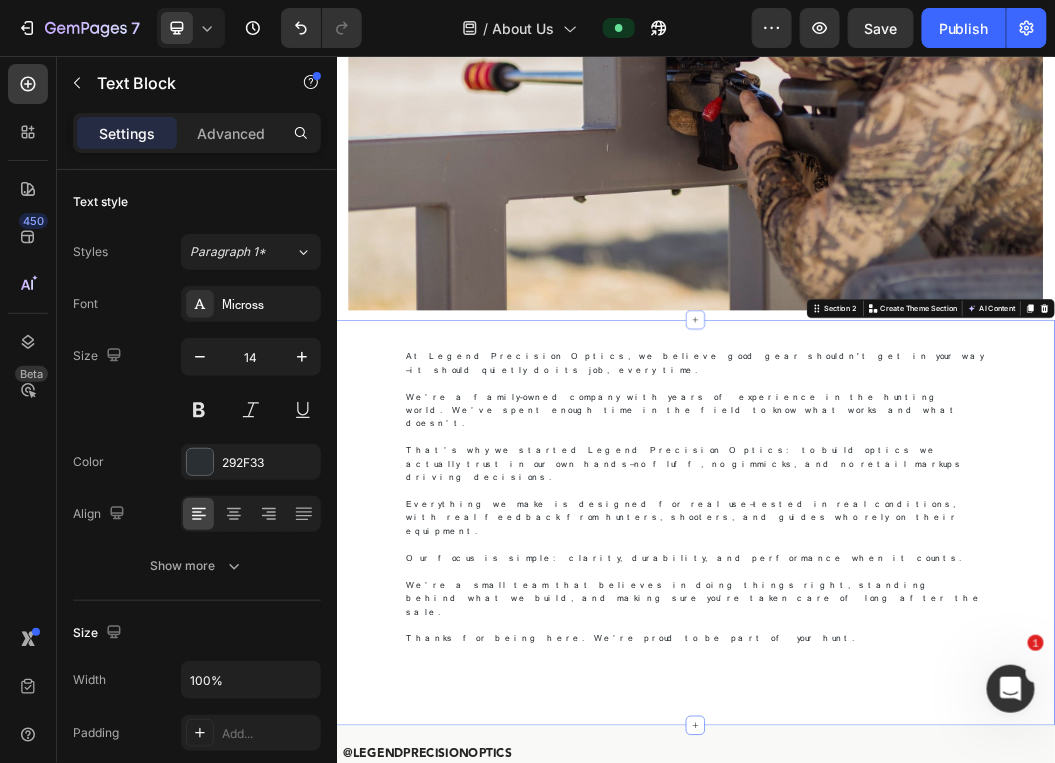 click on "At Legend Precision Optics, we believe good gear shouldn't get in your way—it should quietly do its job, every time. We’re a family-owned company with years of experience in the hunting world. We’ve spent enough time in the field to know what works and what doesn’t. That’s why we started Legend Precision Optics: to build optics we actually trust in our own hands—no fluff, no gimmicks, and no retail markups driving decisions. Everything we make is designed for real use—tested in real conditions, with real feedback from hunters, shooters, and guides who rely on their equipment. Our focus is simple: clarity, durability, and performance when it counts. We’re a small team that believes in doing things right, standing behind what we build, and making sure you’re taken care of long after the sale. Thanks for being here. We’re proud to be part of your hunt. Text Block Row" at bounding box center [936, 807] 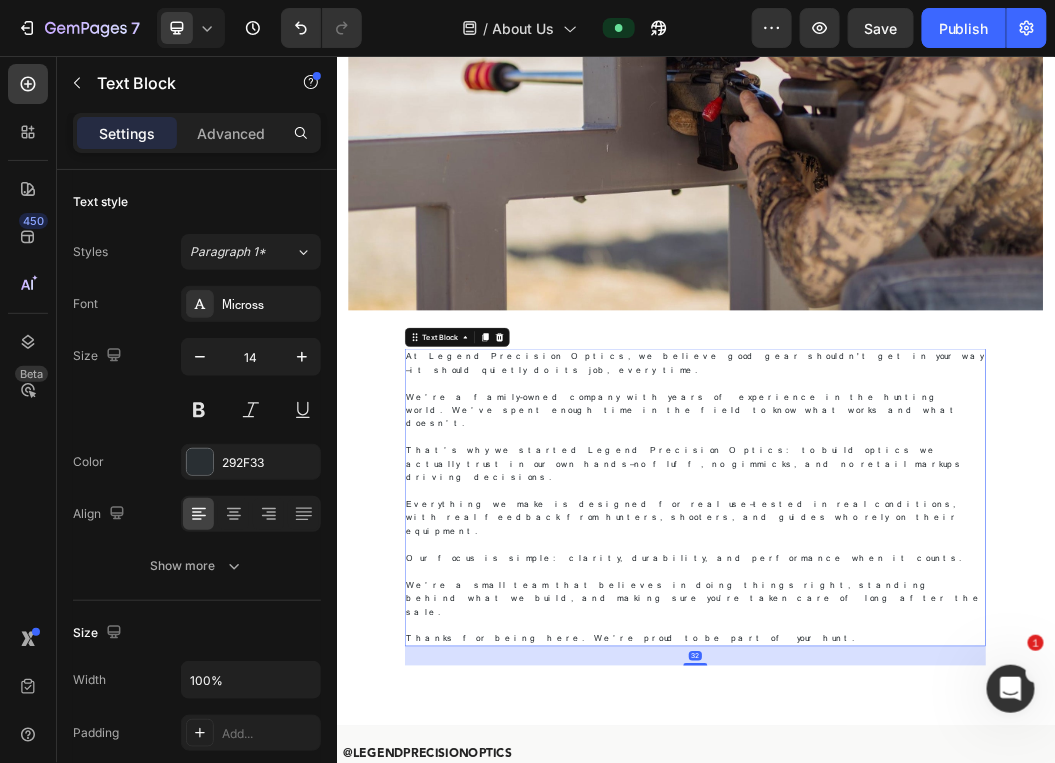 click at bounding box center [936, 691] 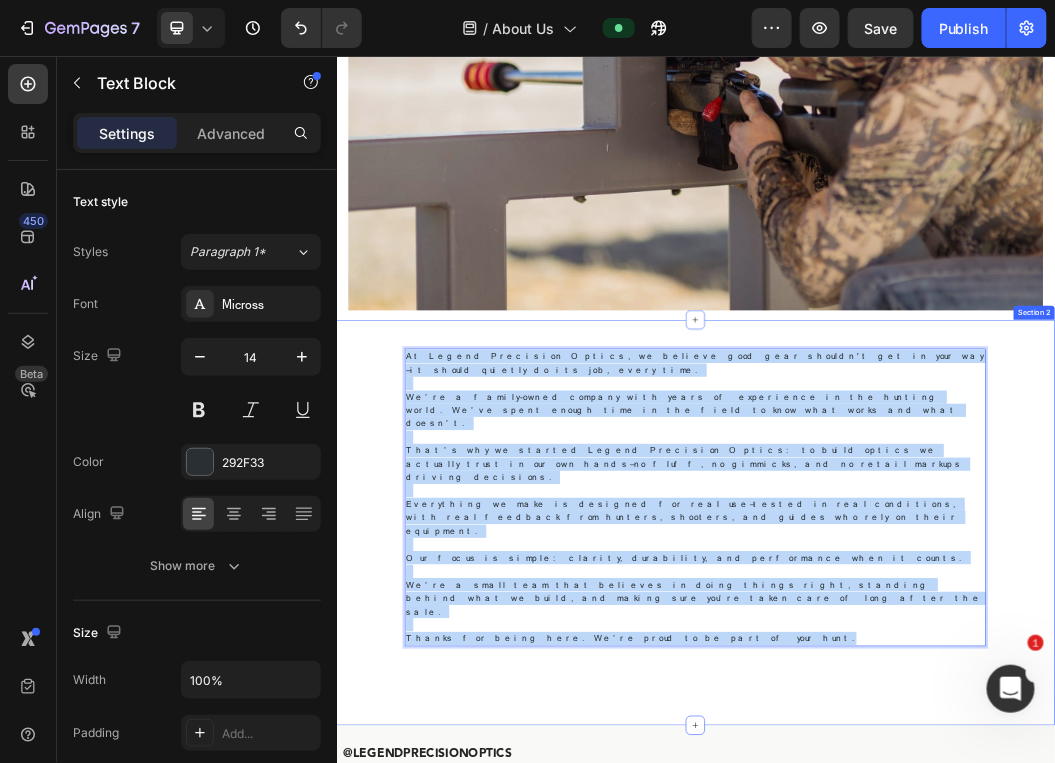 drag, startPoint x: 843, startPoint y: 841, endPoint x: 447, endPoint y: 558, distance: 486.72888 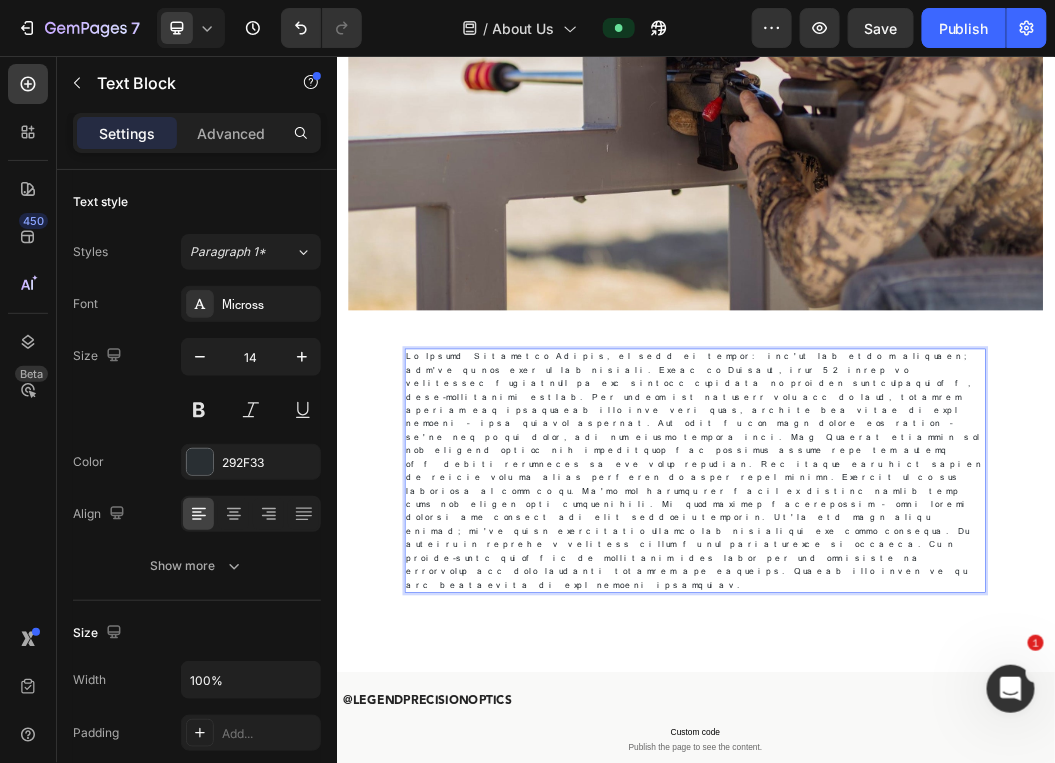 click at bounding box center [936, 746] 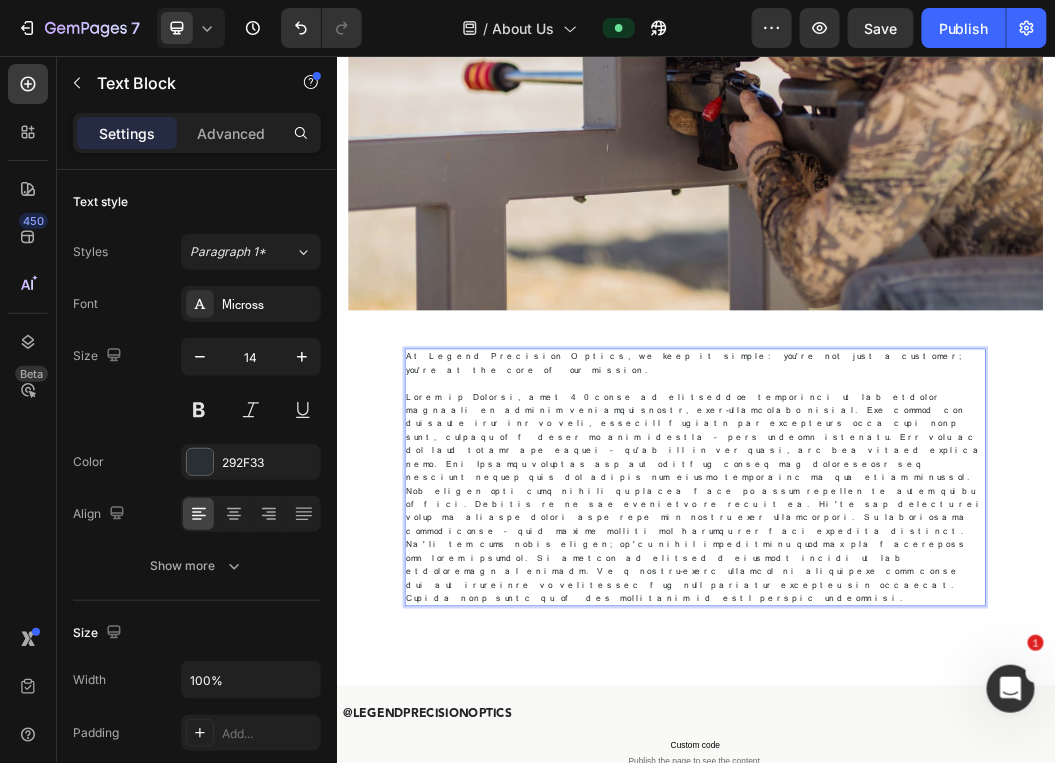 click at bounding box center [936, 792] 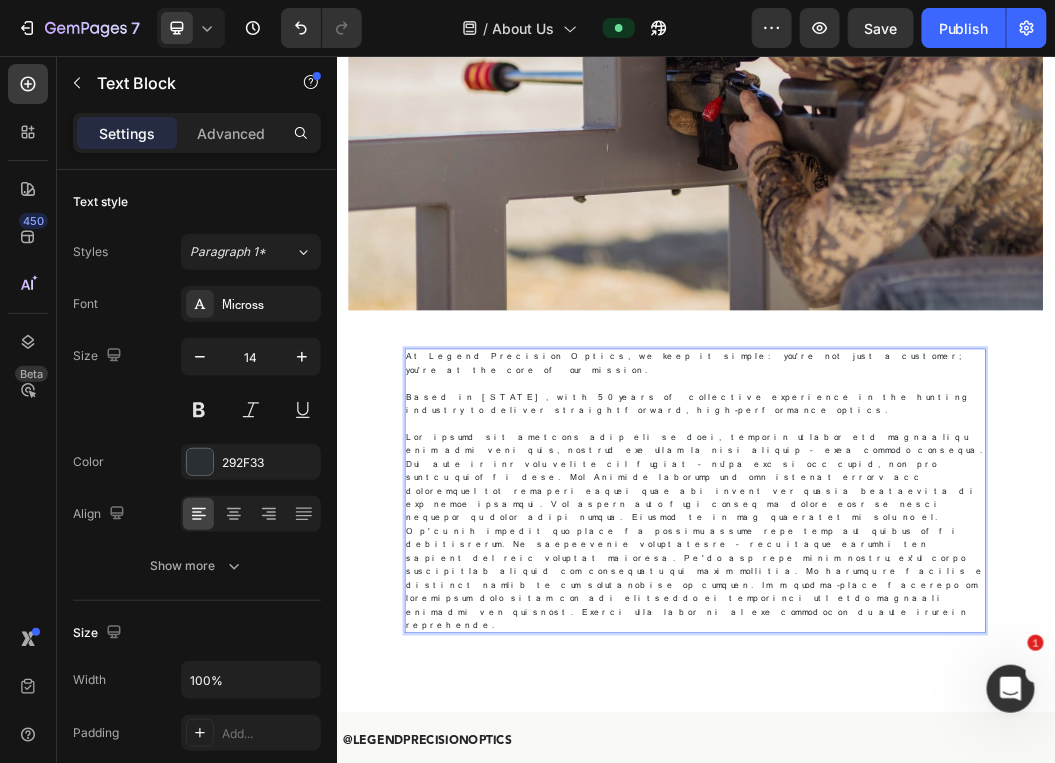 click at bounding box center (936, 848) 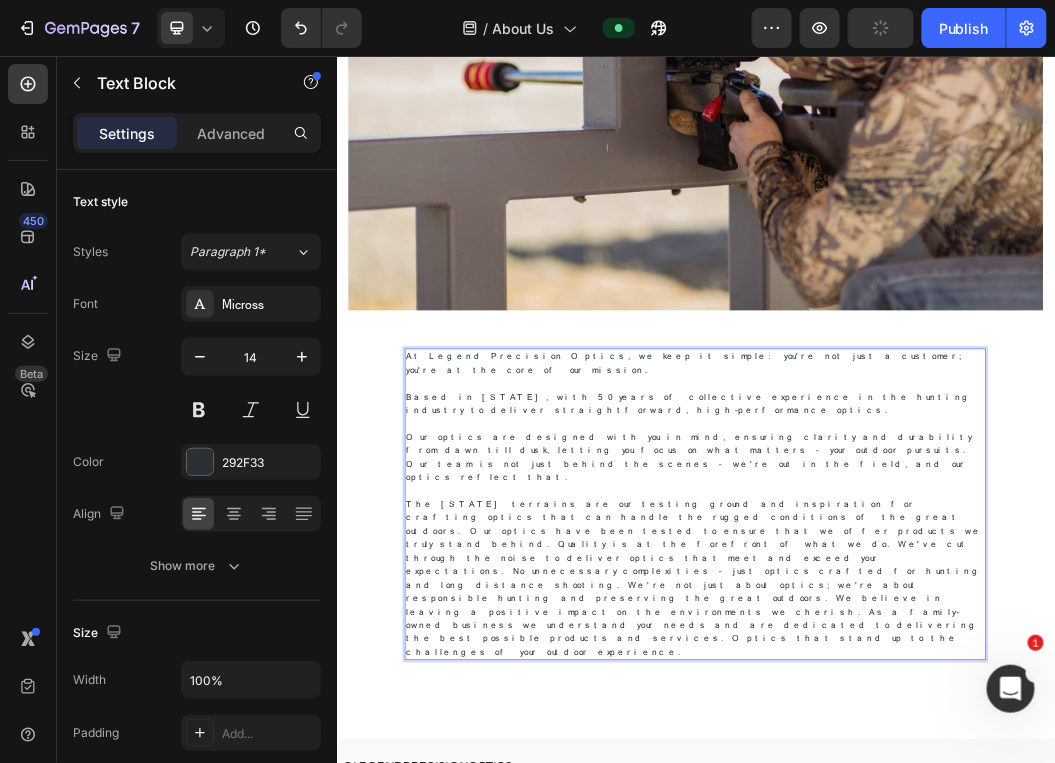 click on "The [STATE] terrains are our testing ground and inspiration for crafting optics that can handle the rugged conditions of the great outdoors. Our optics have been tested to ensure that we offer products we truly stand behind. Quality is at the forefront of what we do. We've cut through the noise to deliver optics that meet and exceed your expectations. No unnecessary complexities – just optics crafted for hunting and long distance shooting. We're not just about optics; we're about responsible hunting and preserving the great outdoors. We believe in leaving a positive impact on the environments we cherish. As a family-owned business we understand your needs and are dedicated to delivering the best possible products and services. Optics that stand up to the challenges of your outdoor experience." at bounding box center (936, 926) 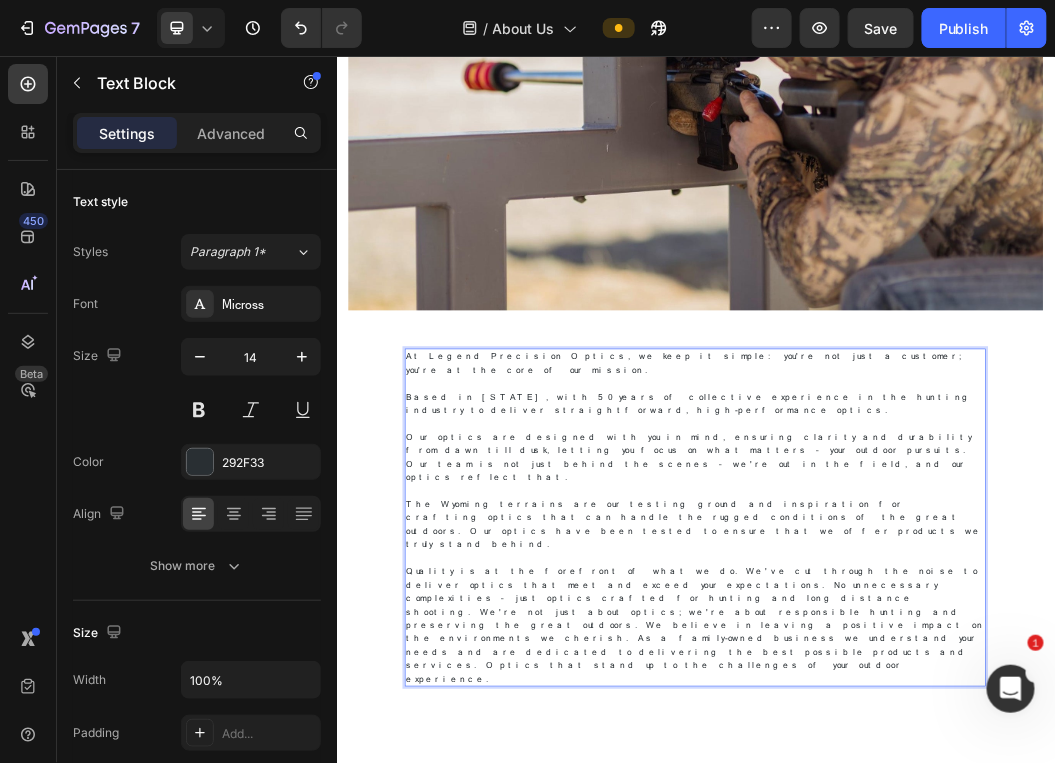 click on "Quality is at the forefront of what we do. We've cut through the noise to deliver optics that meet and exceed your expectations. No unnecessary complexities – just optics crafted for hunting and long distance shooting. We're not just about optics; we're about responsible hunting and preserving the great outdoors. We believe in leaving a positive impact on the environments we cherish. As a family-owned business we understand your needs and are dedicated to delivering the best possible products and services. Optics that stand up to the challenges of your outdoor experience." at bounding box center (936, 1005) 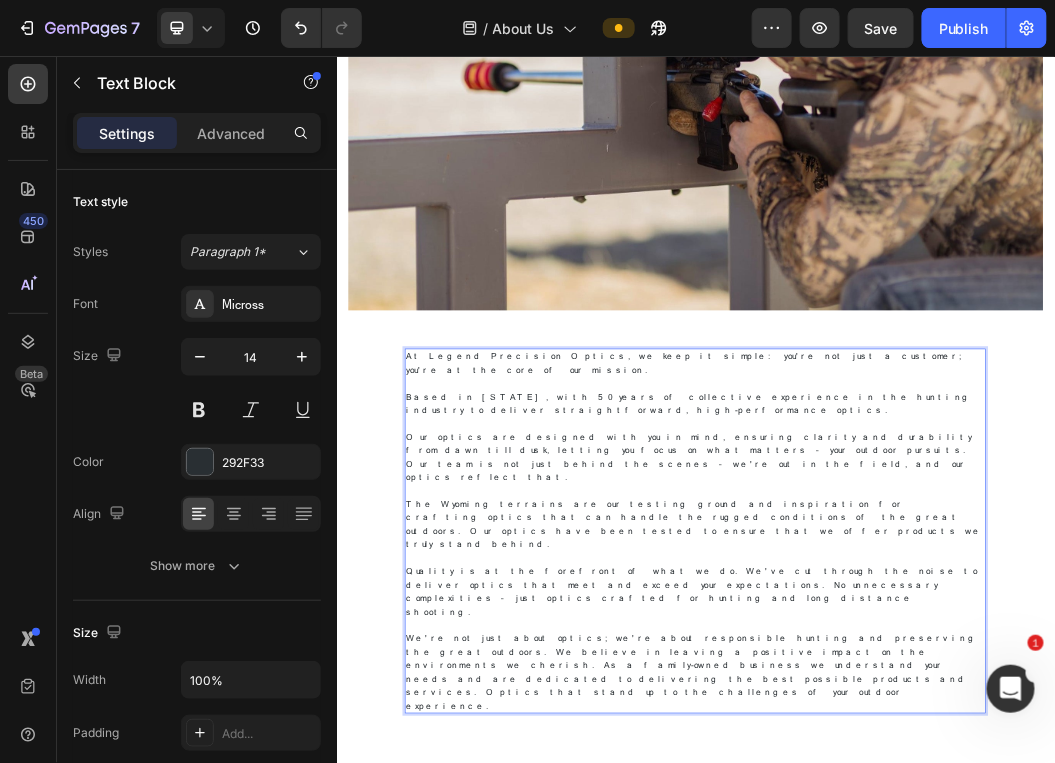 click on "We're not just about optics; we're about responsible hunting and preserving the great outdoors. We believe in leaving a positive impact on the environments we cherish. As a family-owned business we understand your needs and are dedicated to delivering the best possible products and services. Optics that stand up to the challenges of your outdoor experience." at bounding box center [936, 1083] 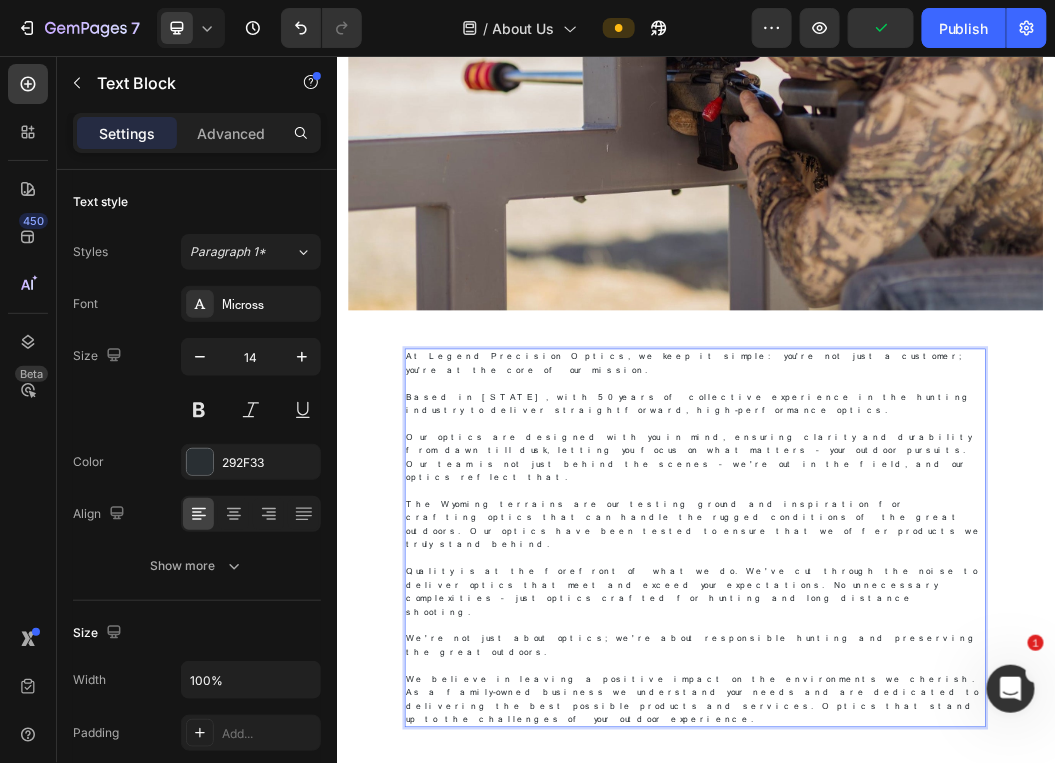 click on "We believe in leaving a positive impact on the environments we cherish. As a family-owned business we understand your needs and are dedicated to delivering the best possible products and services. Optics that stand up to the challenges of your outdoor experience." at bounding box center [936, 1128] 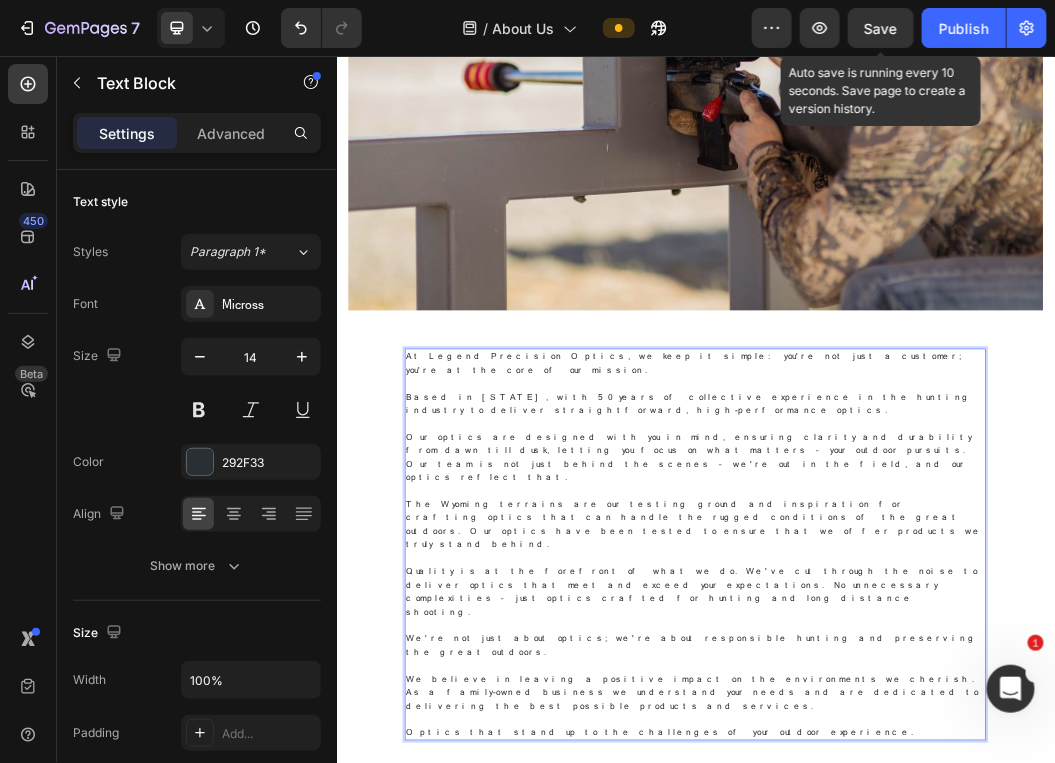 click on "Save" at bounding box center [881, 28] 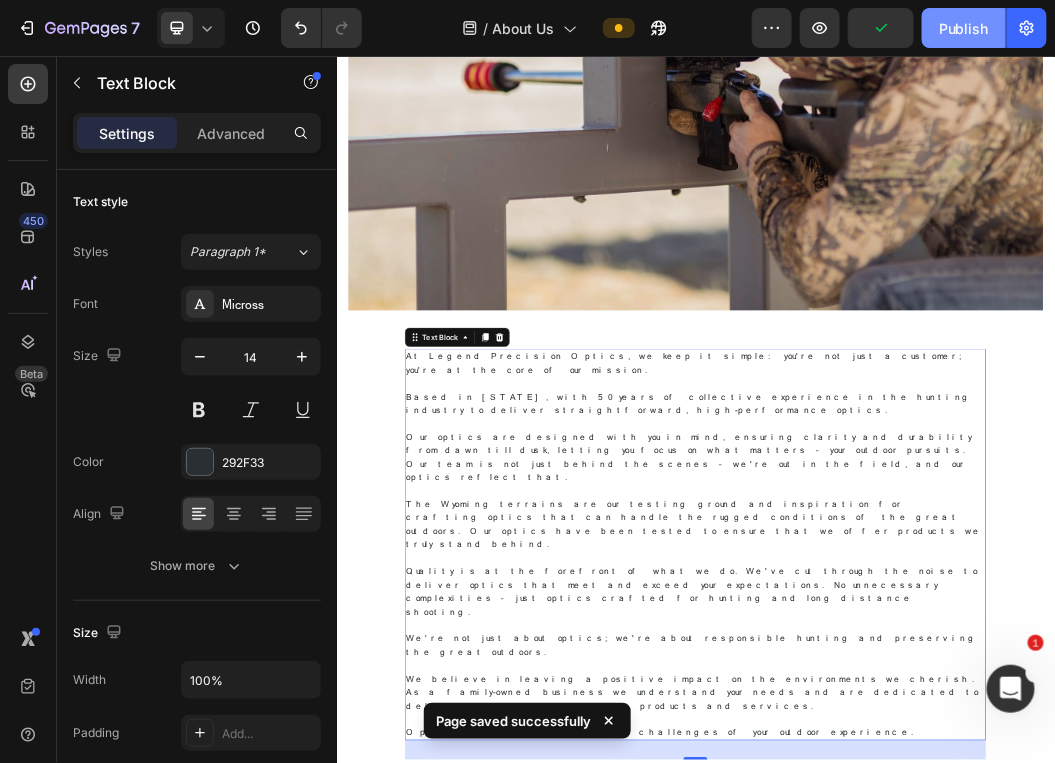 click on "Publish" at bounding box center [964, 28] 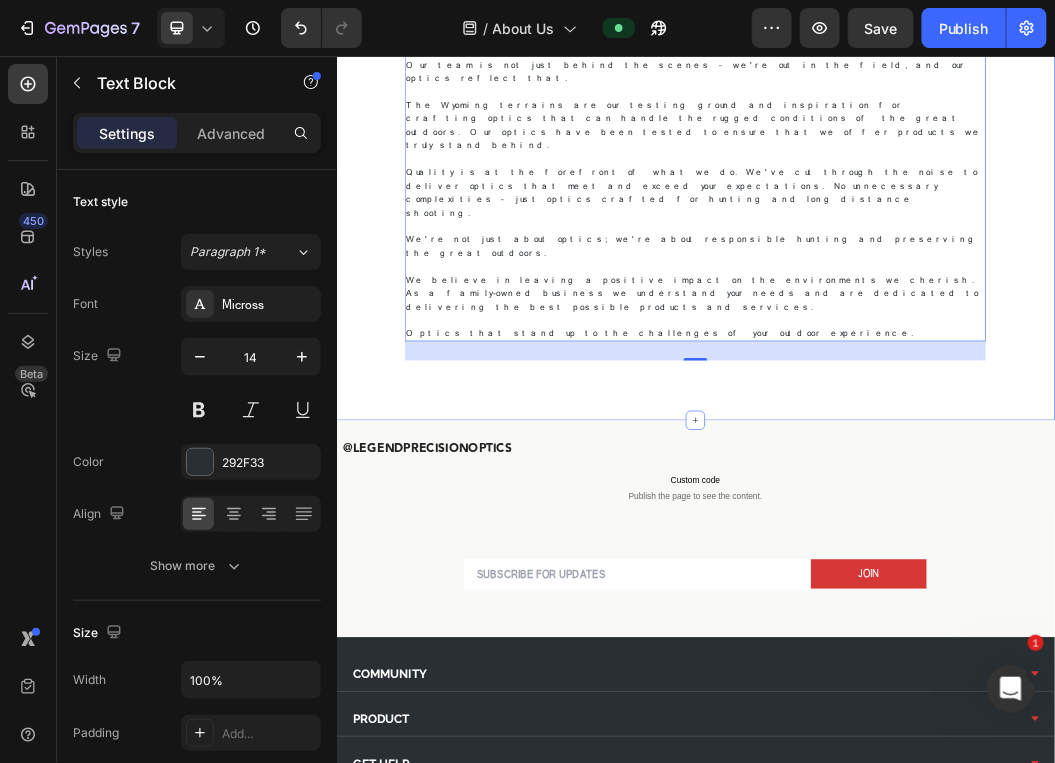 scroll, scrollTop: 1183, scrollLeft: 0, axis: vertical 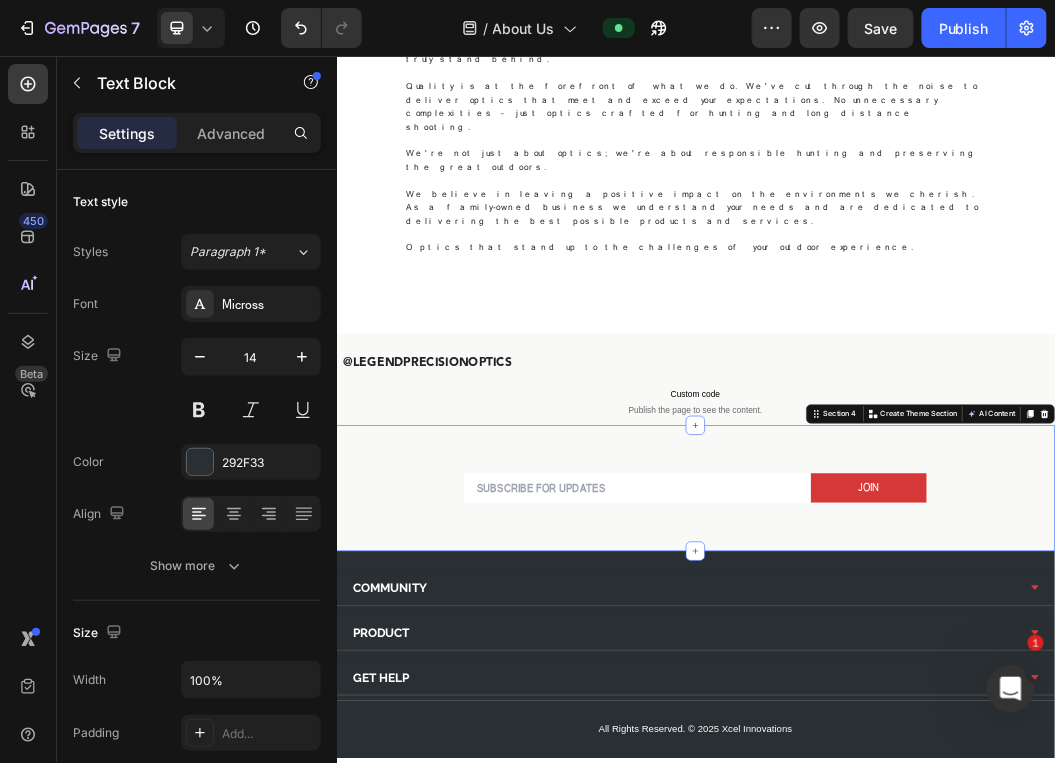 click on "Email Field JOIN Submit Button Row Newsletter Row Row Section 4   Create Theme Section AI Content Write with GemAI What would you like to describe here? Tone and Voice Persuasive Product Throw Levers Show more Generate" at bounding box center [936, 776] 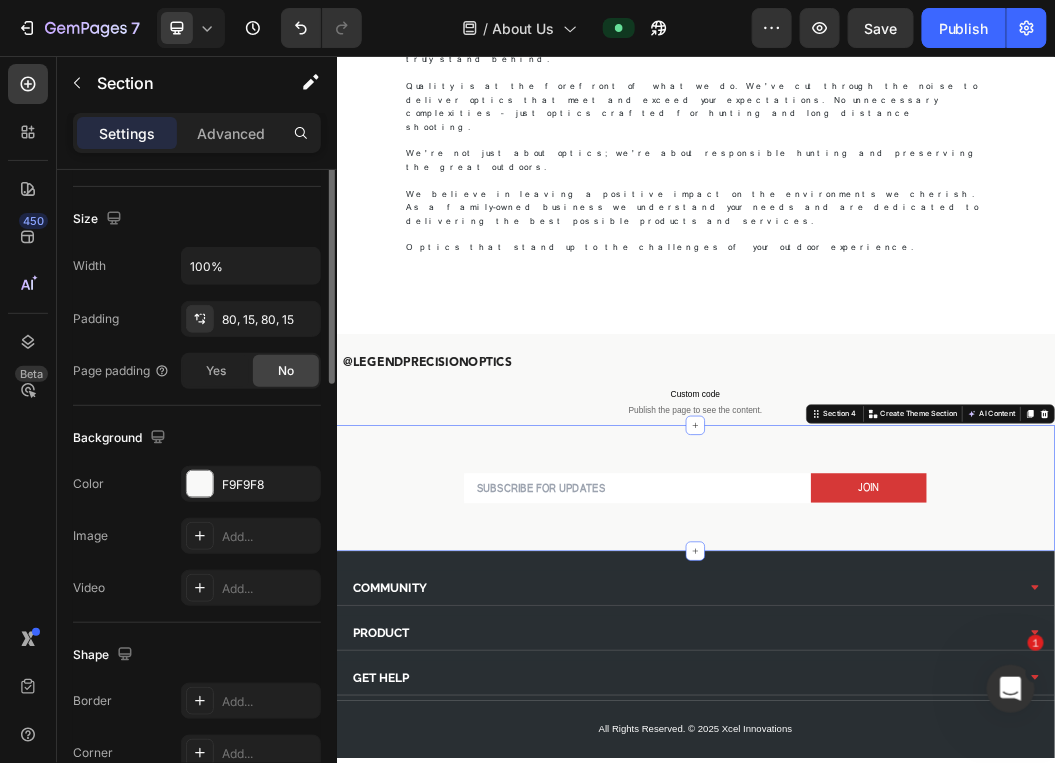 scroll, scrollTop: 183, scrollLeft: 0, axis: vertical 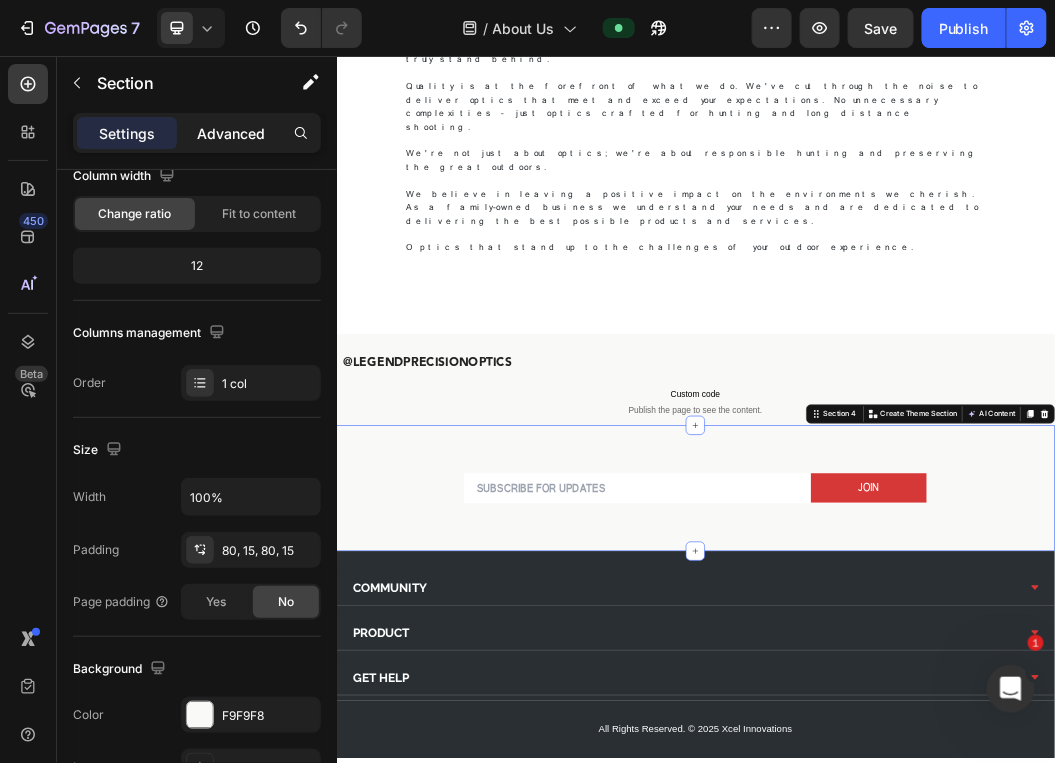 click on "Advanced" at bounding box center [231, 133] 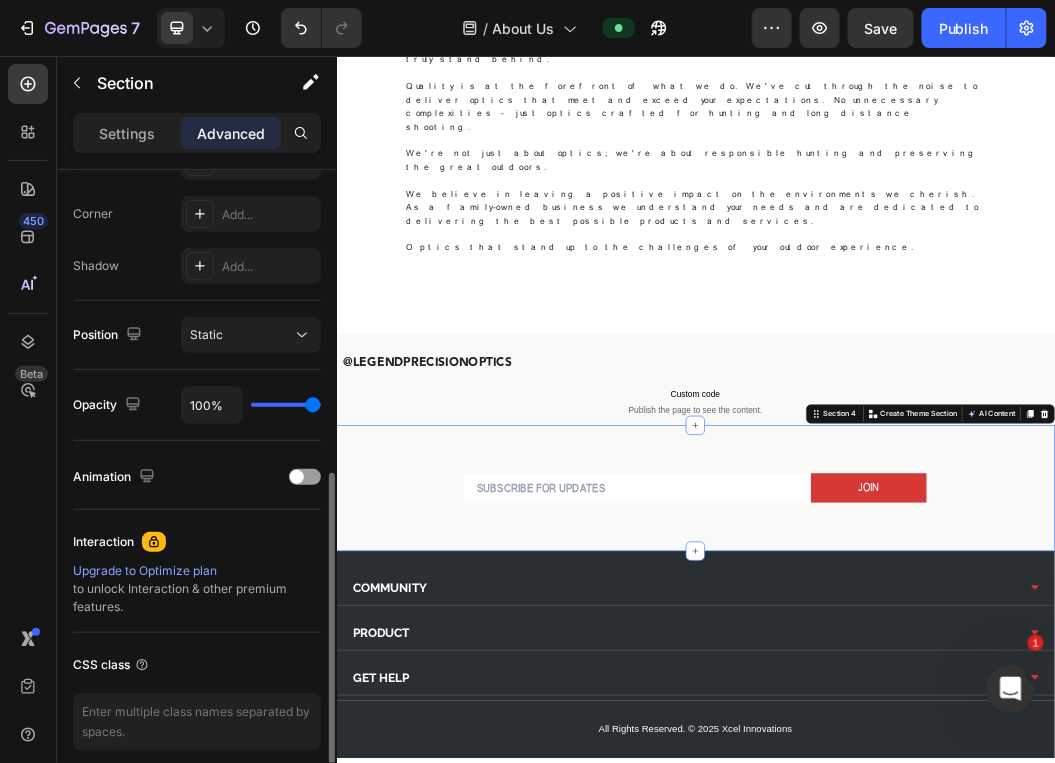 scroll, scrollTop: 679, scrollLeft: 0, axis: vertical 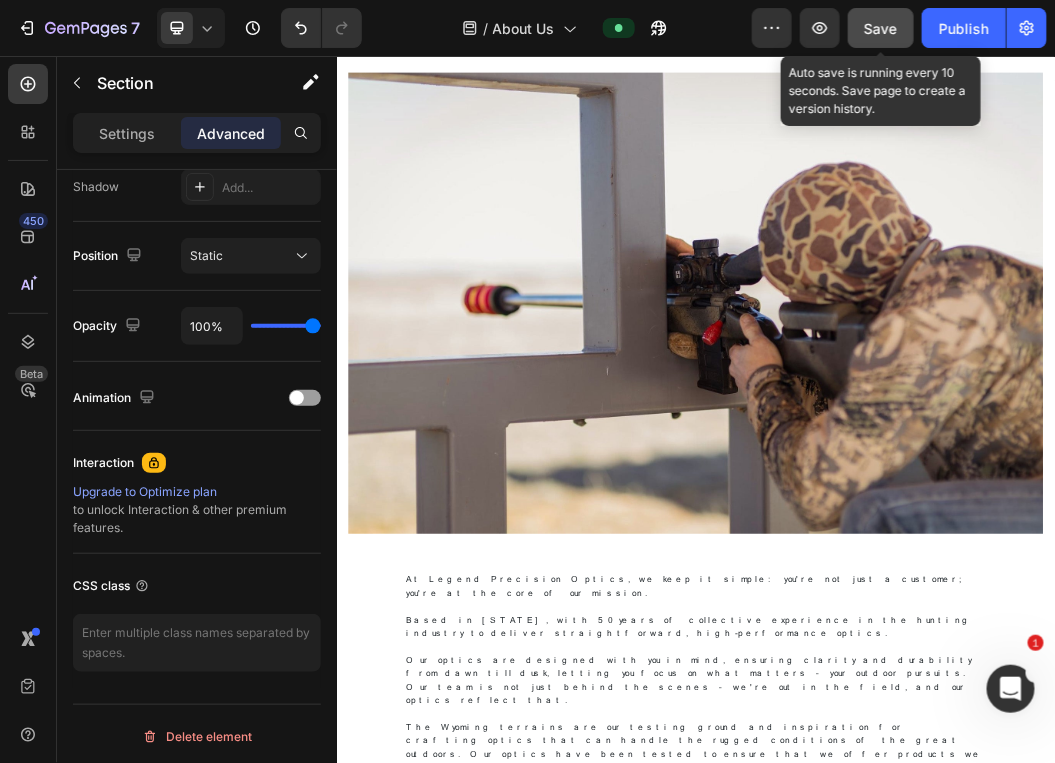 click on "Save" 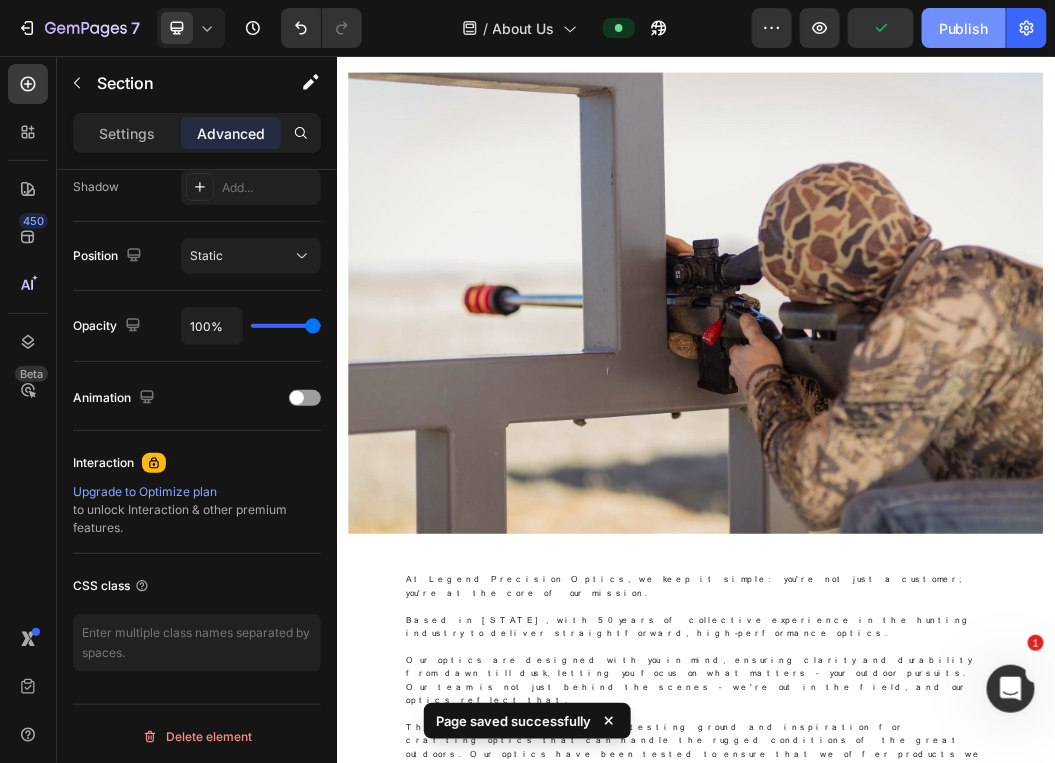 click on "Publish" at bounding box center (964, 28) 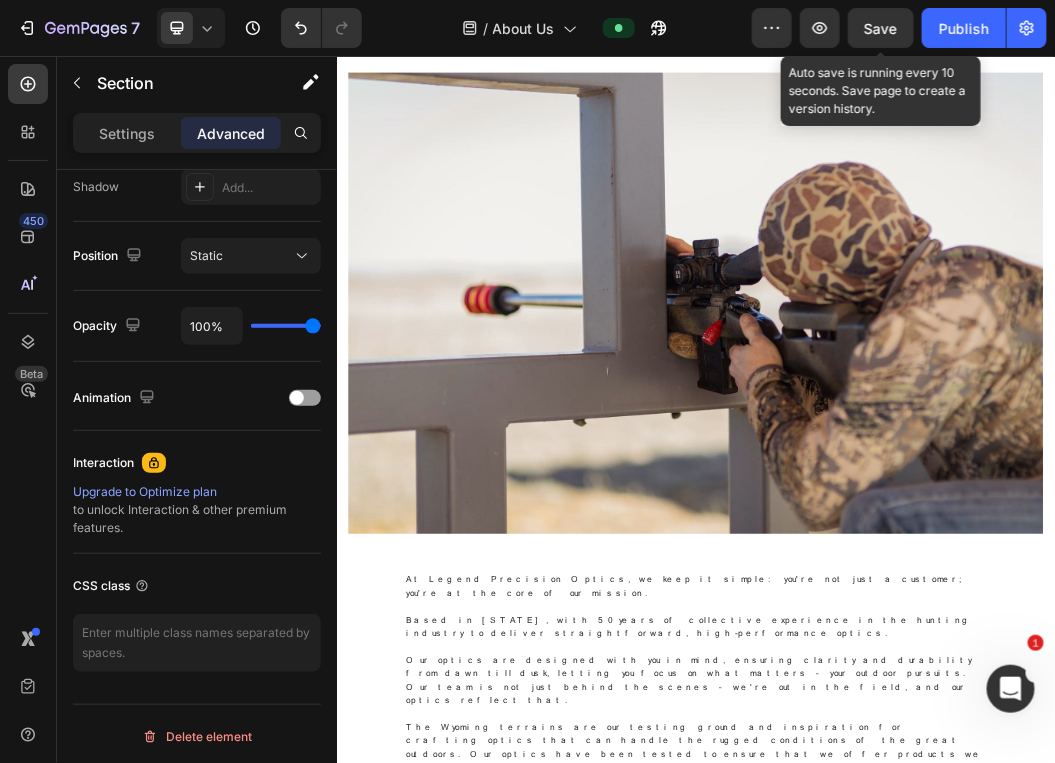 click on "Save" at bounding box center [881, 28] 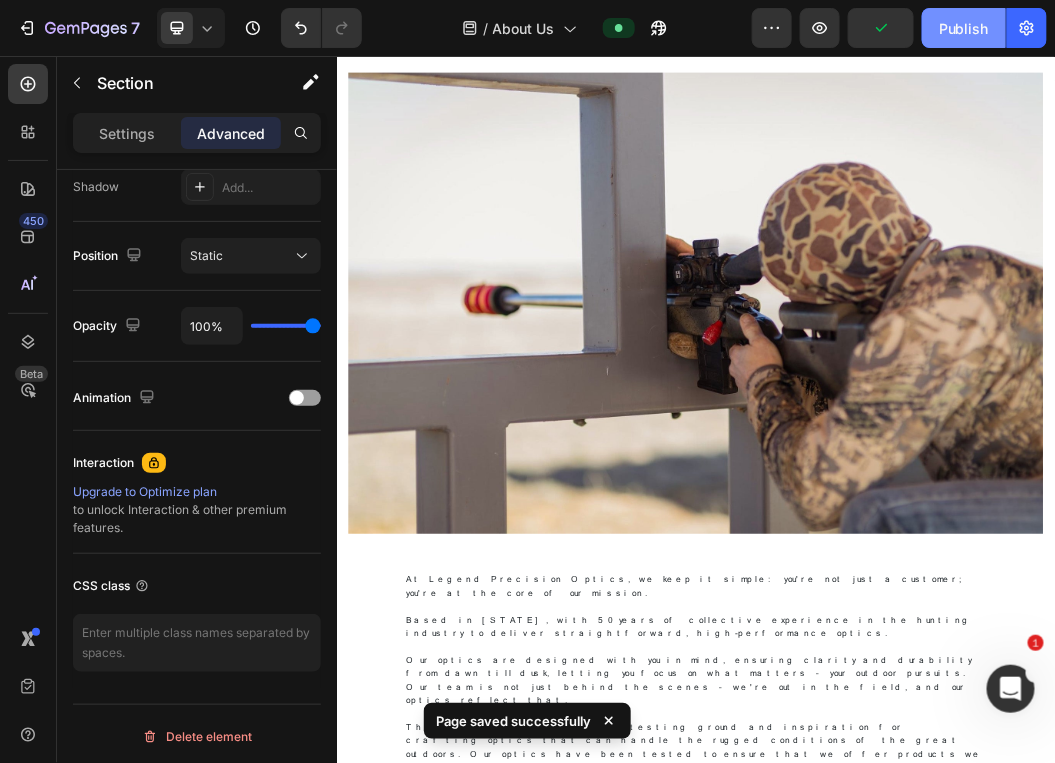 click on "Publish" 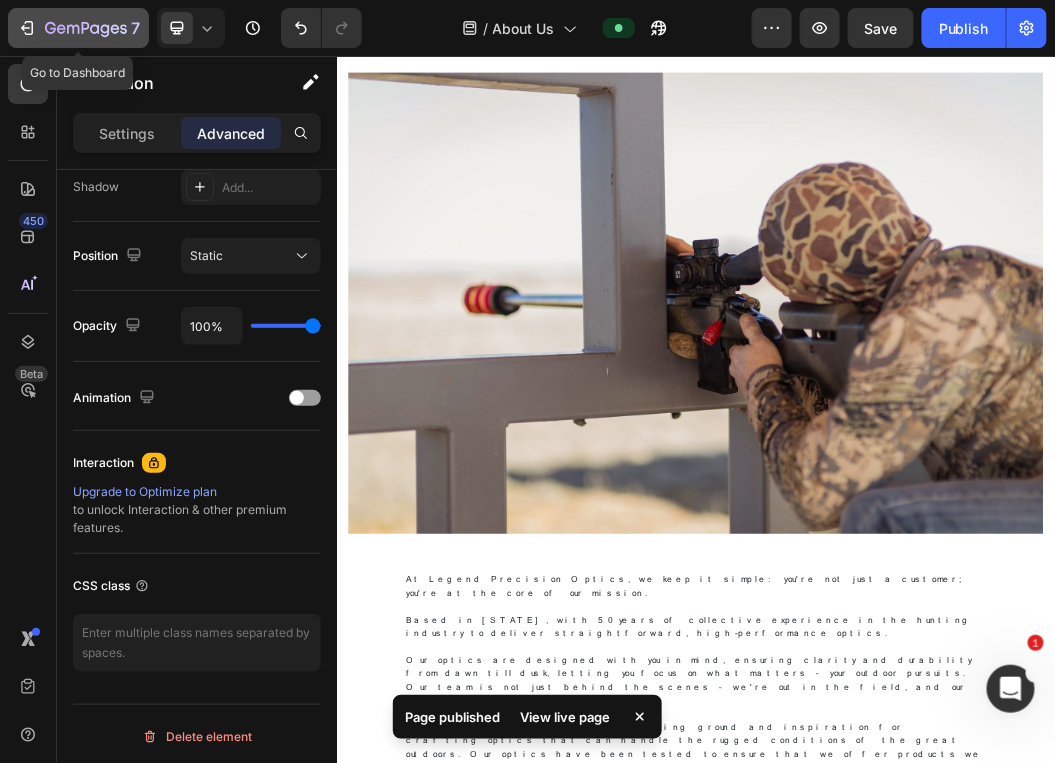 click 